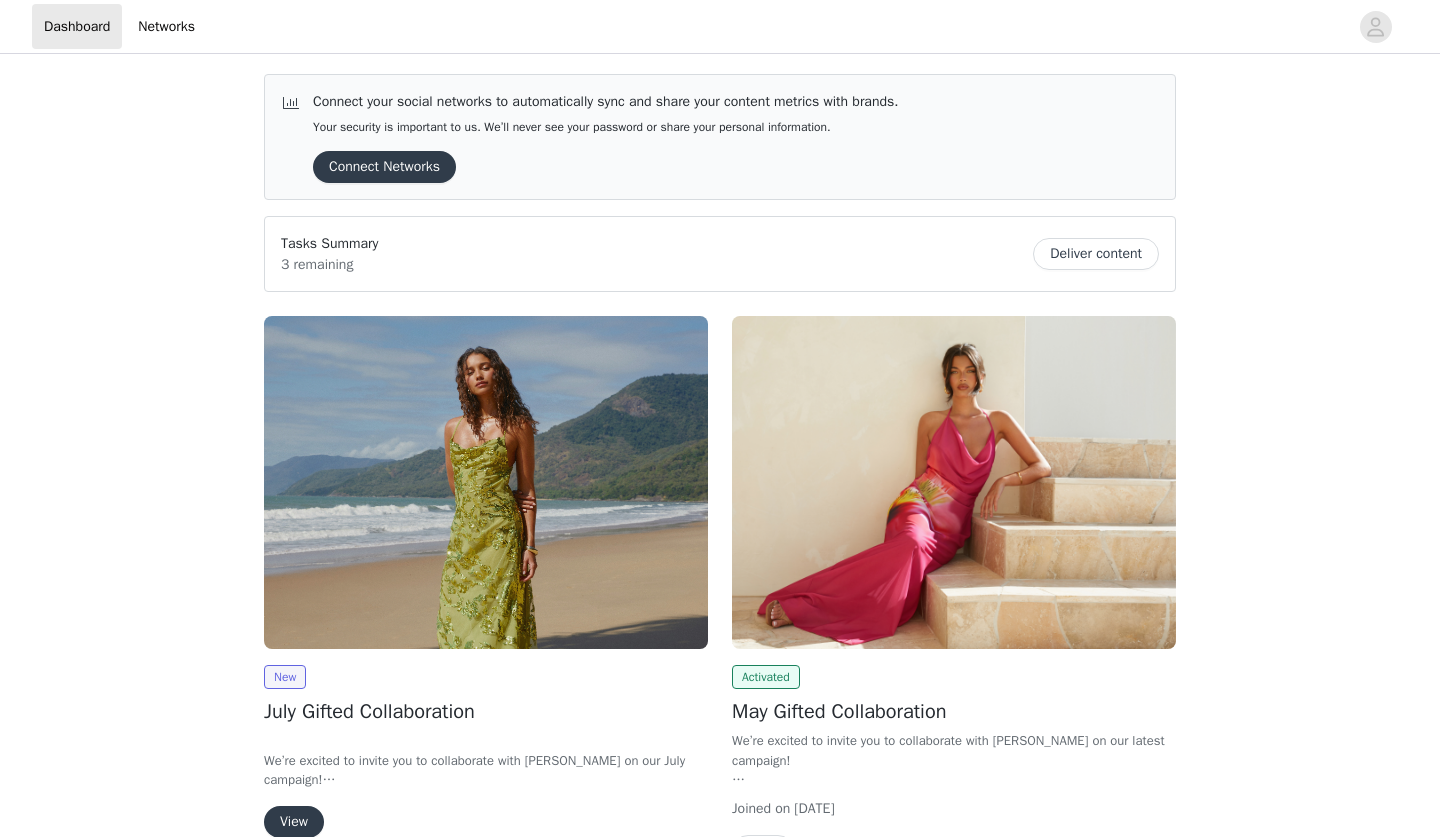 scroll, scrollTop: 0, scrollLeft: 0, axis: both 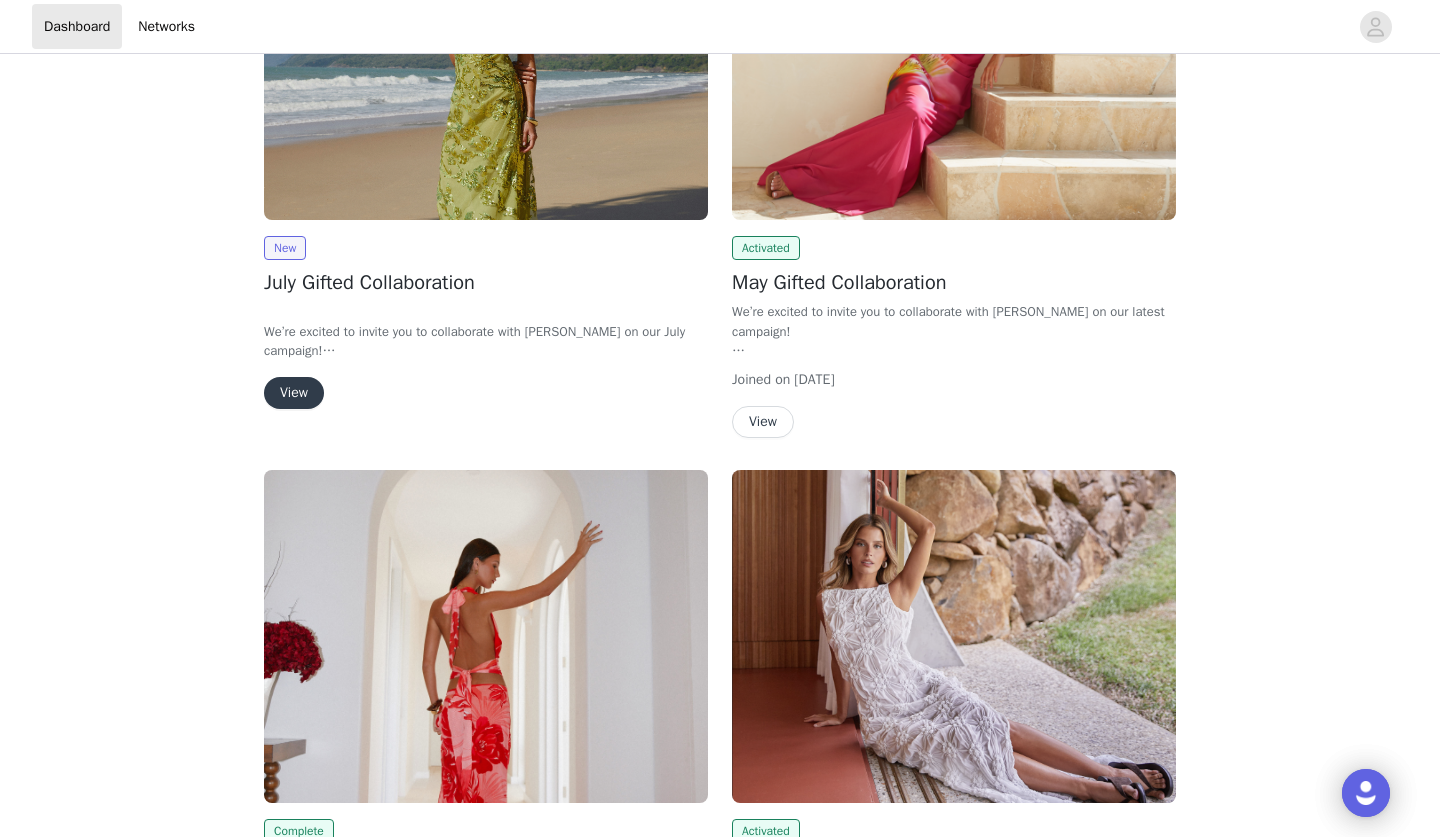 click on "View" at bounding box center (294, 393) 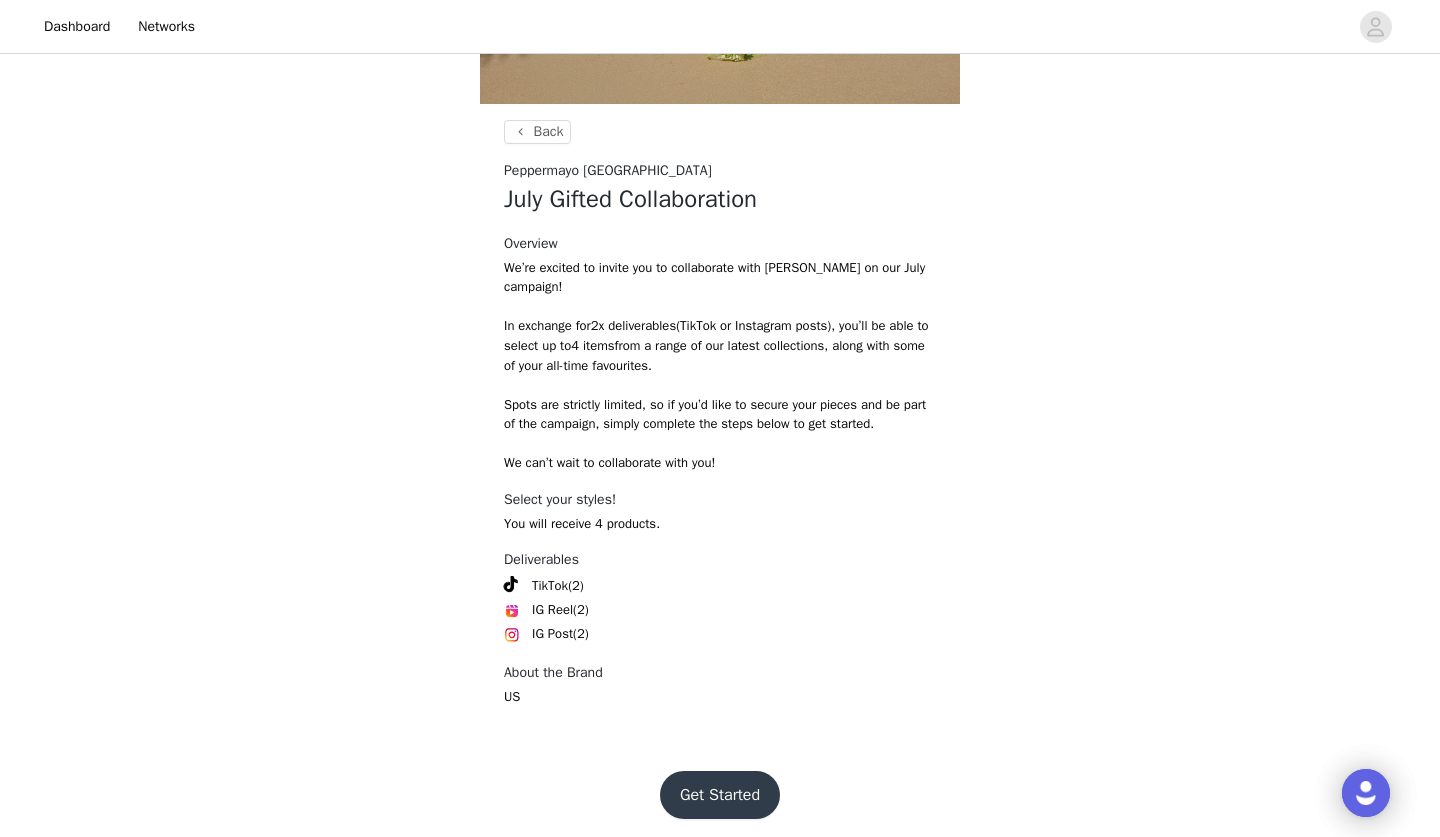 scroll, scrollTop: 673, scrollLeft: 0, axis: vertical 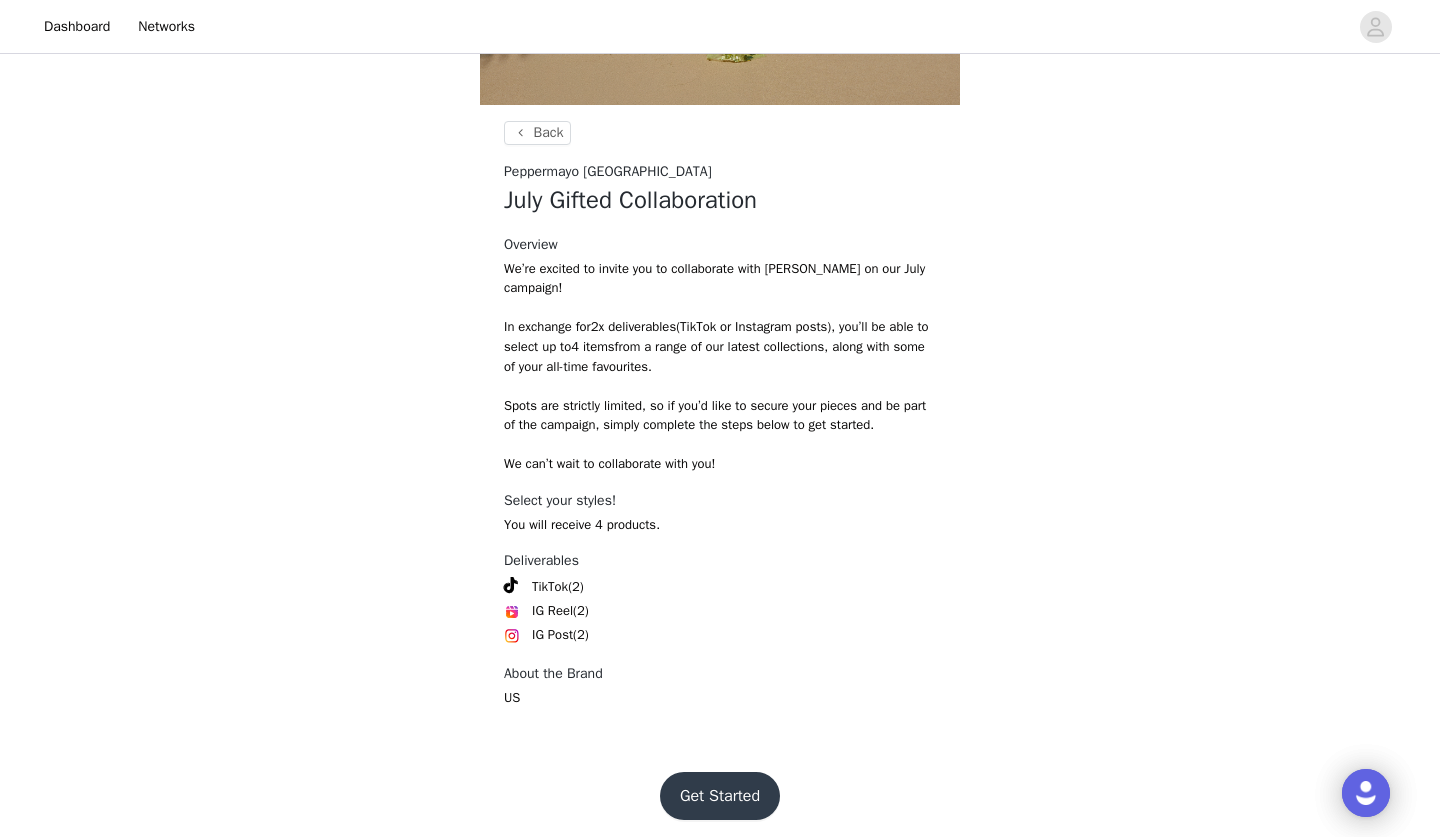 click on "Get Started" at bounding box center (720, 796) 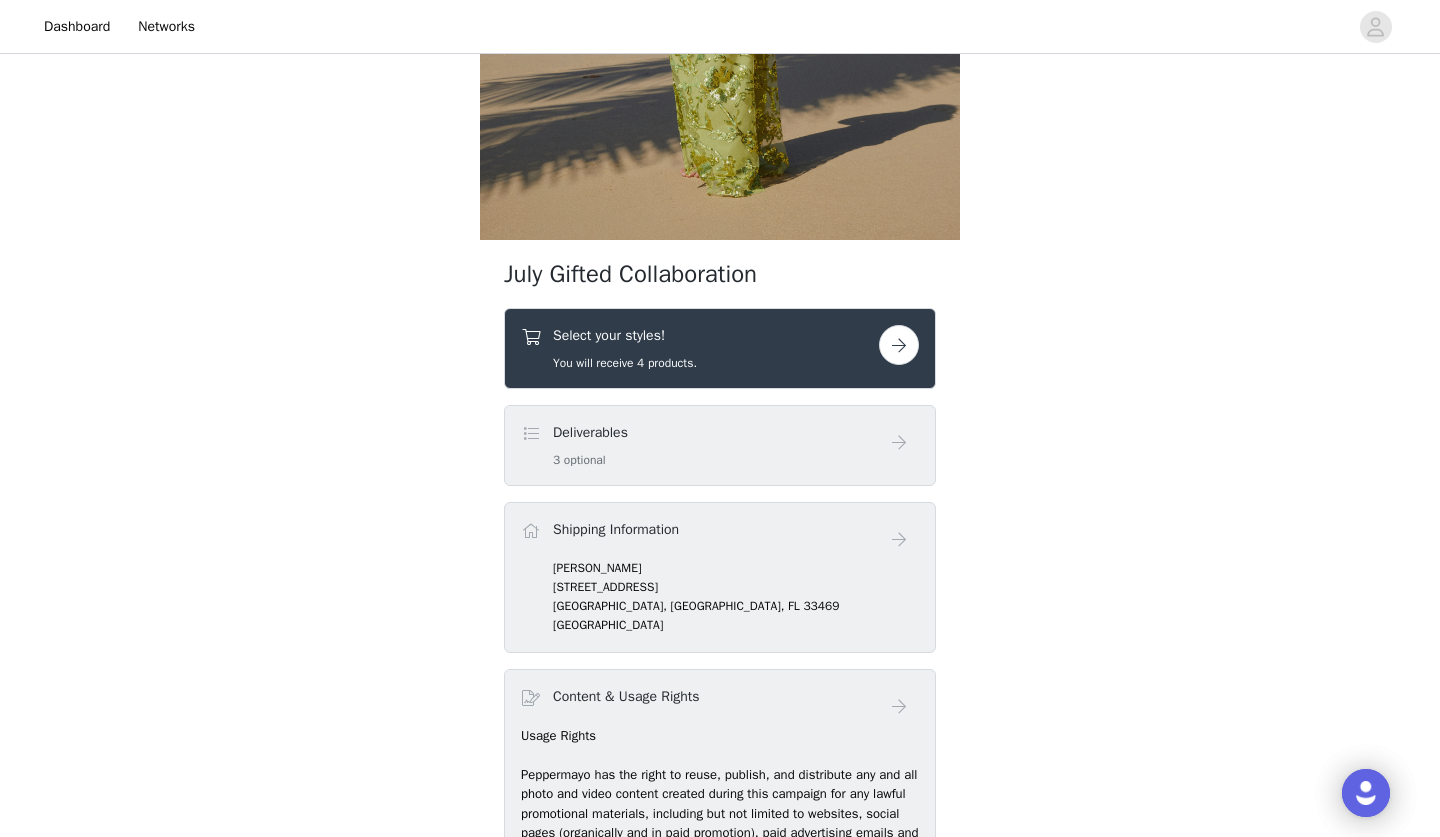 scroll, scrollTop: 539, scrollLeft: 0, axis: vertical 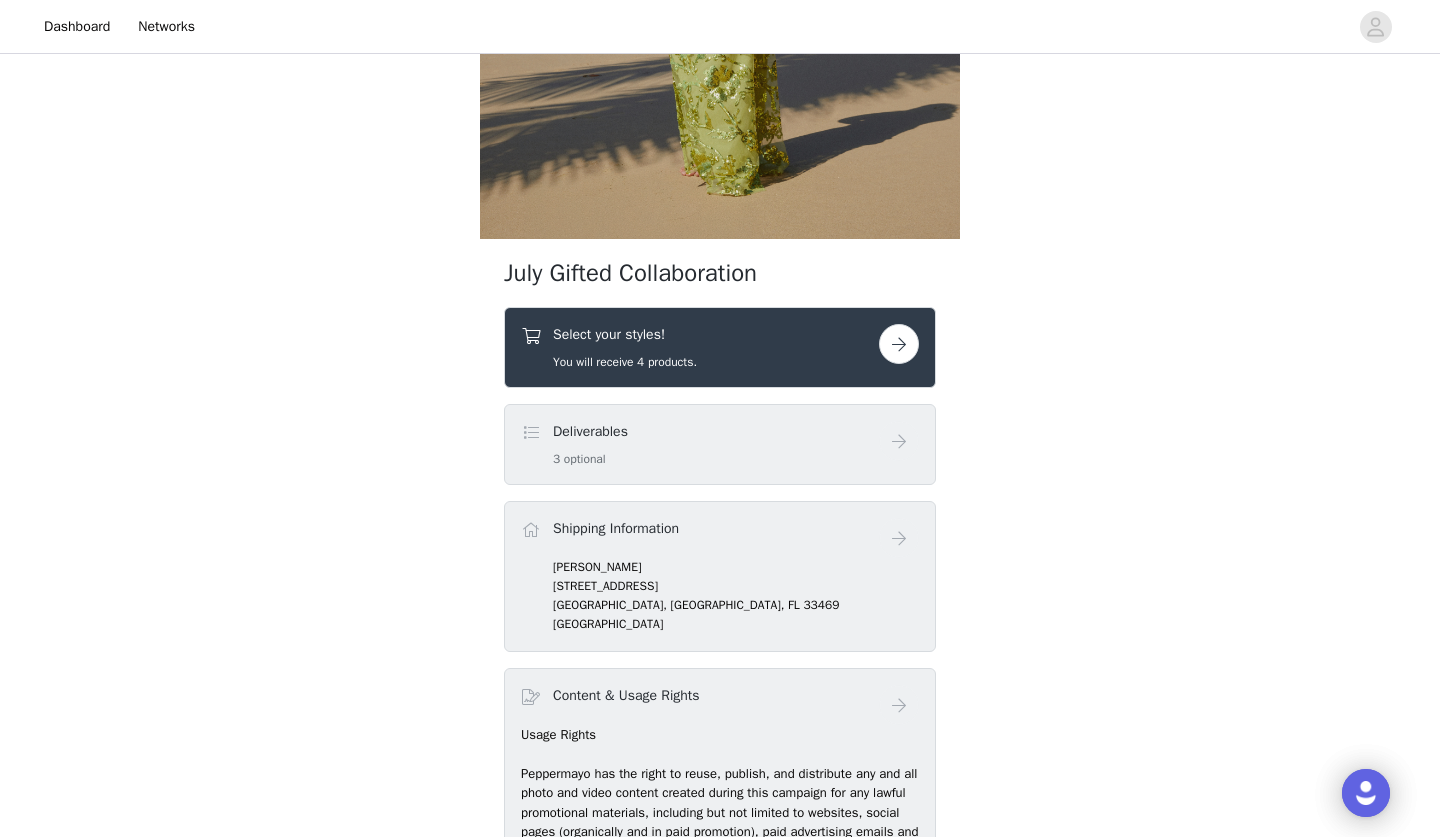 click at bounding box center (899, 344) 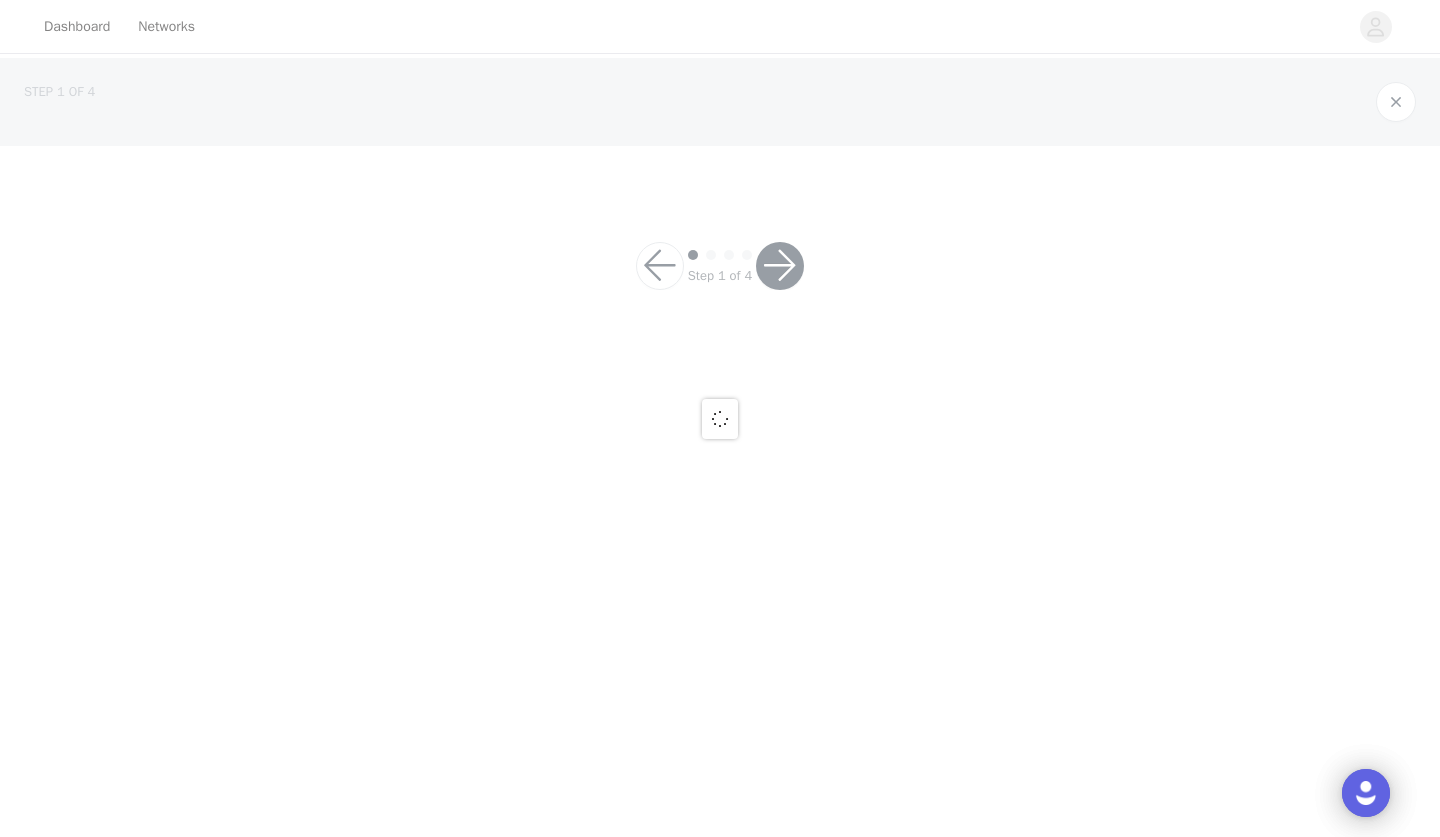 scroll, scrollTop: 0, scrollLeft: 0, axis: both 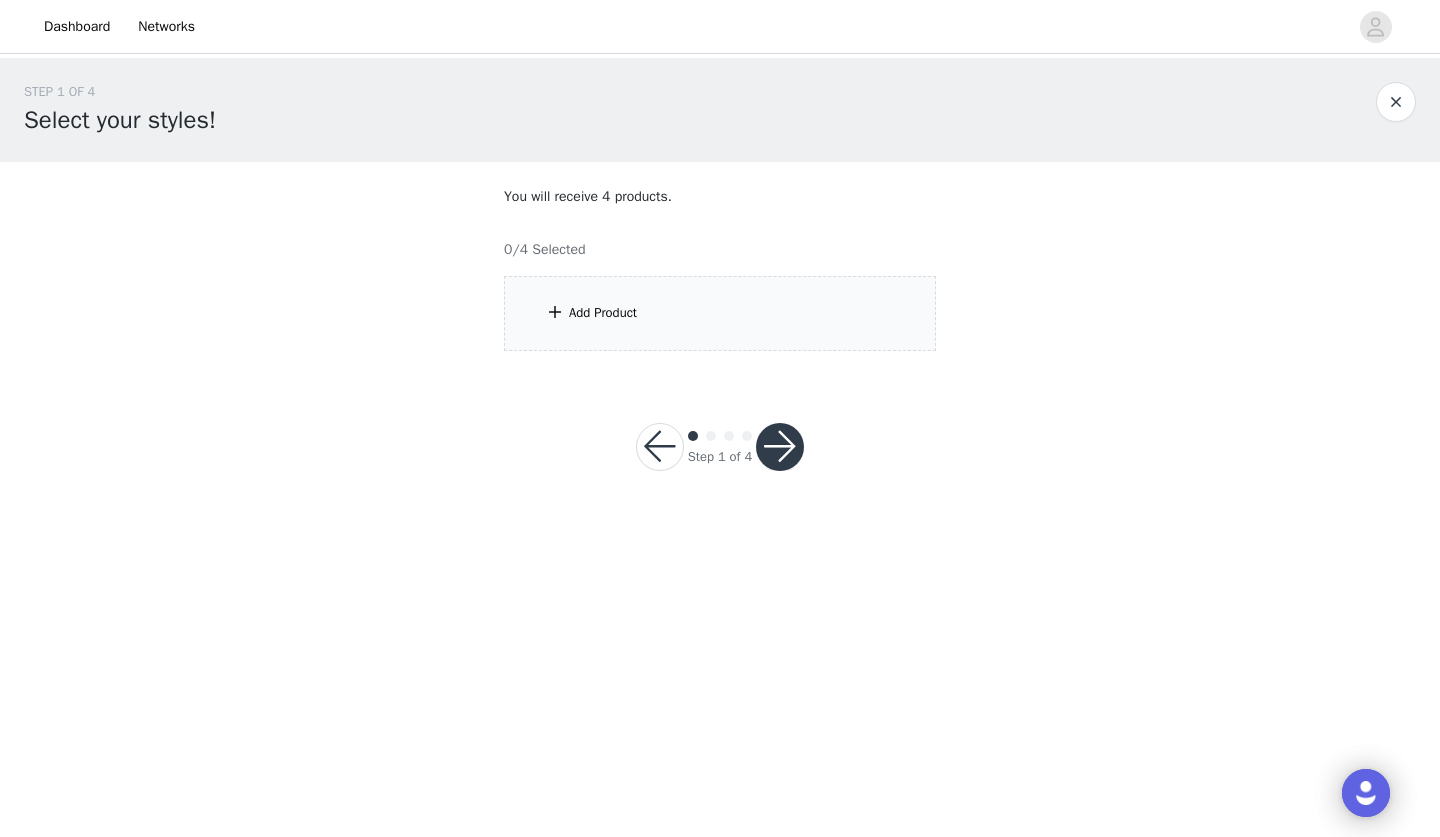 click on "Add Product" at bounding box center [720, 313] 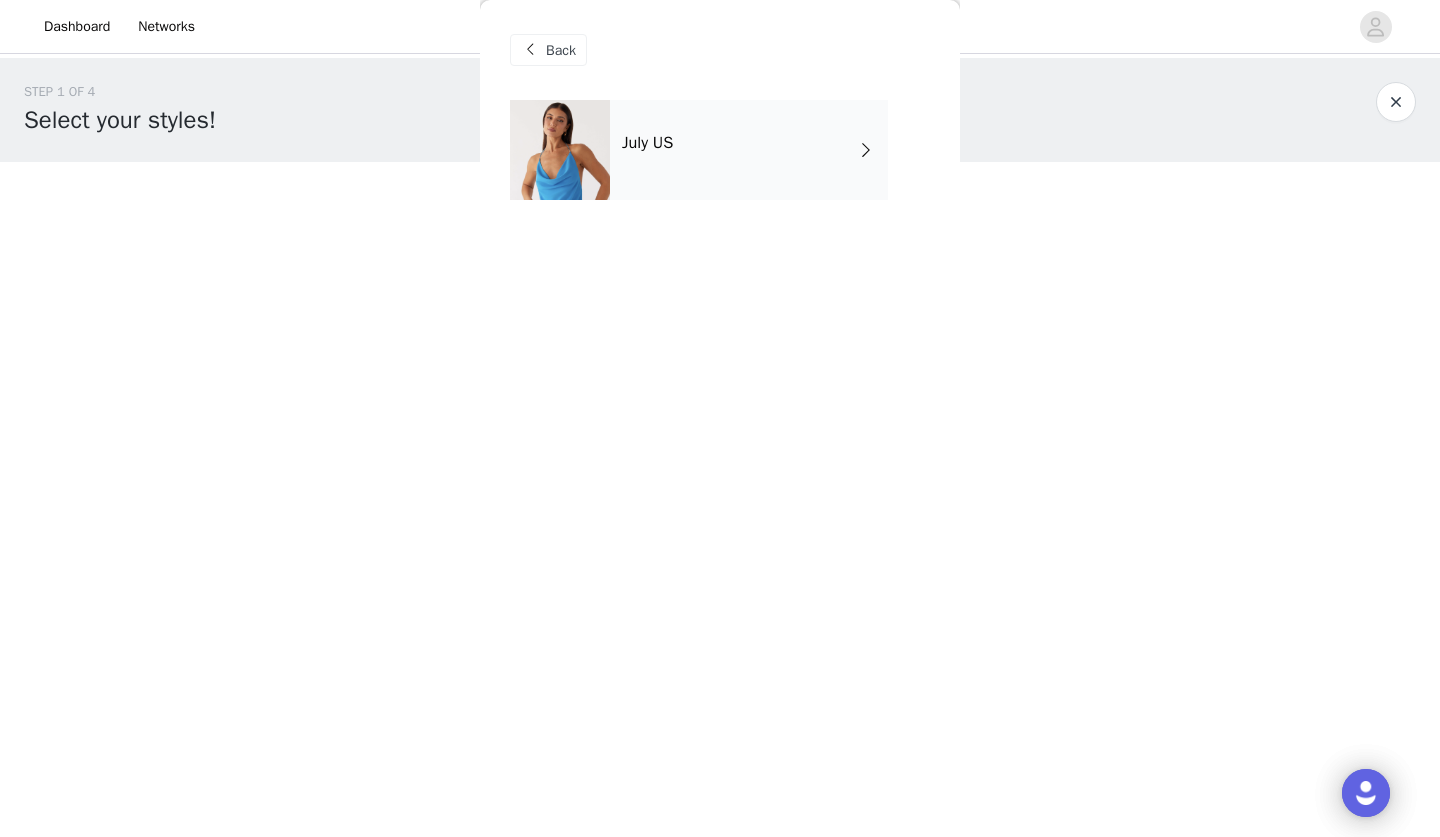 click on "July US" at bounding box center [749, 150] 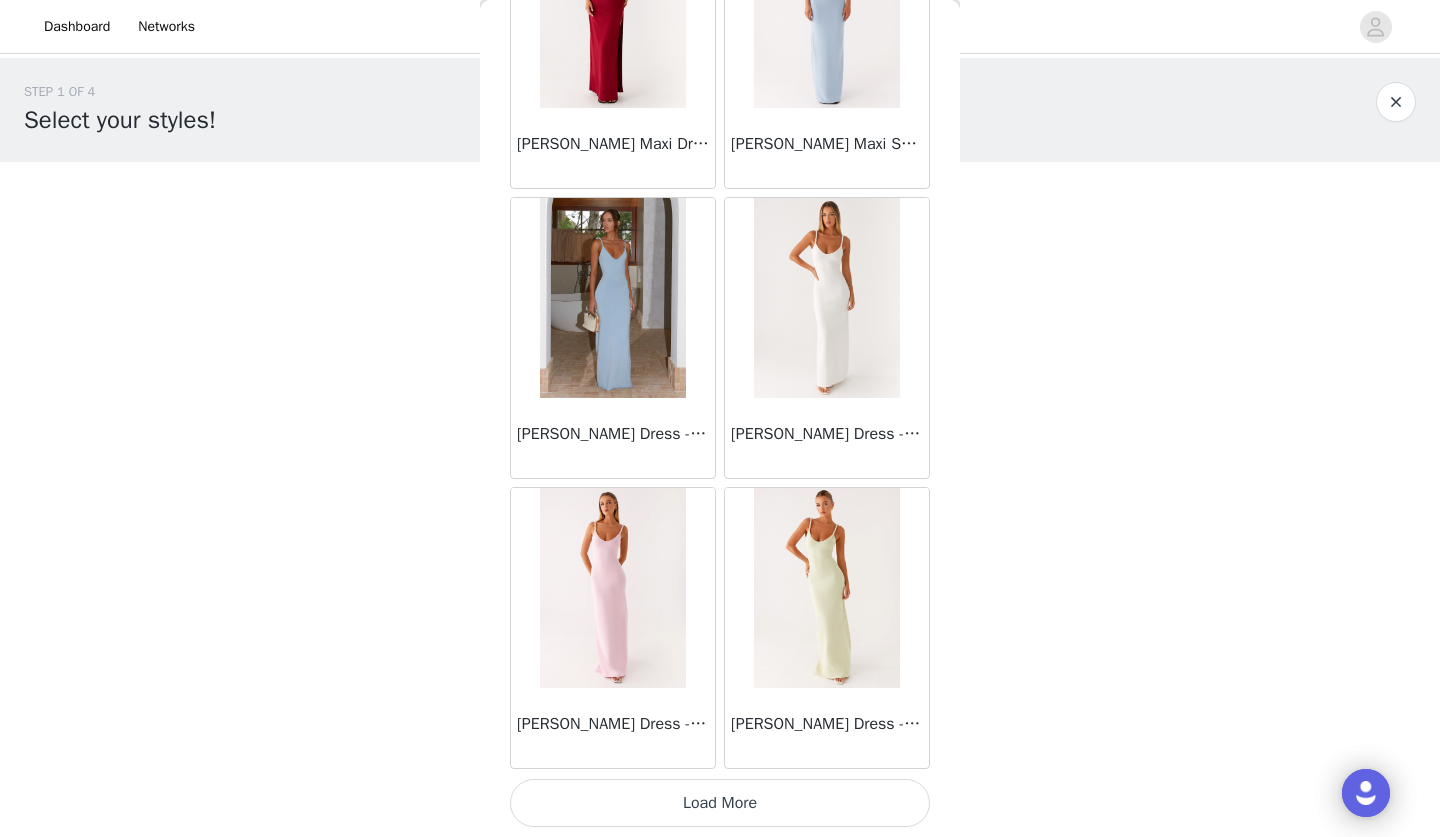 scroll, scrollTop: 2223, scrollLeft: 0, axis: vertical 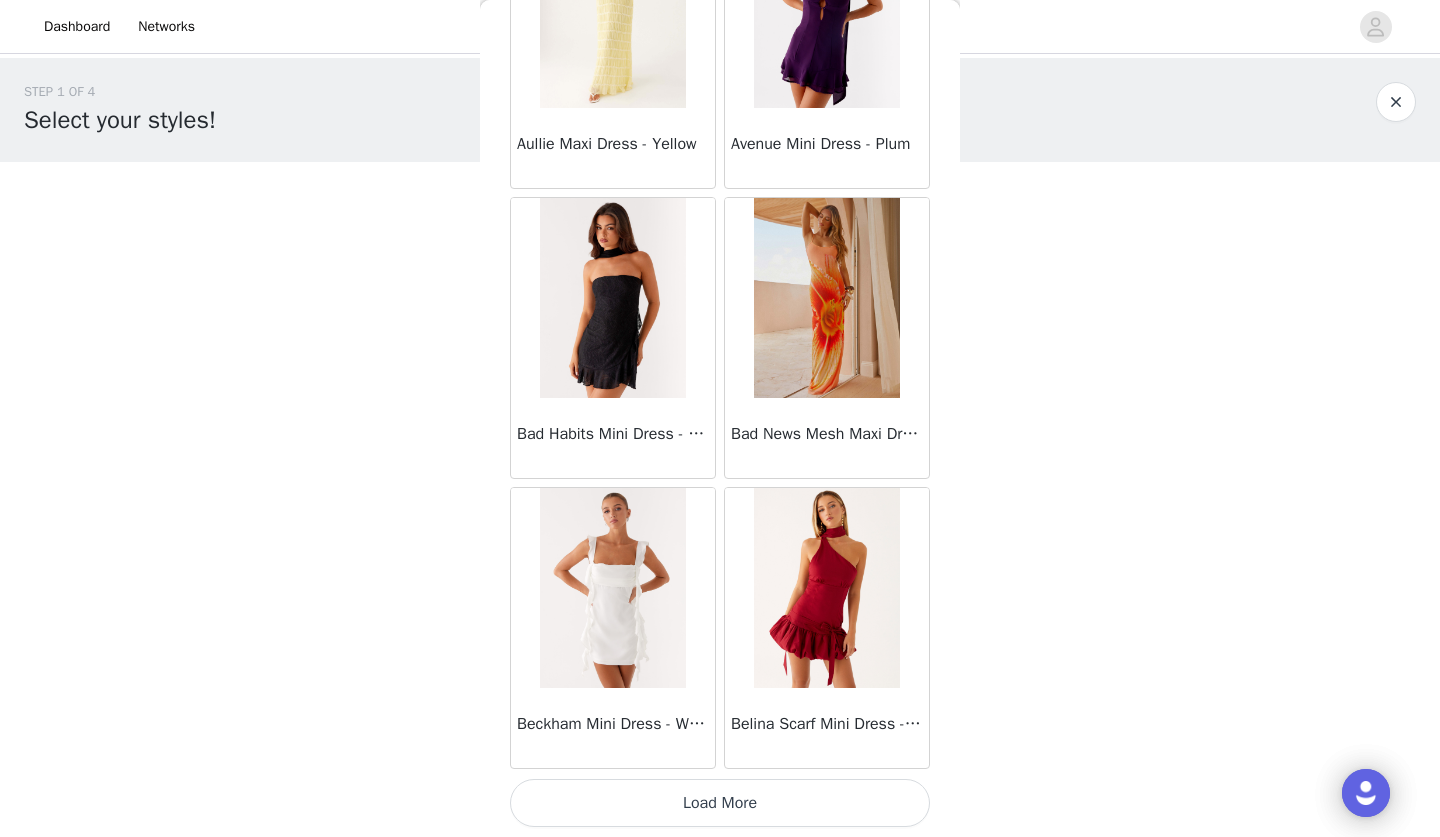click on "Load More" at bounding box center (720, 803) 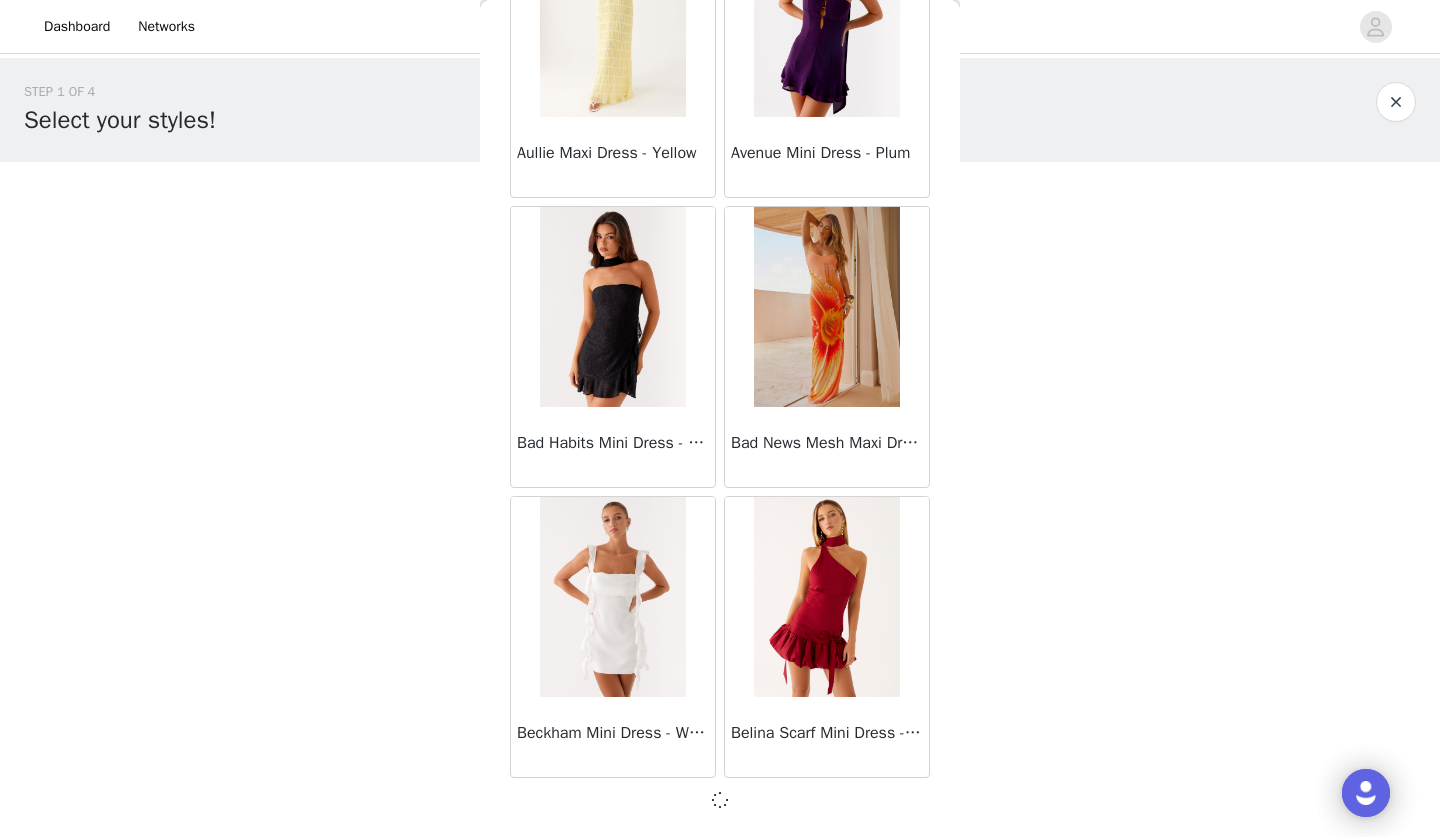 scroll, scrollTop: 5114, scrollLeft: 0, axis: vertical 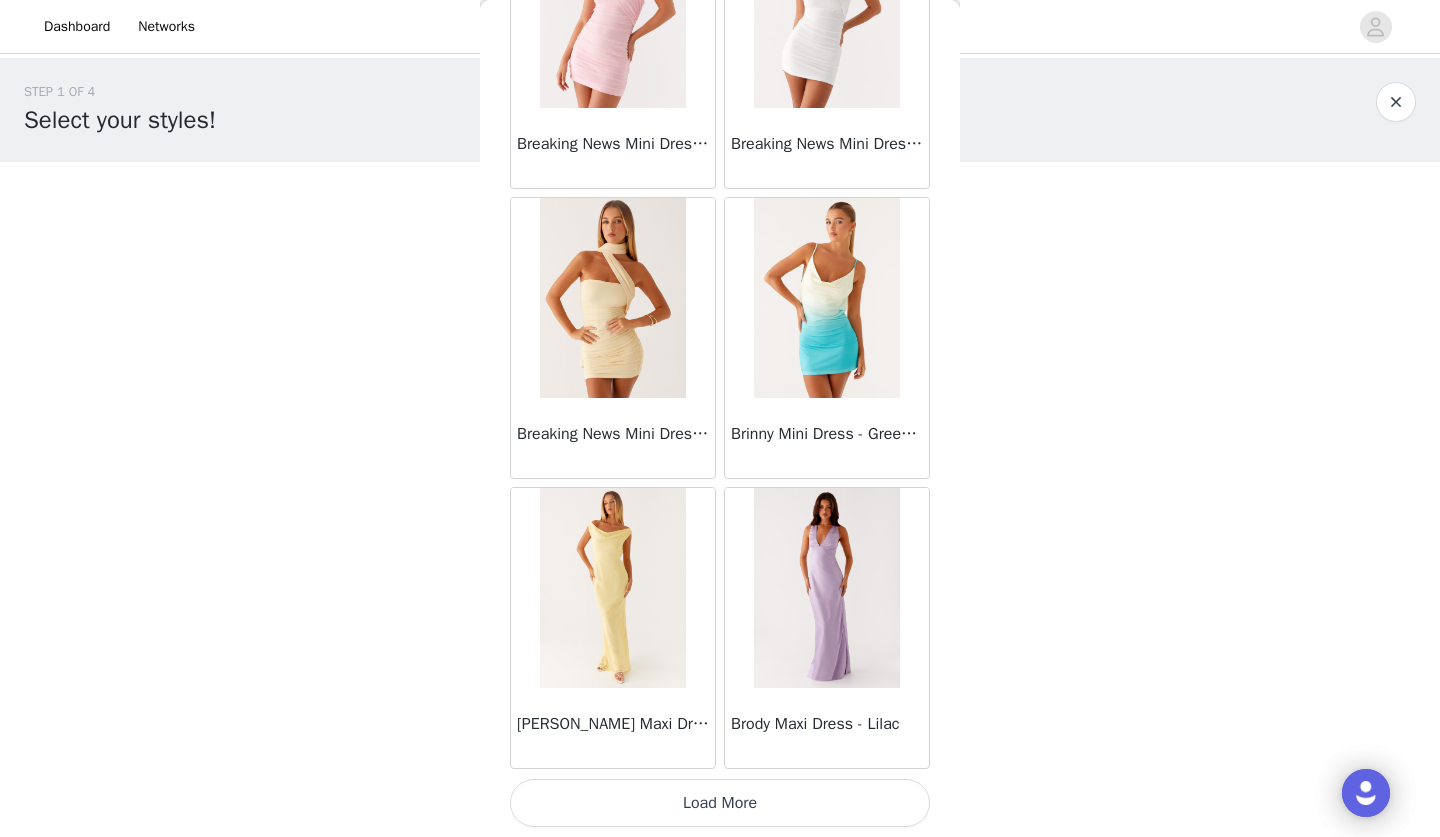 click on "Load More" at bounding box center [720, 803] 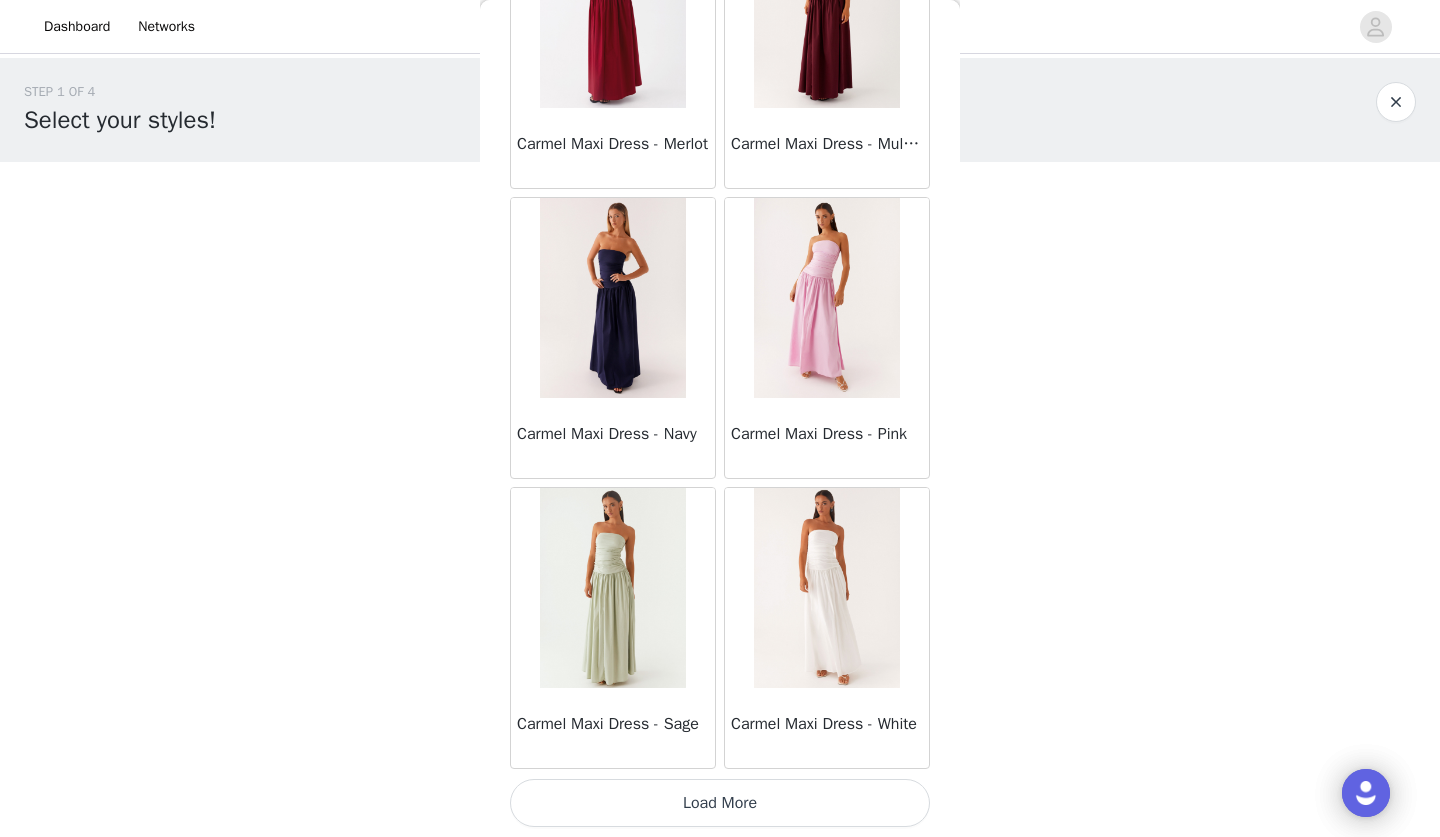 scroll, scrollTop: 10923, scrollLeft: 0, axis: vertical 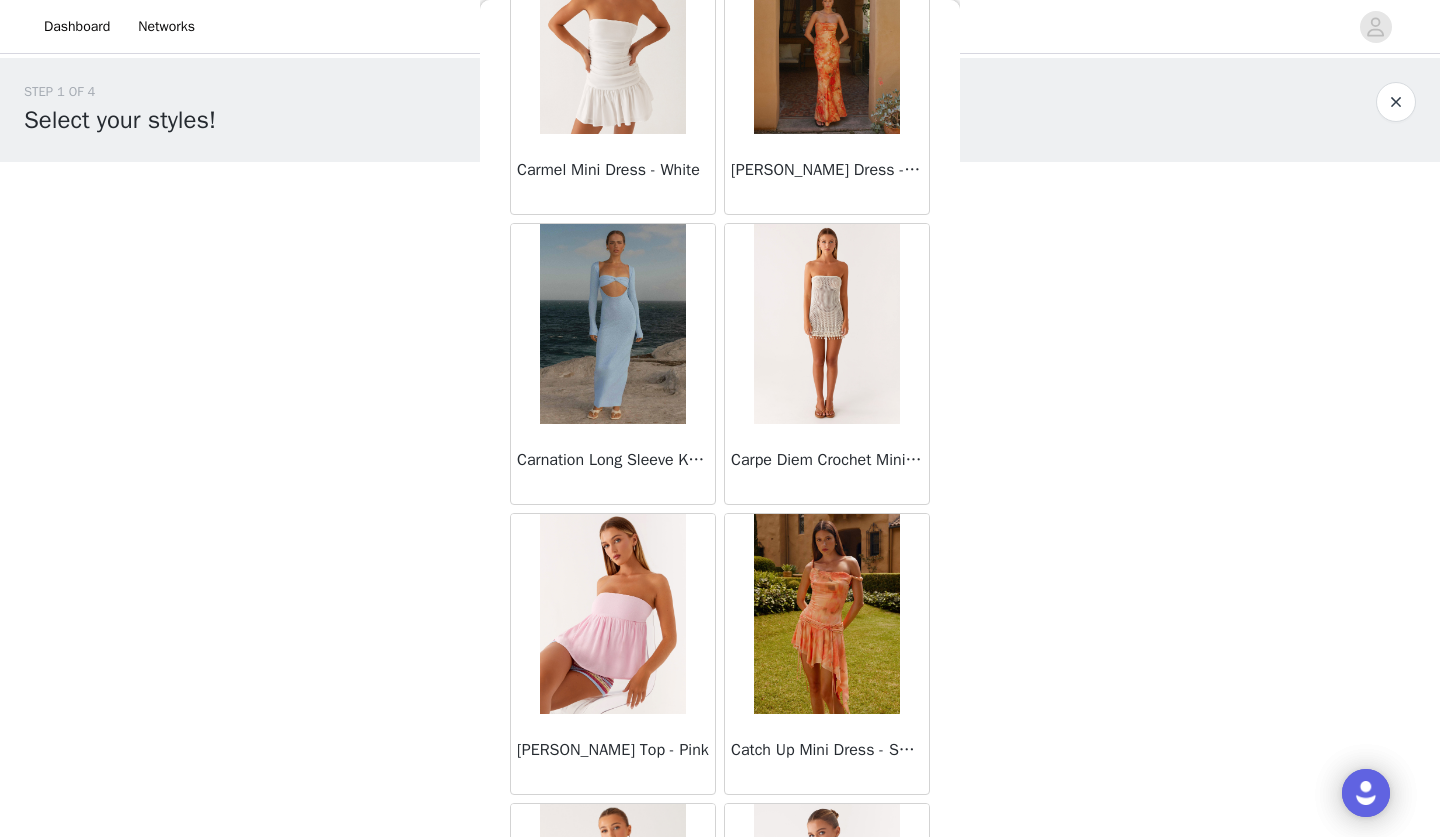 click at bounding box center [826, 324] 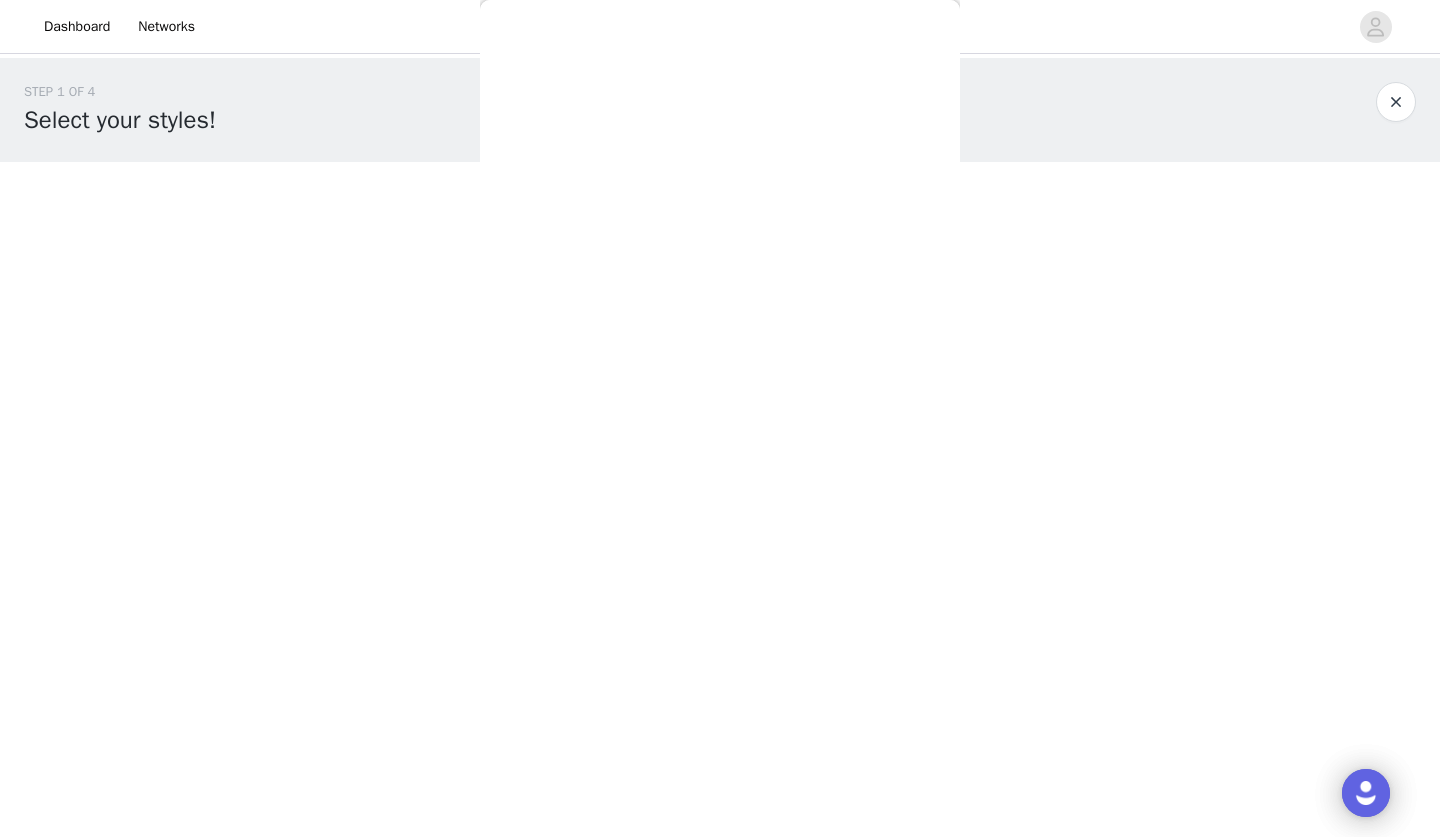scroll, scrollTop: 0, scrollLeft: 0, axis: both 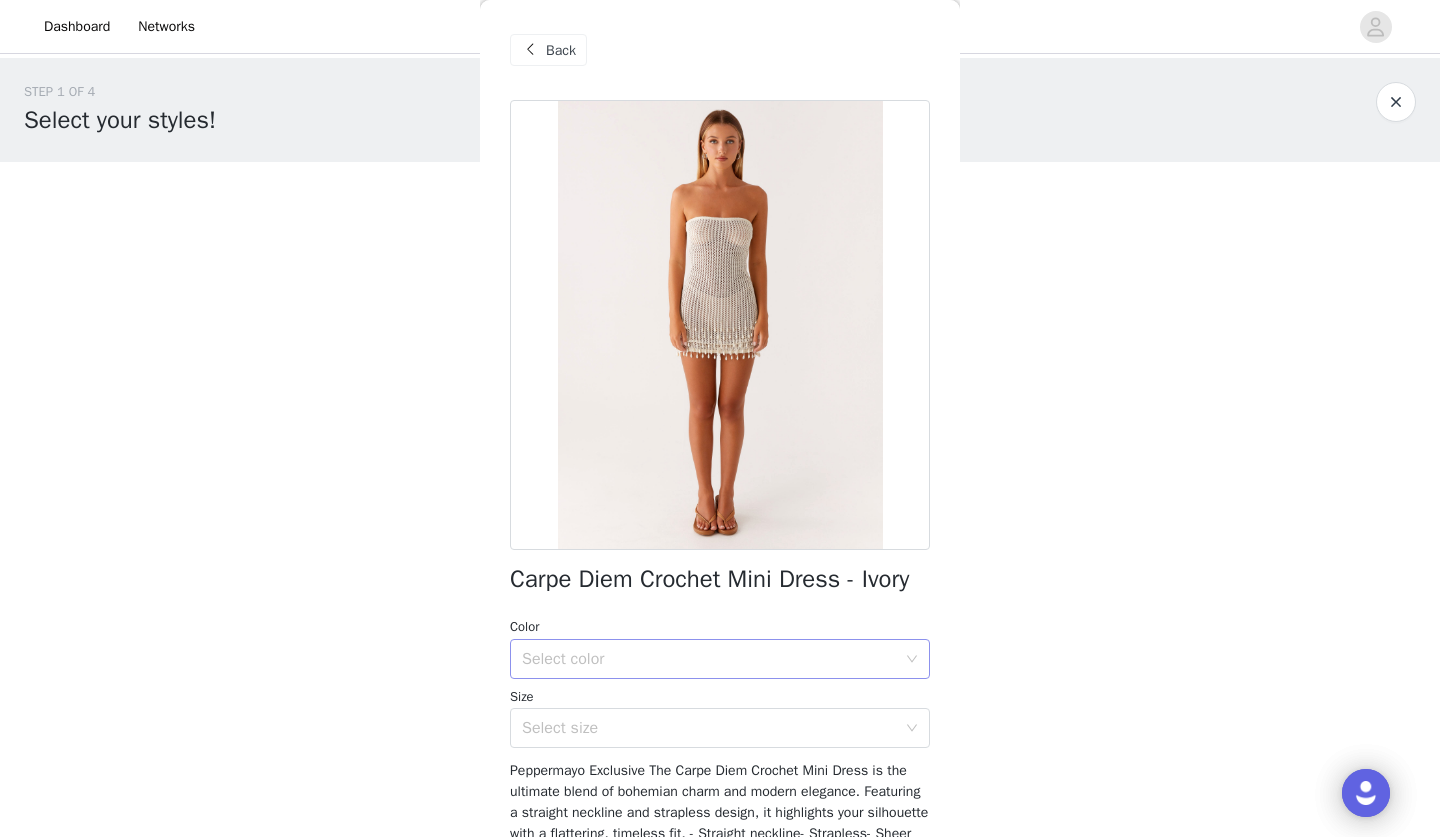 click on "Select color" at bounding box center (709, 659) 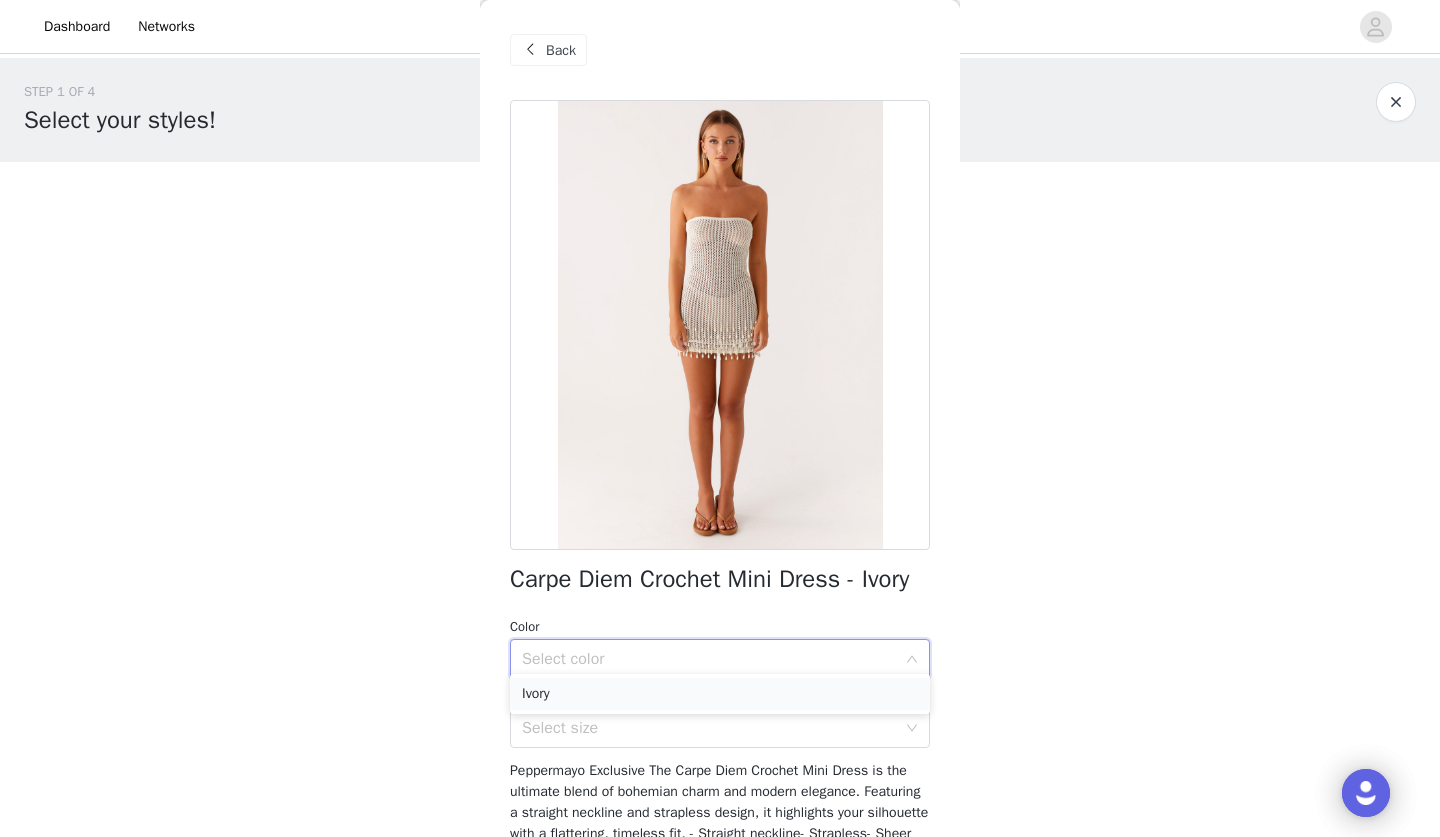 click on "Ivory" at bounding box center [720, 694] 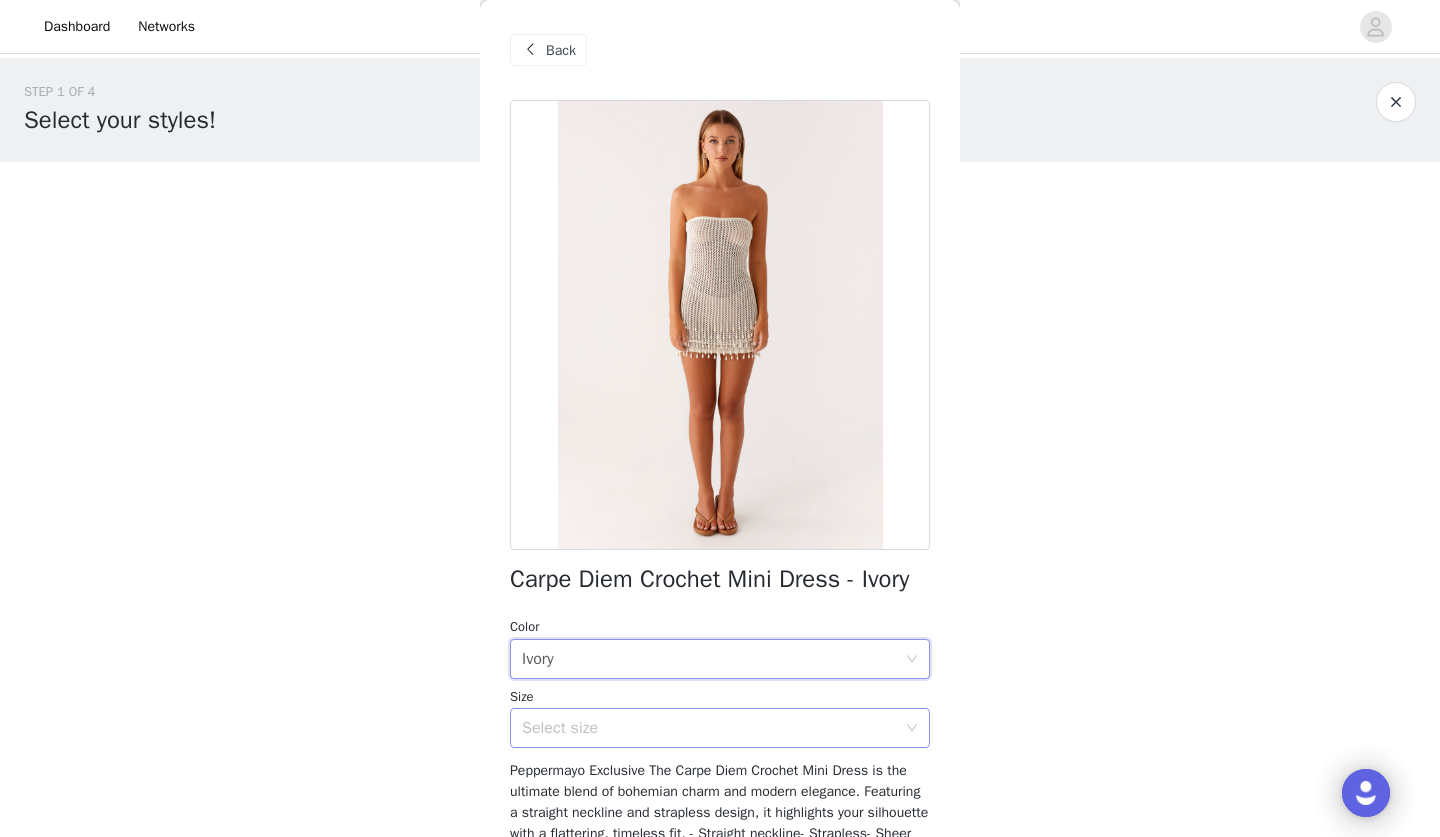 click on "Select size" at bounding box center [709, 728] 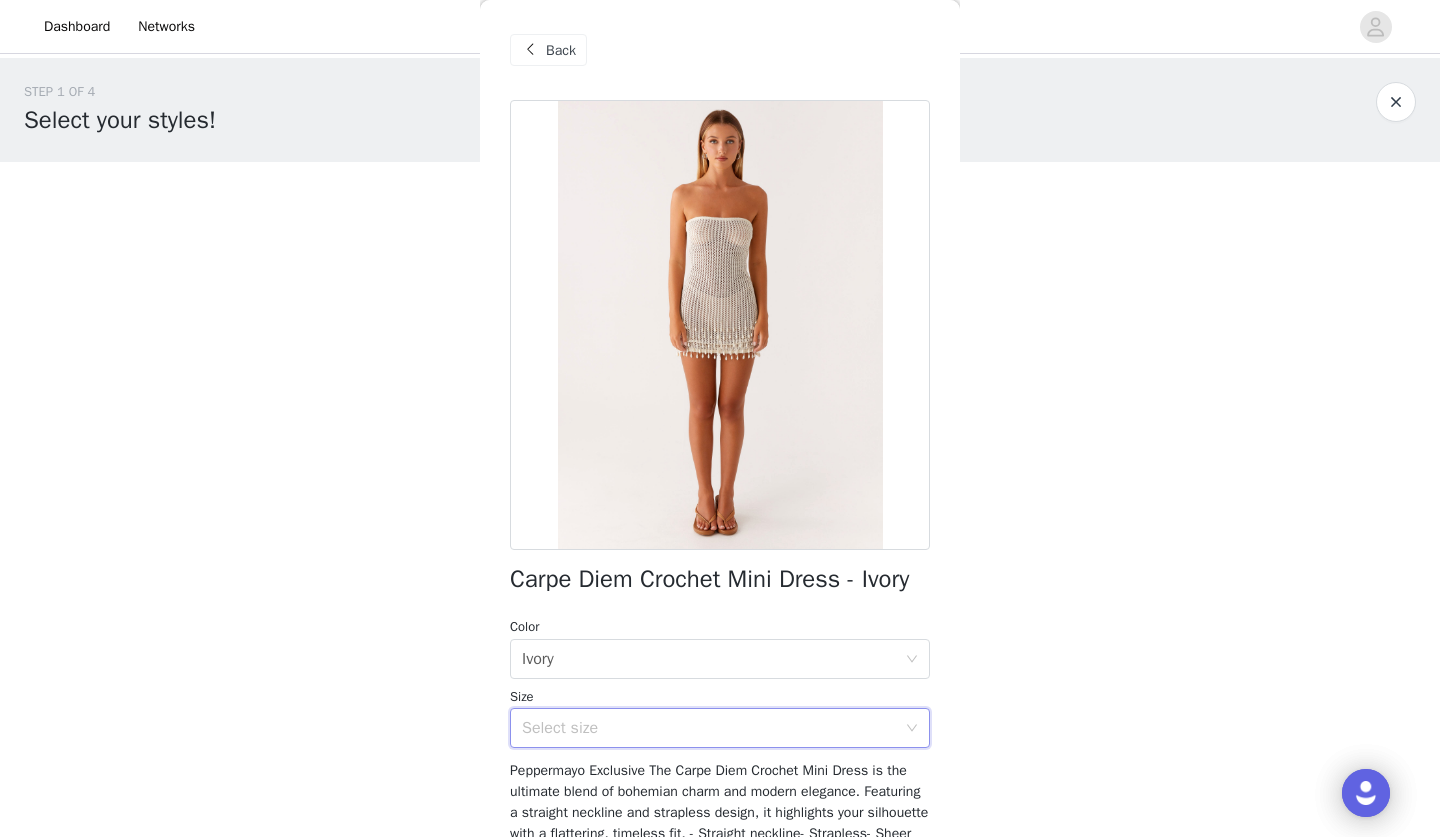 click on "Carpe Diem Crochet Mini Dress - Ivory               Color   Select color Ivory Size   Select size   Peppermayo Exclusive The Carpe Diem Crochet Mini Dress is the ultimate blend of bohemian charm and modern elegance. Featuring a straight neckline and strapless design, it highlights your silhouette with a flattering, timeless fit. - Straight neckline- Strapless- Sheer crochet knit- Mini length- Elastic neckline- 100% polyester Size AU 8 / US 4 garment measurements: Bust: 70 cm / 27.6 in.Waist: 67 cm / 26.4 in.Hem: 76 cm / 29.9 in.Hip: 80 cm / 31.5 in.Length: 58 cm / 22.8 in. Yasmin is 174cm and wearing a size AU 8 / and US 4   Add Product" at bounding box center [720, 566] 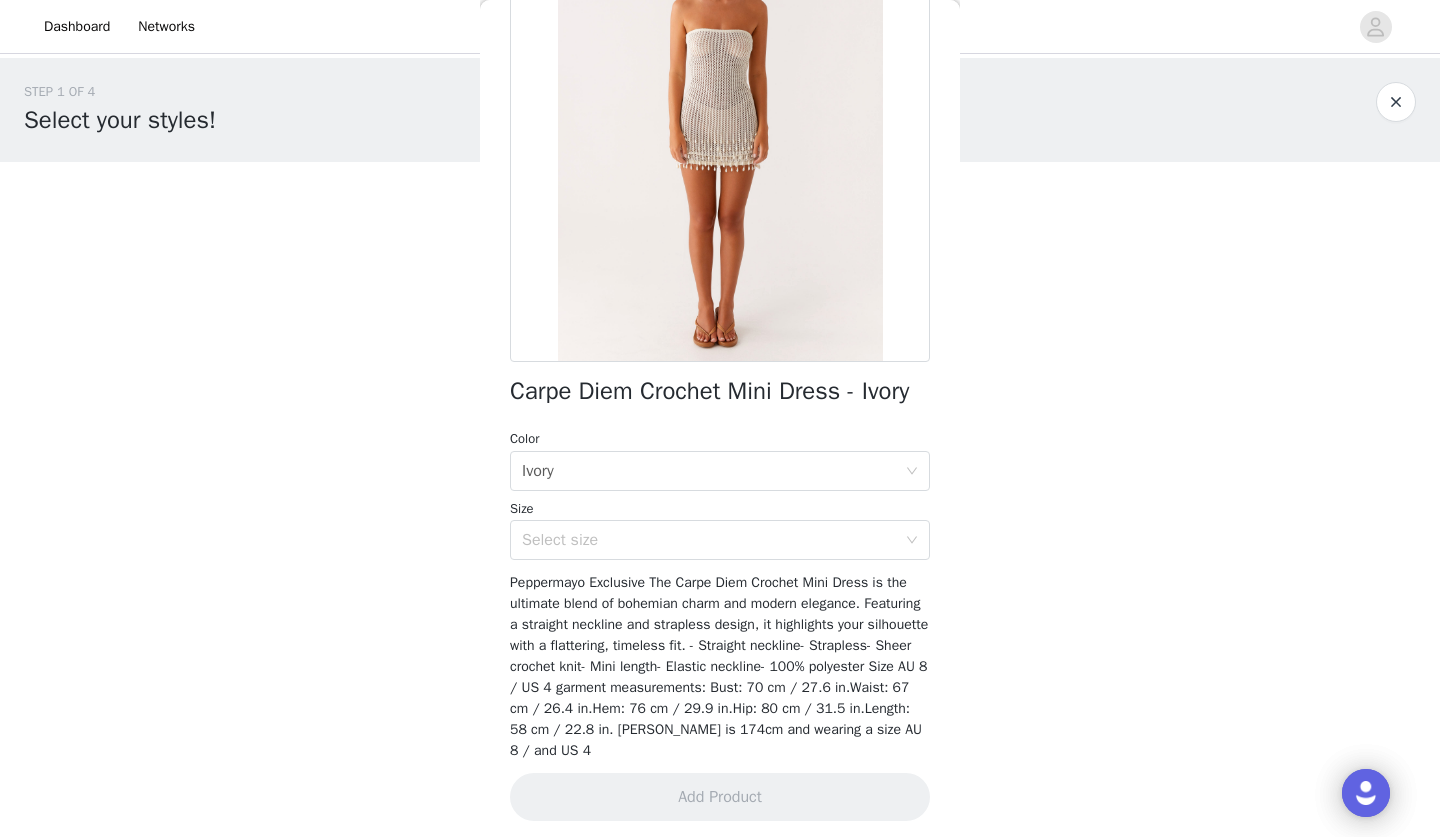 scroll, scrollTop: 187, scrollLeft: 0, axis: vertical 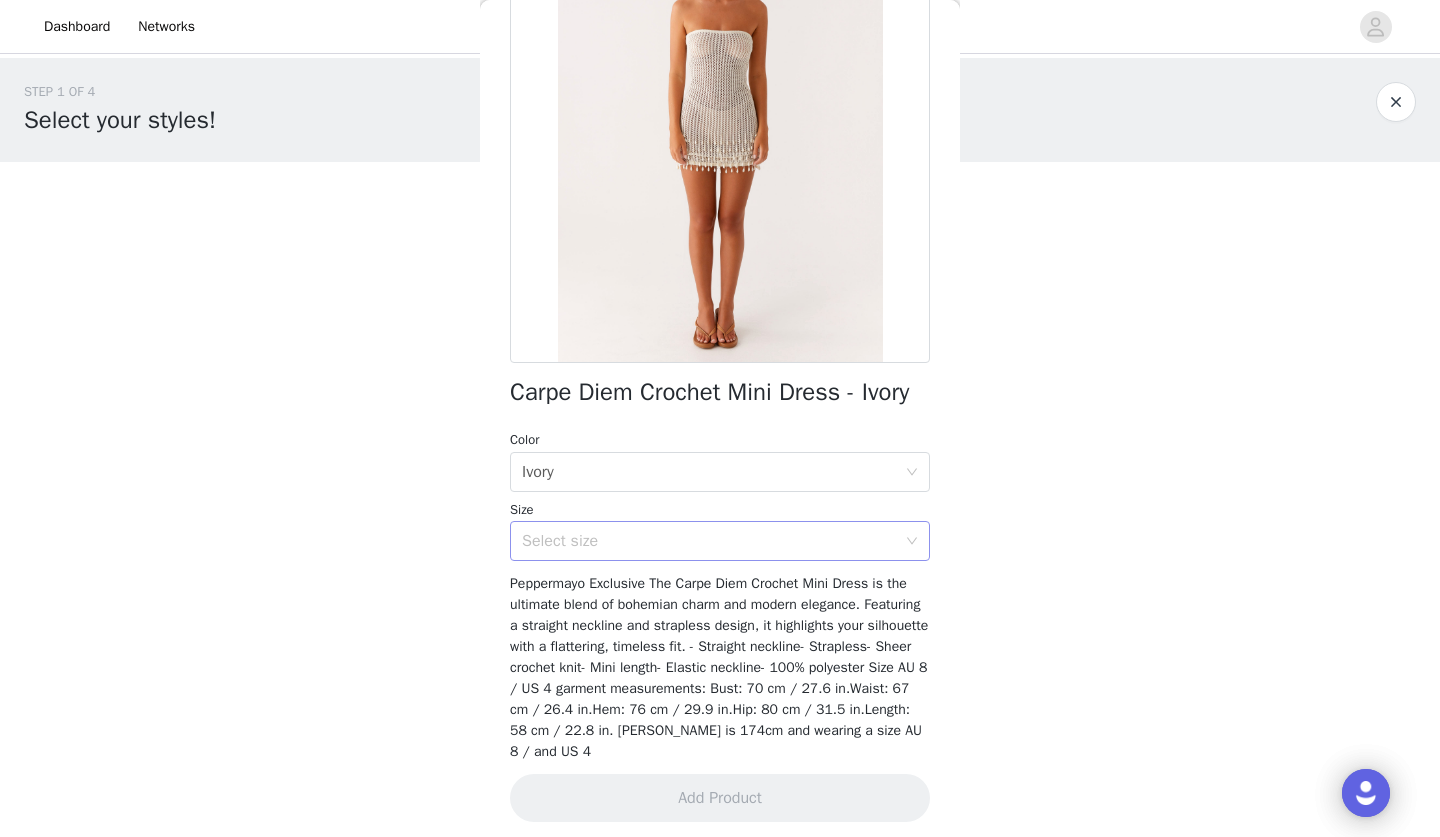 click on "Select size" at bounding box center (709, 541) 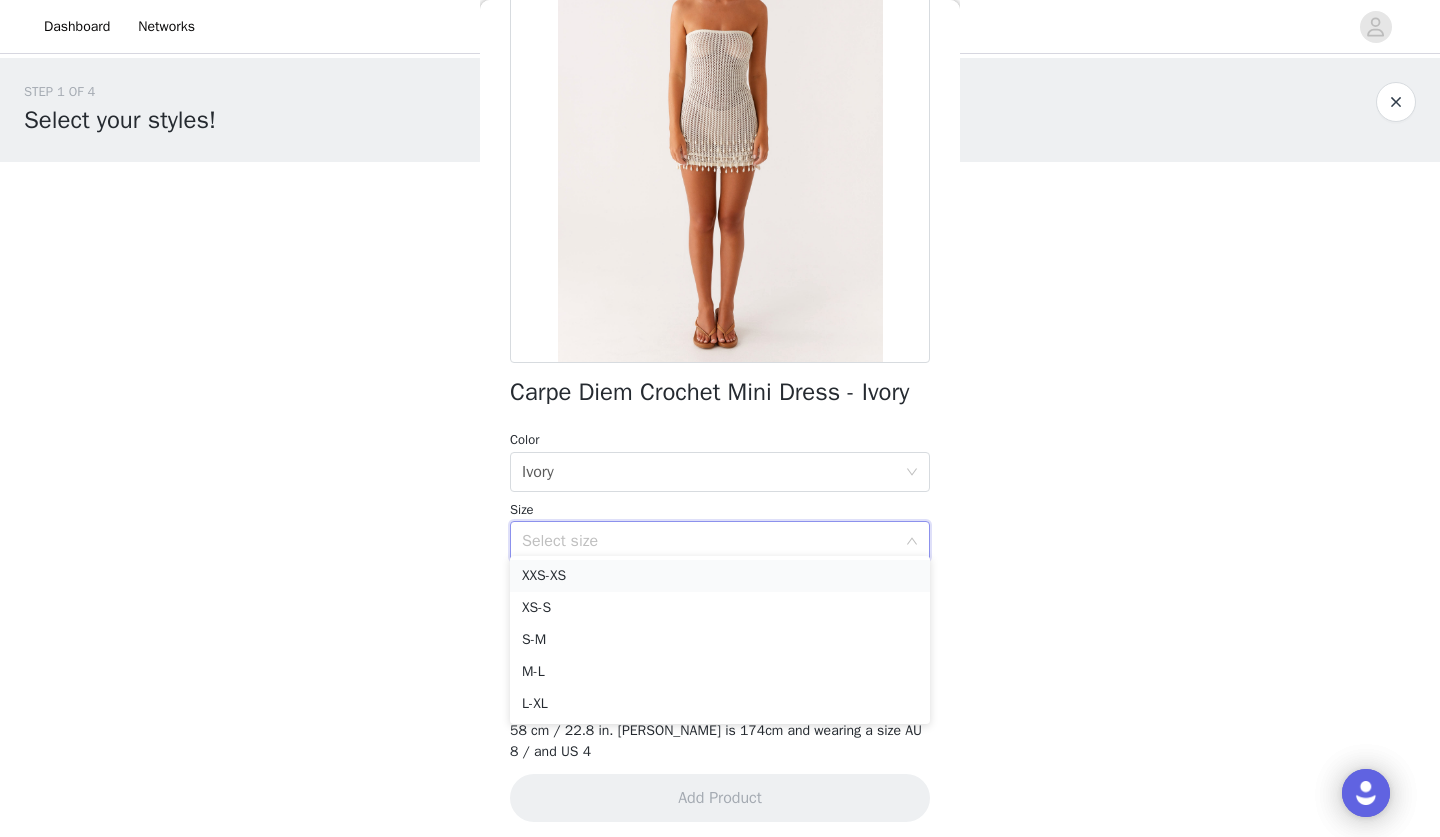 click on "XXS-XS" at bounding box center [720, 576] 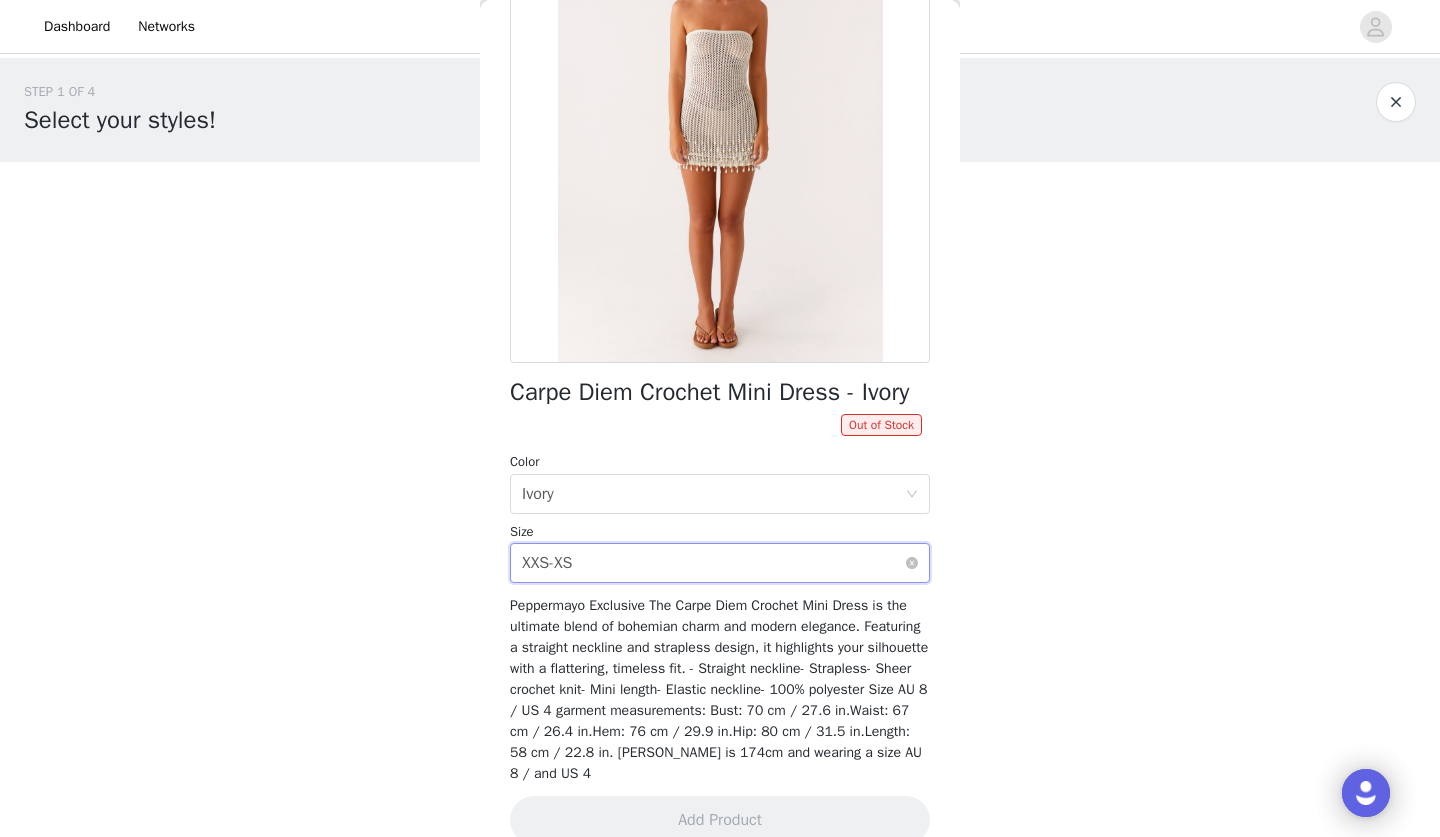 click on "Select size XXS-XS" at bounding box center [713, 563] 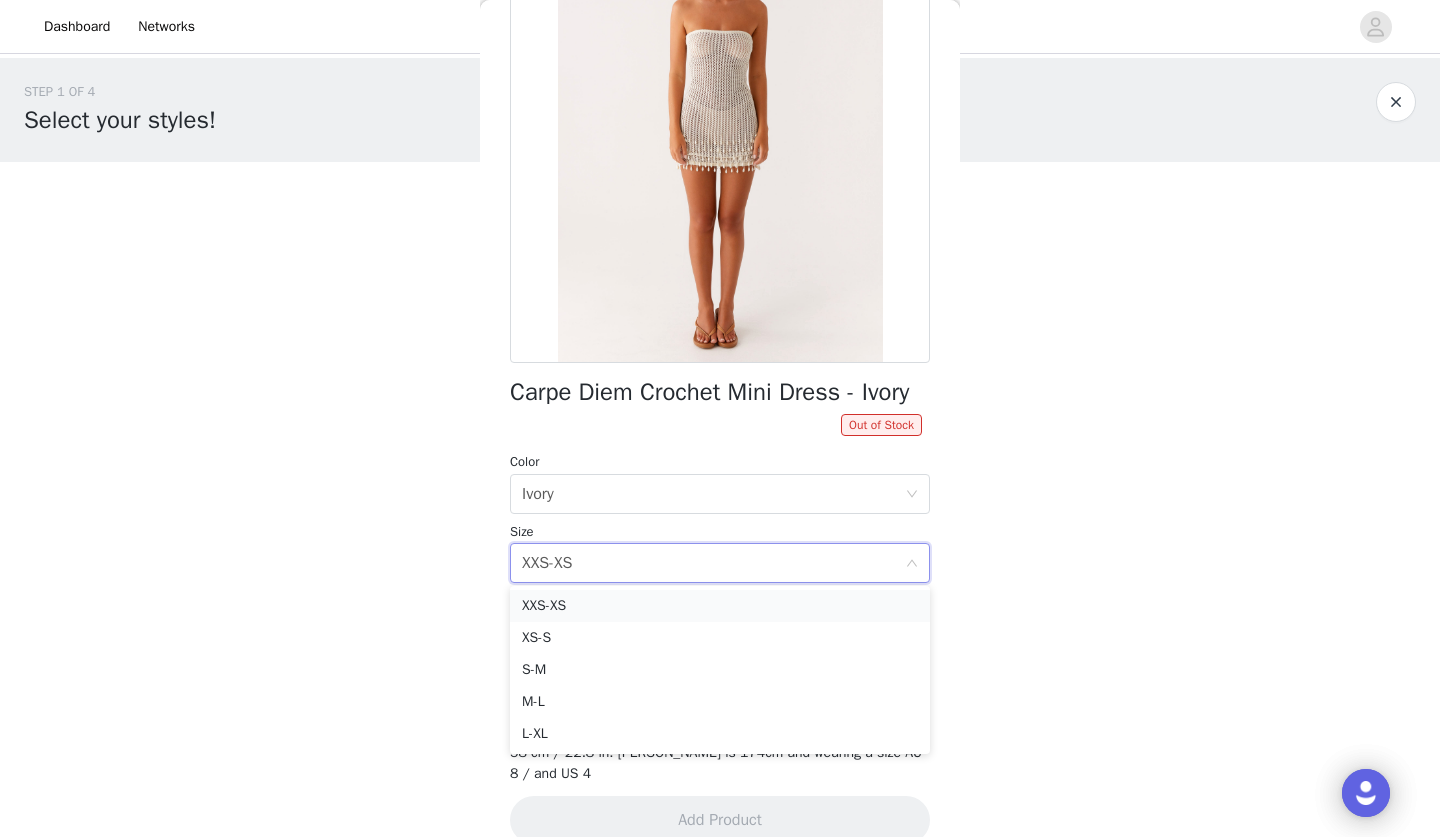 click on "XXS-XS" at bounding box center [720, 606] 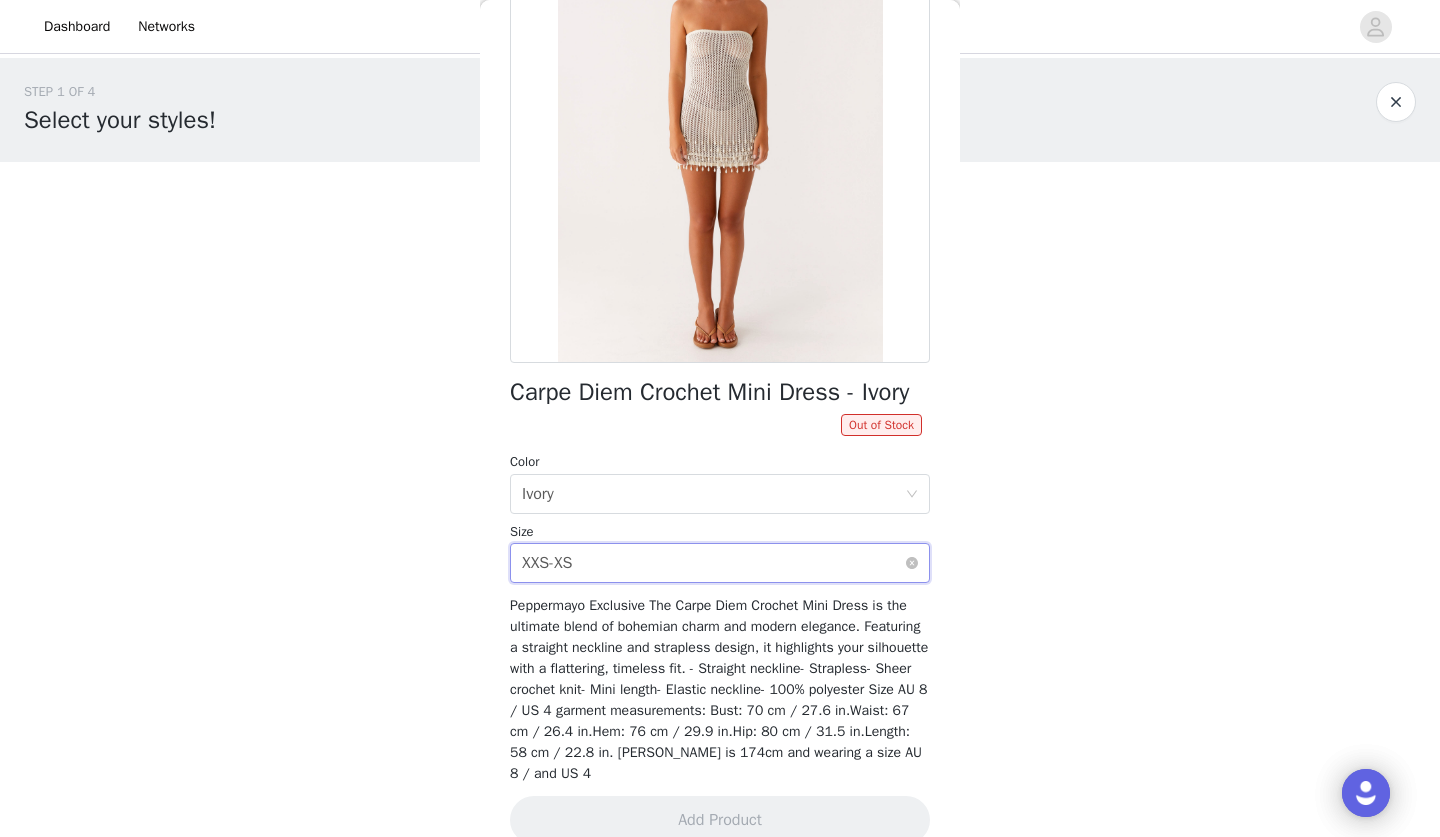 click on "Select size XXS-XS" at bounding box center [713, 563] 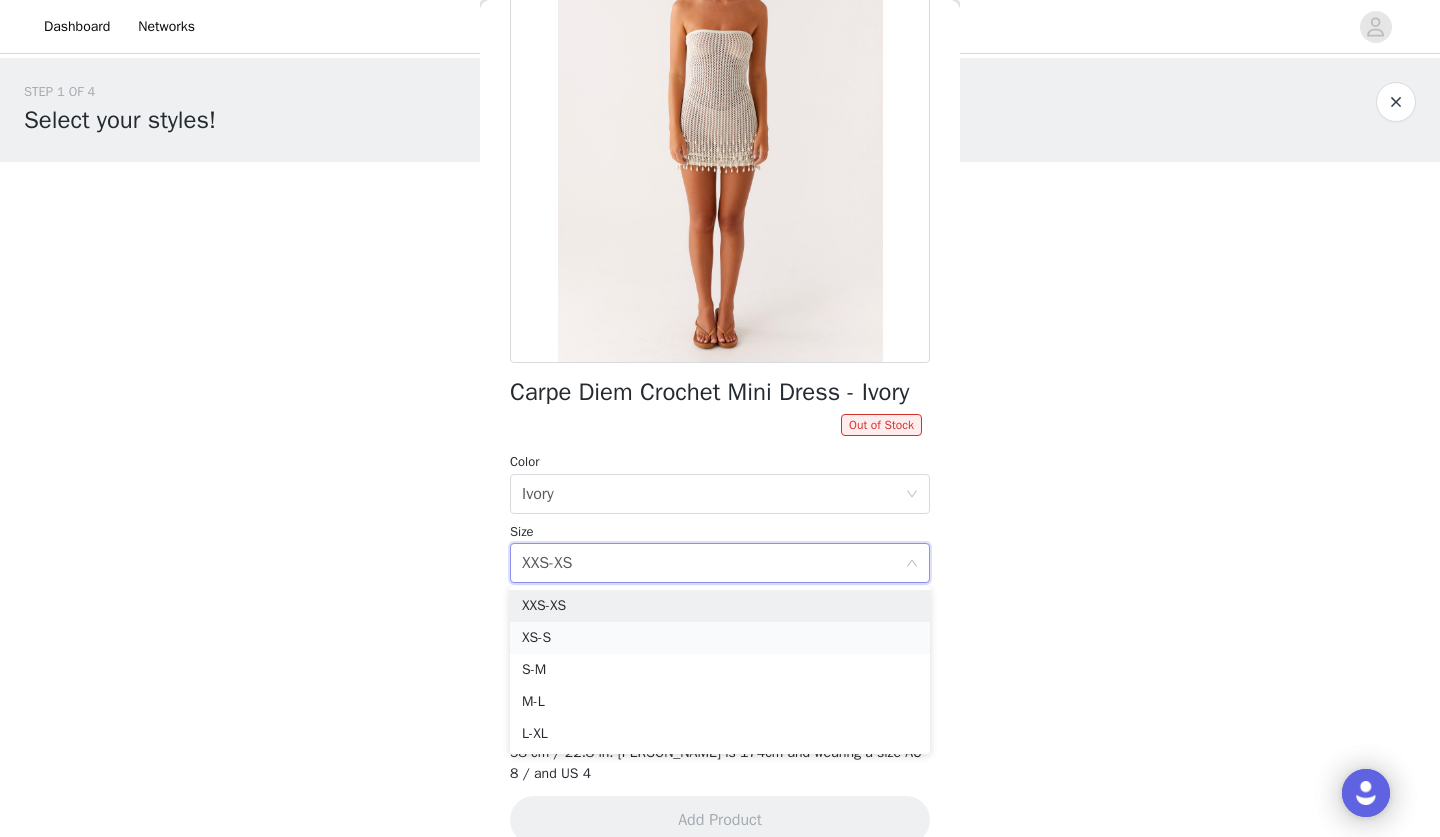 click on "XS-S" at bounding box center (720, 638) 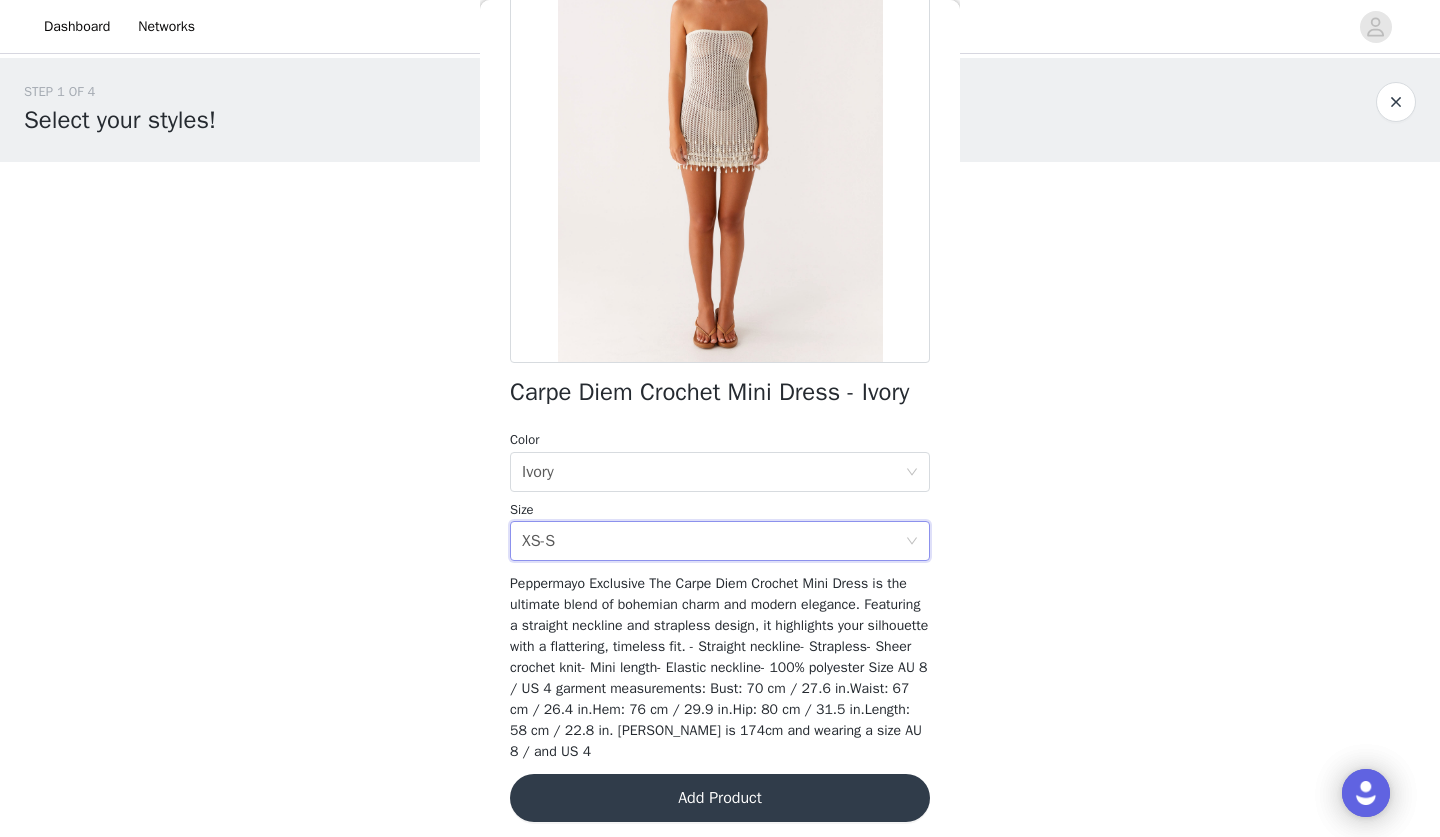 click on "Add Product" at bounding box center (720, 798) 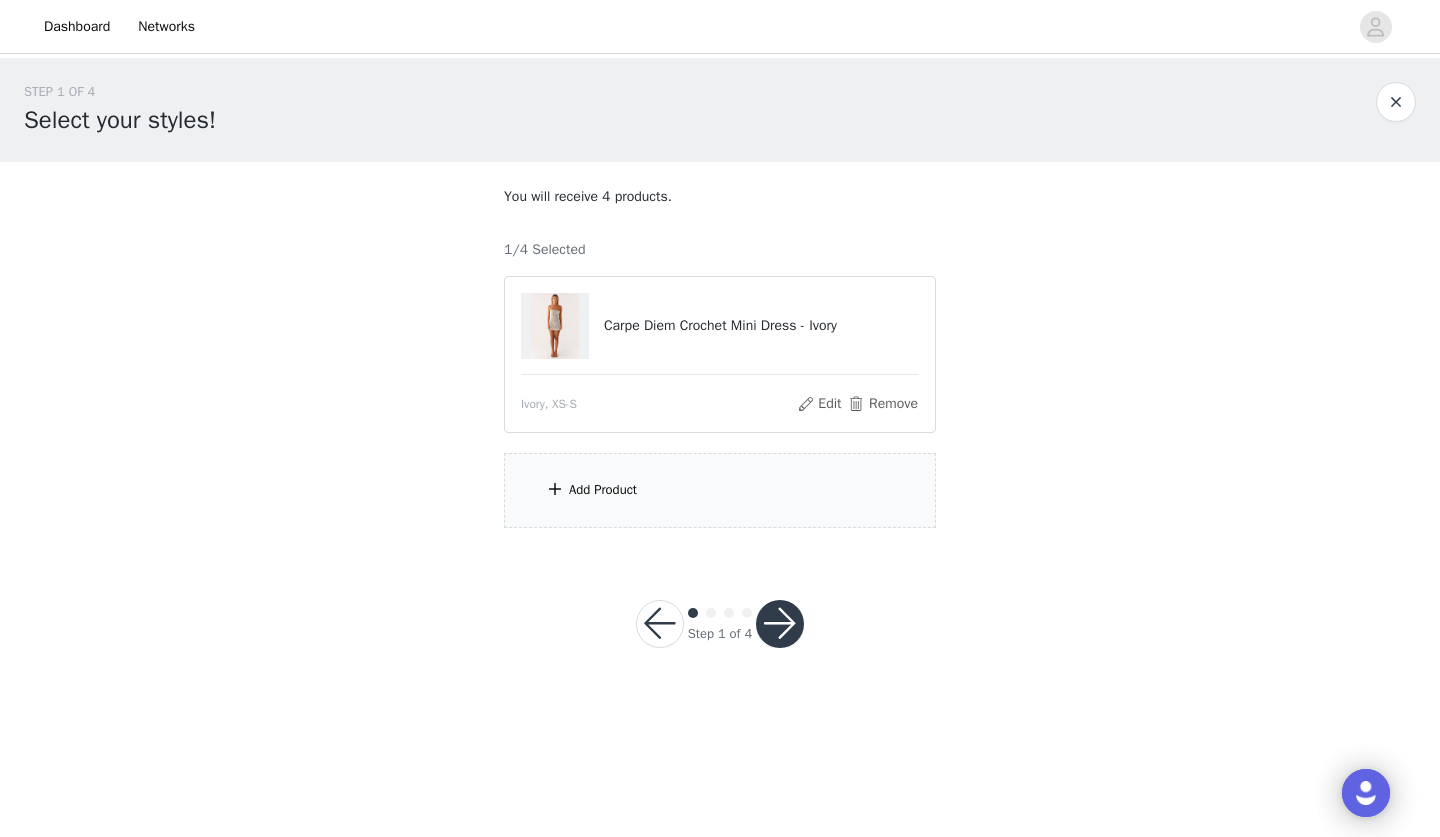 click on "Add Product" at bounding box center [720, 490] 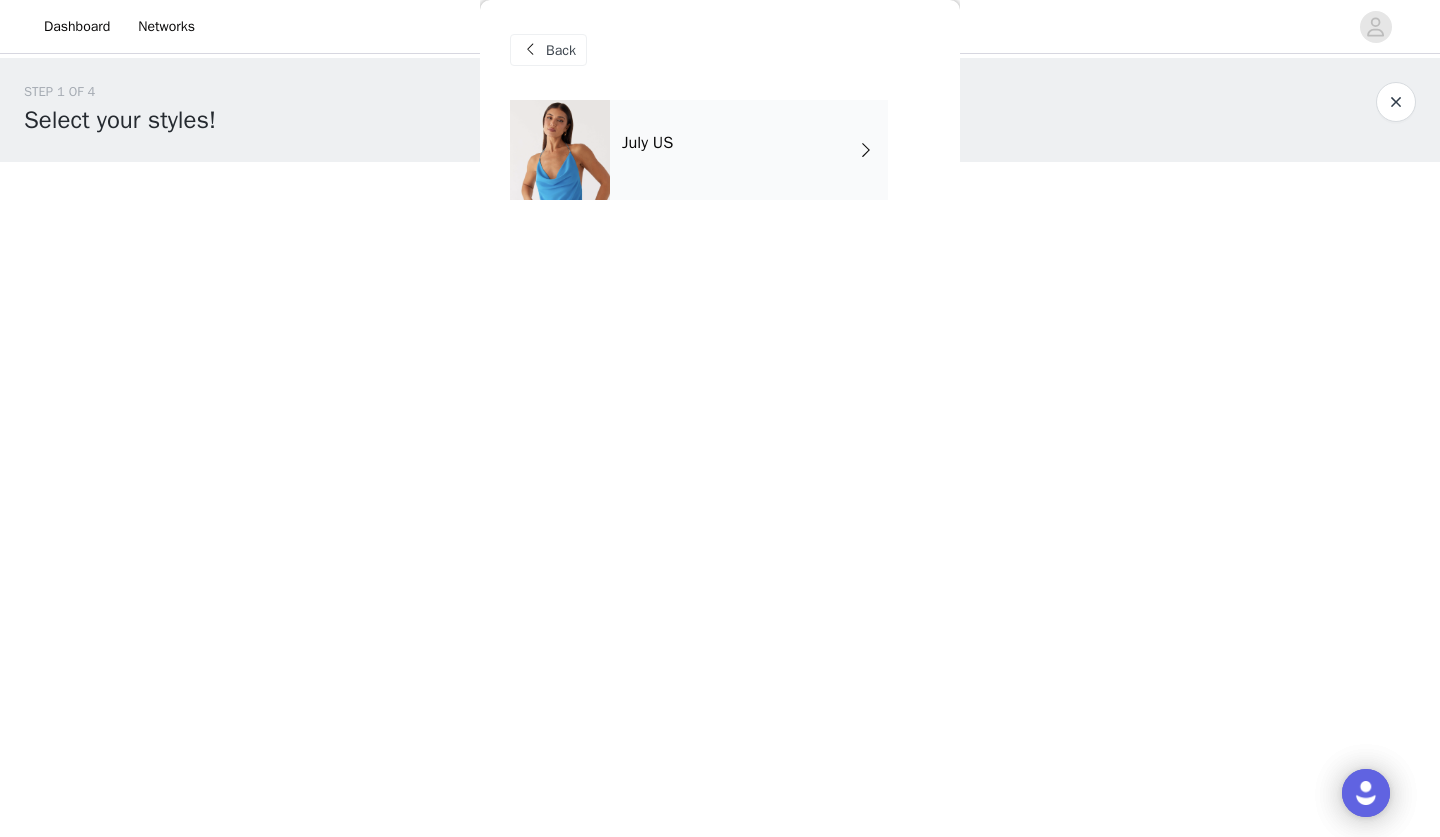 click at bounding box center (866, 150) 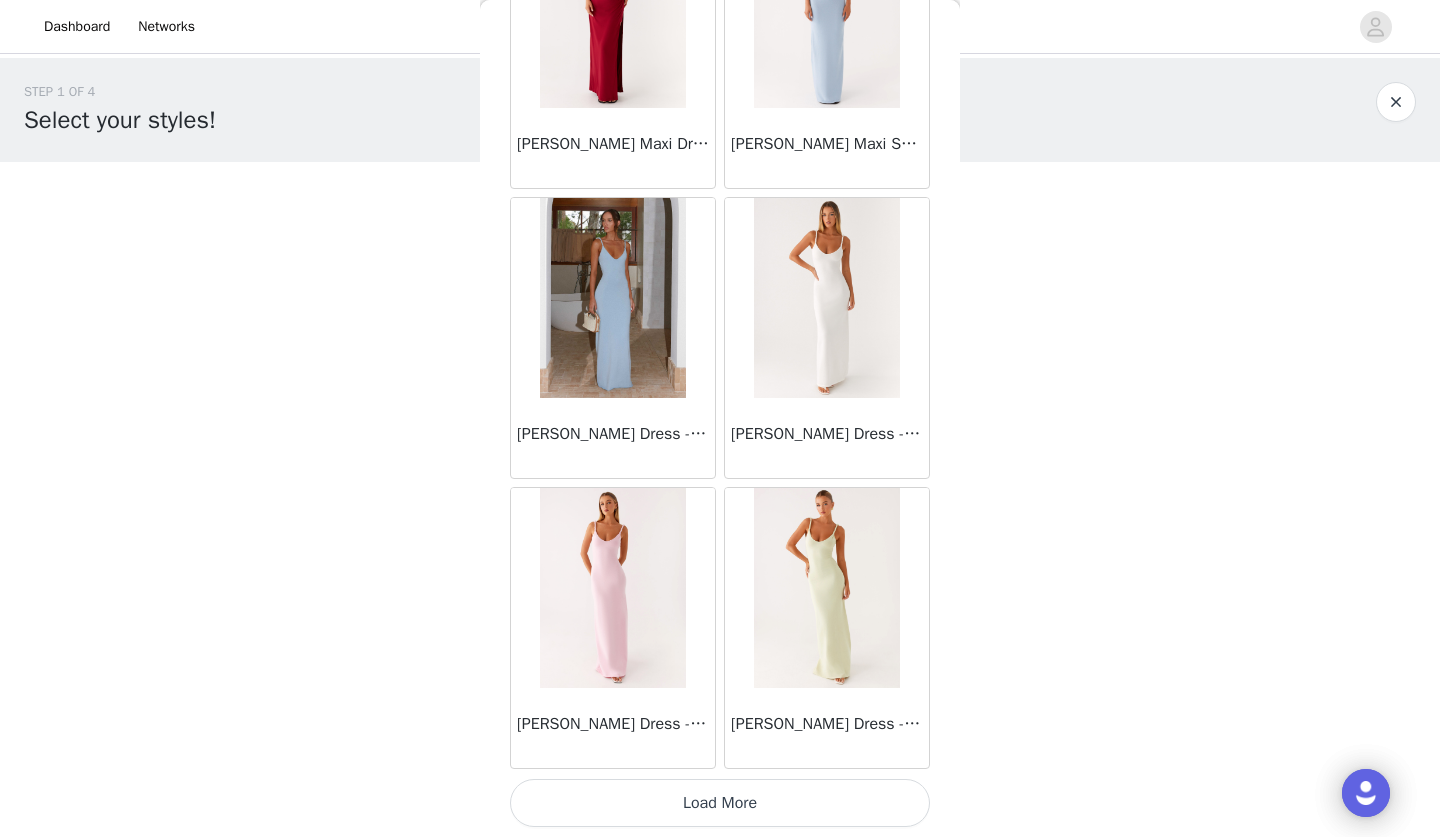 click on "Load More" at bounding box center (720, 803) 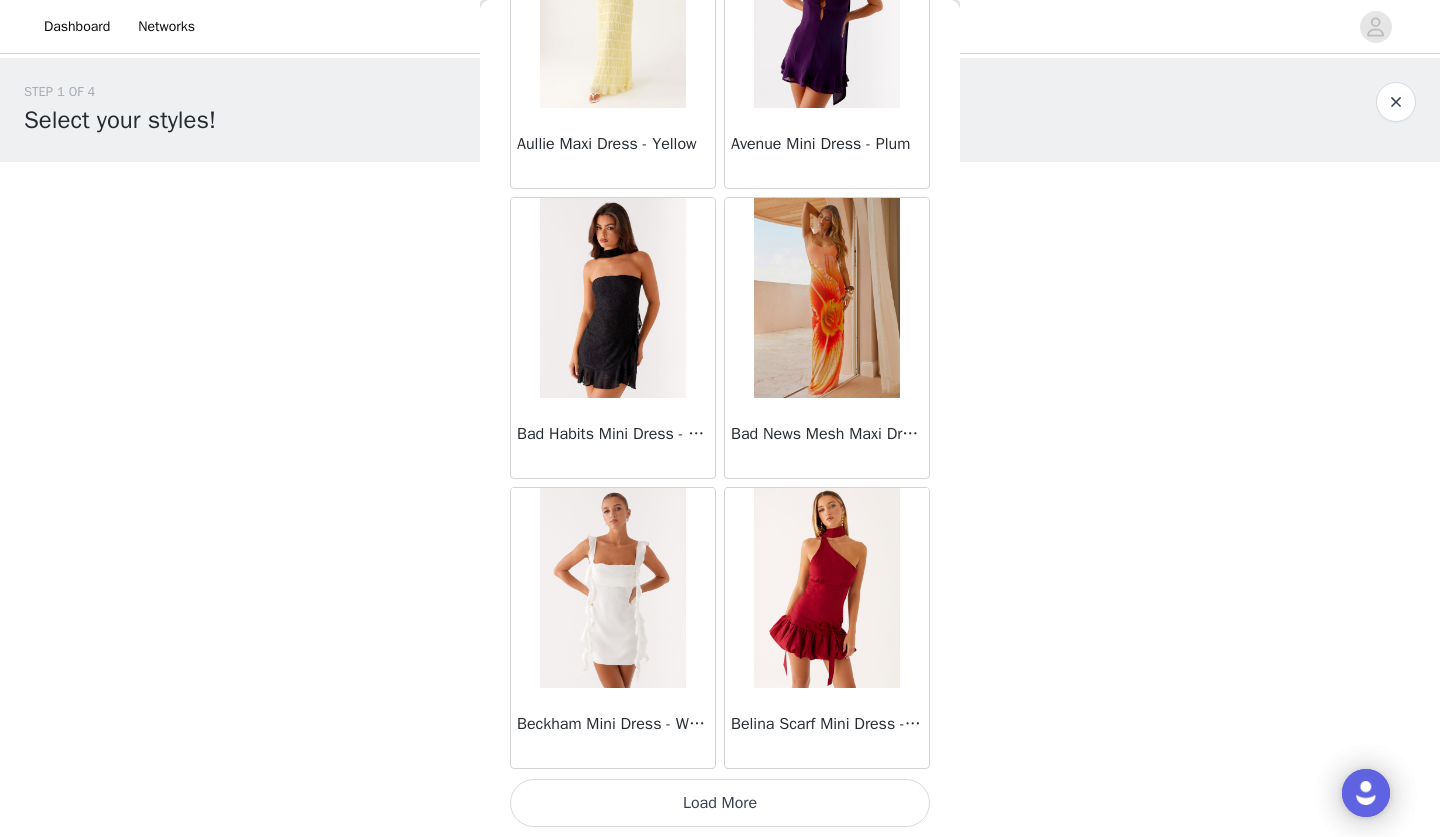 click on "Load More" at bounding box center [720, 803] 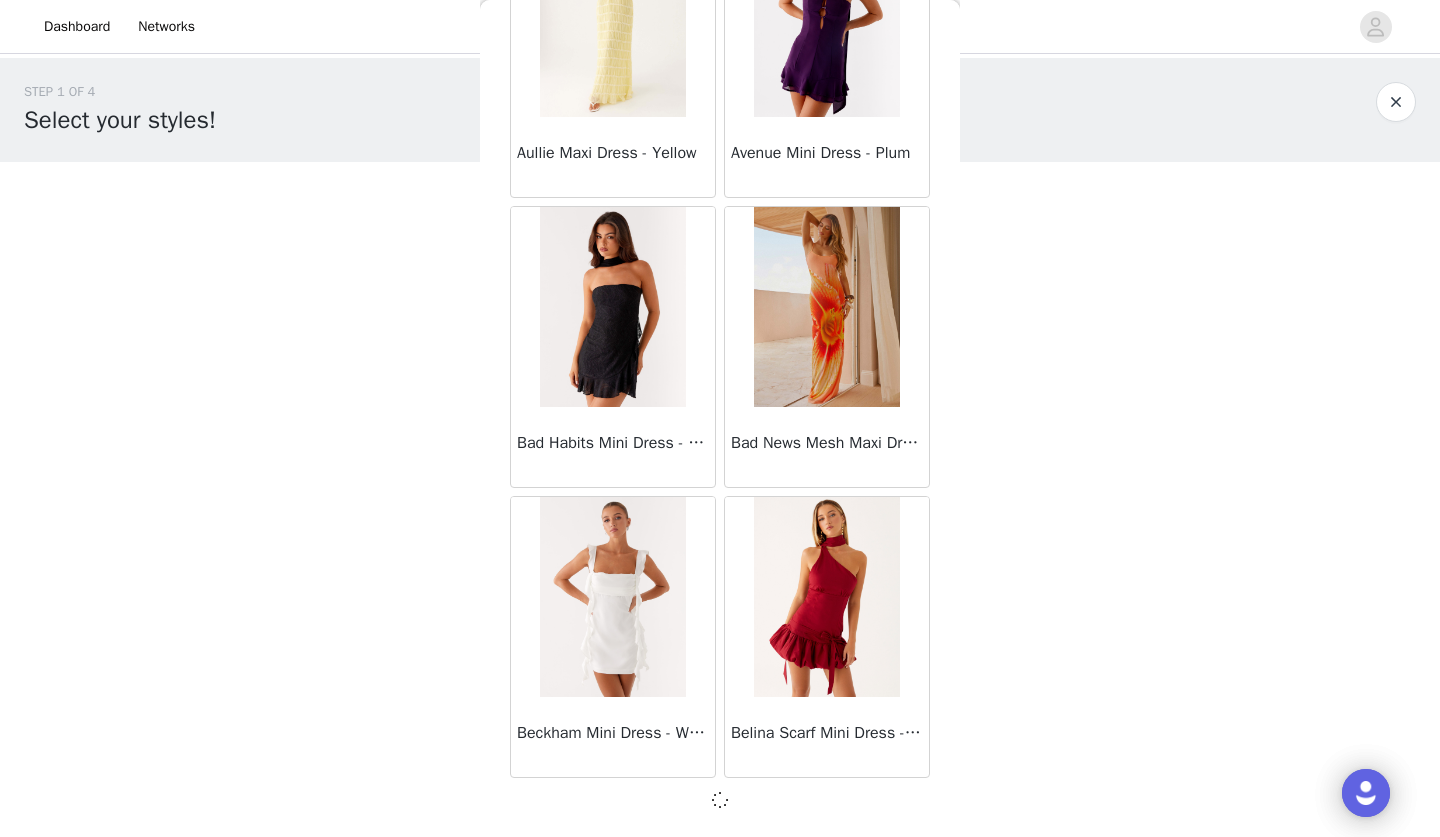 scroll, scrollTop: 5114, scrollLeft: 0, axis: vertical 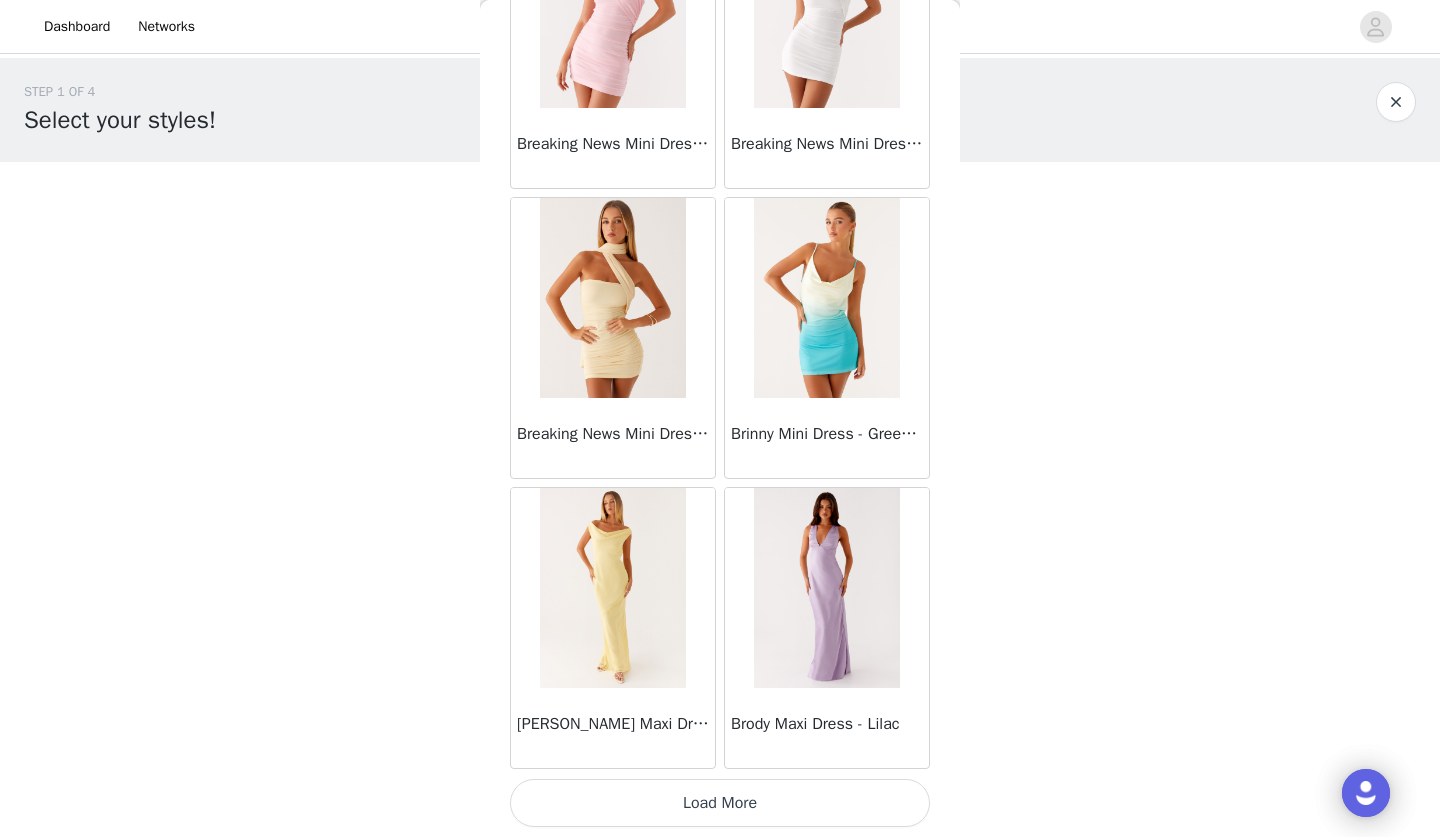click on "Load More" at bounding box center (720, 803) 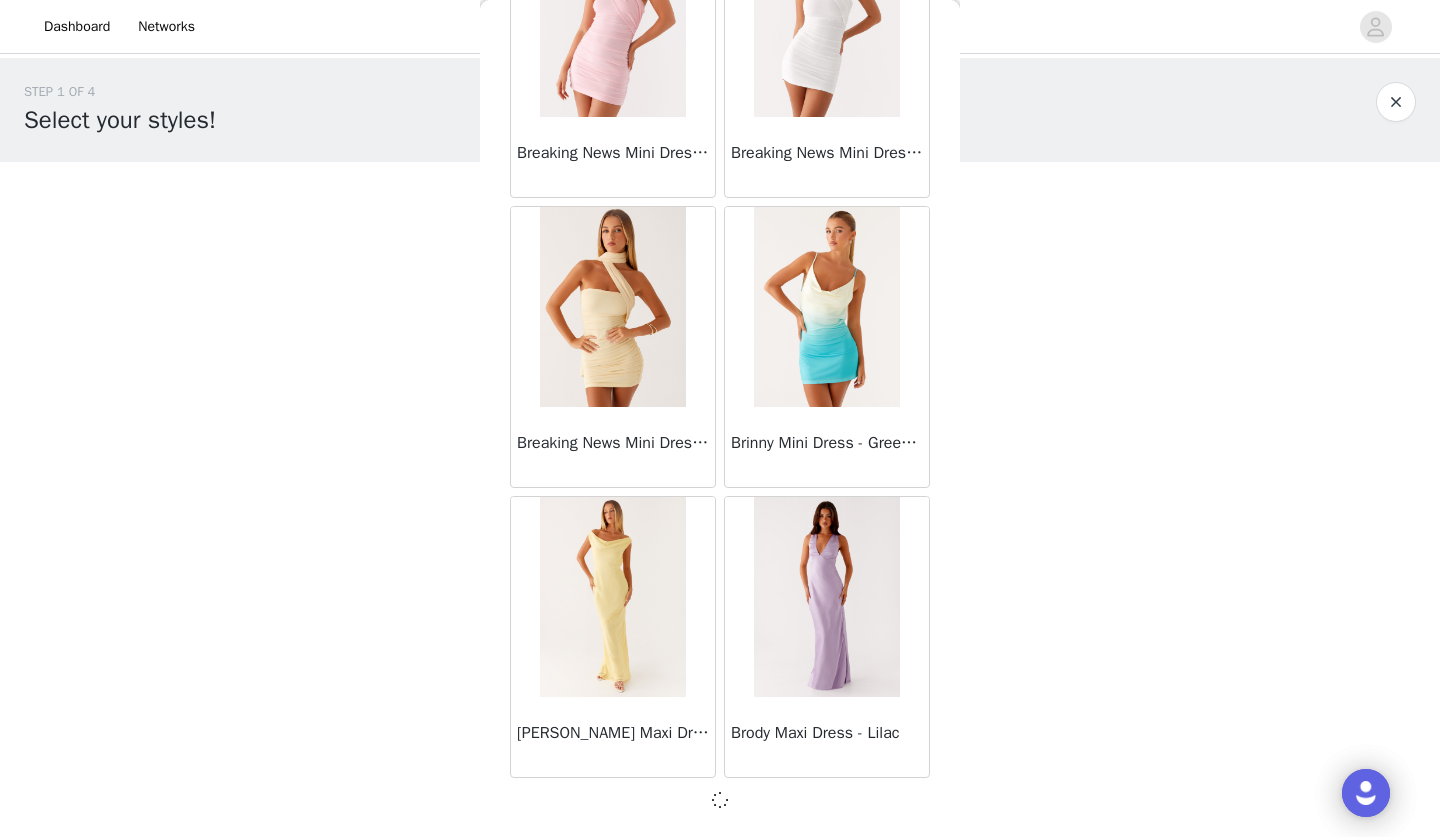 scroll, scrollTop: 8014, scrollLeft: 0, axis: vertical 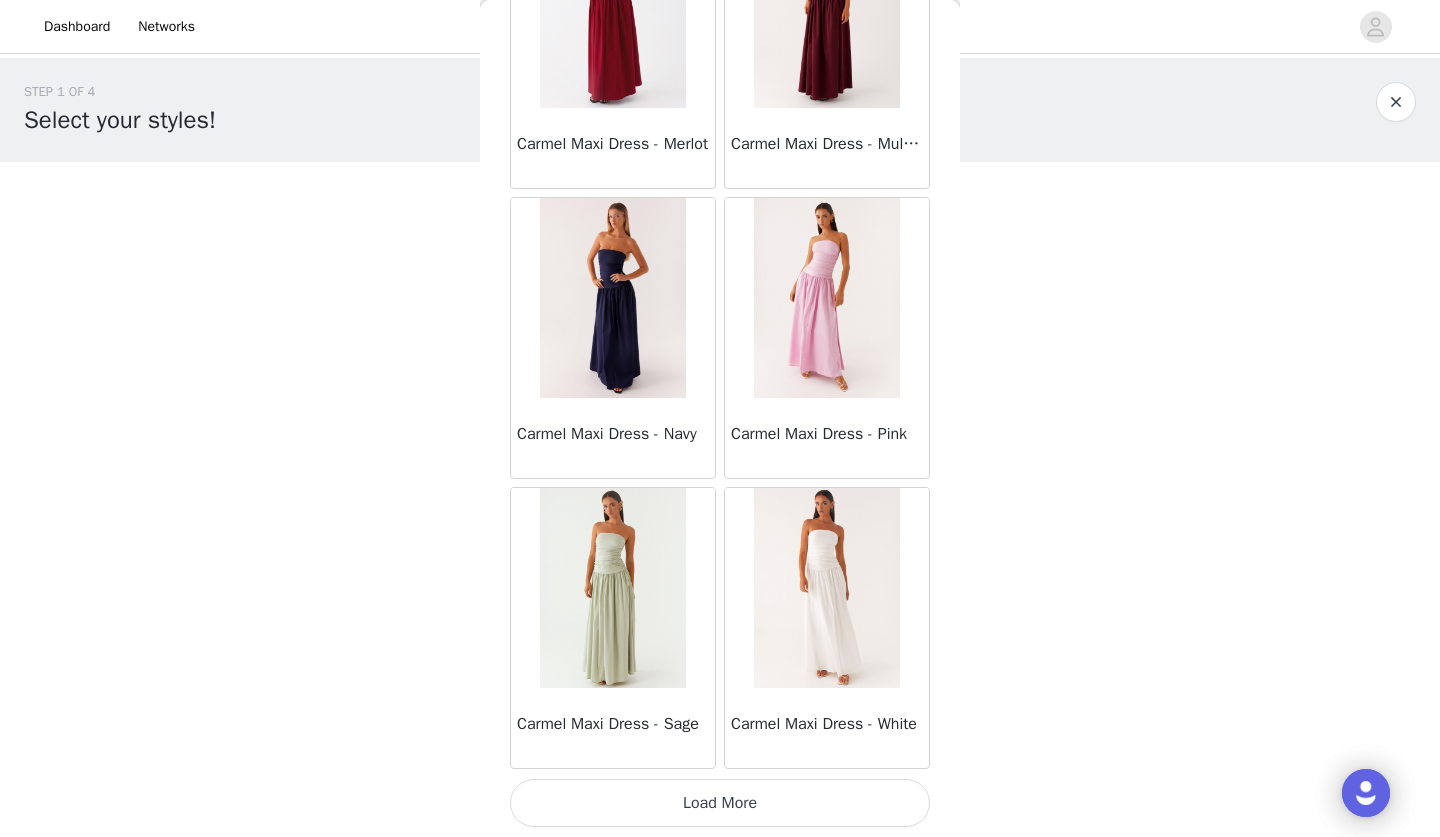 click on "Load More" at bounding box center (720, 803) 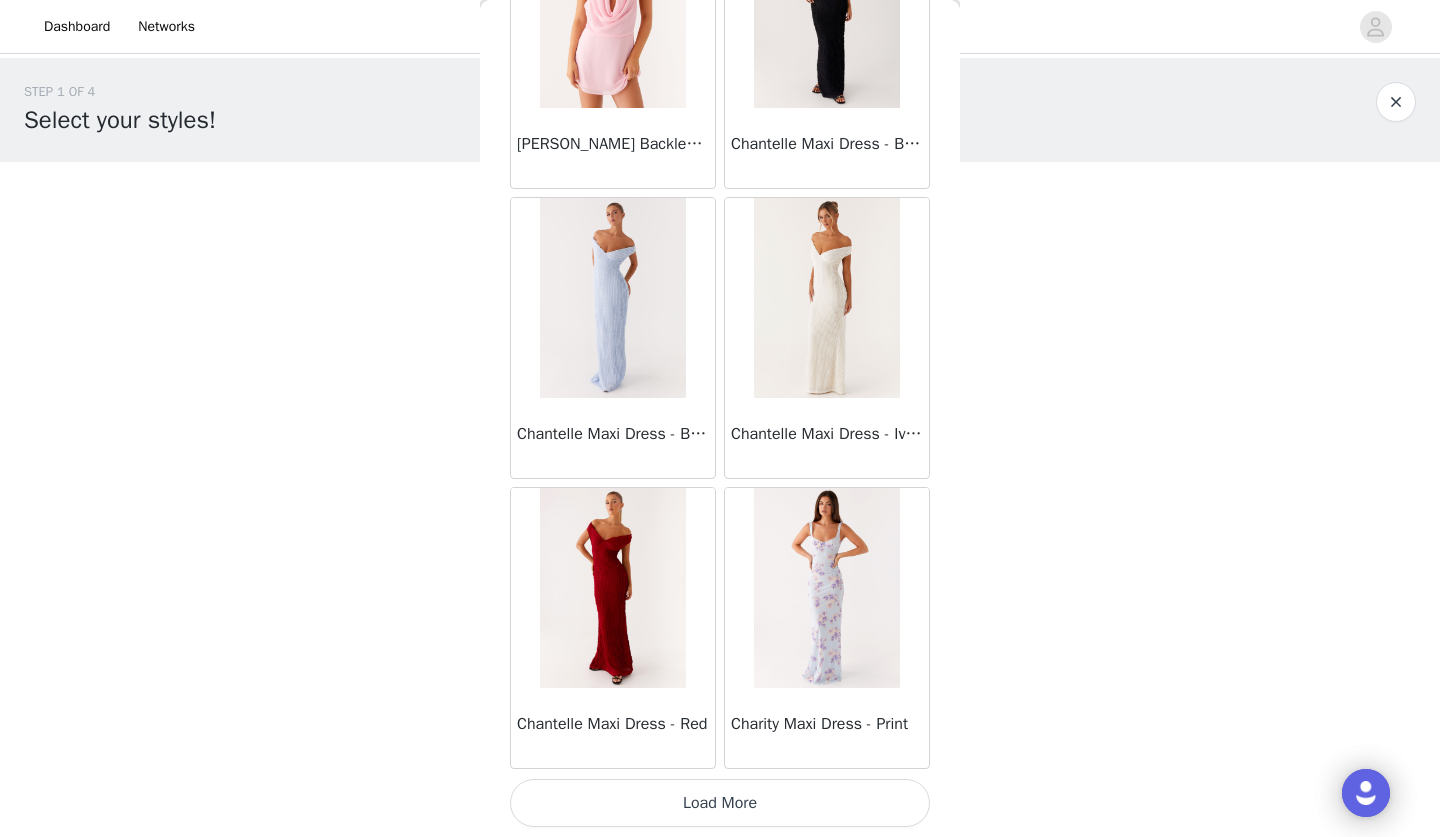 scroll, scrollTop: 13823, scrollLeft: 0, axis: vertical 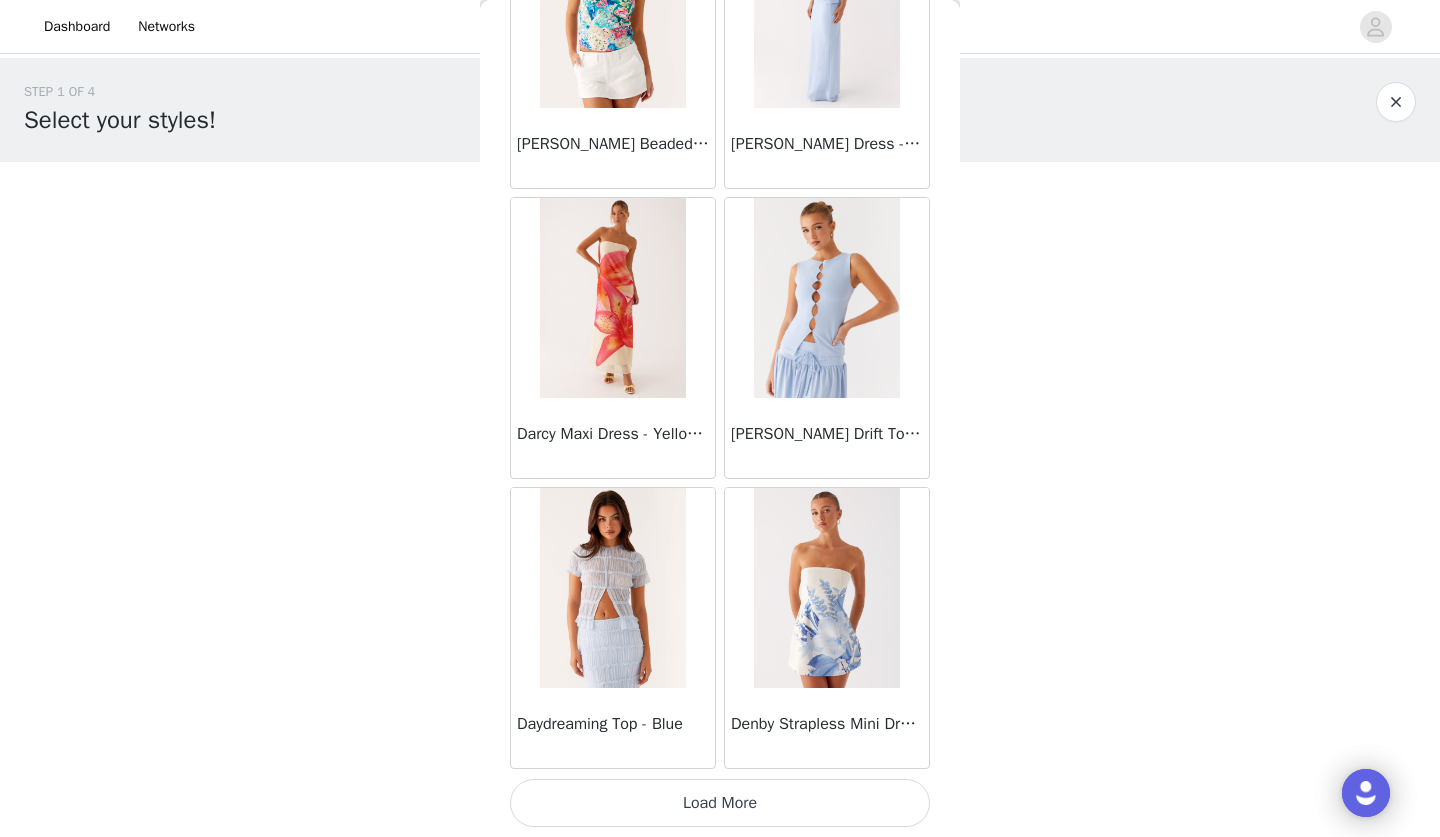 click on "Load More" at bounding box center [720, 803] 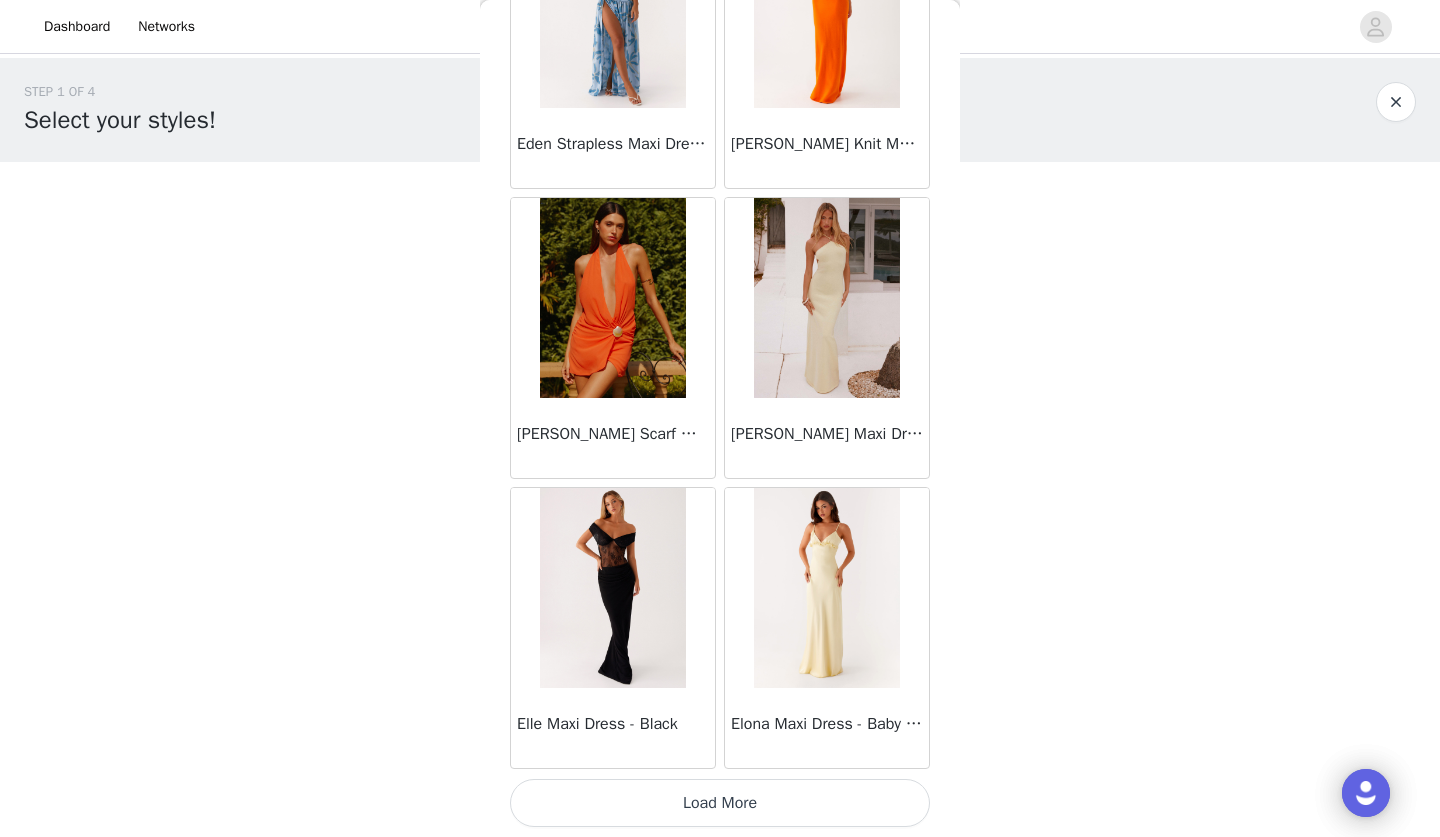 scroll, scrollTop: 19623, scrollLeft: 0, axis: vertical 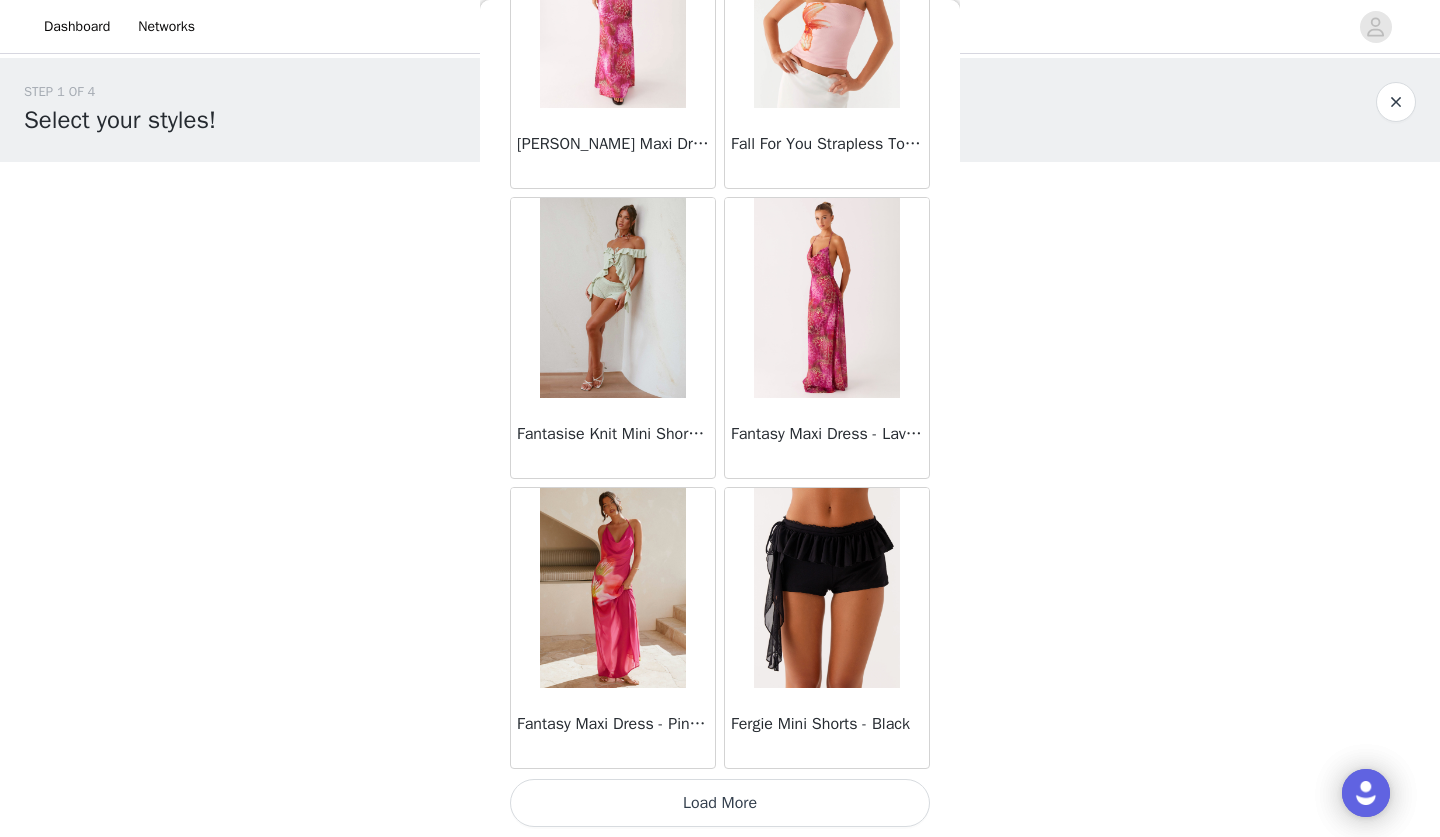 click on "Load More" at bounding box center [720, 803] 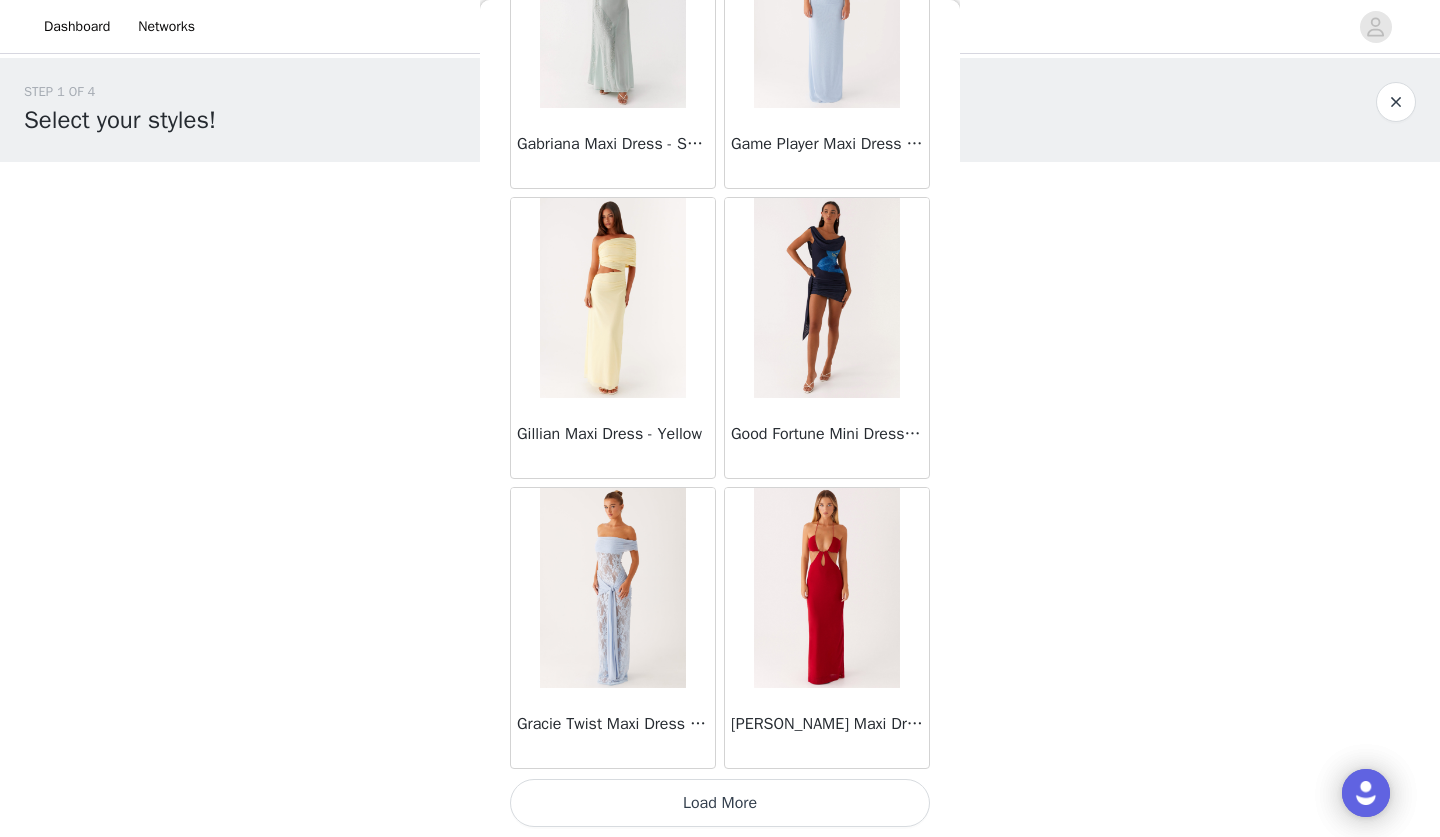 scroll, scrollTop: 25423, scrollLeft: 0, axis: vertical 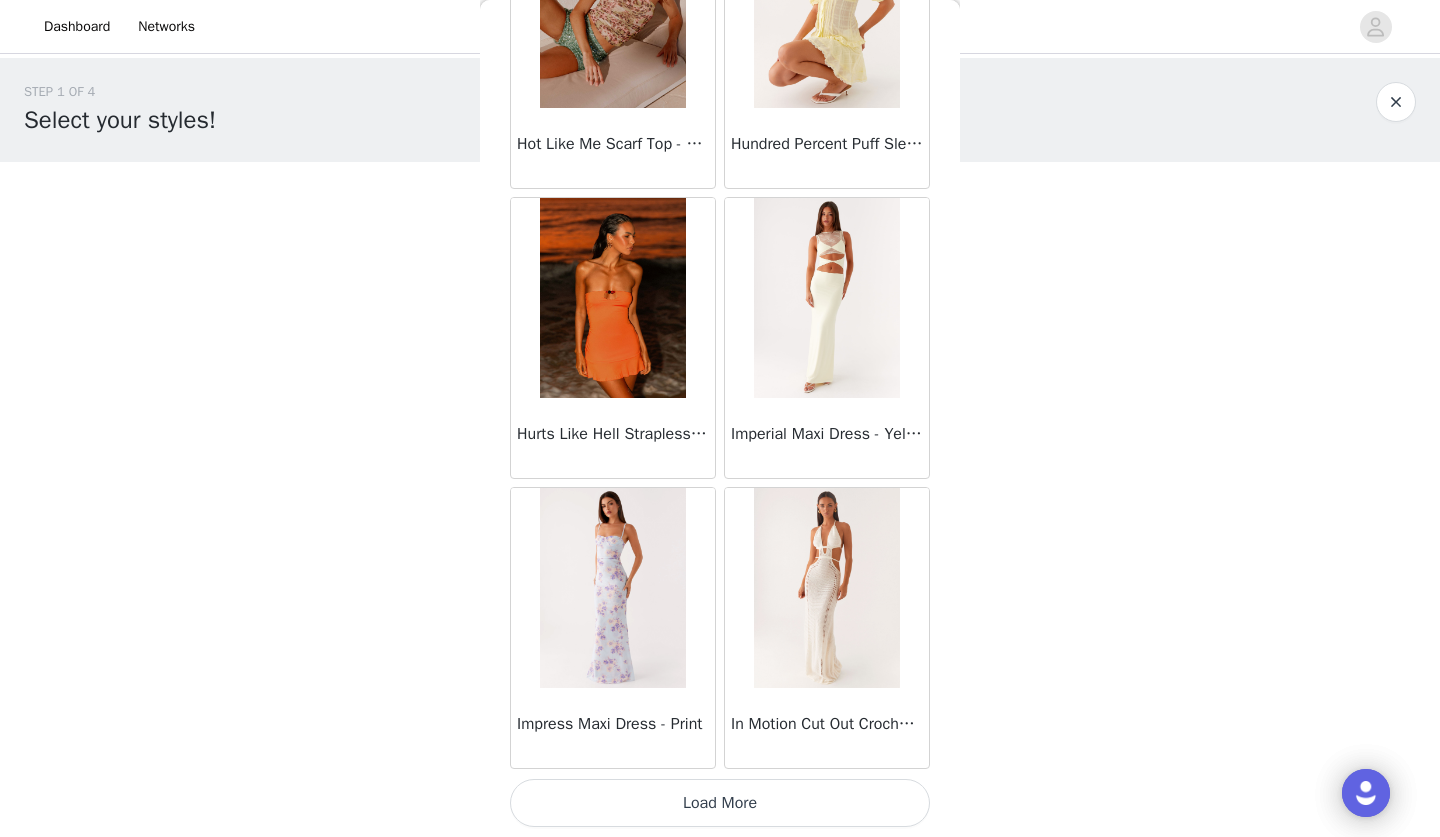 click on "Load More" at bounding box center (720, 803) 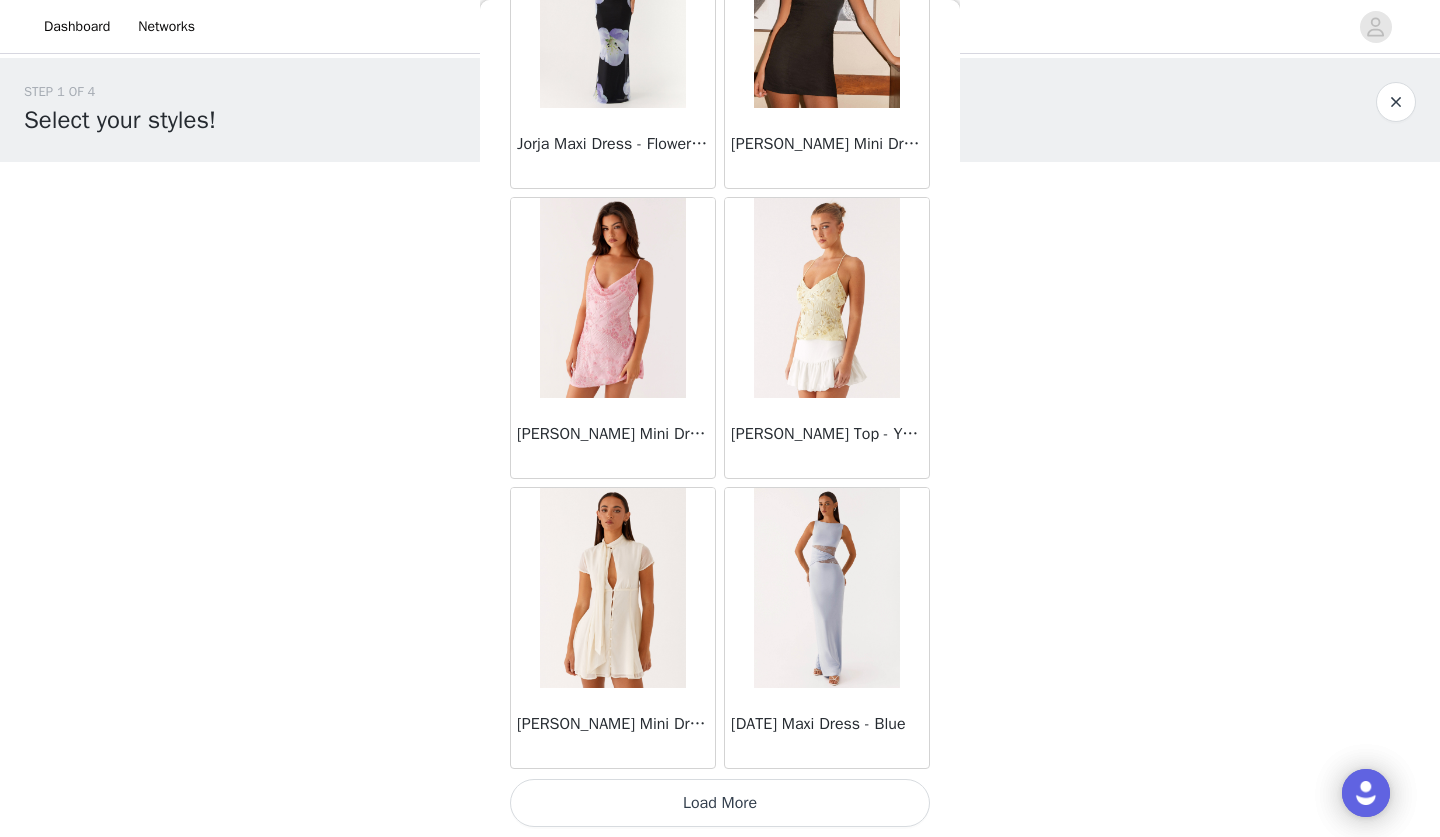 click on "Load More" at bounding box center (720, 803) 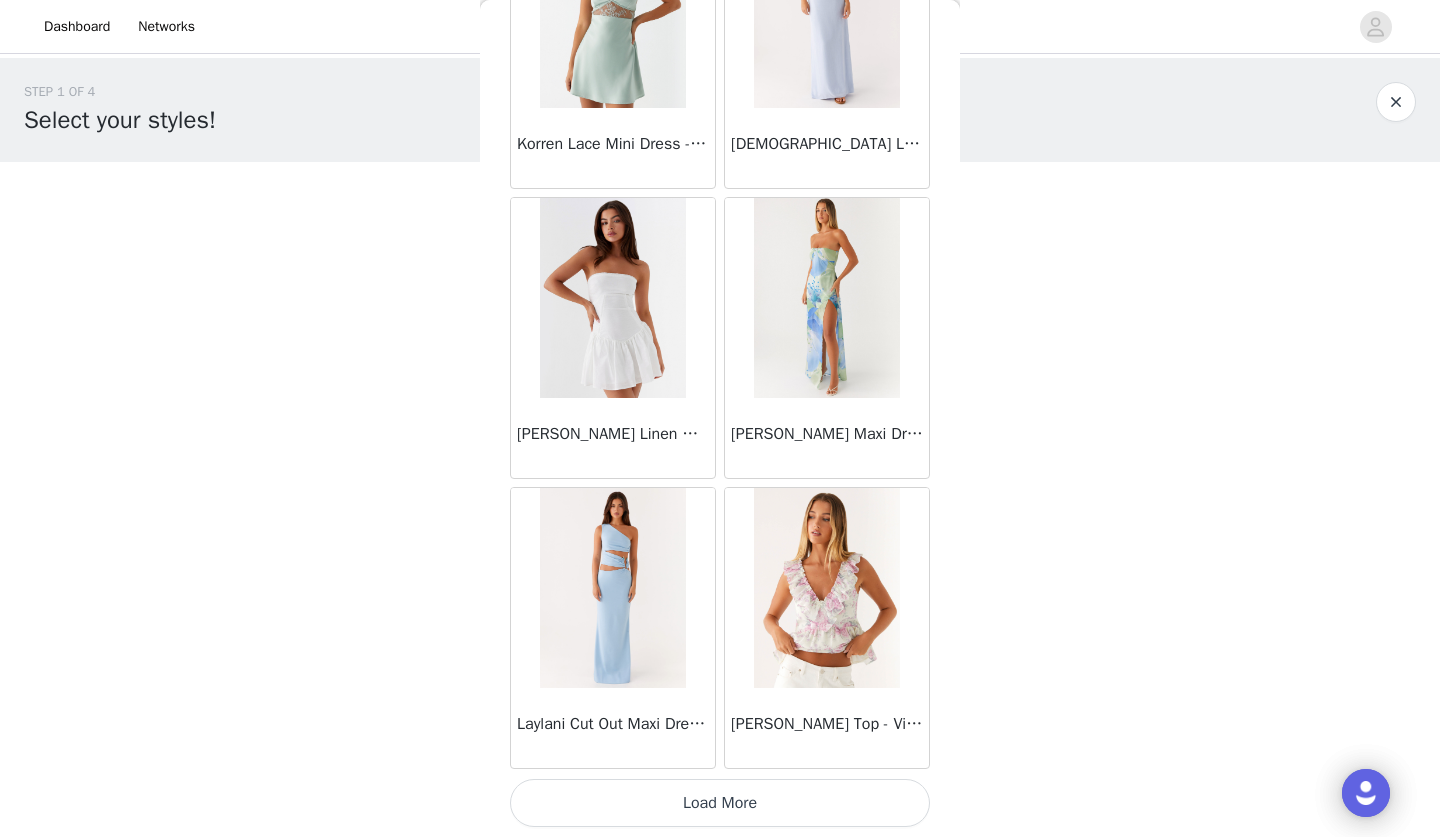 scroll, scrollTop: 34123, scrollLeft: 0, axis: vertical 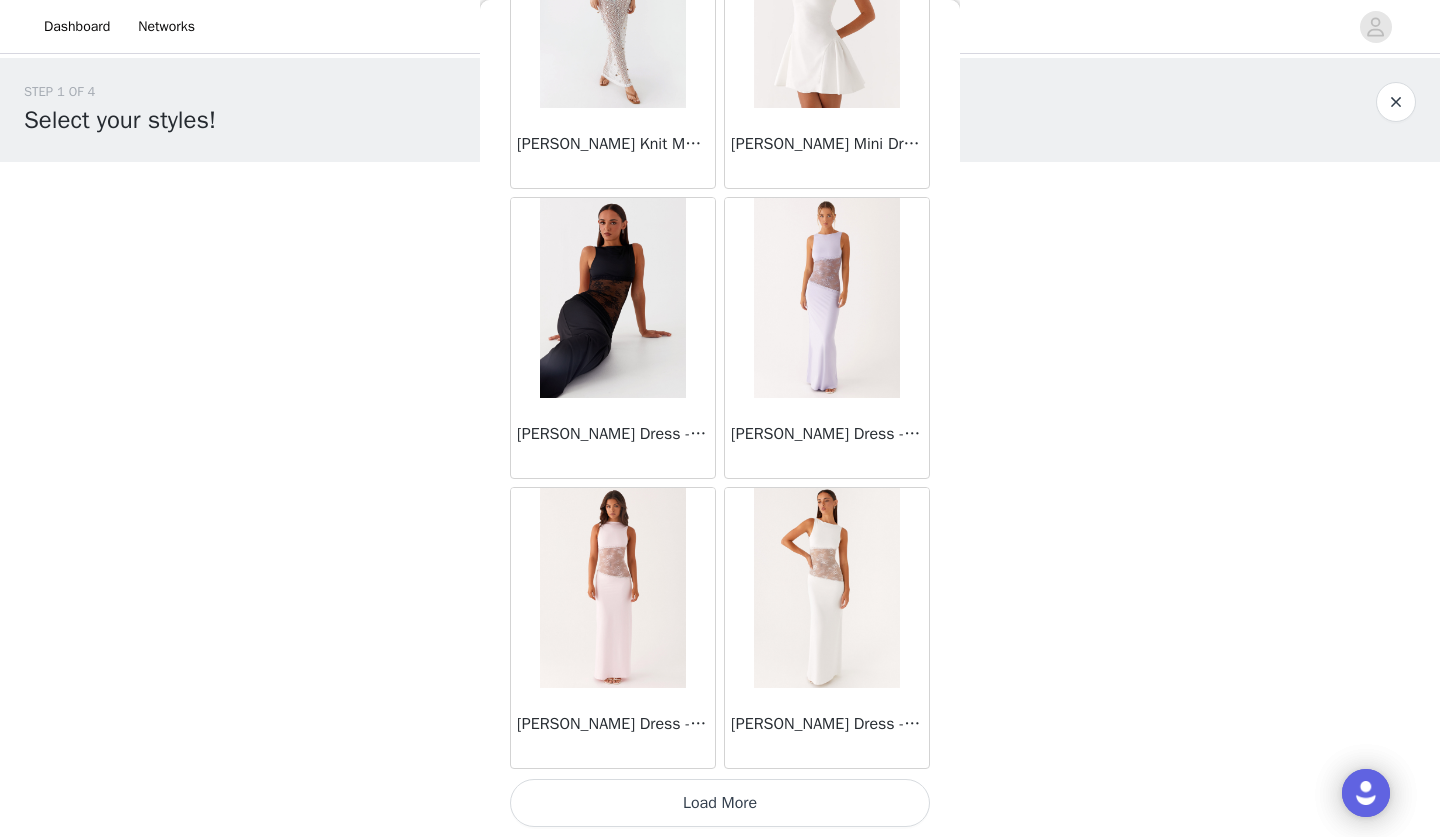 click on "Load More" at bounding box center (720, 803) 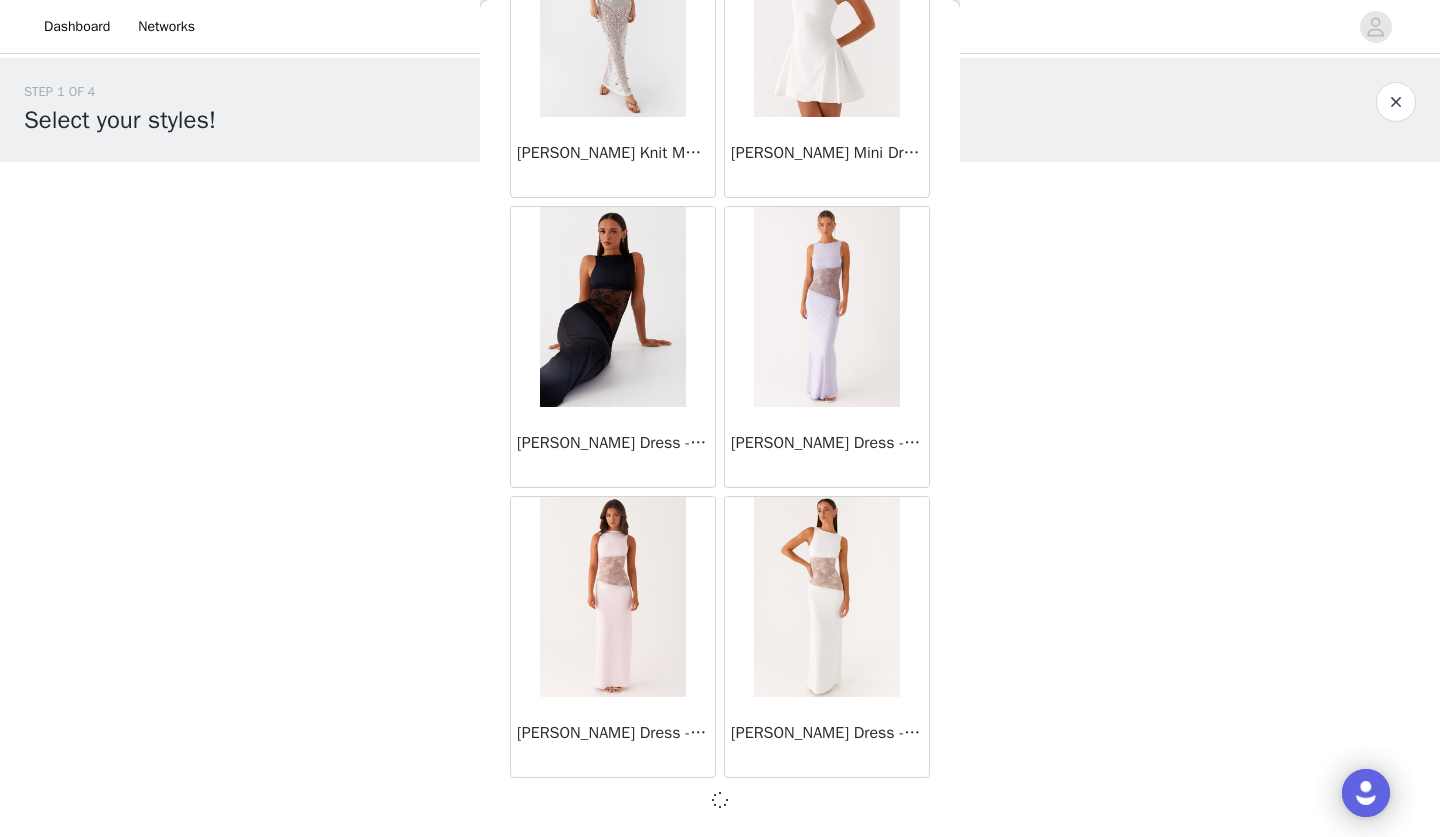 click at bounding box center [720, 800] 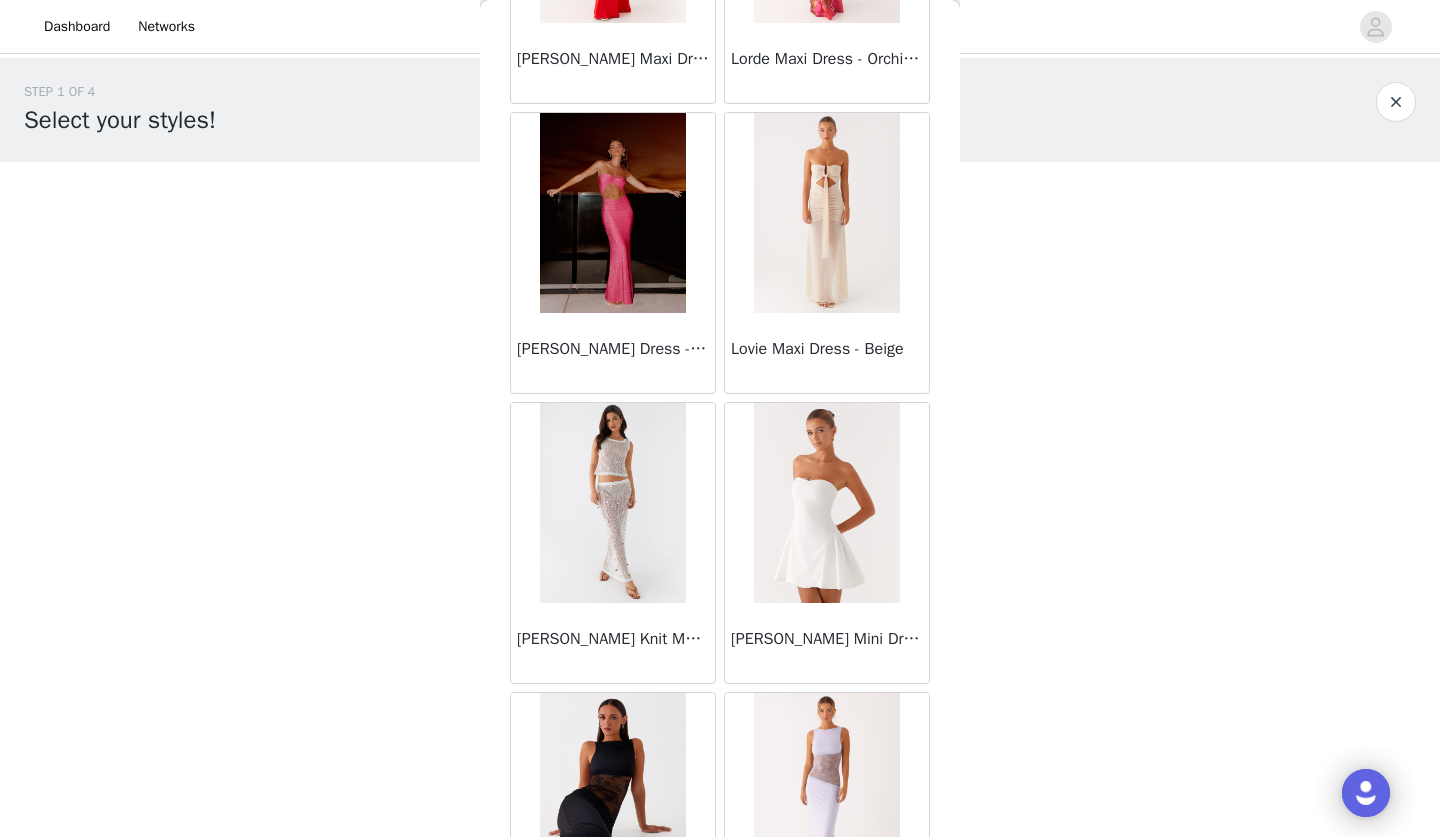 scroll, scrollTop: 36526, scrollLeft: 0, axis: vertical 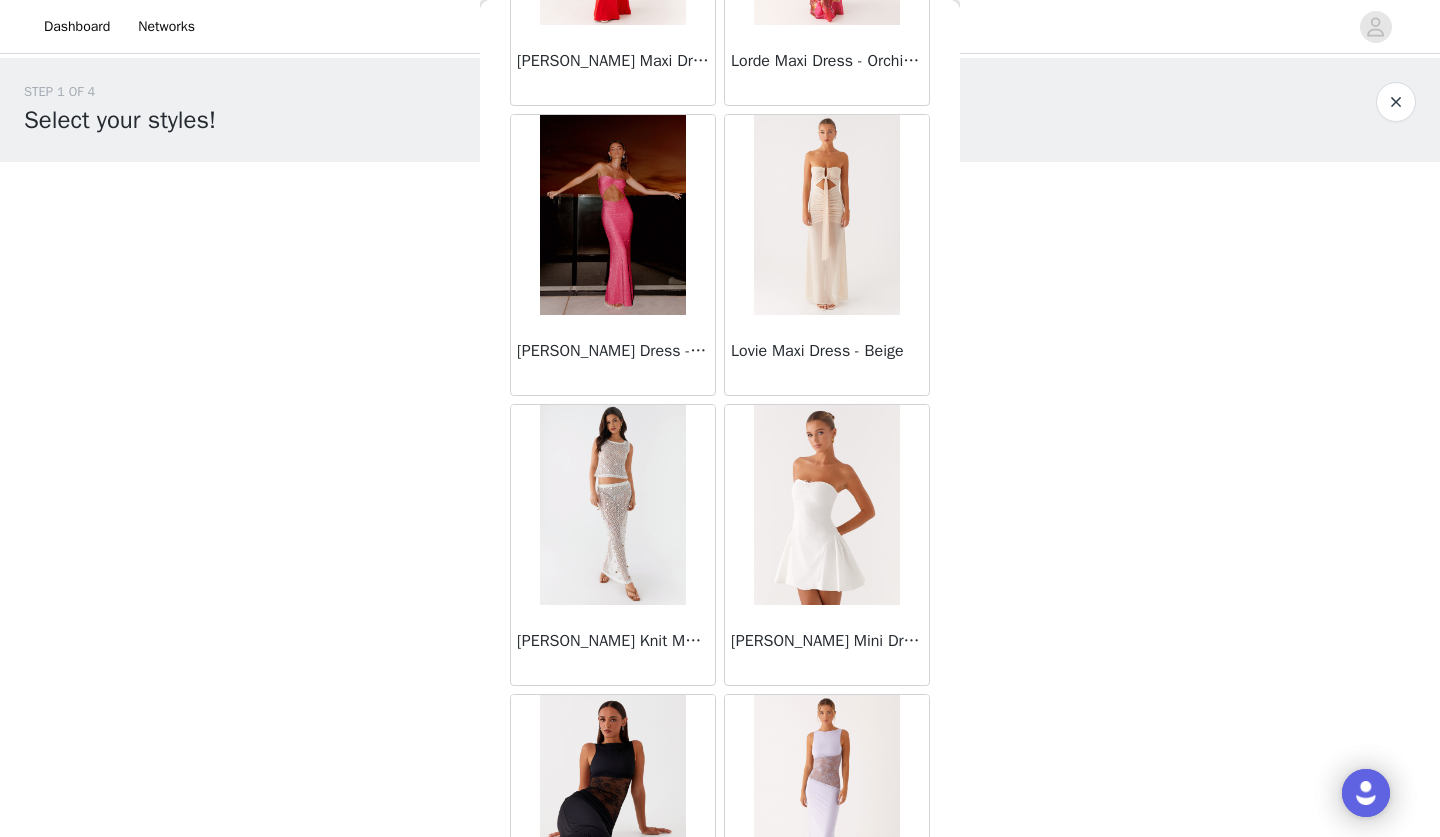 click at bounding box center [612, 505] 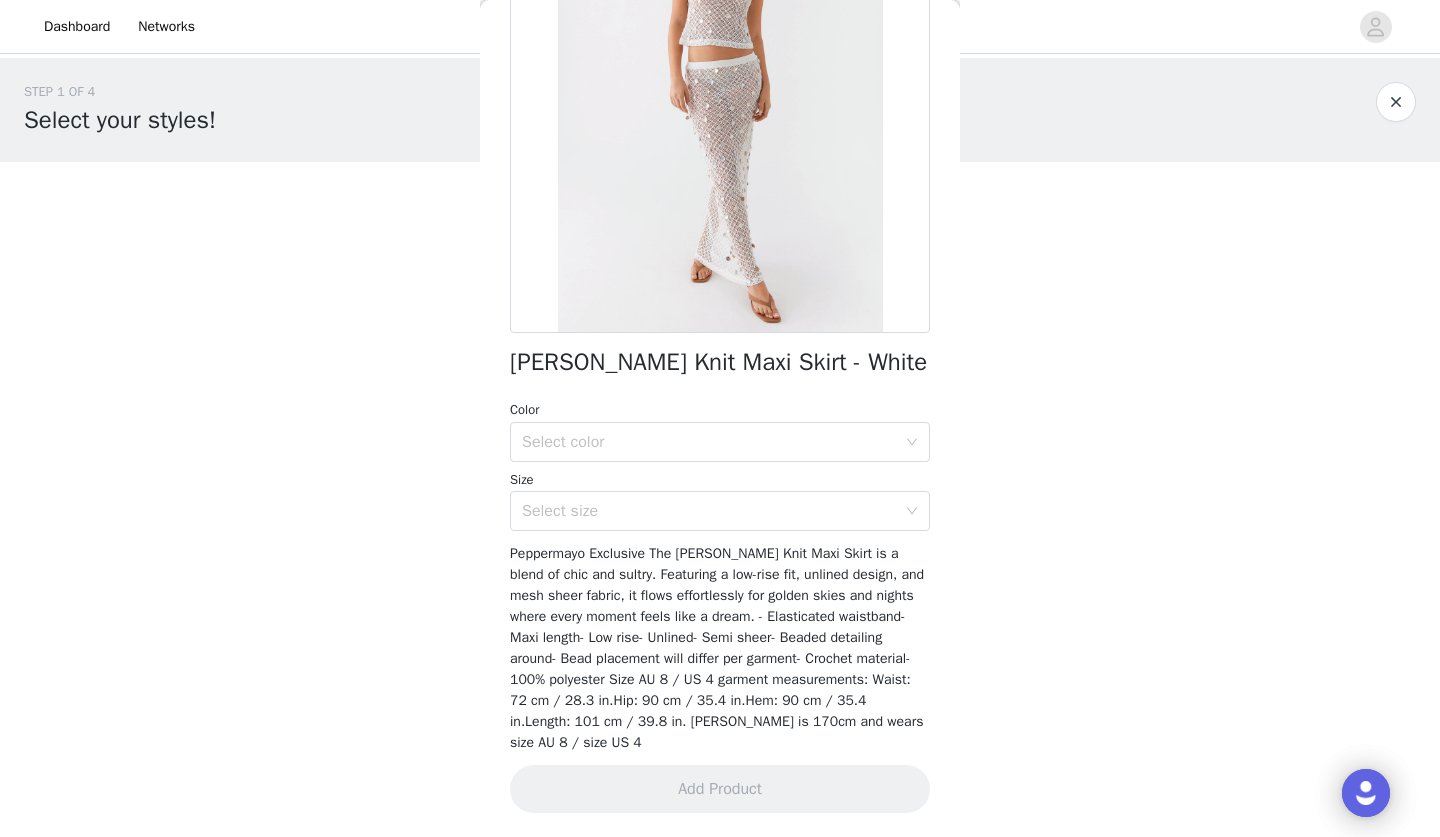 scroll, scrollTop: 187, scrollLeft: 0, axis: vertical 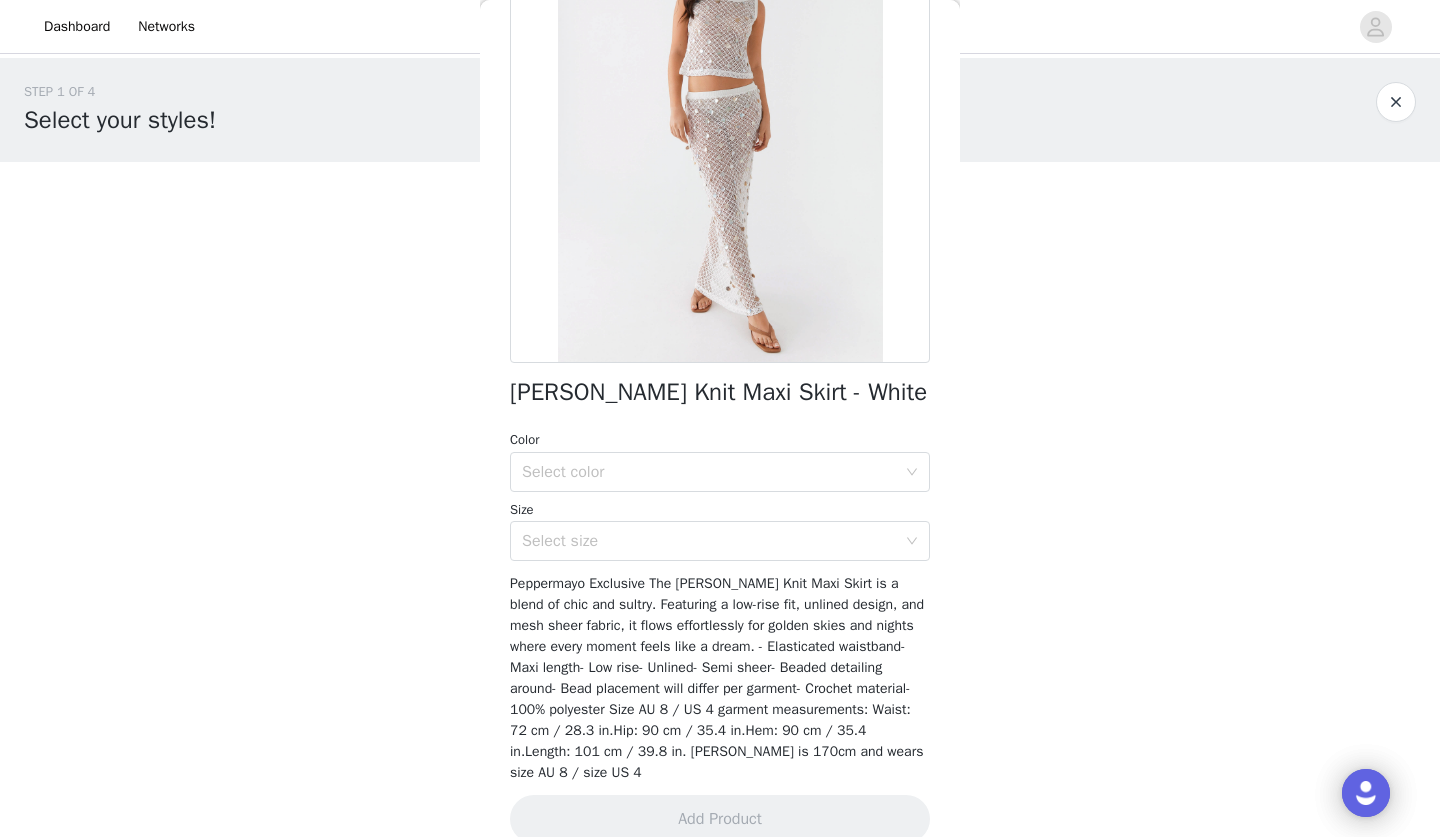 click on "Color   Select color" at bounding box center (720, 461) 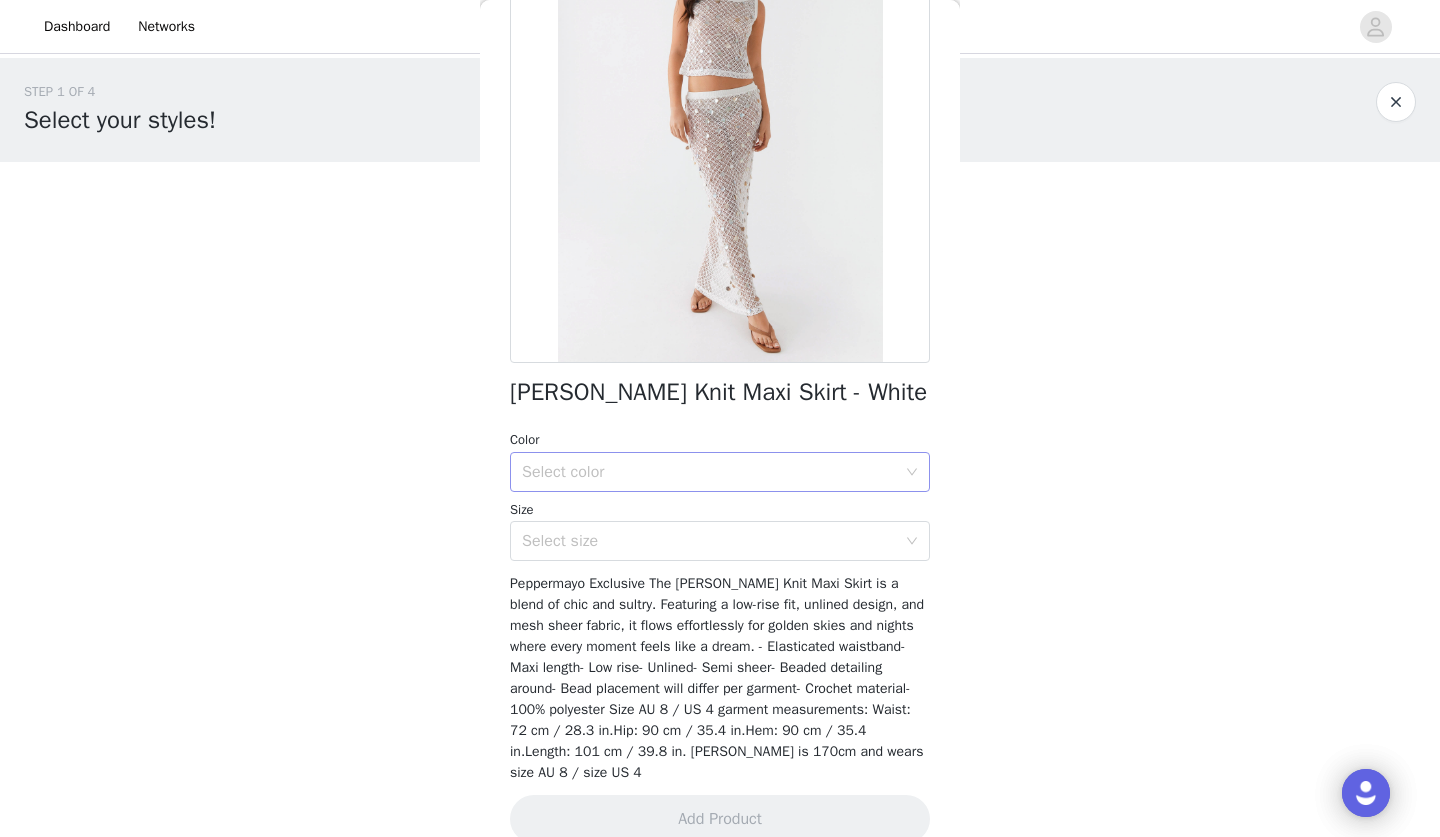 click on "Select color" at bounding box center [709, 472] 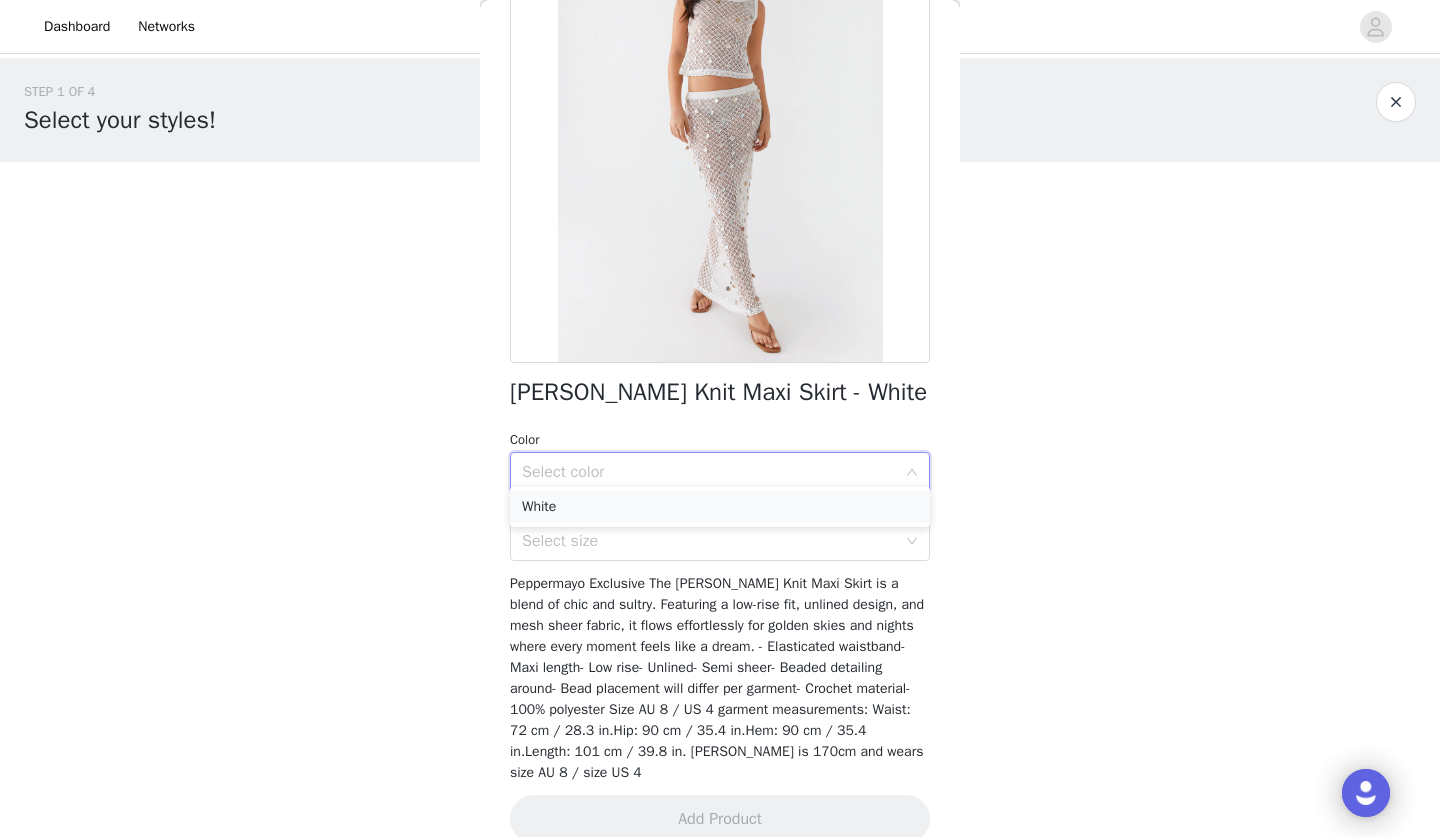 click on "White" at bounding box center (720, 507) 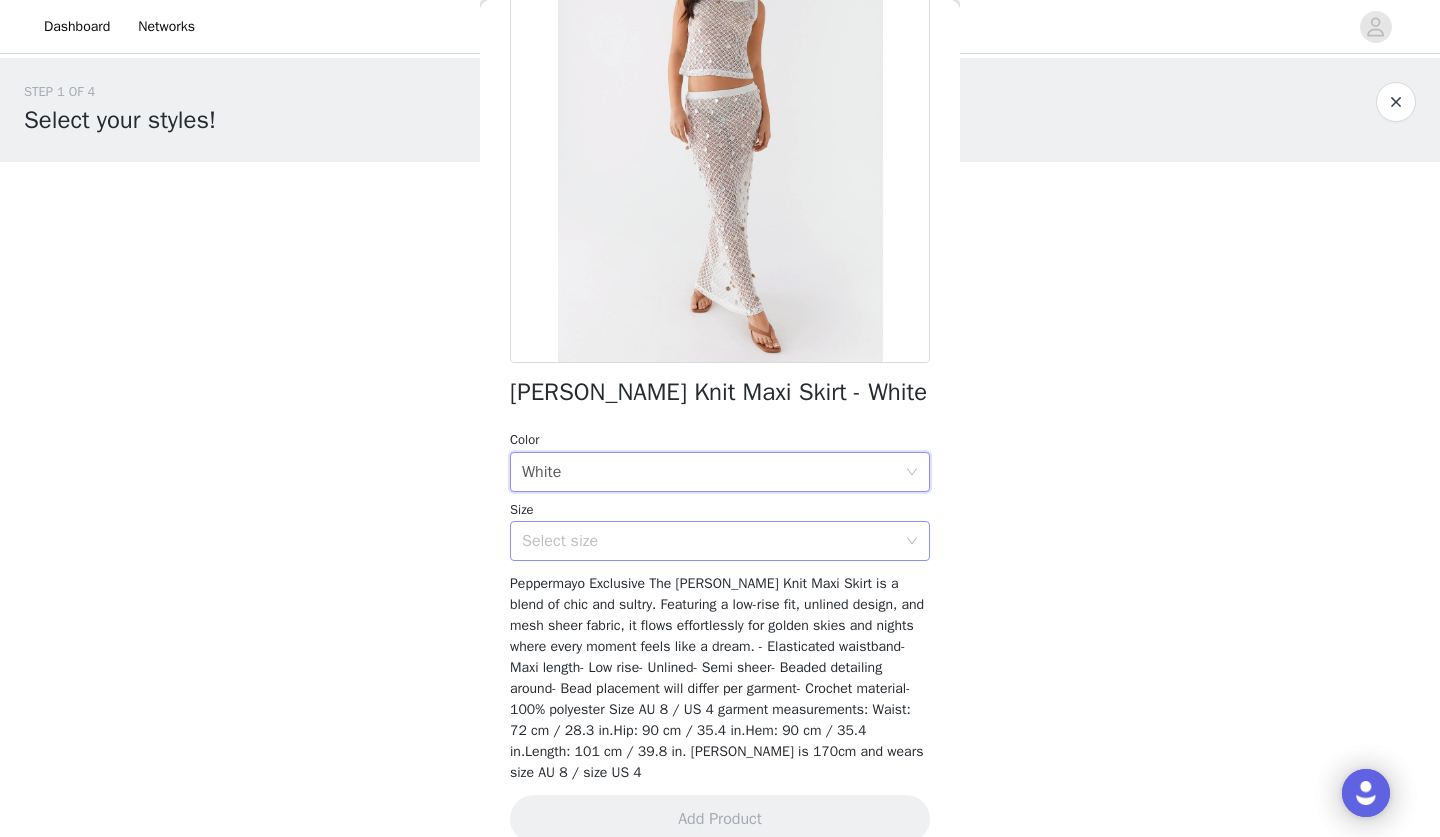 click on "Select size" at bounding box center (713, 541) 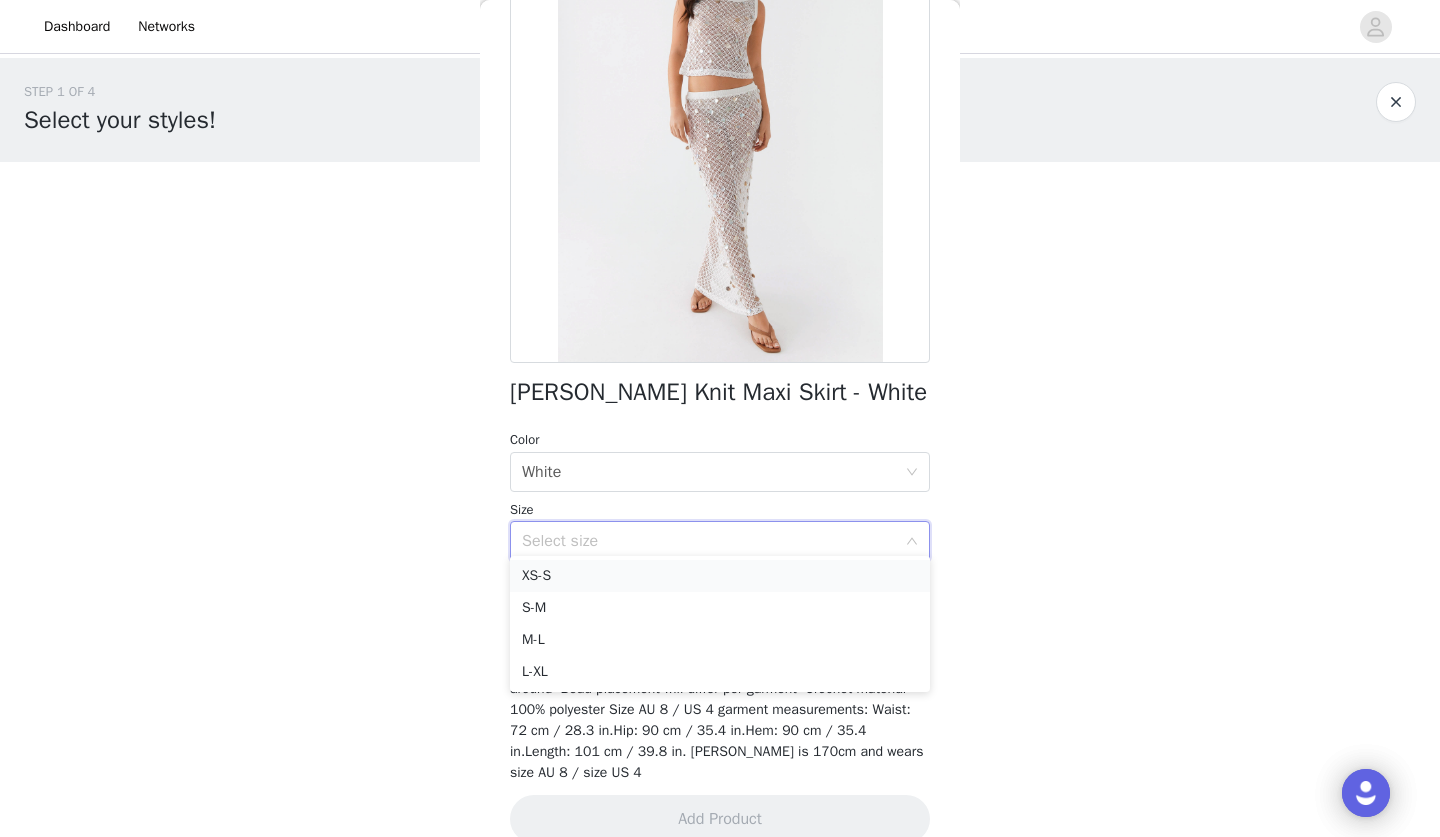 click on "XS-S" at bounding box center (720, 576) 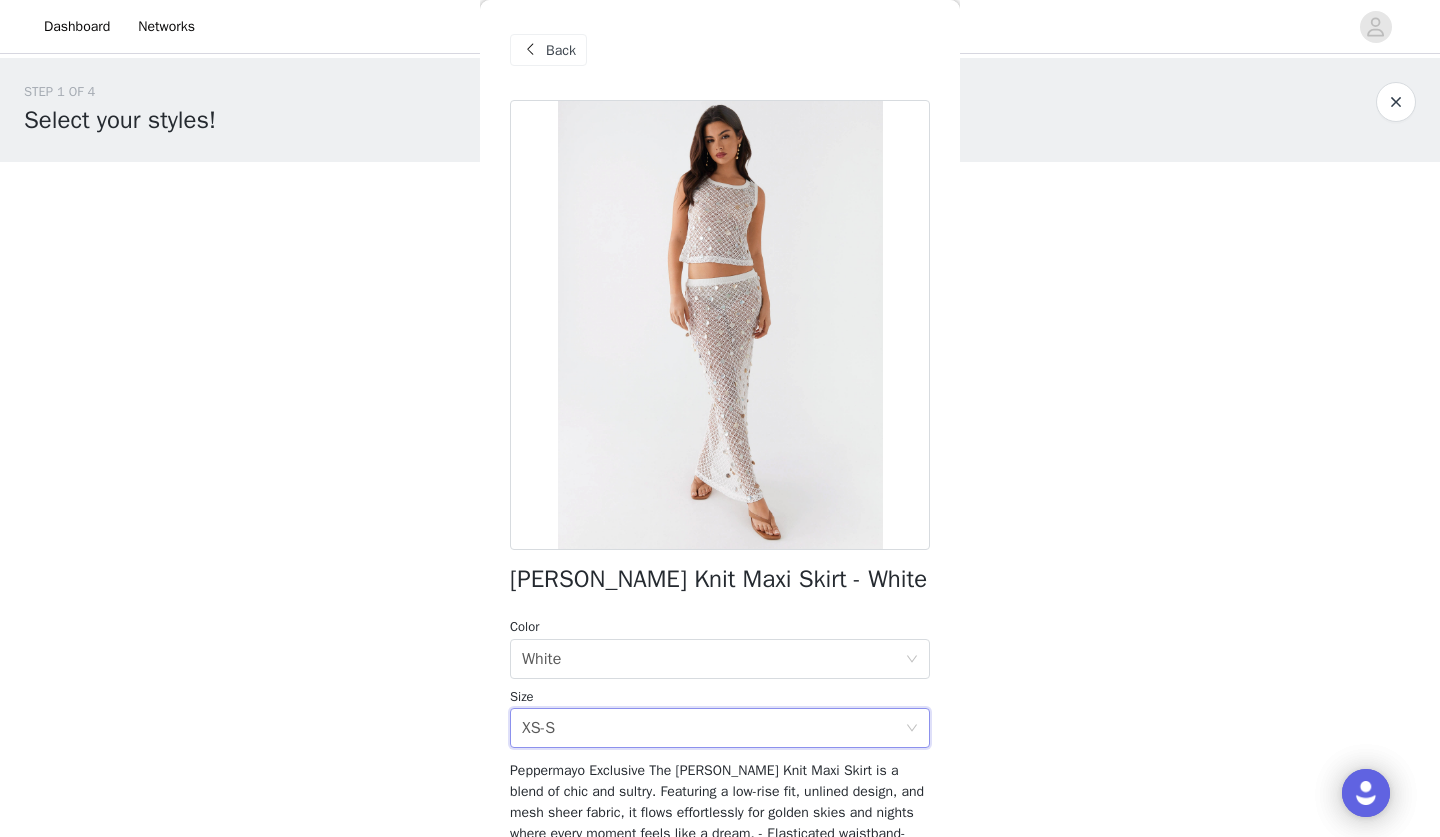 scroll, scrollTop: 0, scrollLeft: 0, axis: both 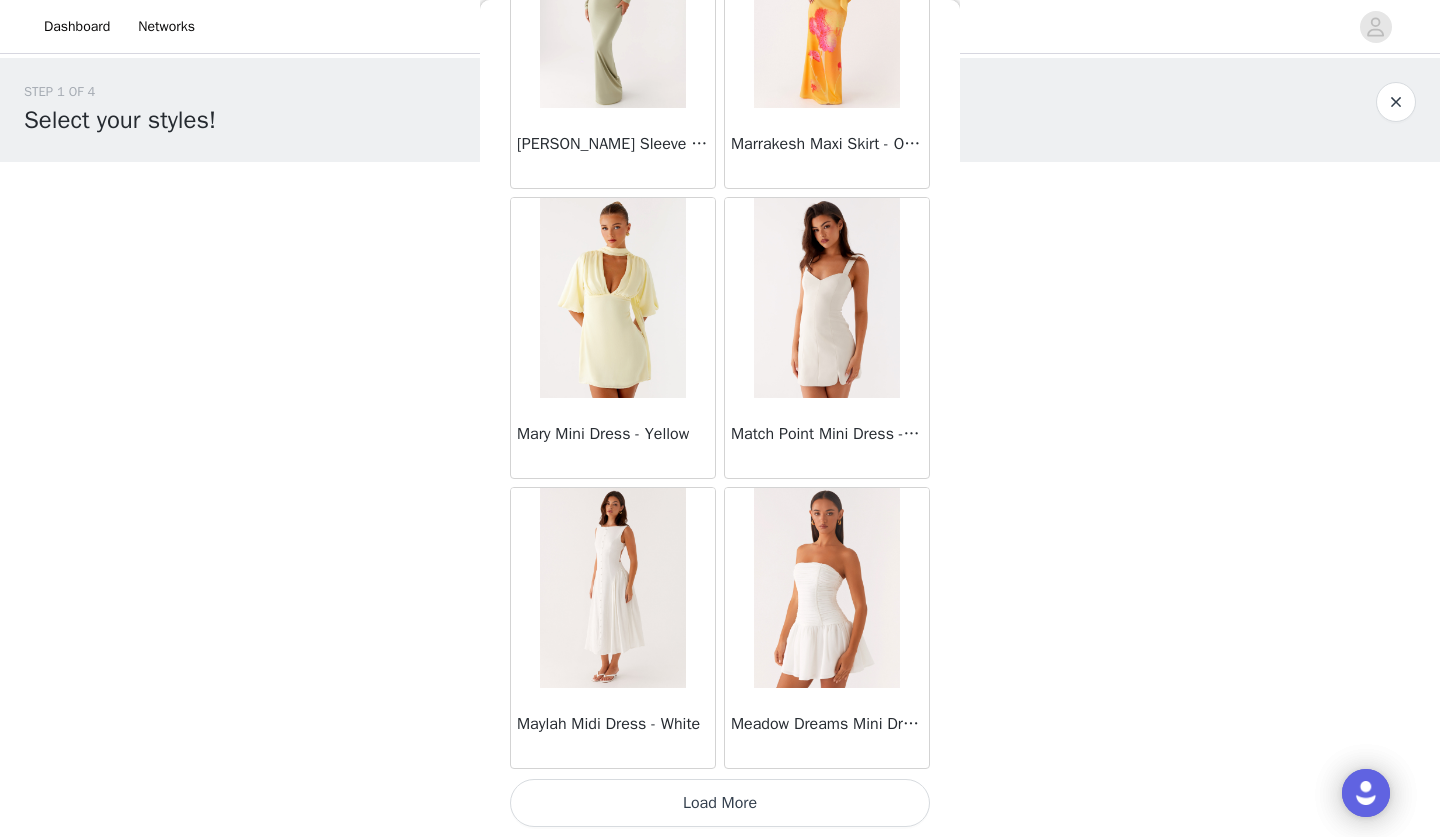 click on "Load More" at bounding box center [720, 803] 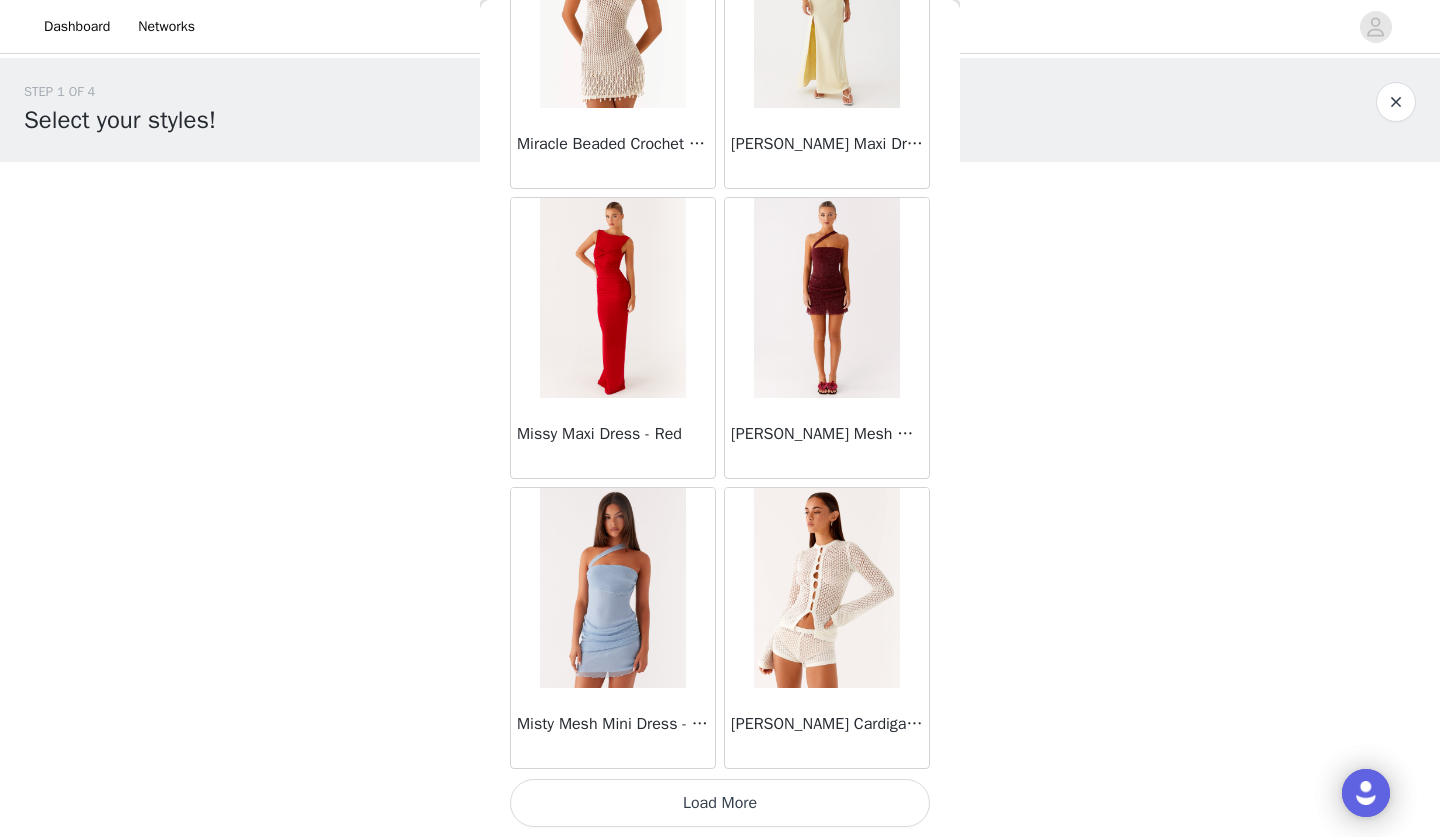 scroll, scrollTop: 42823, scrollLeft: 0, axis: vertical 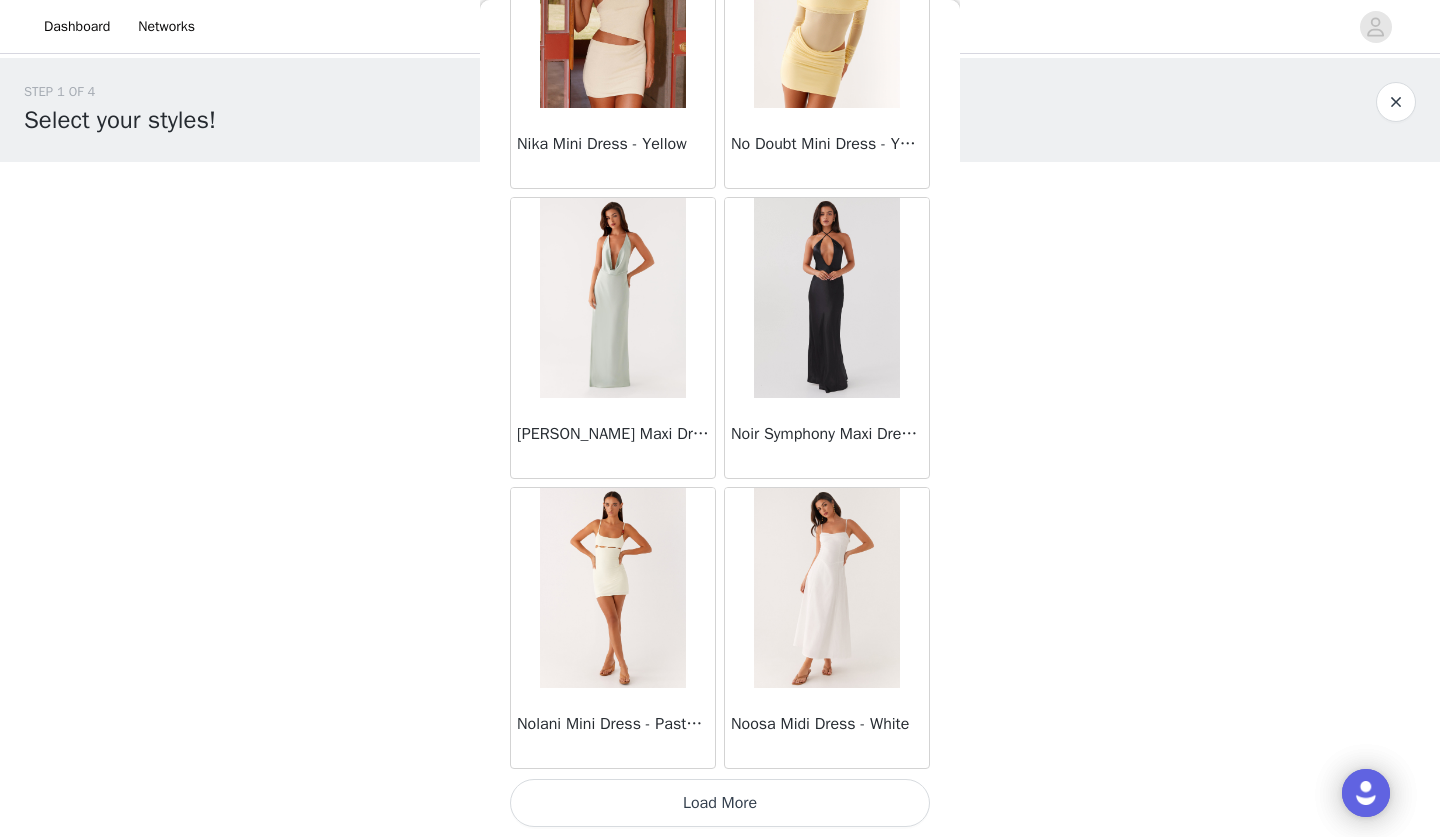 click on "Load More" at bounding box center [720, 803] 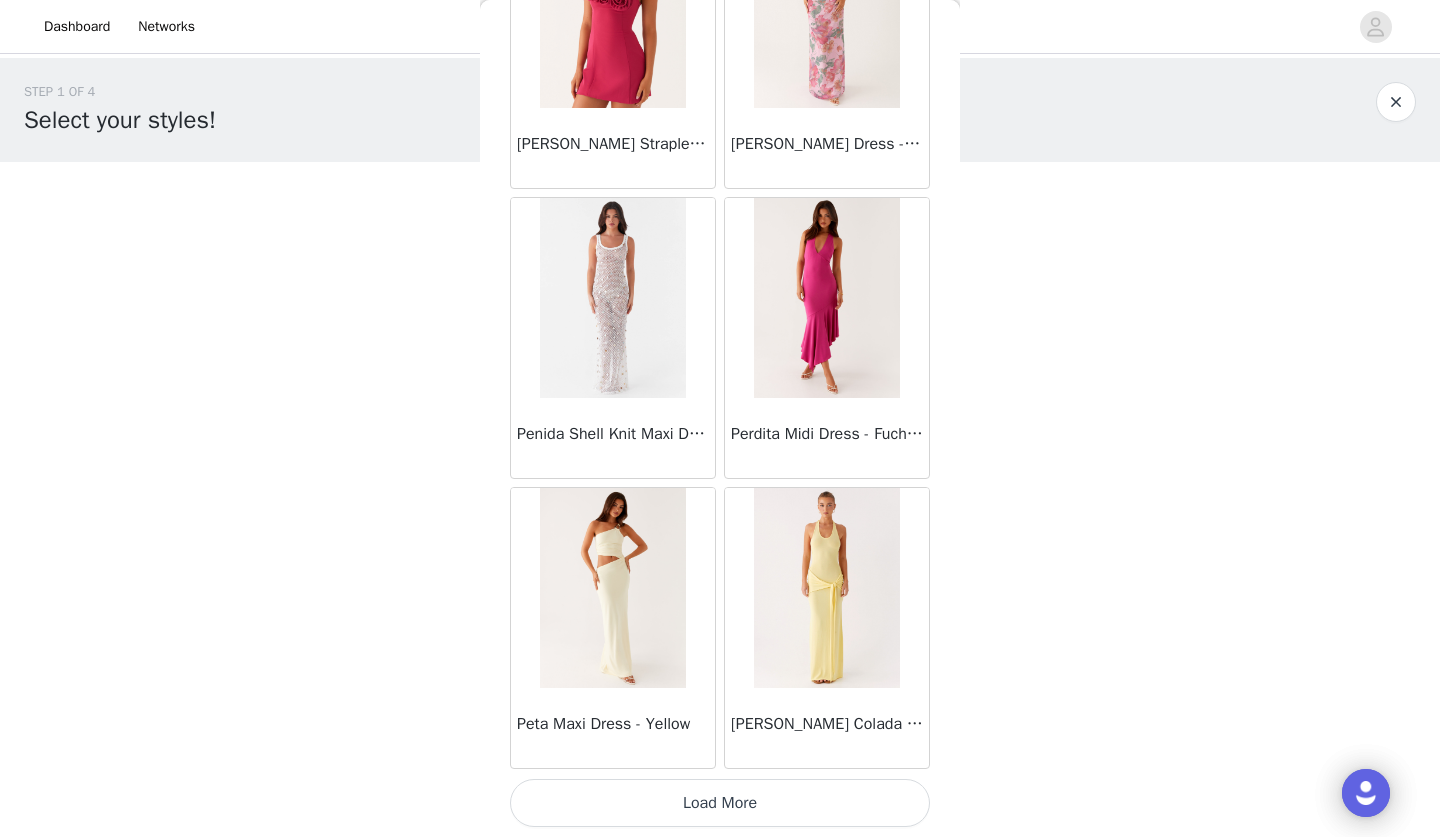 scroll, scrollTop: 48623, scrollLeft: 0, axis: vertical 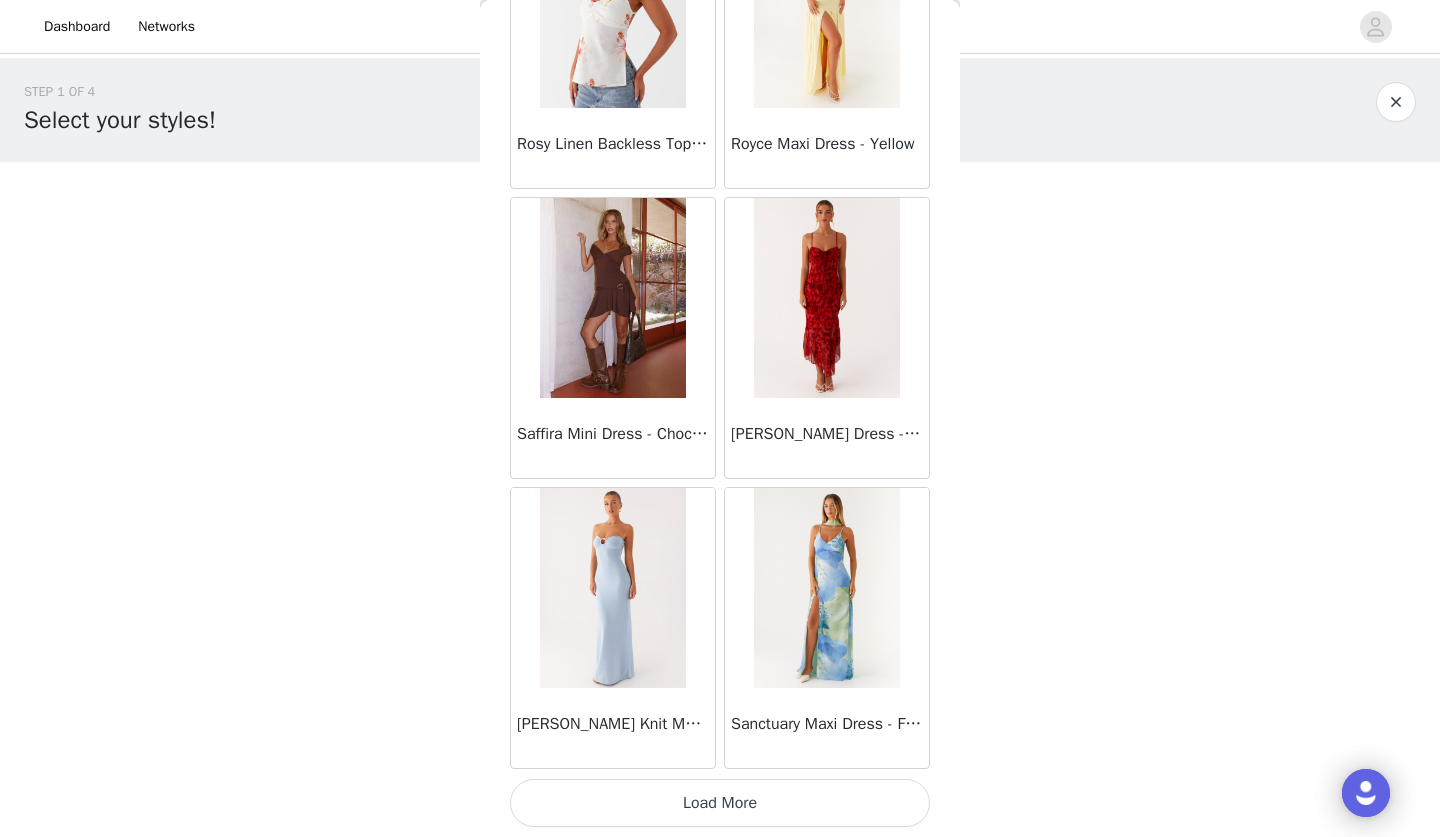 click at bounding box center (612, 588) 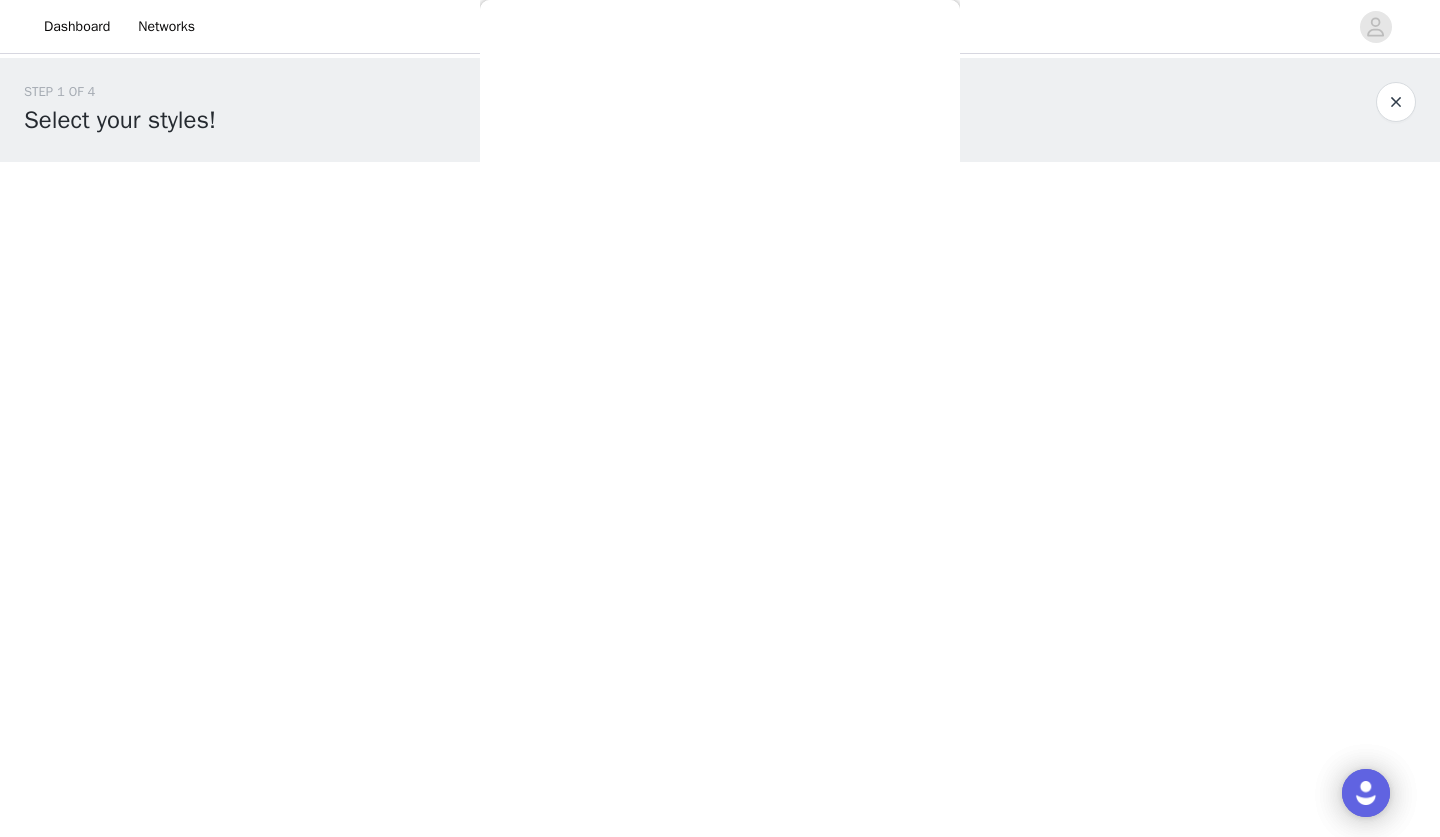 scroll, scrollTop: 0, scrollLeft: 0, axis: both 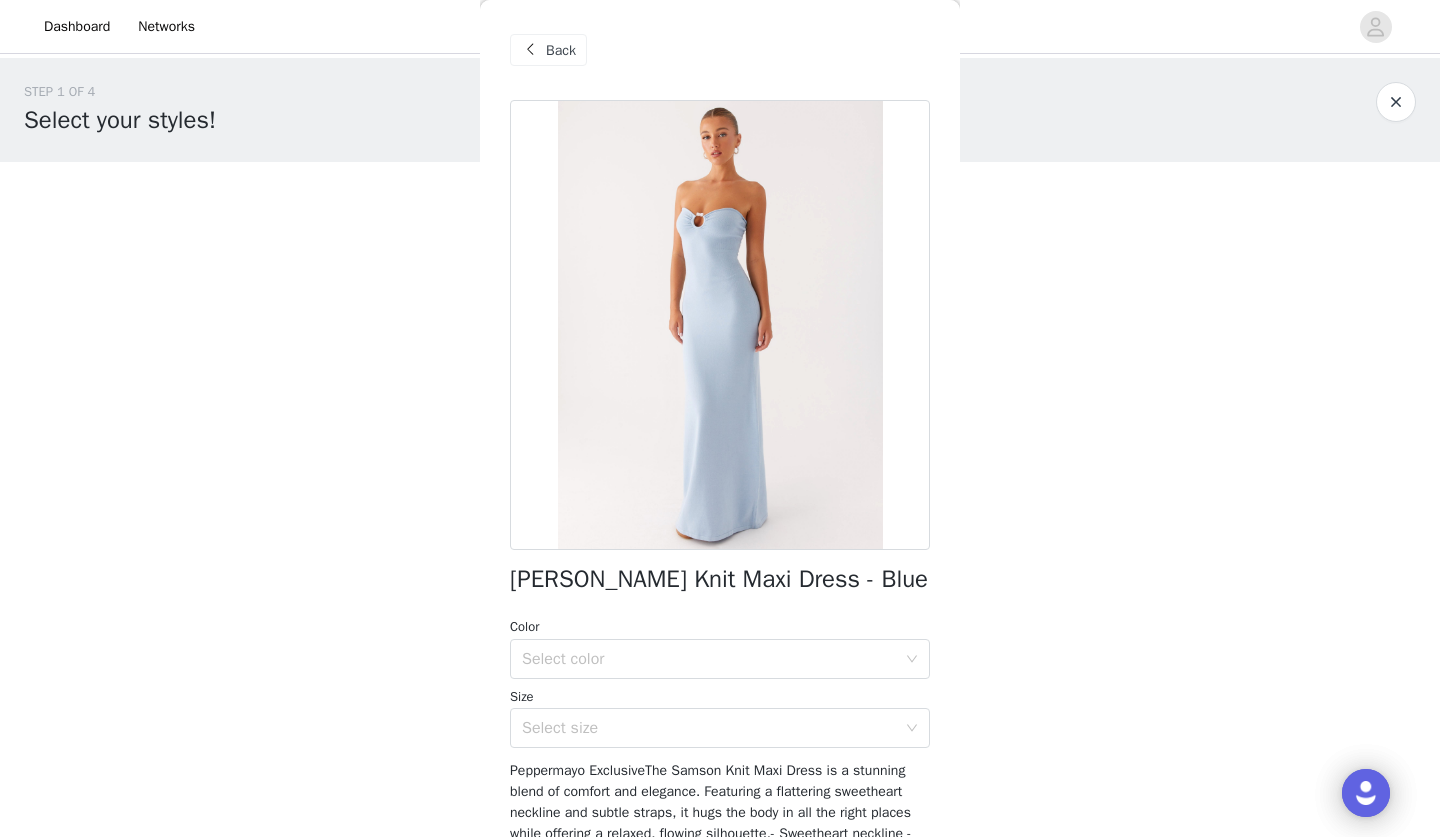 click on "Back" at bounding box center [561, 50] 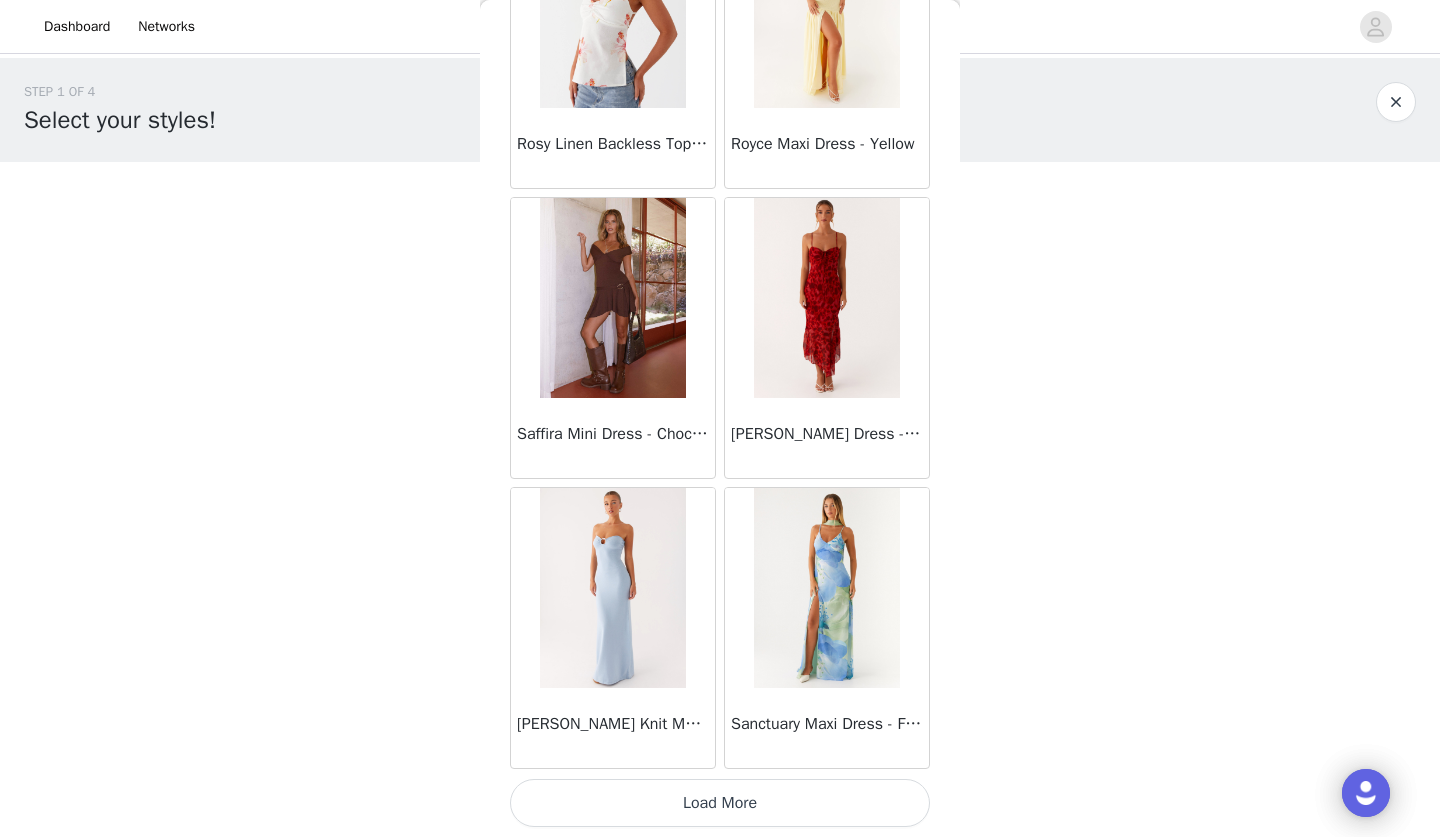 scroll, scrollTop: 51523, scrollLeft: 0, axis: vertical 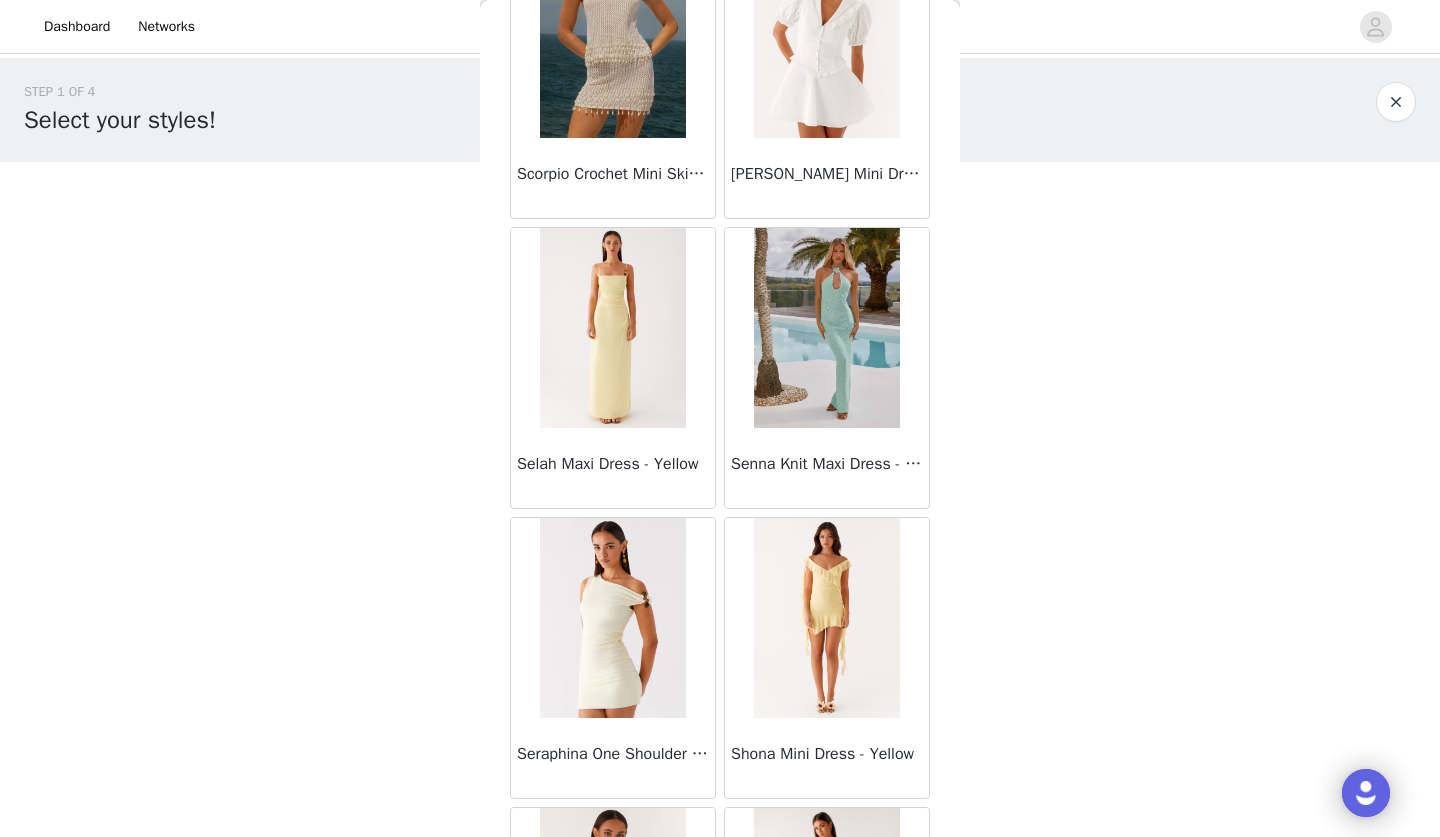 click at bounding box center (826, 328) 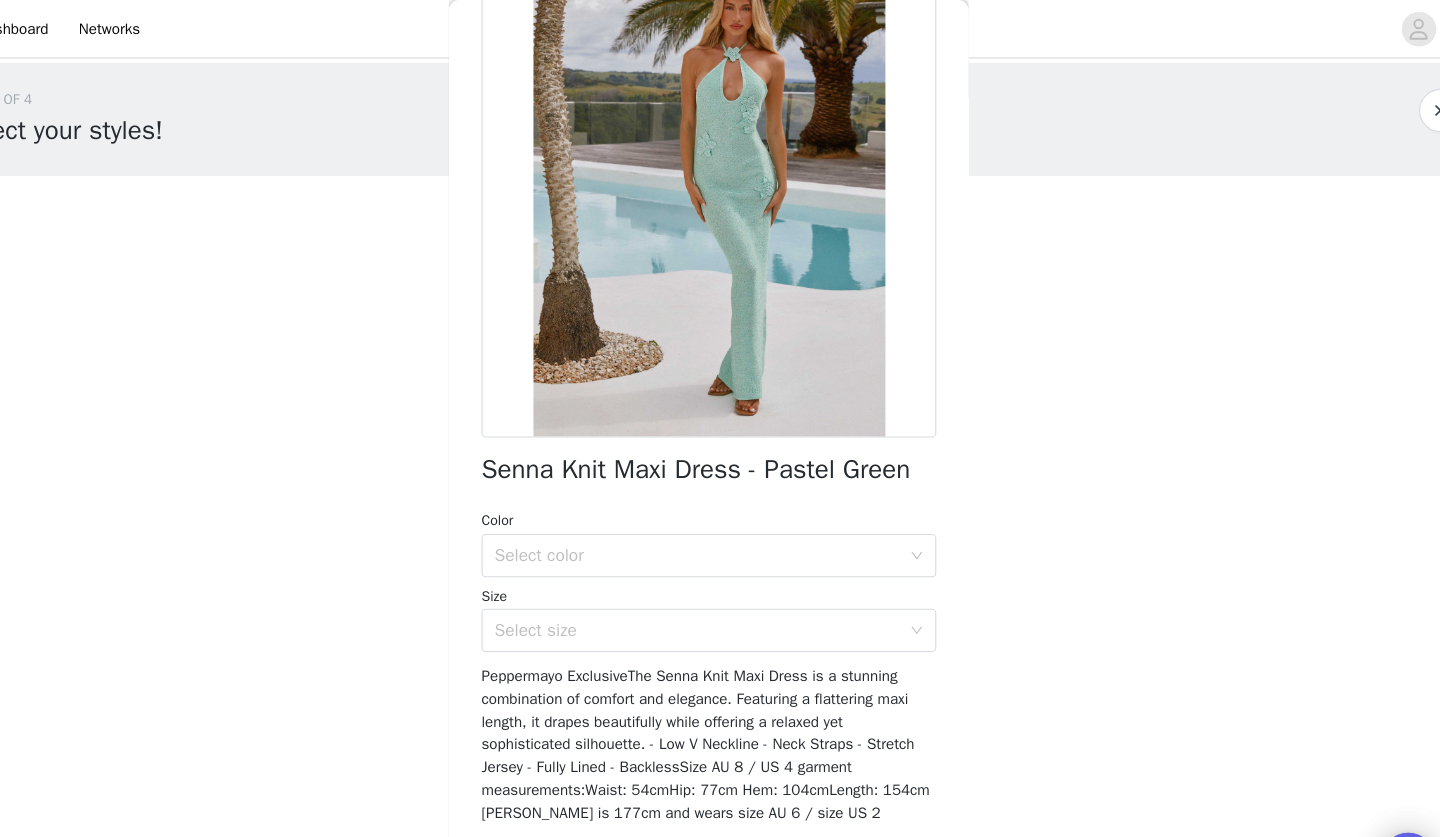 scroll, scrollTop: 145, scrollLeft: 0, axis: vertical 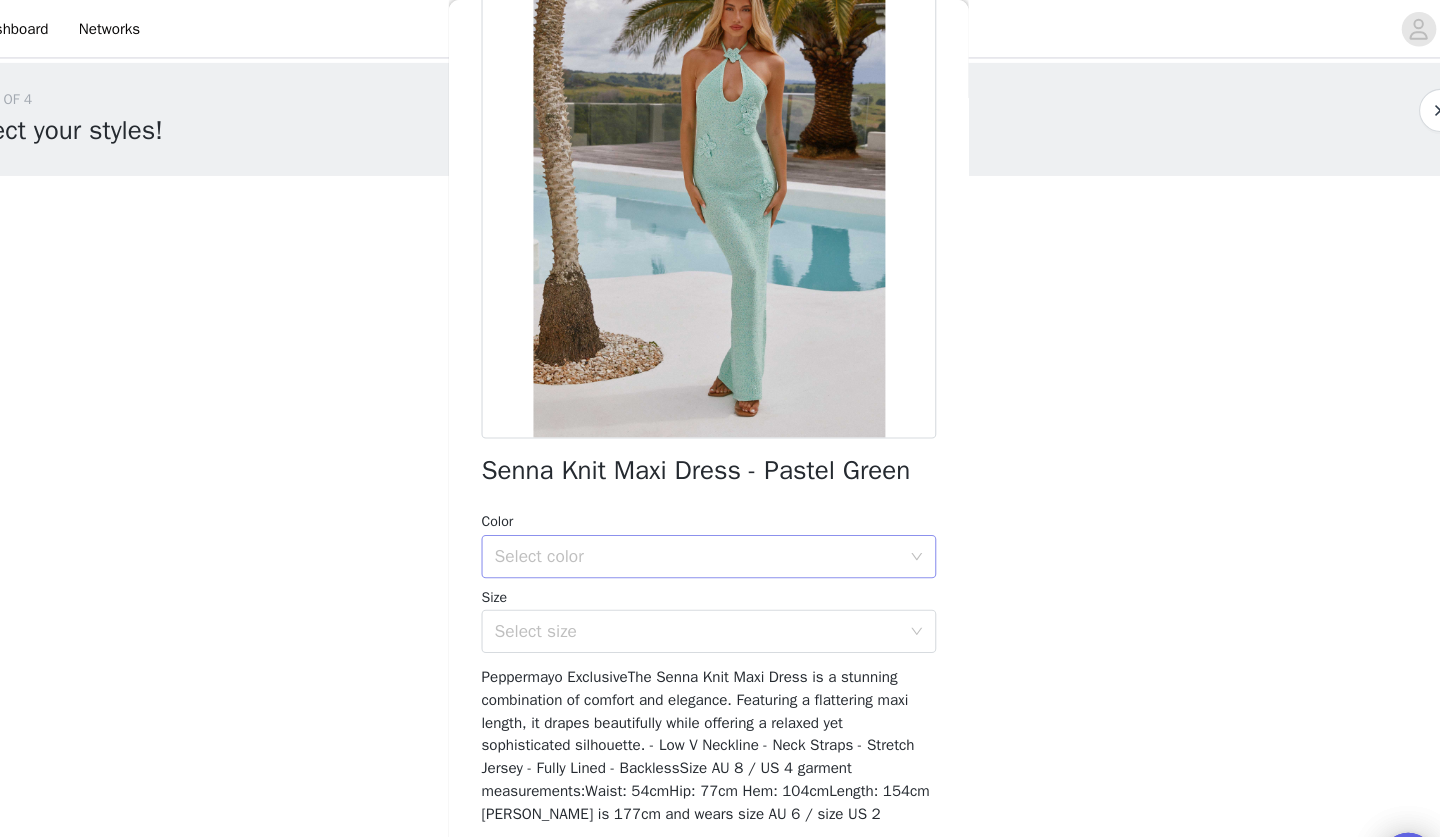 click on "Select color" at bounding box center (709, 514) 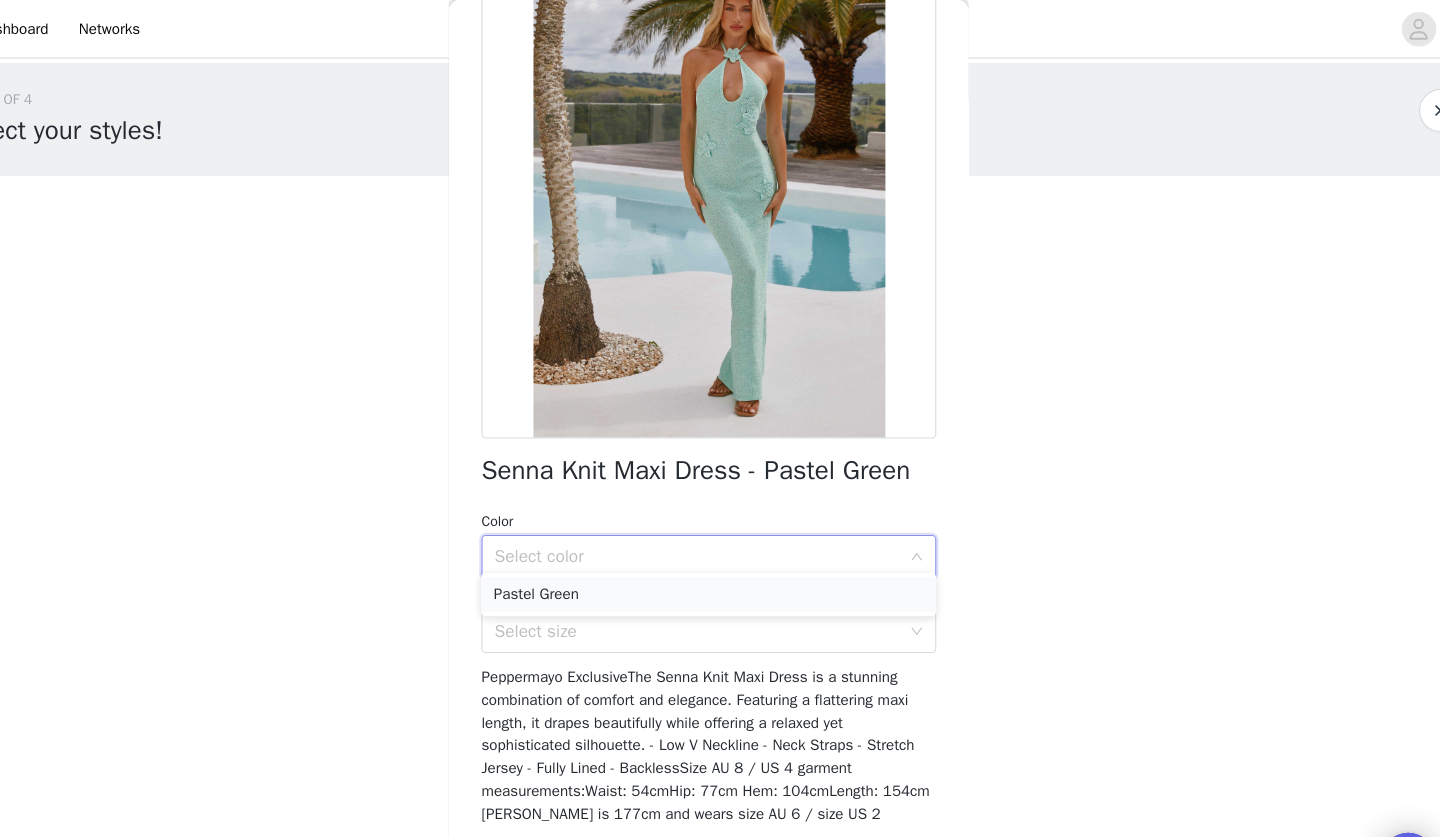 click on "Pastel Green" at bounding box center (720, 549) 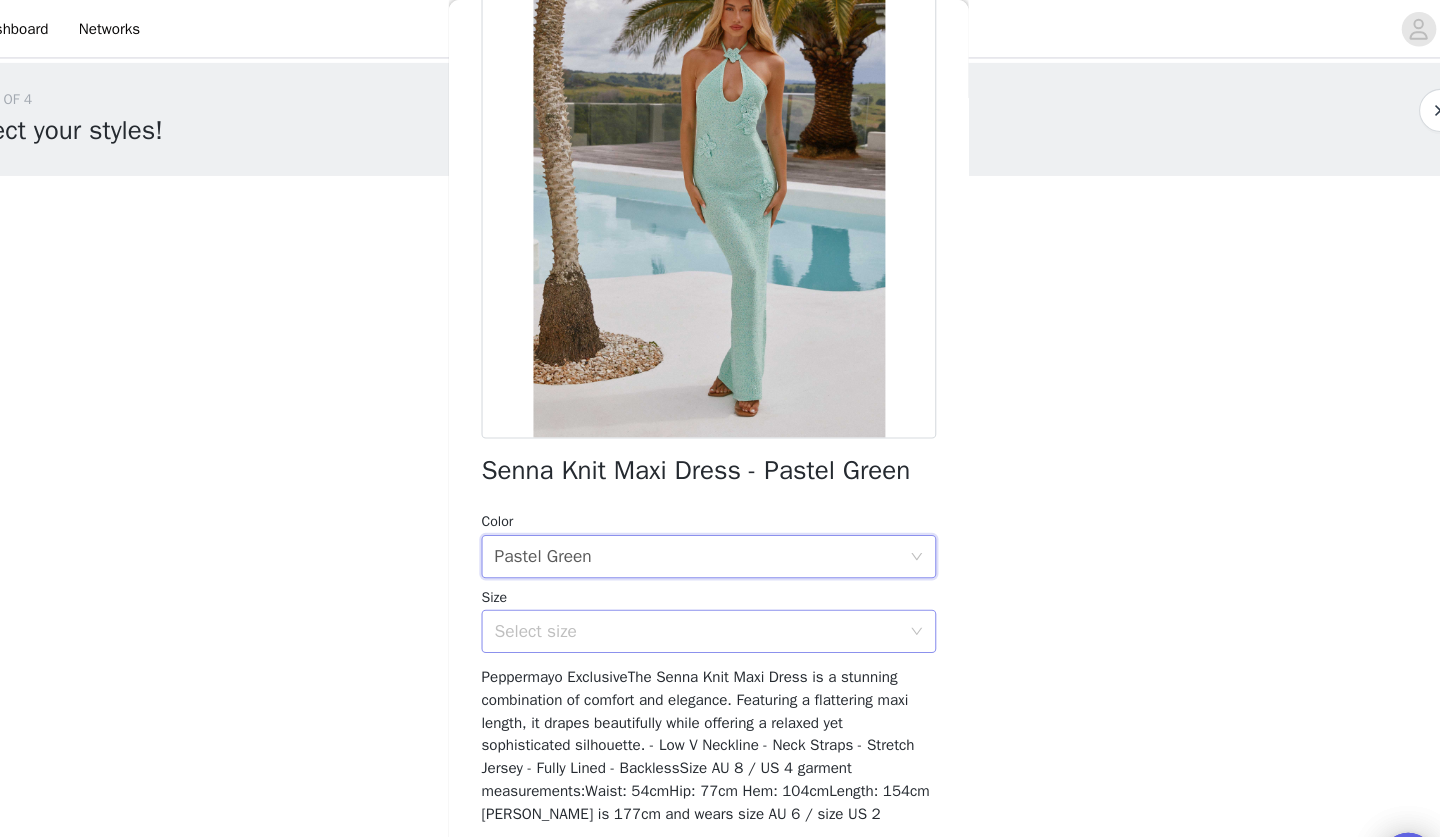 click on "Select size" at bounding box center [709, 583] 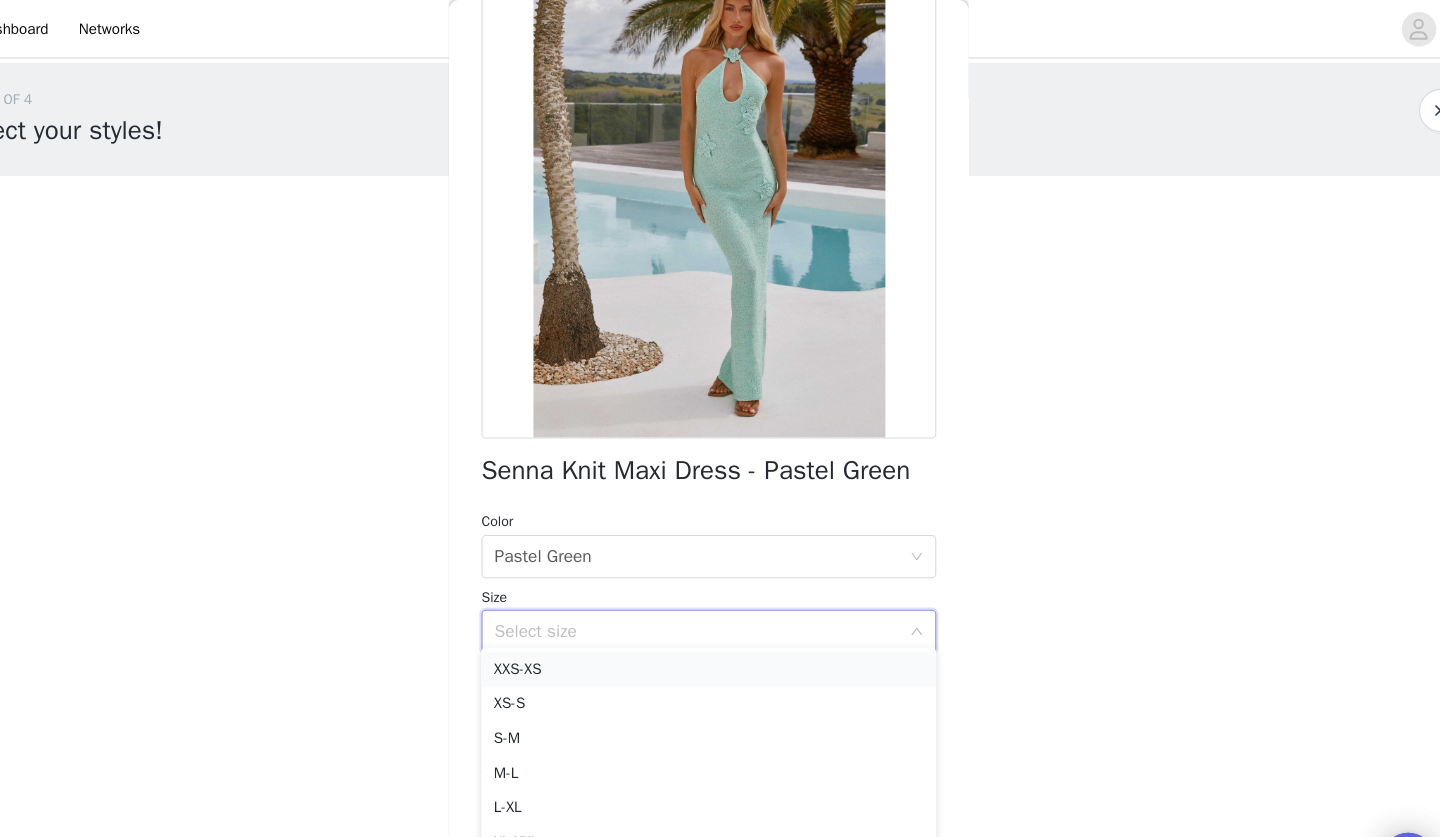 click on "XXS-XS" at bounding box center [720, 618] 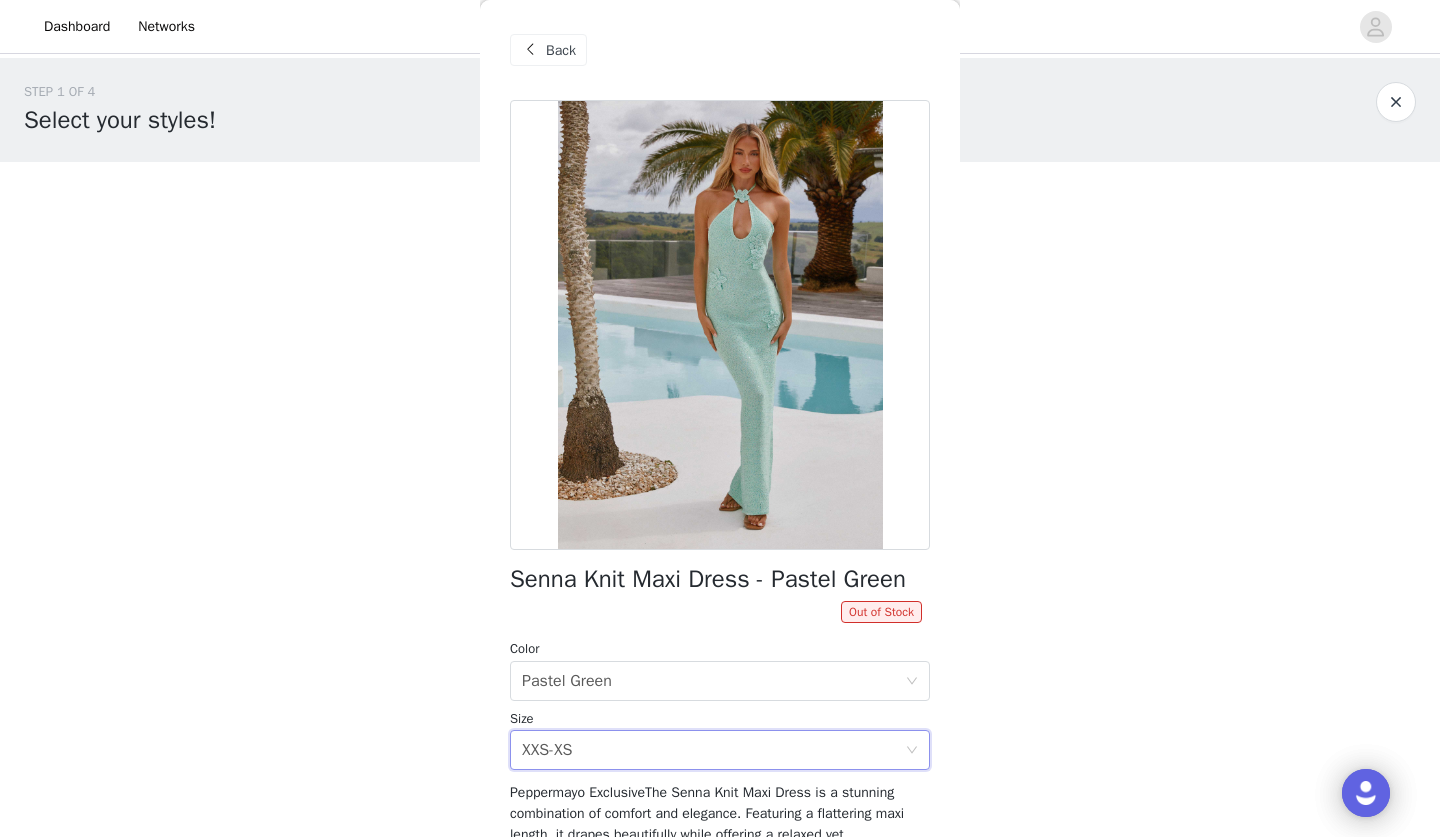 scroll, scrollTop: 0, scrollLeft: 0, axis: both 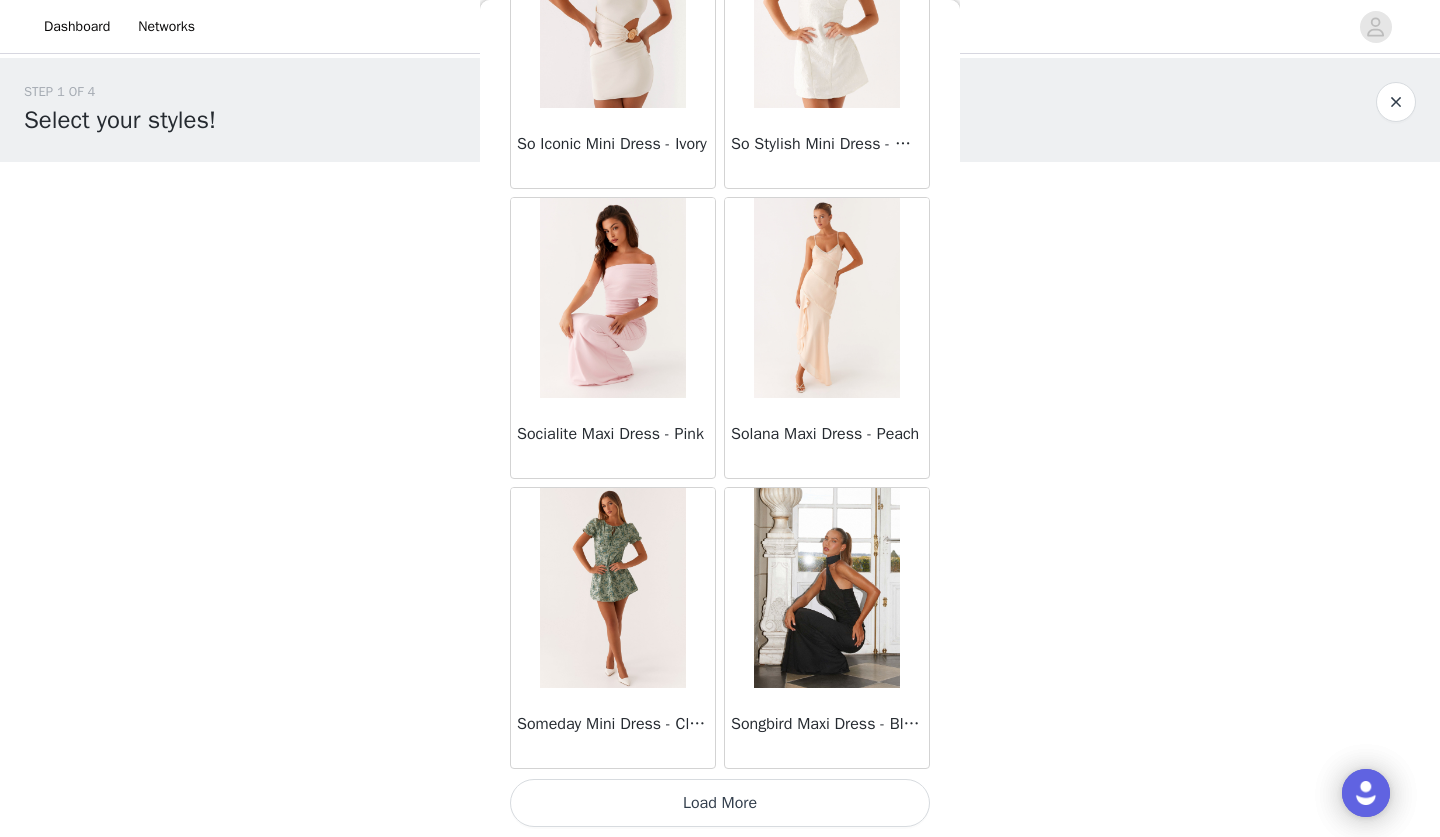 click on "Load More" at bounding box center (720, 803) 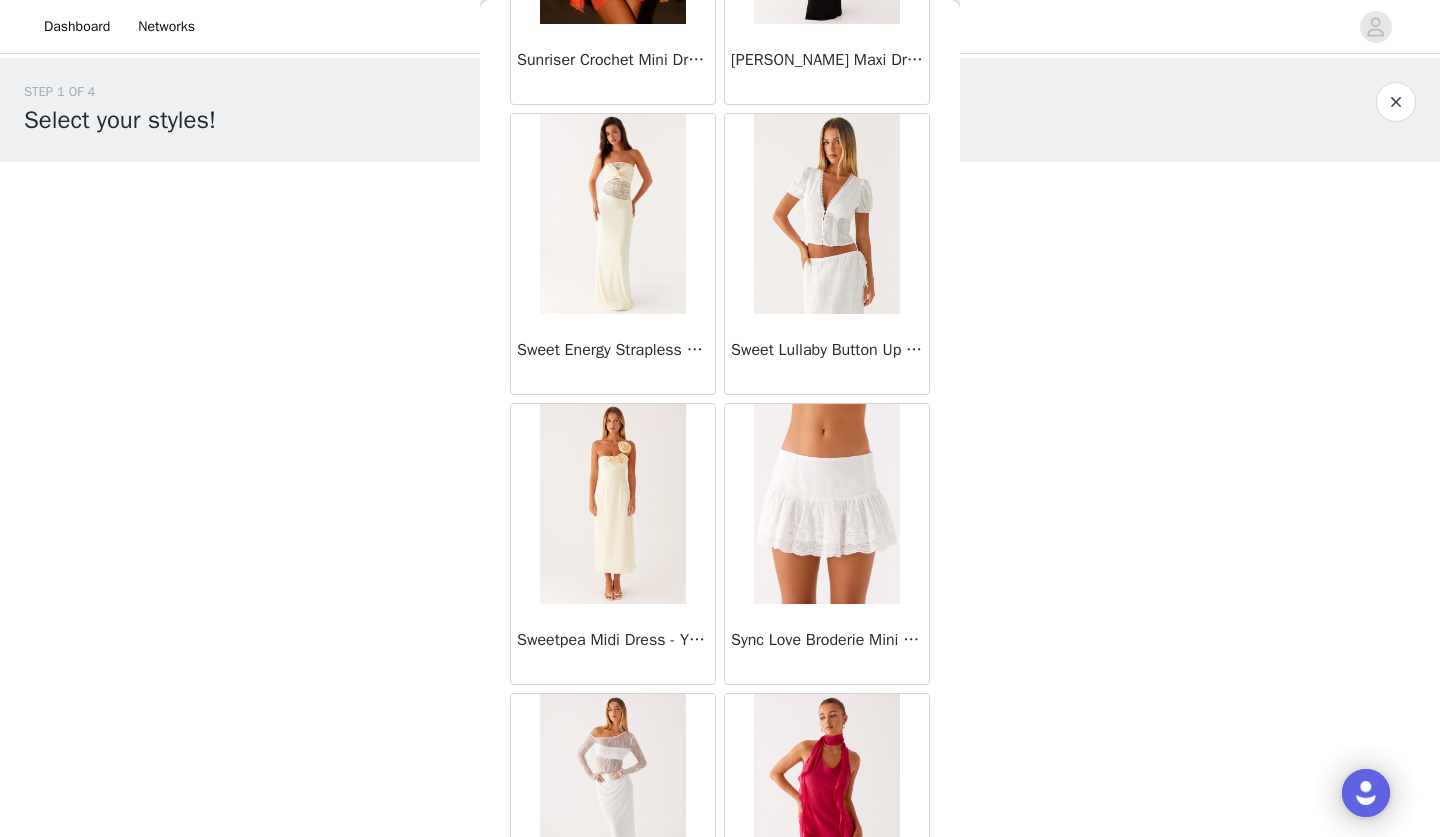 scroll, scrollTop: 56224, scrollLeft: 0, axis: vertical 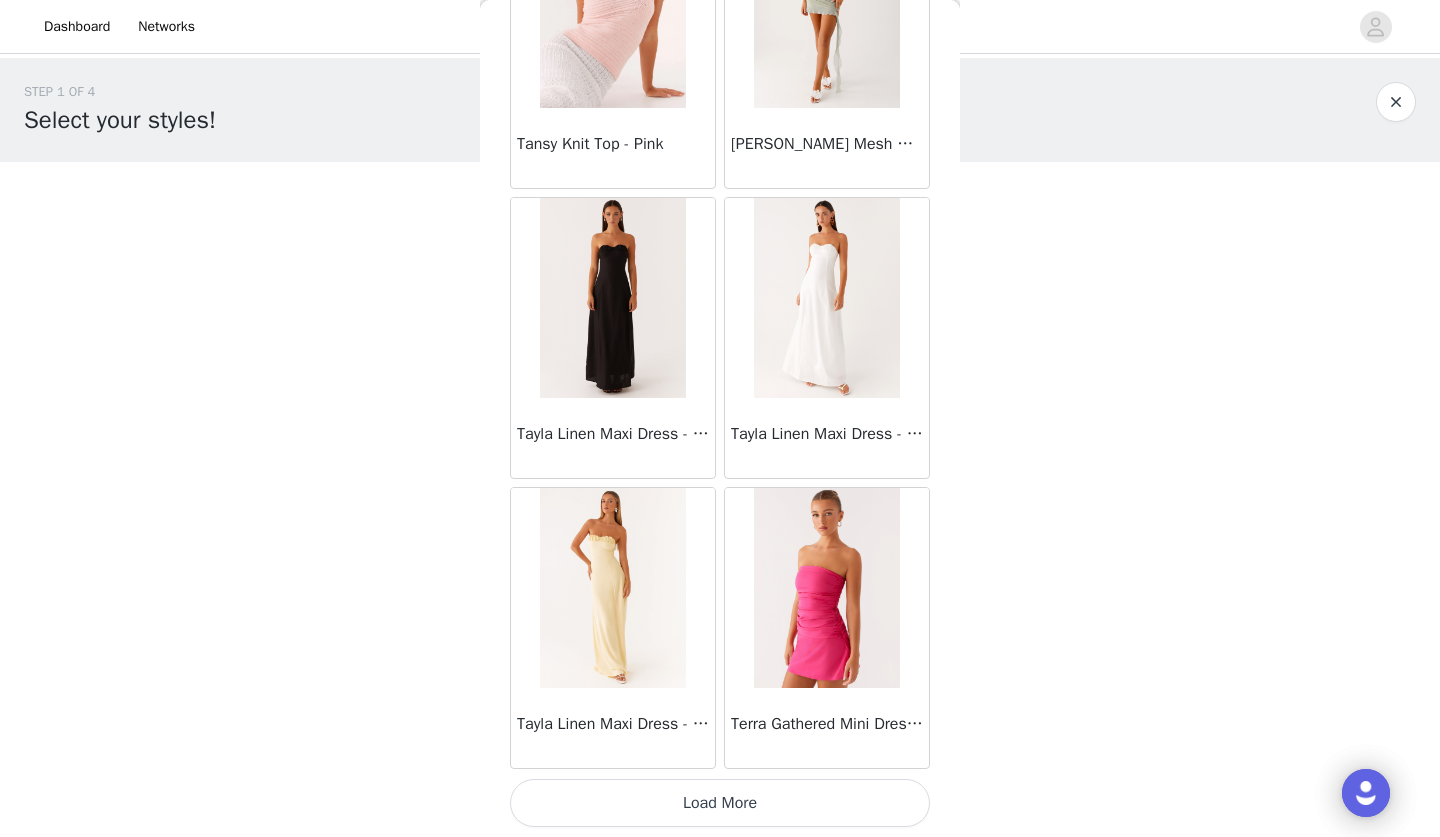 click on "Load More" at bounding box center (720, 803) 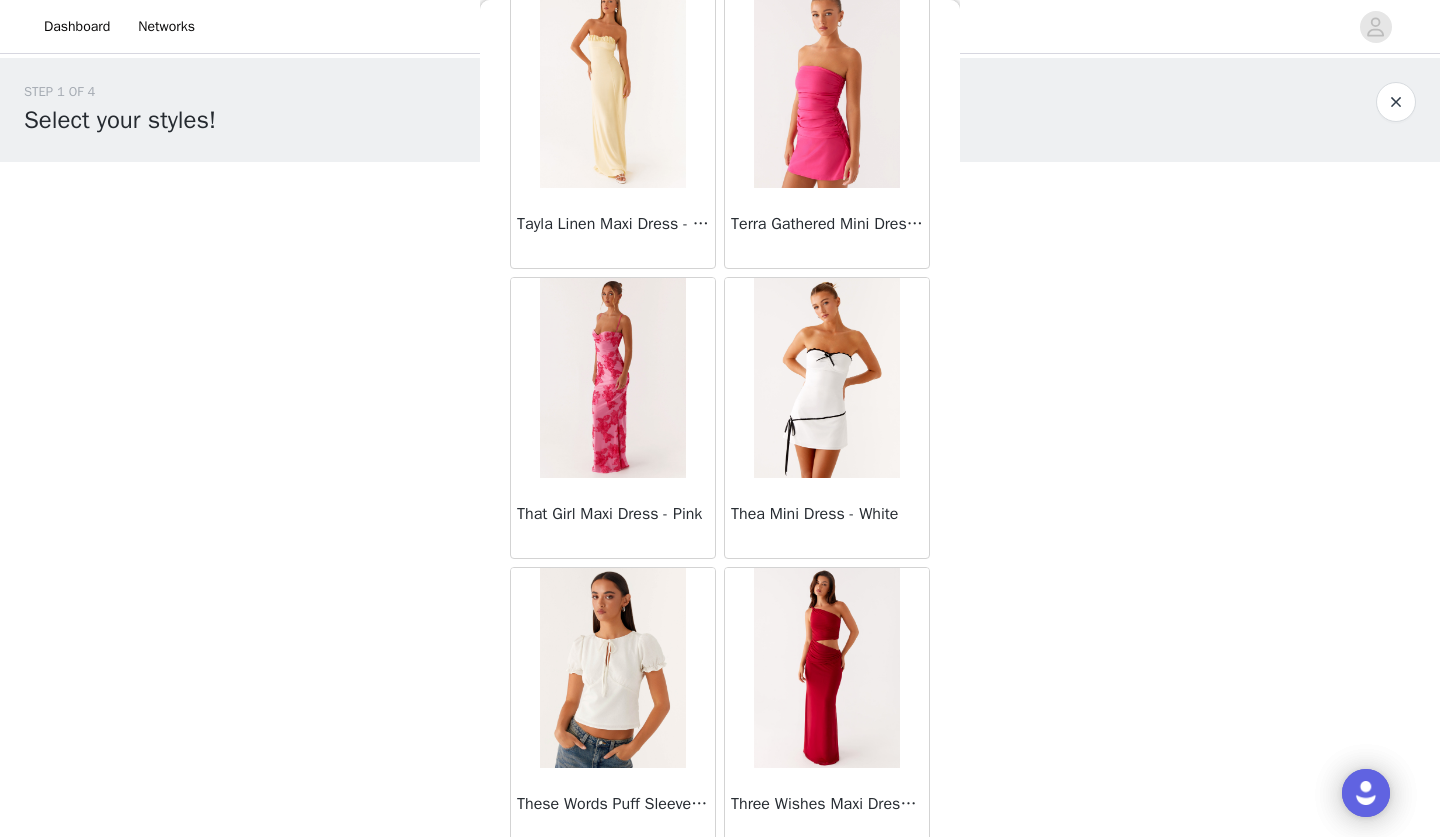 scroll, scrollTop: 57824, scrollLeft: 0, axis: vertical 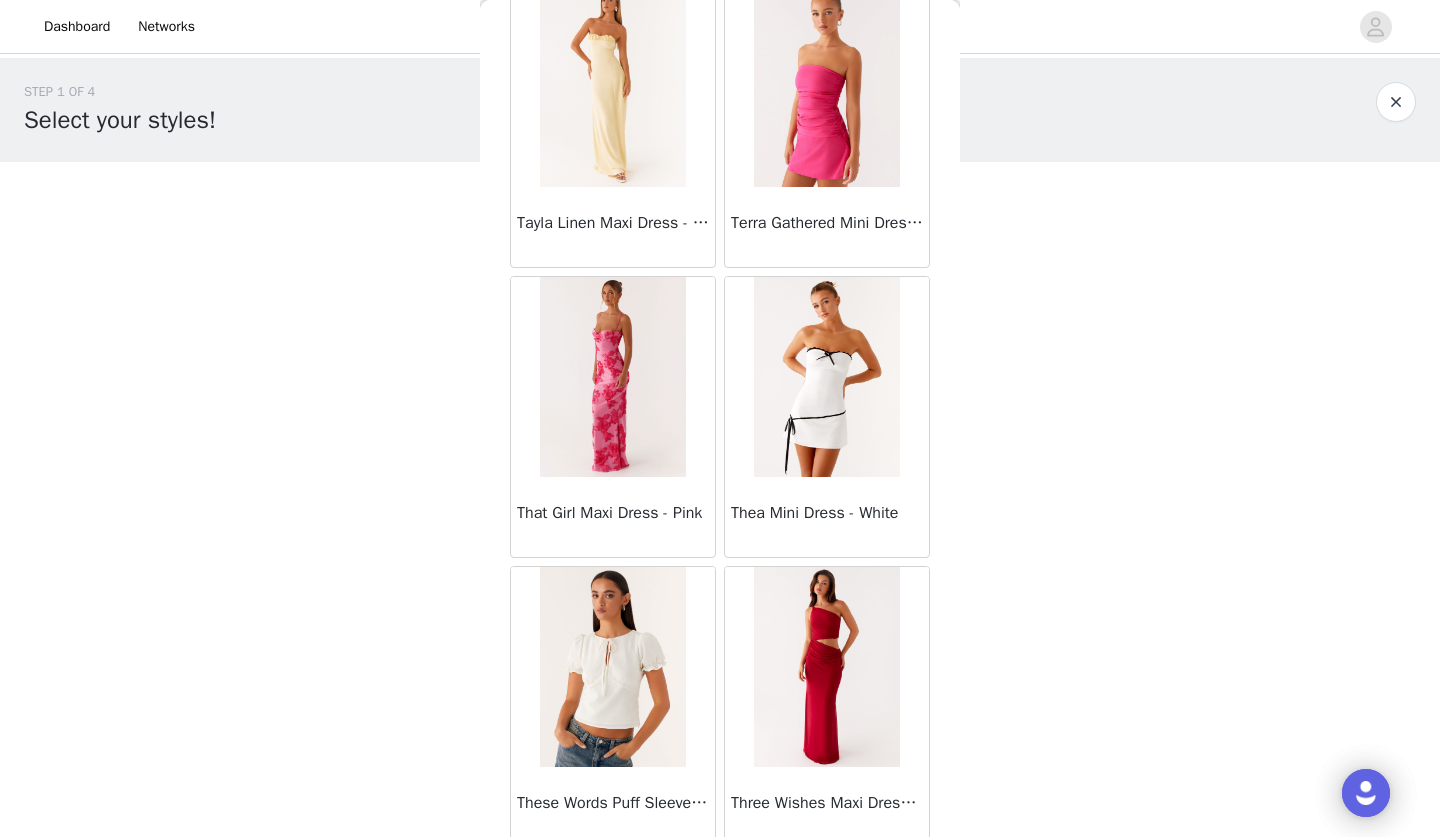 click at bounding box center [826, 377] 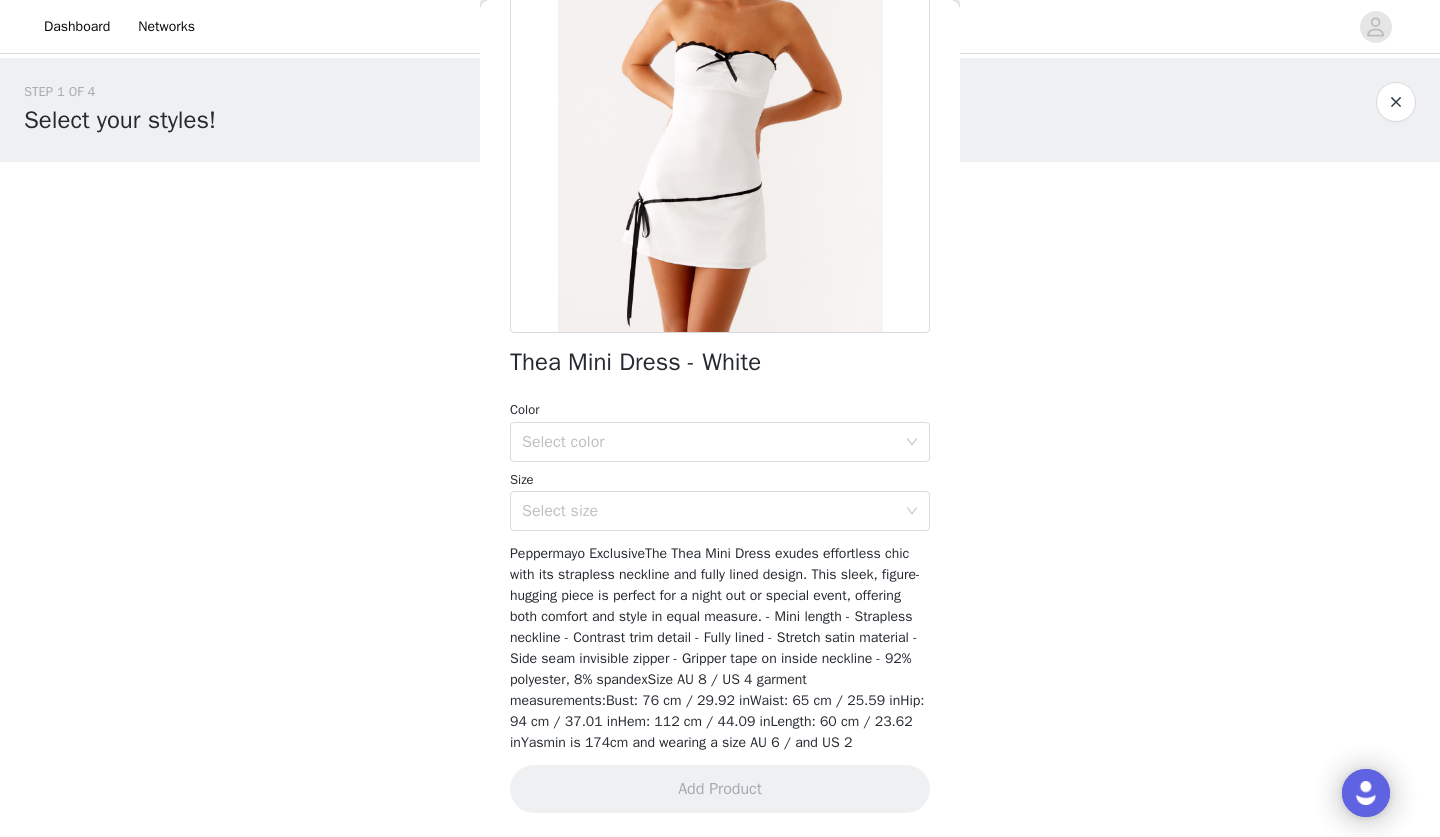 scroll, scrollTop: 208, scrollLeft: 0, axis: vertical 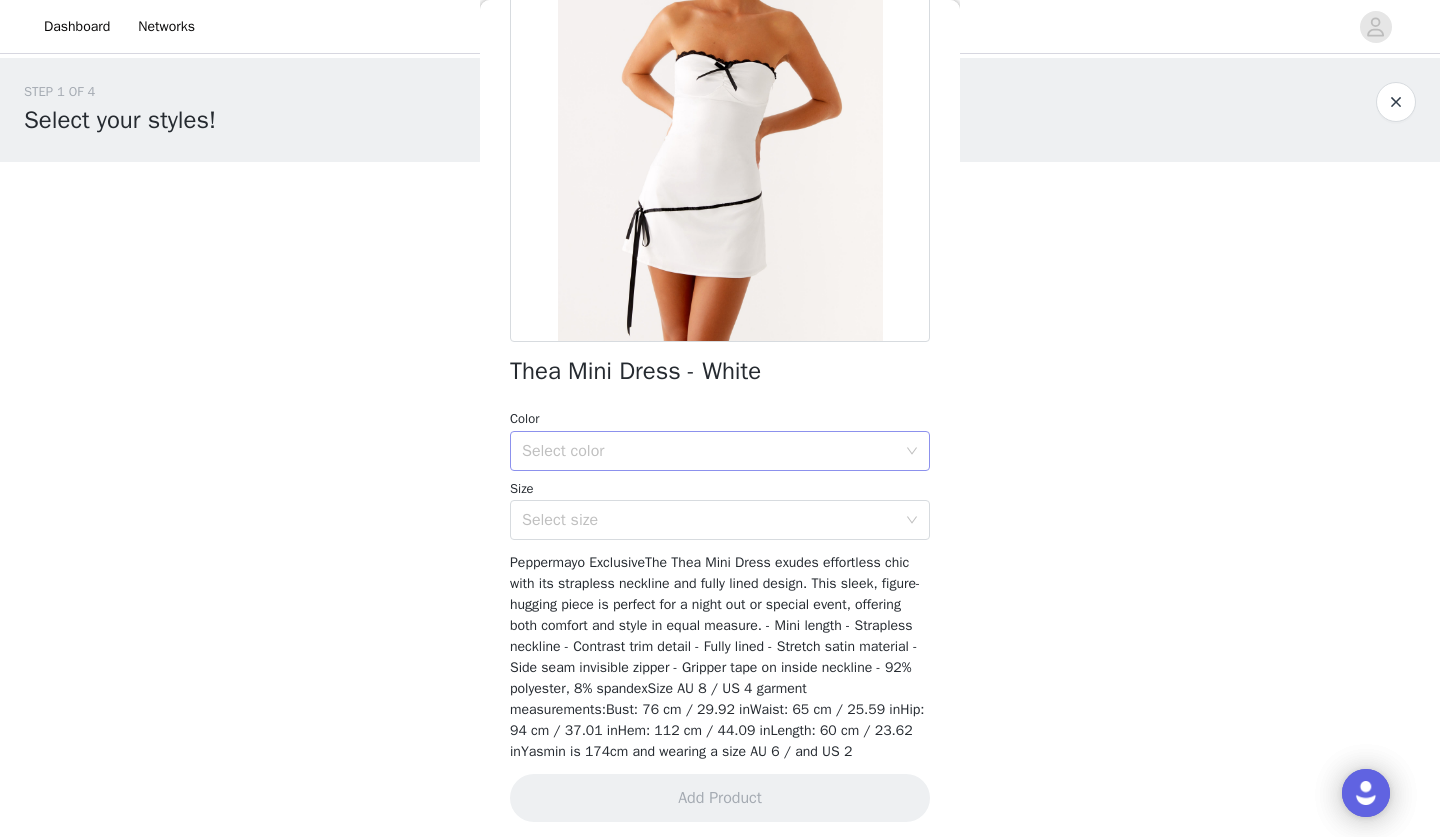 click on "Select color" at bounding box center (709, 451) 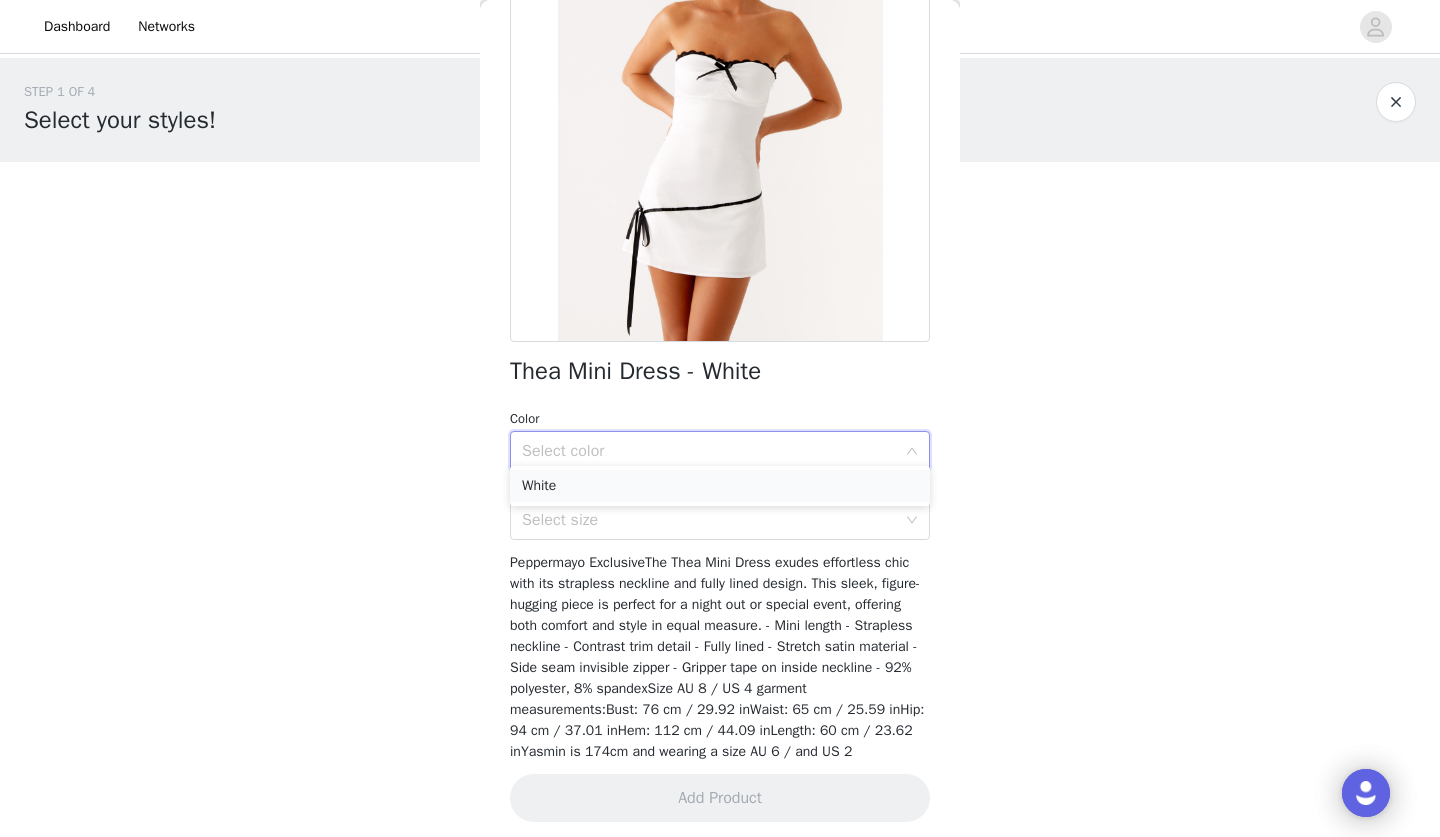 click on "White" at bounding box center (720, 486) 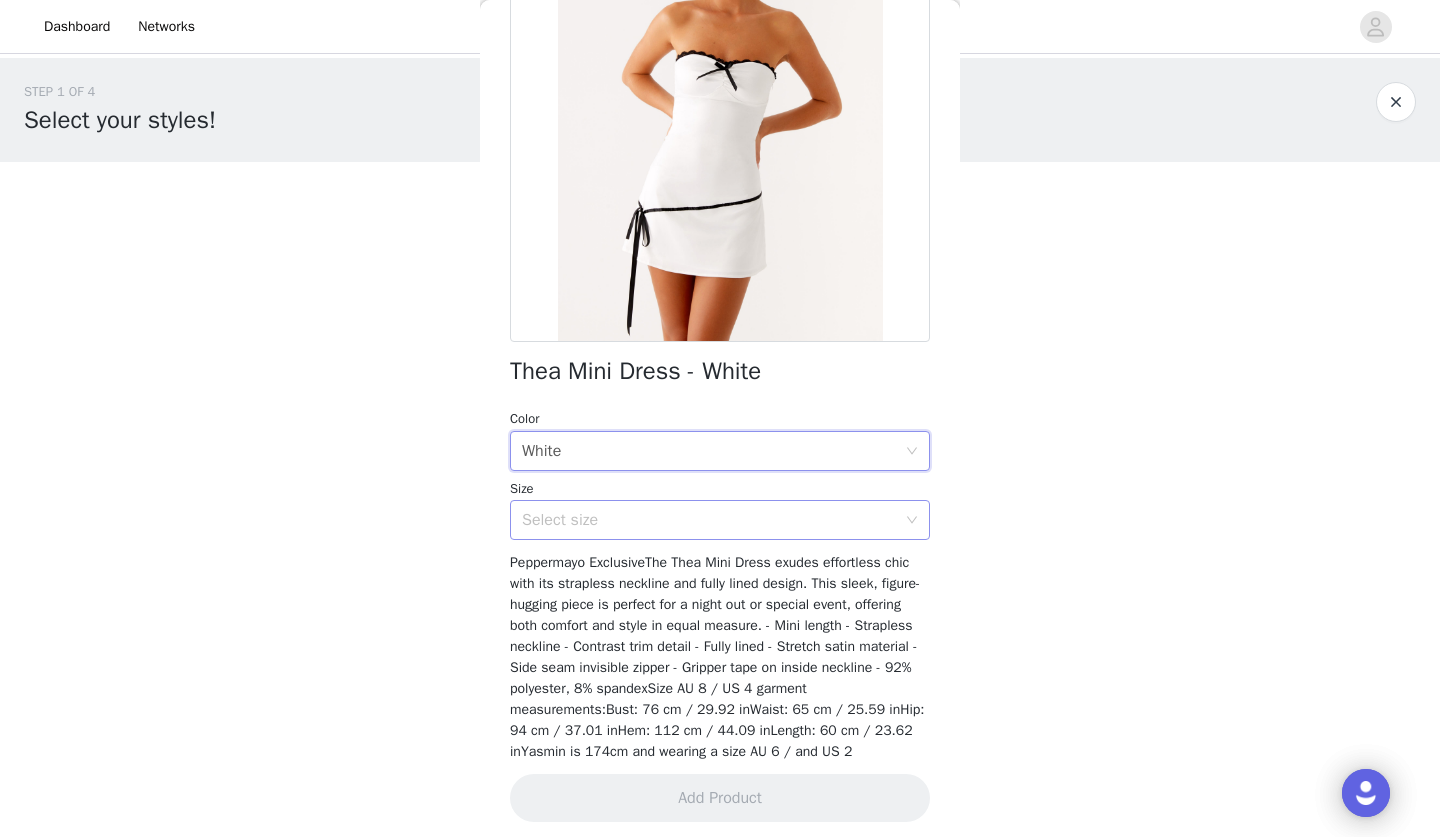 click on "Select size" at bounding box center [709, 520] 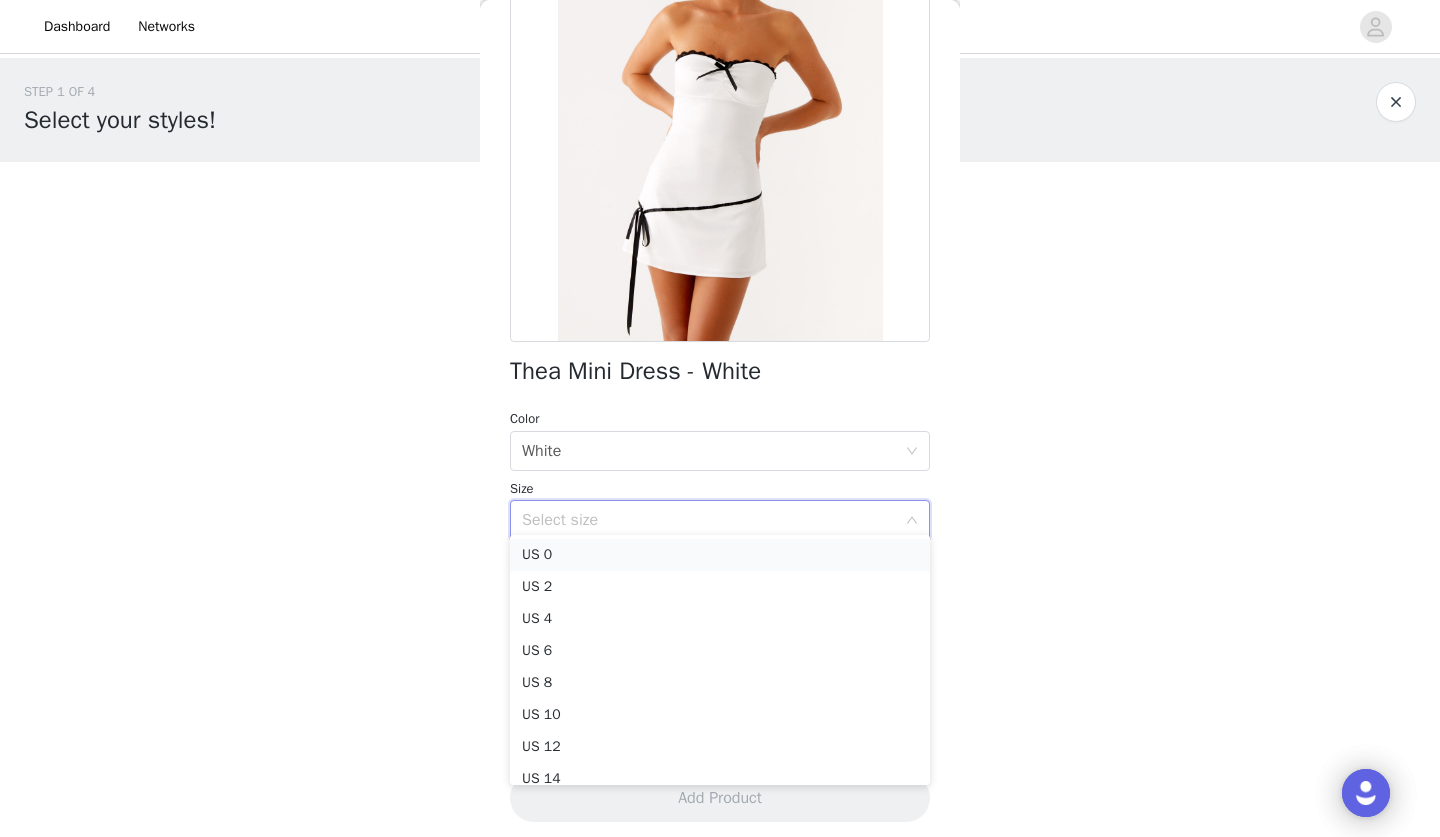 click on "US 0" at bounding box center (720, 555) 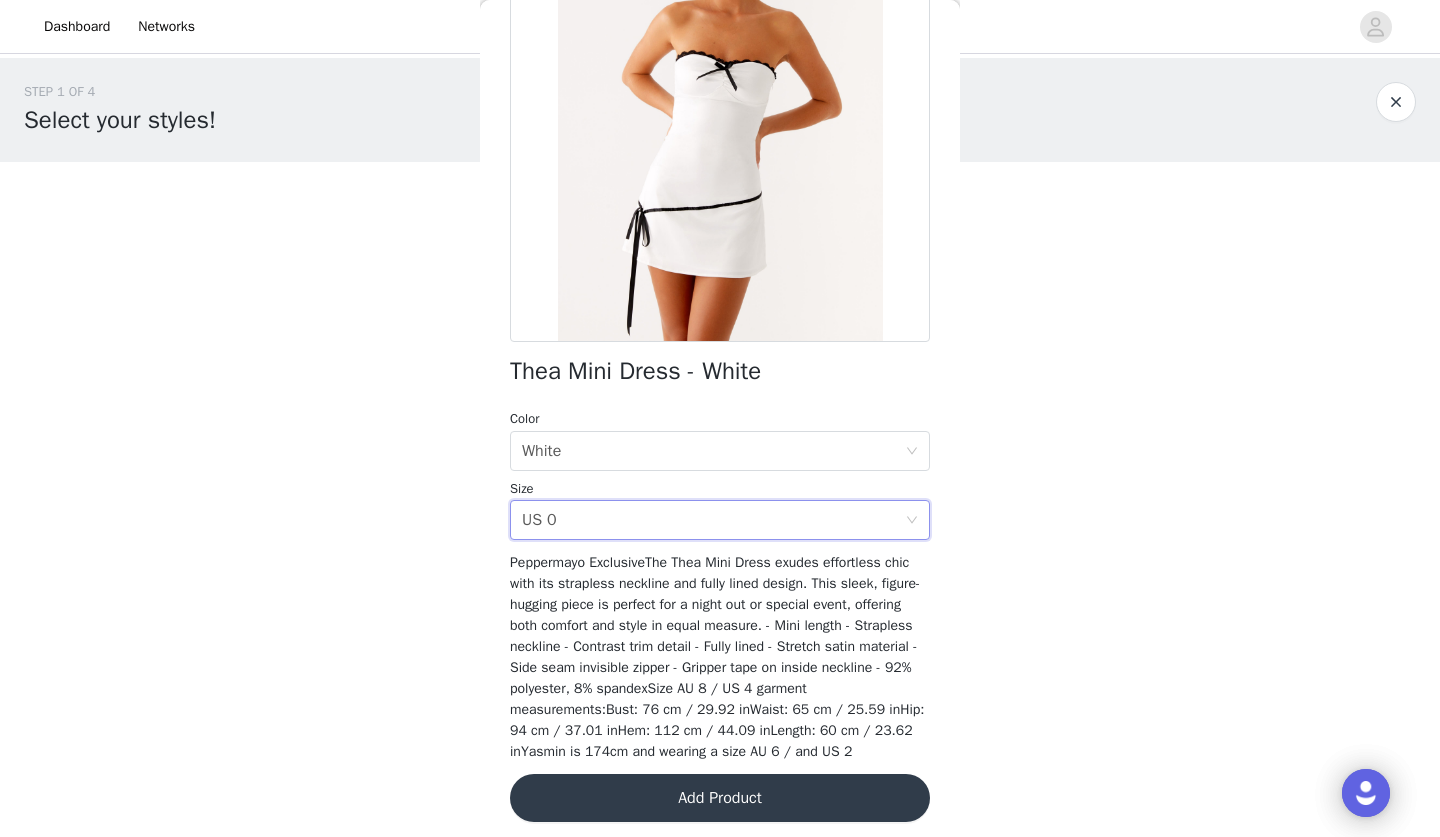 scroll, scrollTop: 0, scrollLeft: 0, axis: both 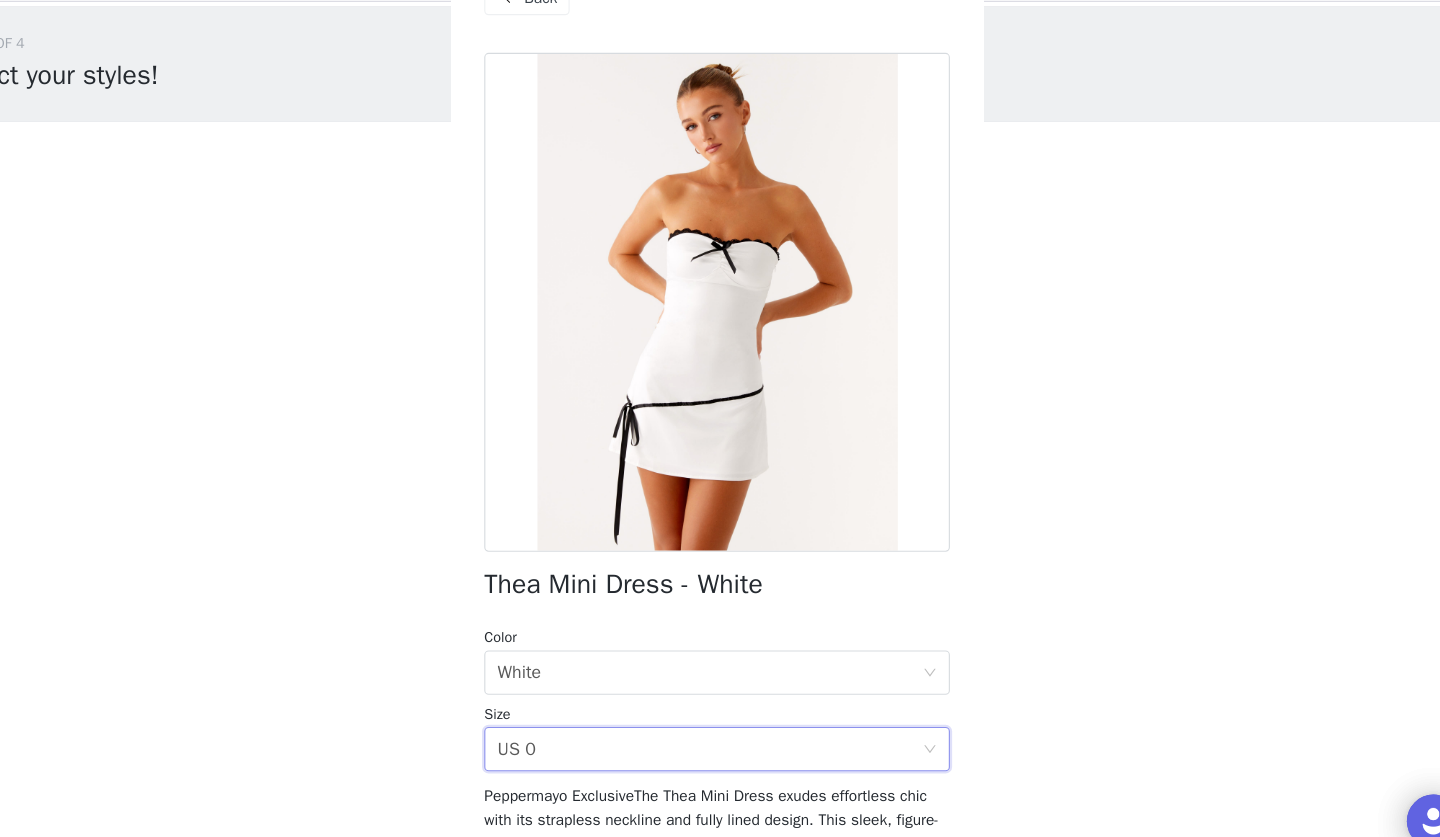 click on "Thea Mini Dress - White               Color   Select color White Size   Select size US 0   Peppermayo ExclusiveThe Thea Mini Dress exudes effortless chic with its strapless neckline and fully lined design. This sleek, figure-hugging piece is perfect for a night out or special event, offering both comfort and style in equal measure. - Mini length - Strapless neckline - Contrast trim detail - Fully lined - Stretch satin material - Side seam invisible zipper - Gripper tape on inside neckline - 92% polyester, 8% spandexSize AU 8 / US 4 garment measurements:Bust: 76 cm / 29.92 inWaist: 65 cm / 25.59 inHip: 94 cm / 37.01 inHem: 112 cm / 44.09 inLength: 60 cm / 23.62 inYasmin is 174cm and wearing a size AU 6 / and US 2   Add Product" at bounding box center (720, 577) 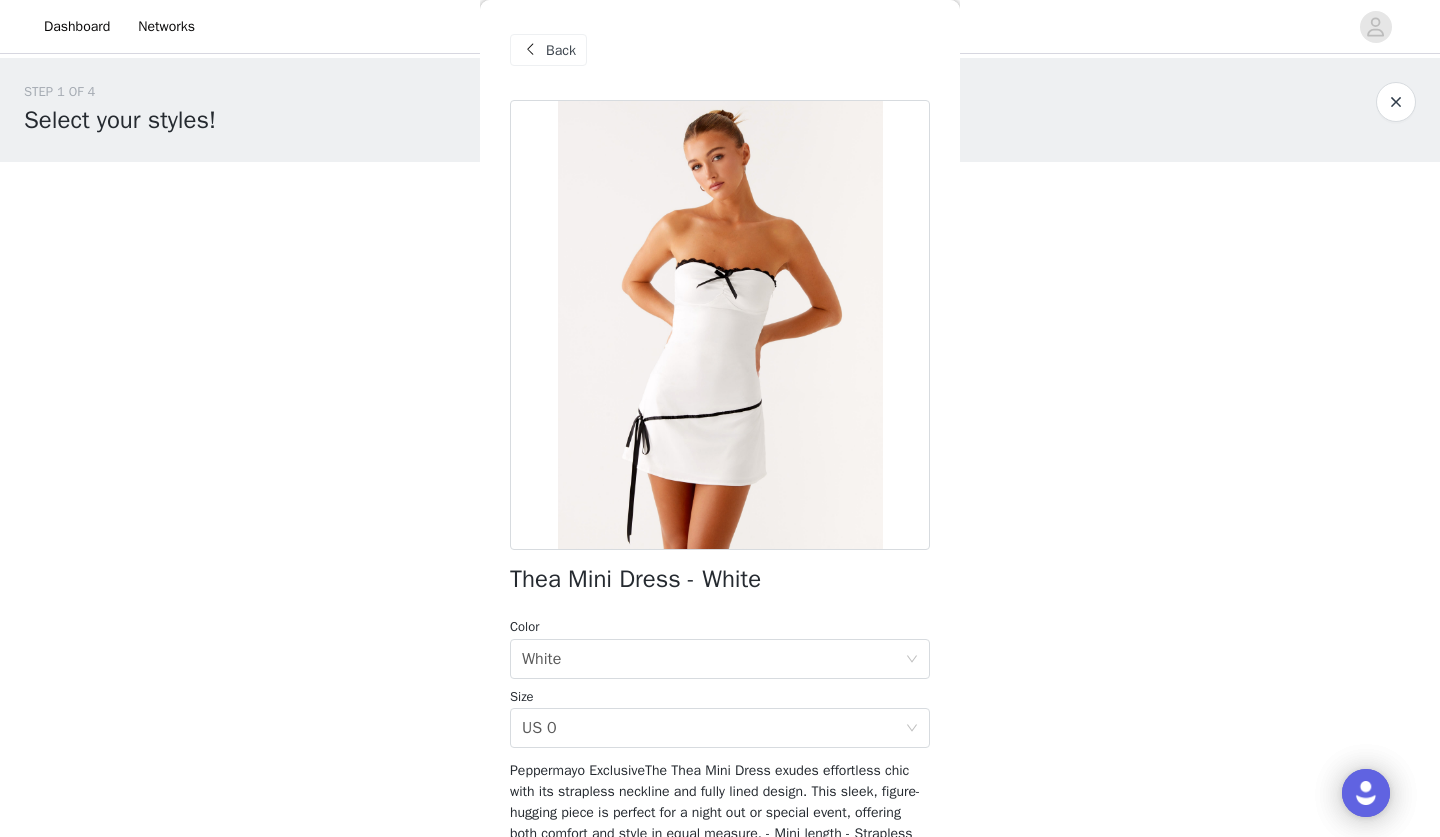 scroll, scrollTop: 0, scrollLeft: 0, axis: both 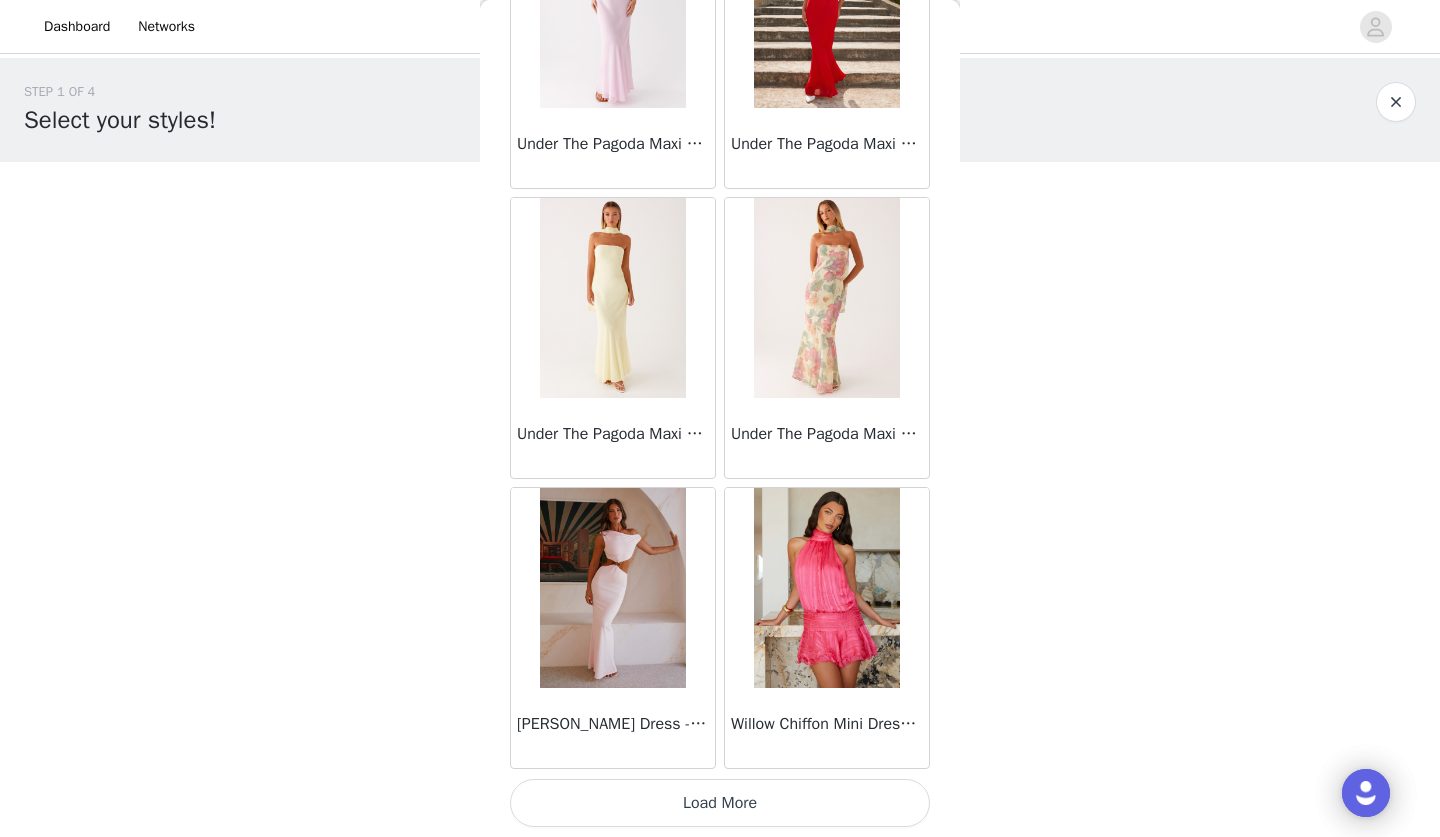 click on "Load More" at bounding box center (720, 803) 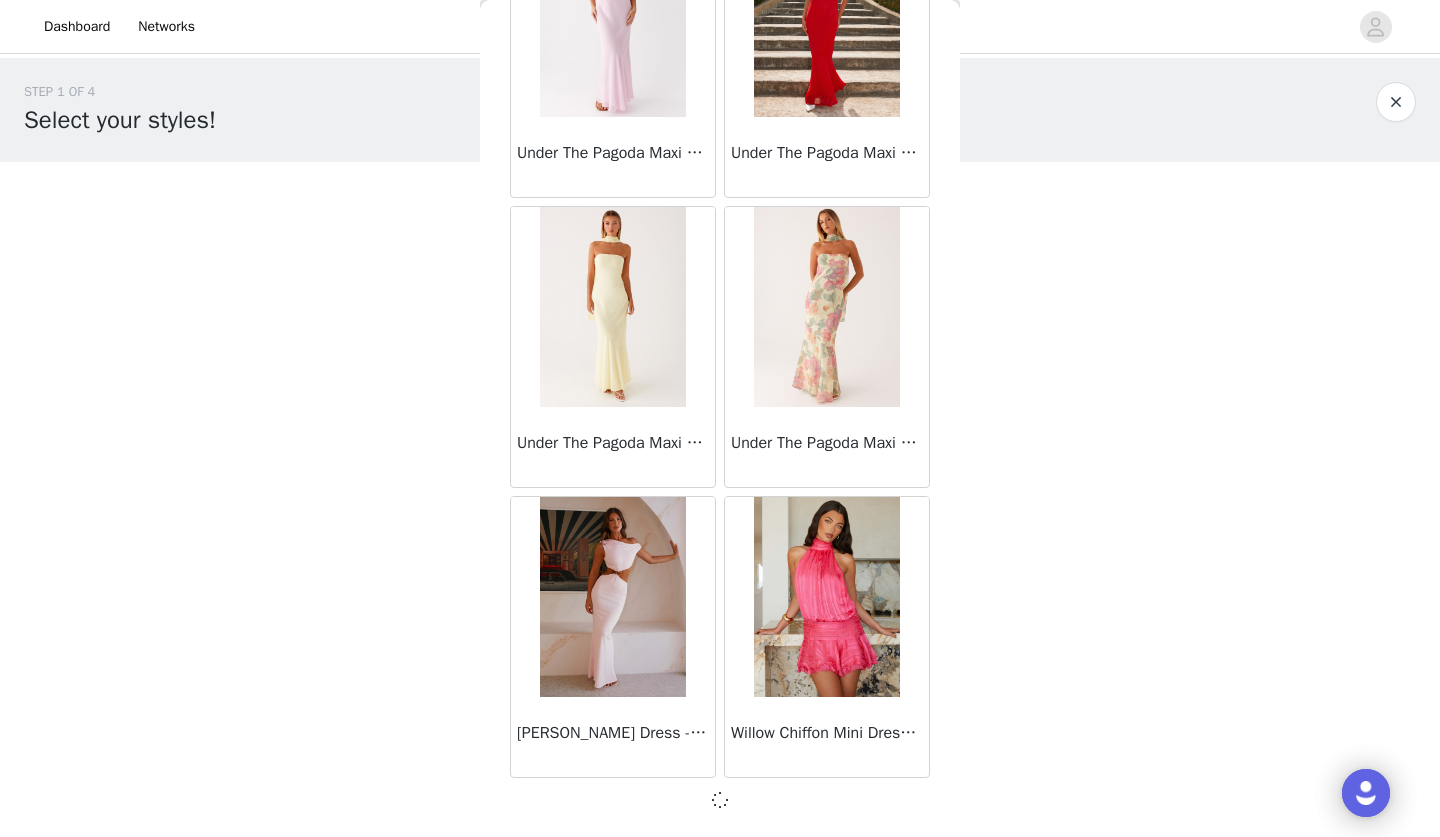 scroll, scrollTop: 60214, scrollLeft: 0, axis: vertical 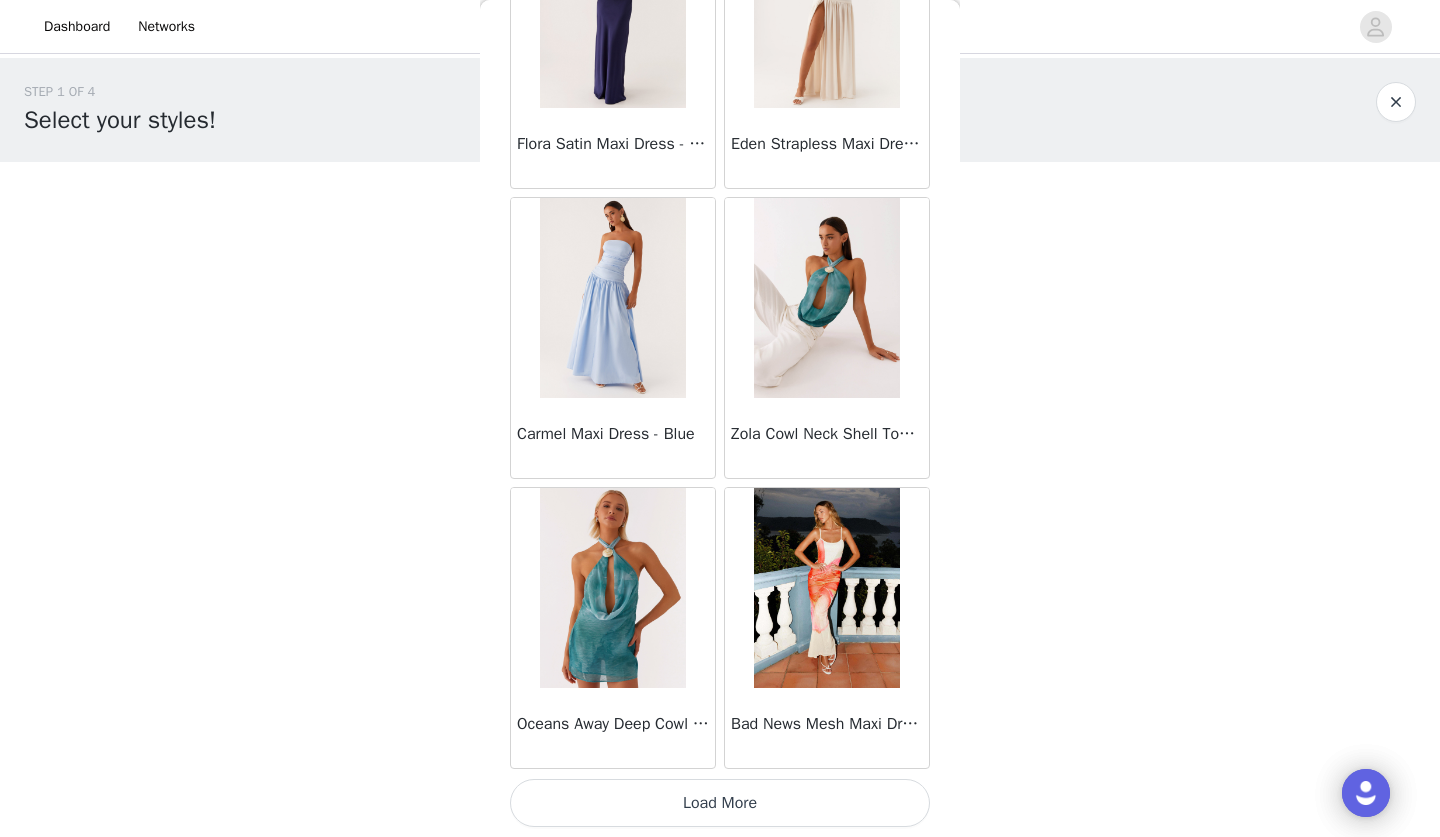 click on "Load More" at bounding box center [720, 803] 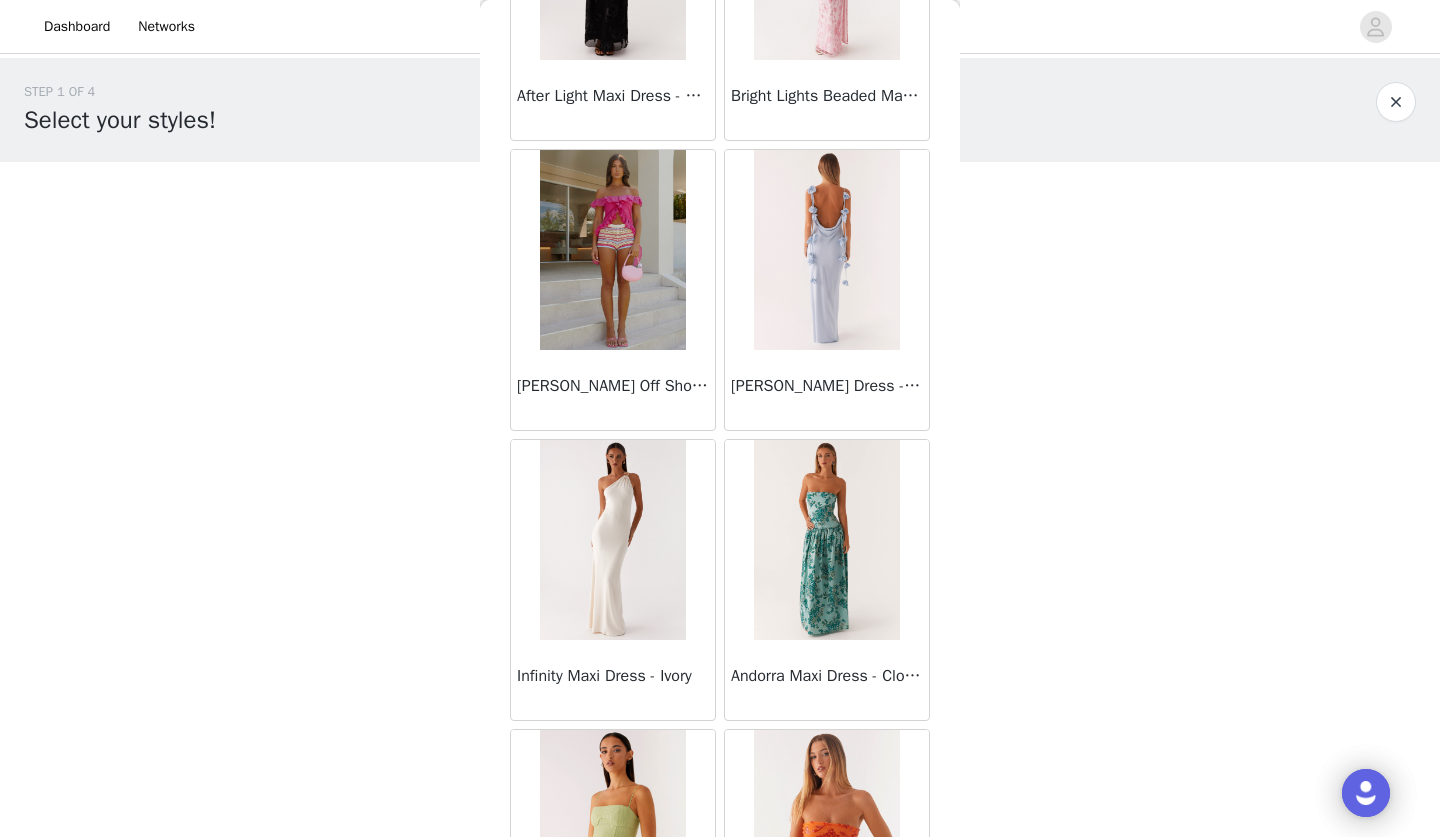 scroll, scrollTop: 64334, scrollLeft: 0, axis: vertical 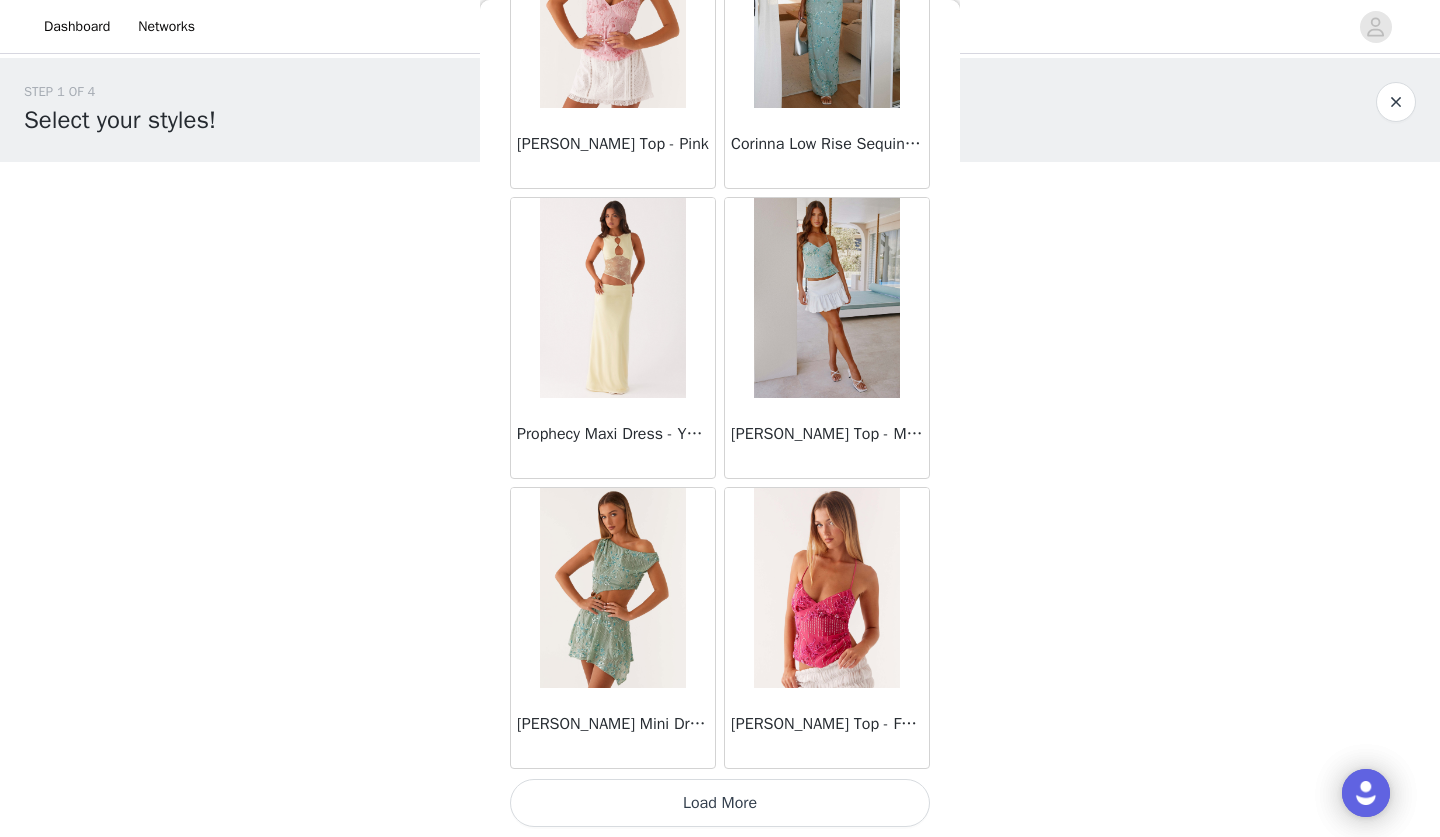click on "Load More" at bounding box center [720, 803] 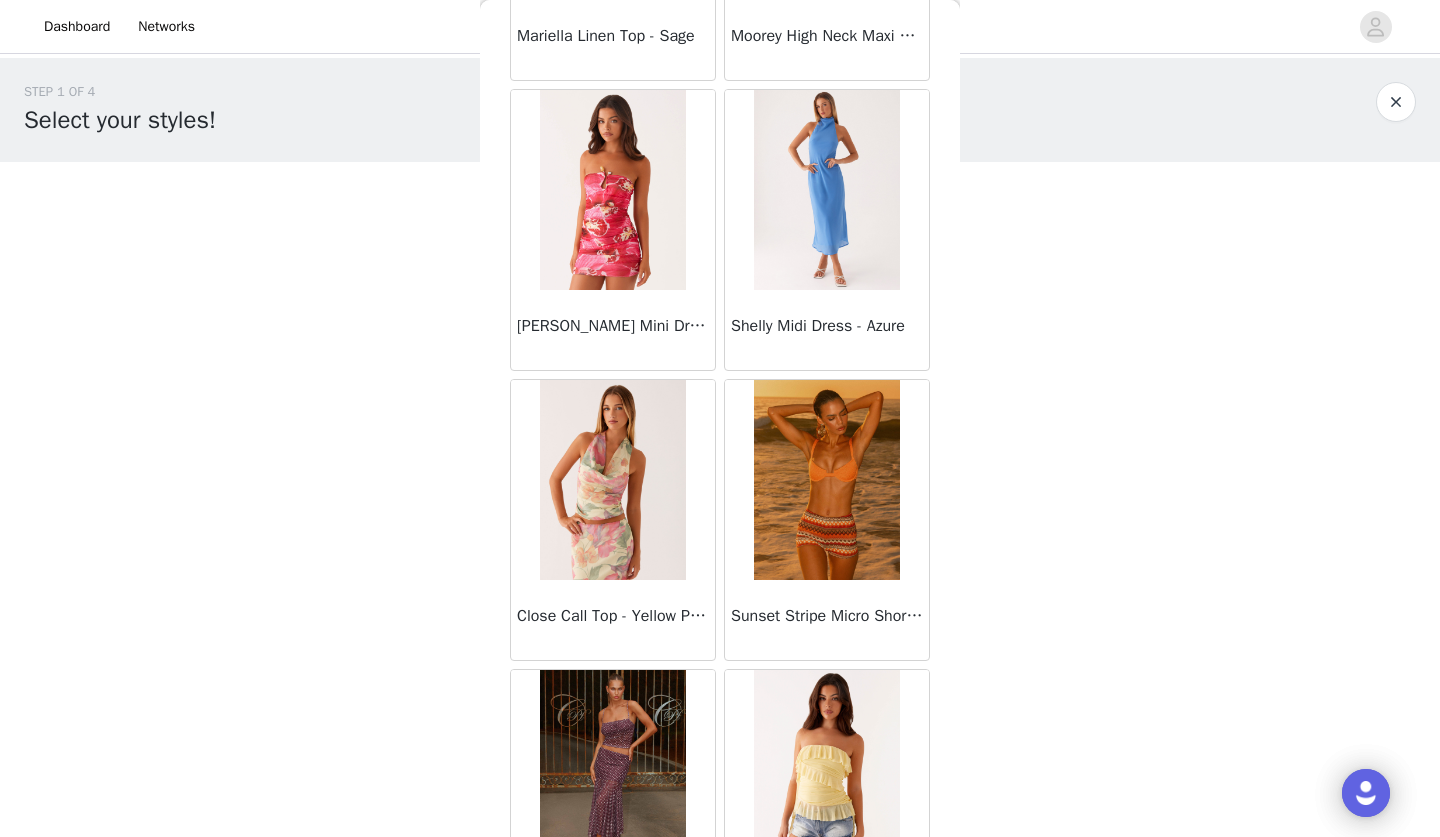 scroll, scrollTop: 67872, scrollLeft: 0, axis: vertical 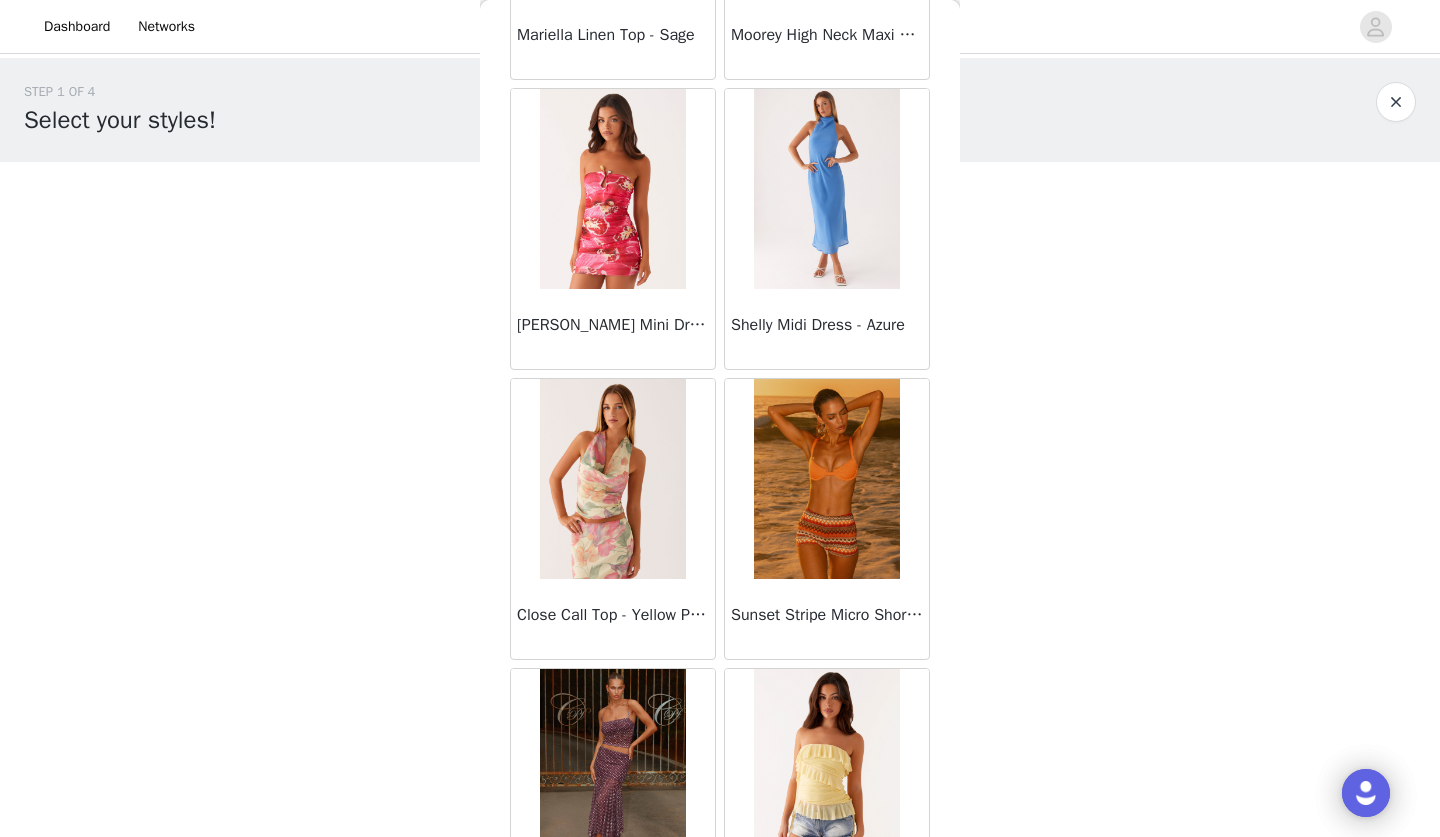 click at bounding box center (826, 479) 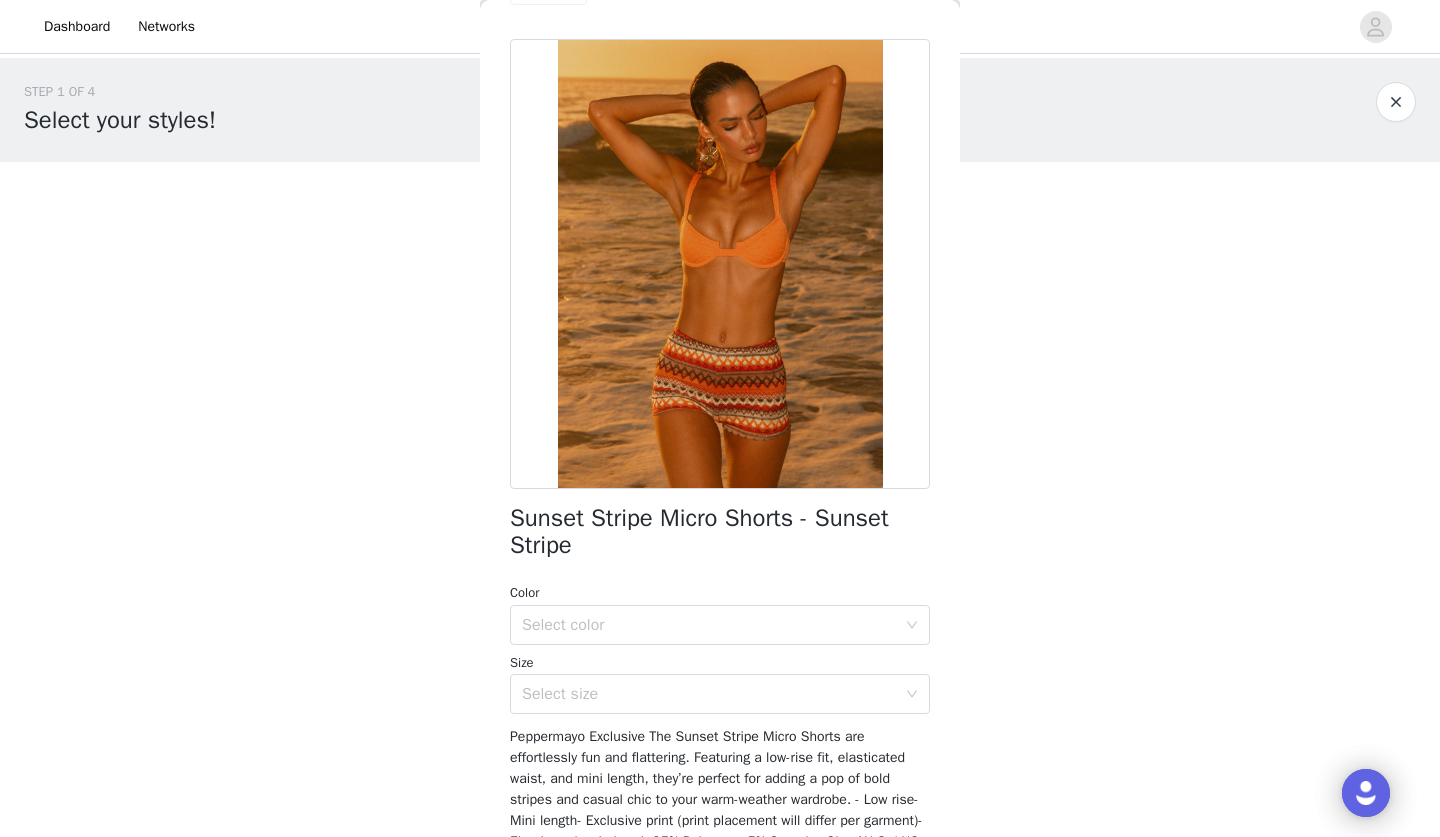 scroll, scrollTop: 80, scrollLeft: 0, axis: vertical 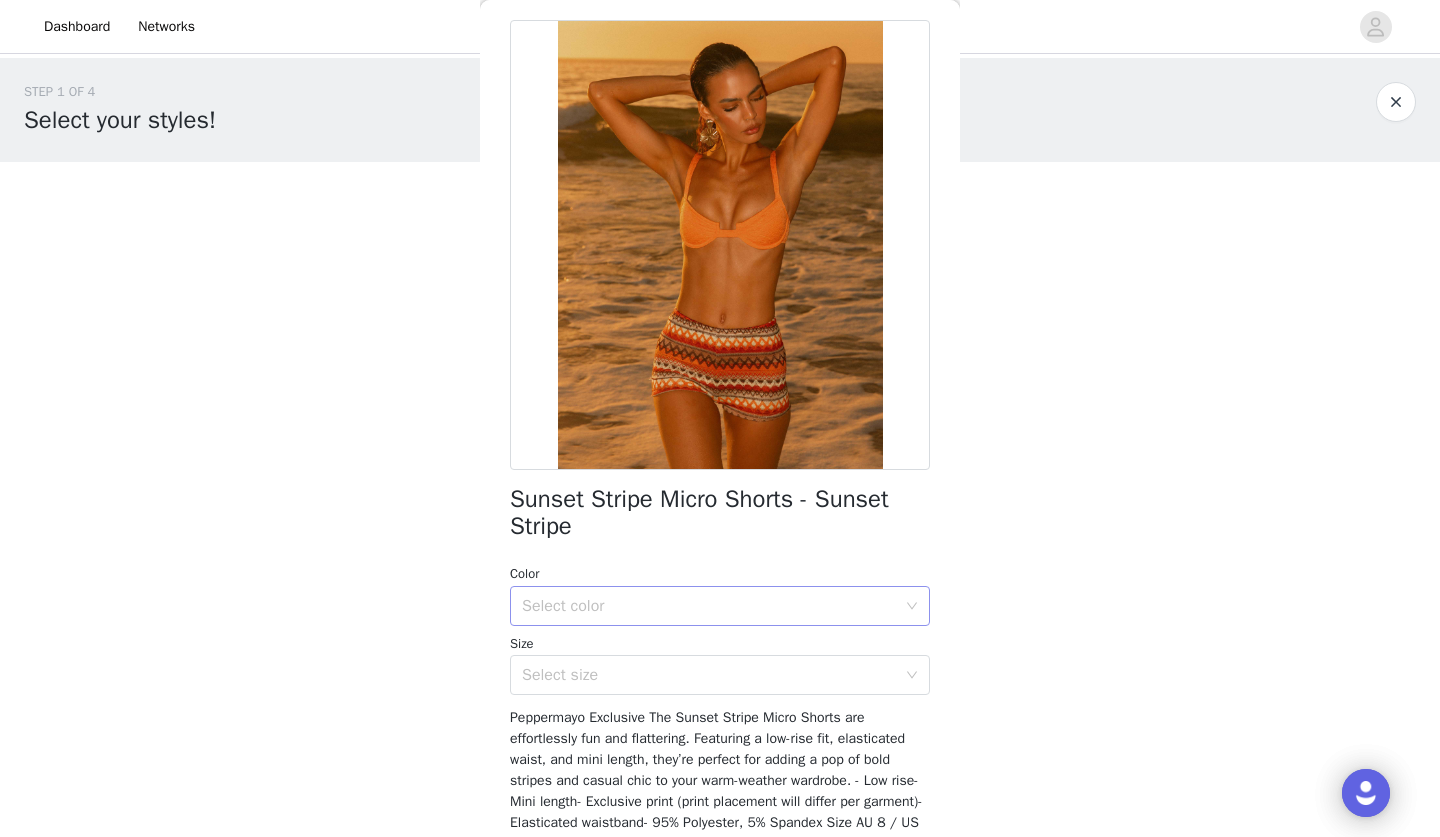 click on "Select color" at bounding box center [709, 606] 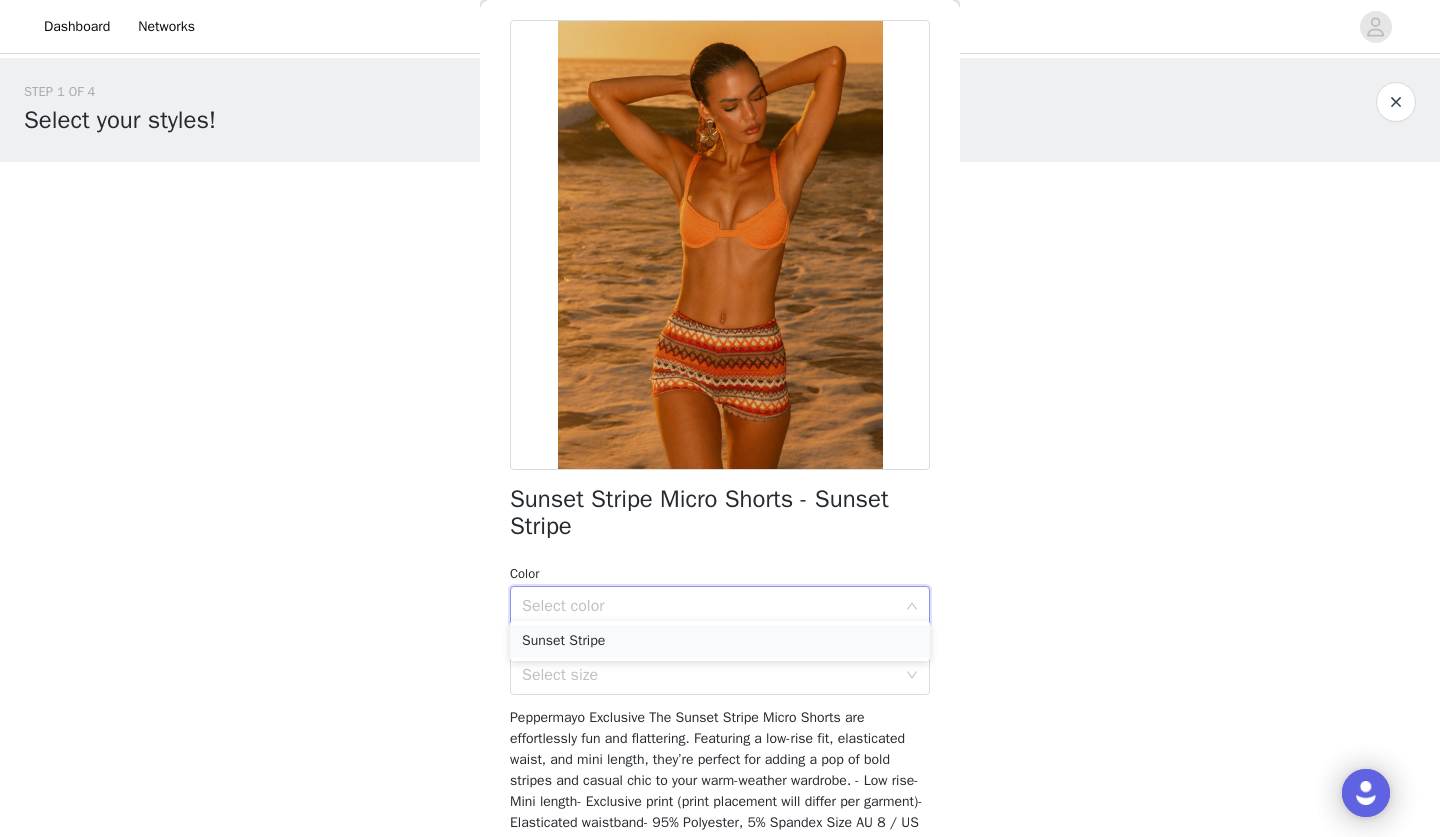 click on "Sunset Stripe" at bounding box center [720, 641] 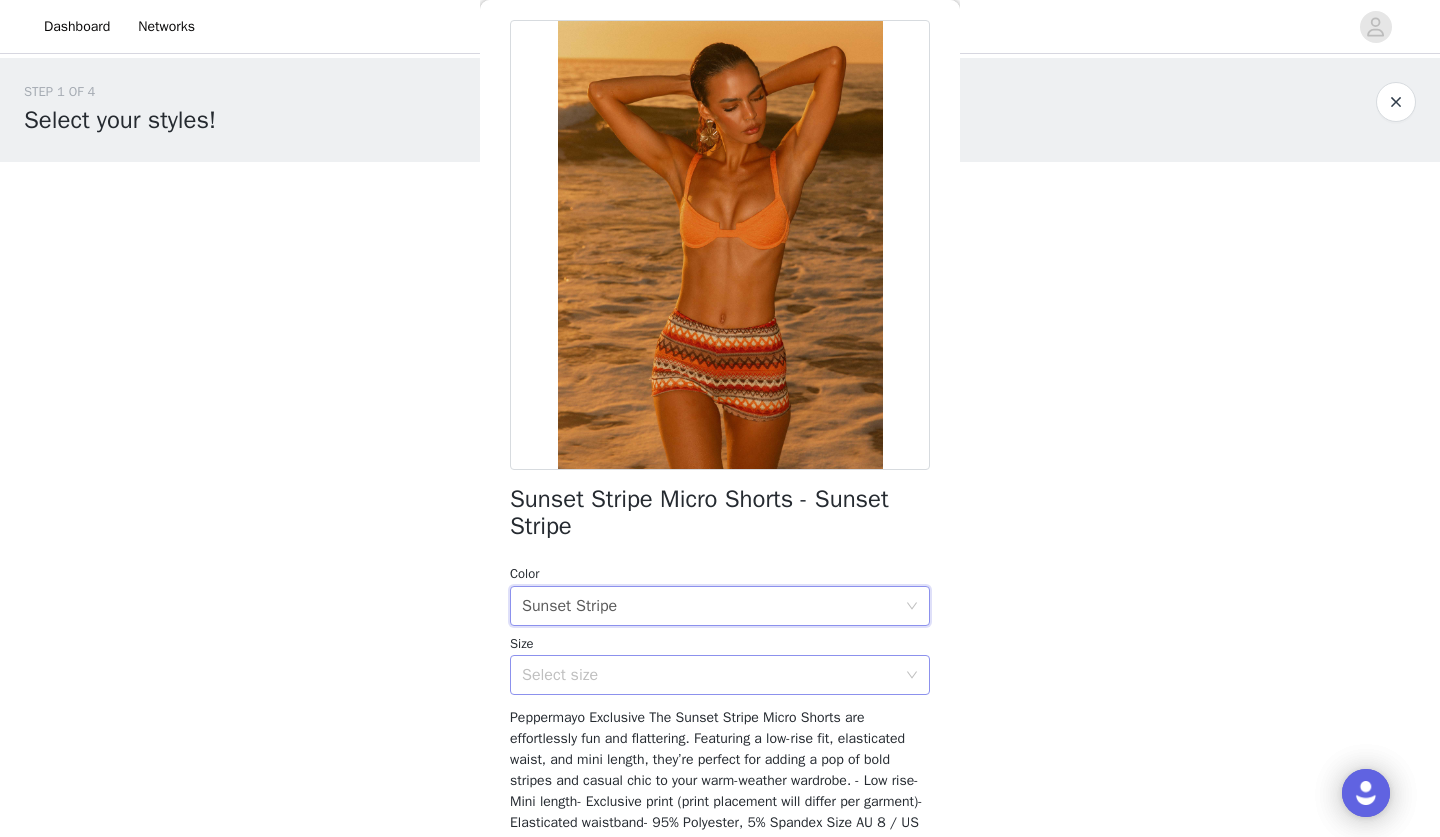 click on "Select size" at bounding box center (709, 675) 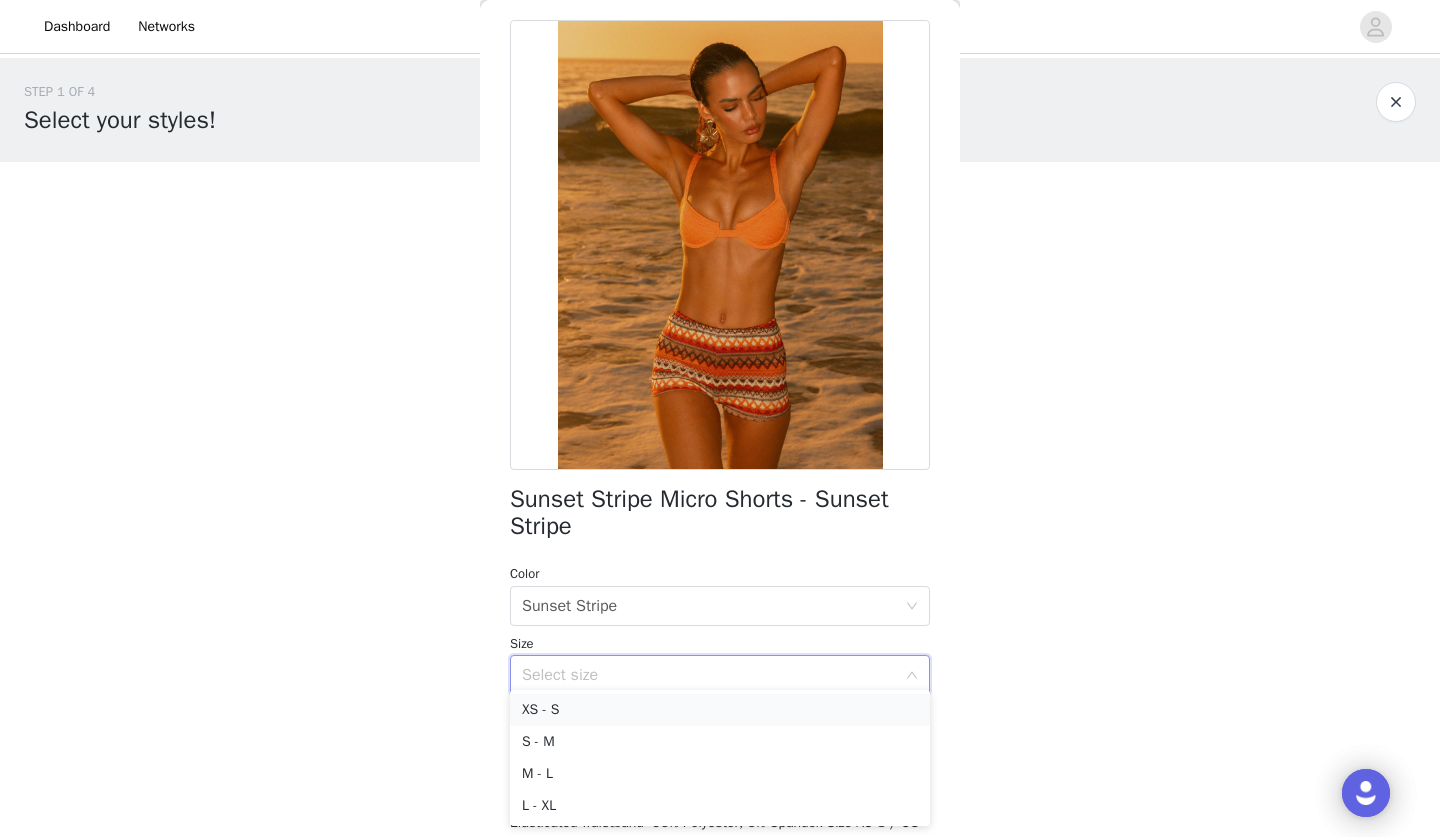 click on "XS - S" at bounding box center (720, 710) 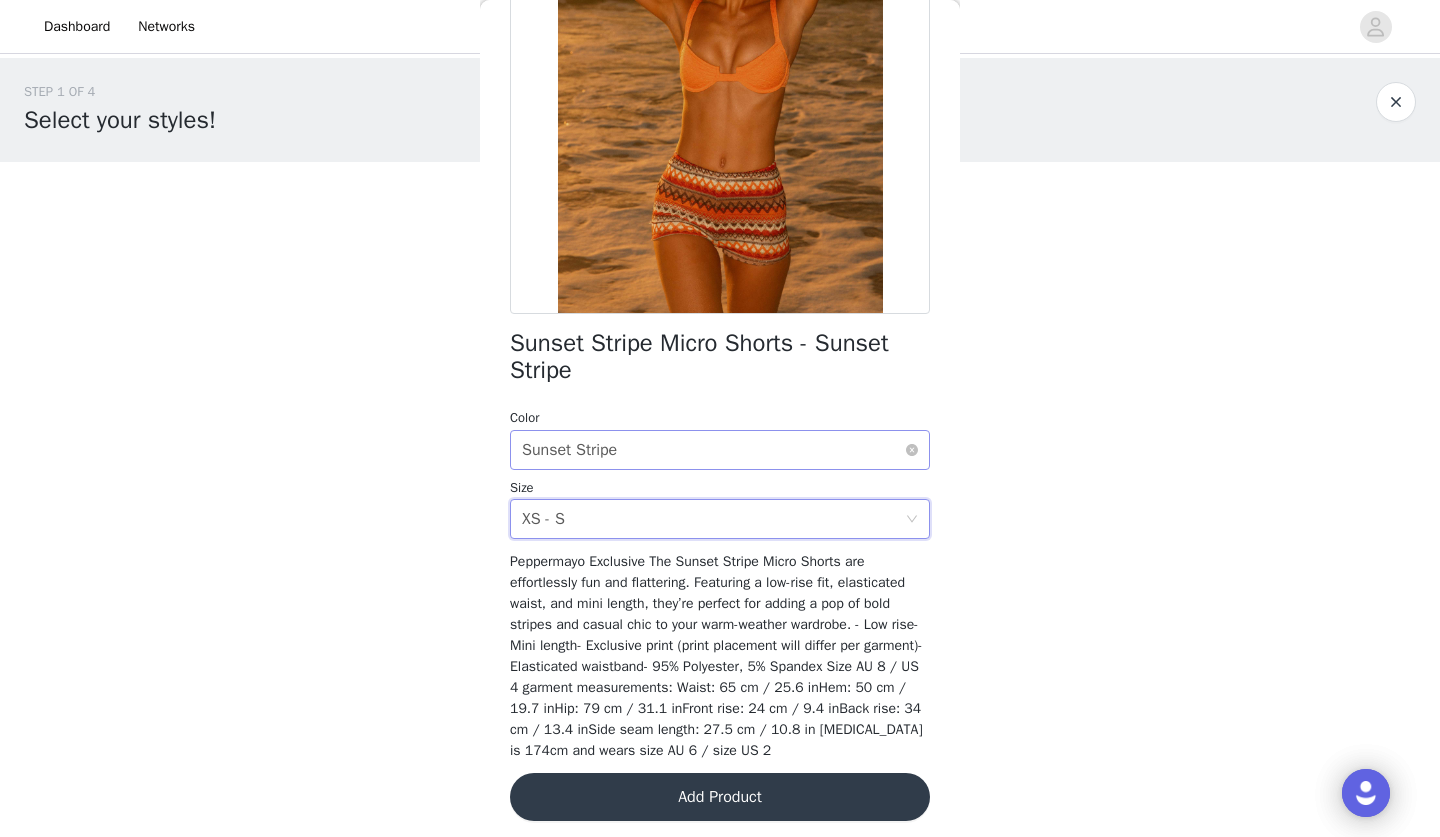 scroll, scrollTop: 235, scrollLeft: 0, axis: vertical 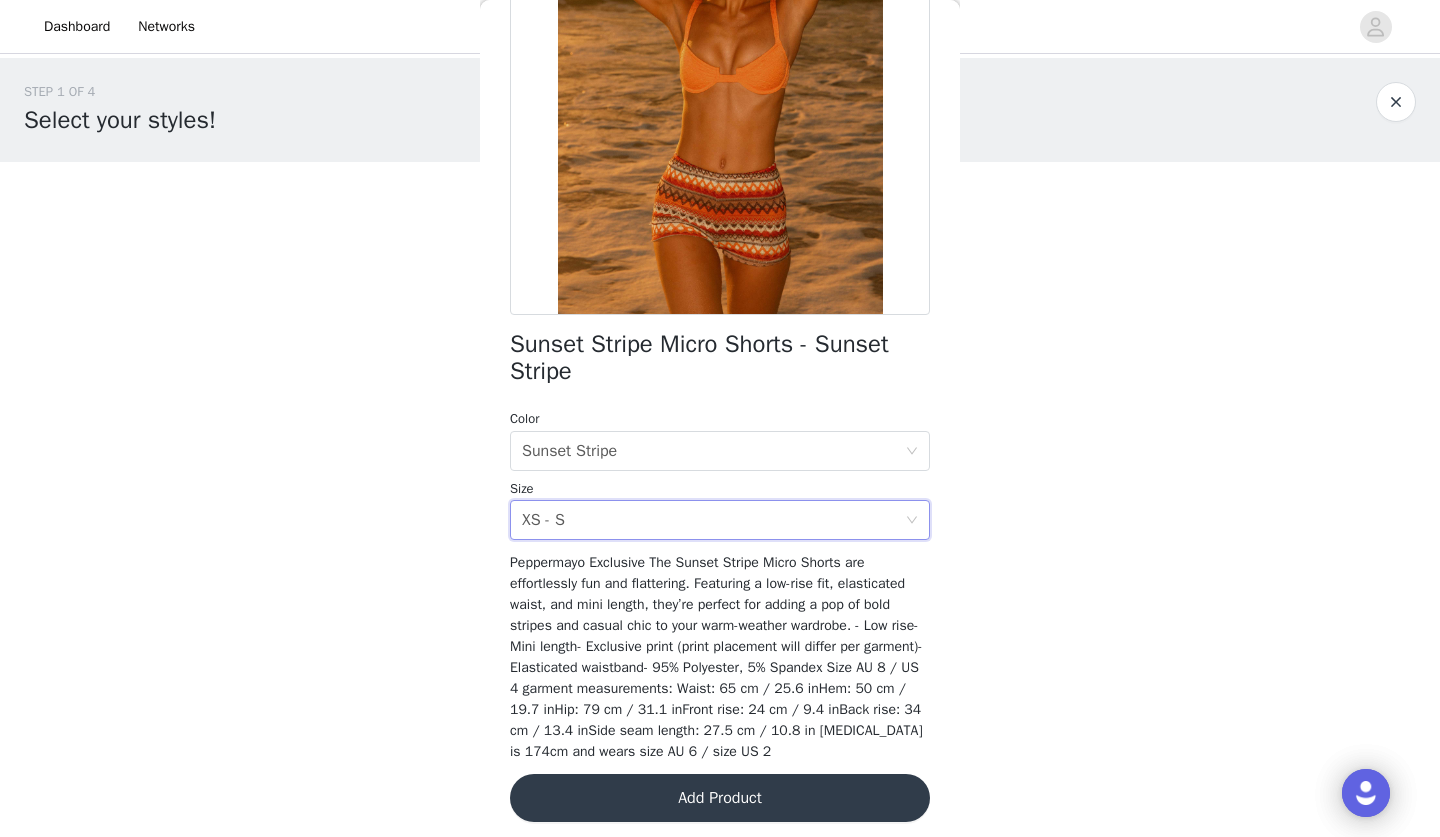 click on "Add Product" at bounding box center [720, 798] 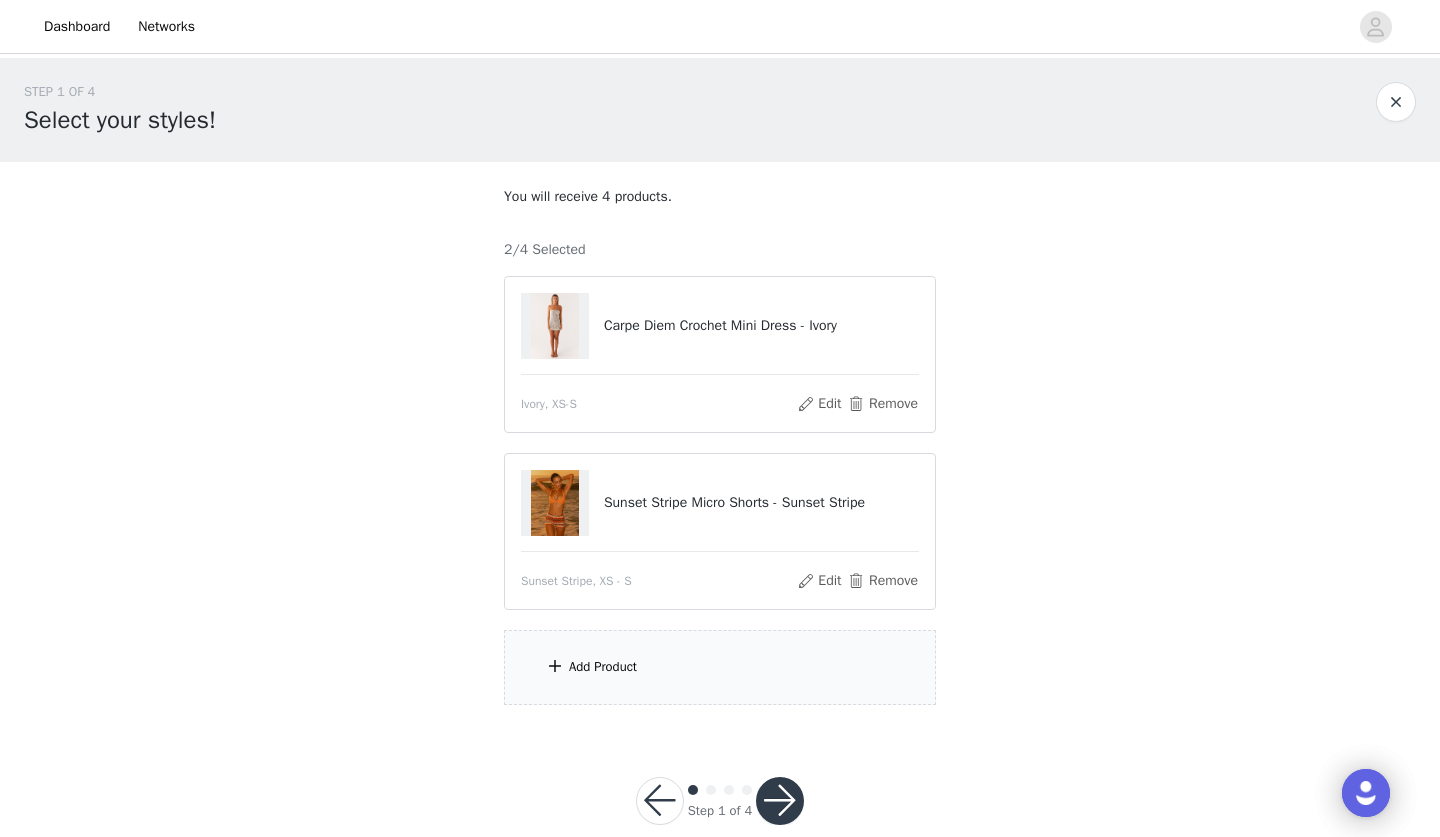 click on "Add Product" at bounding box center [720, 667] 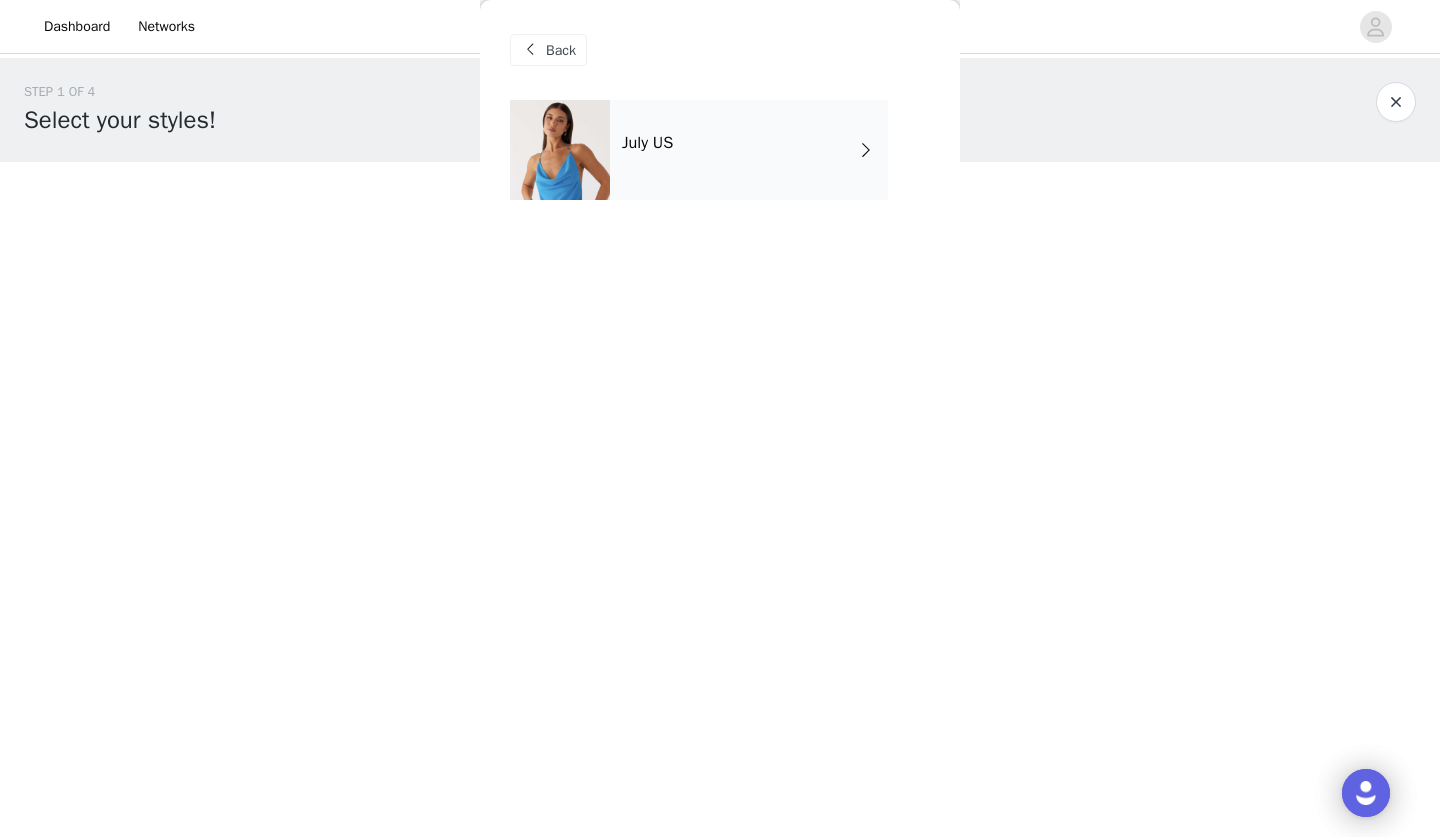 click at bounding box center (866, 150) 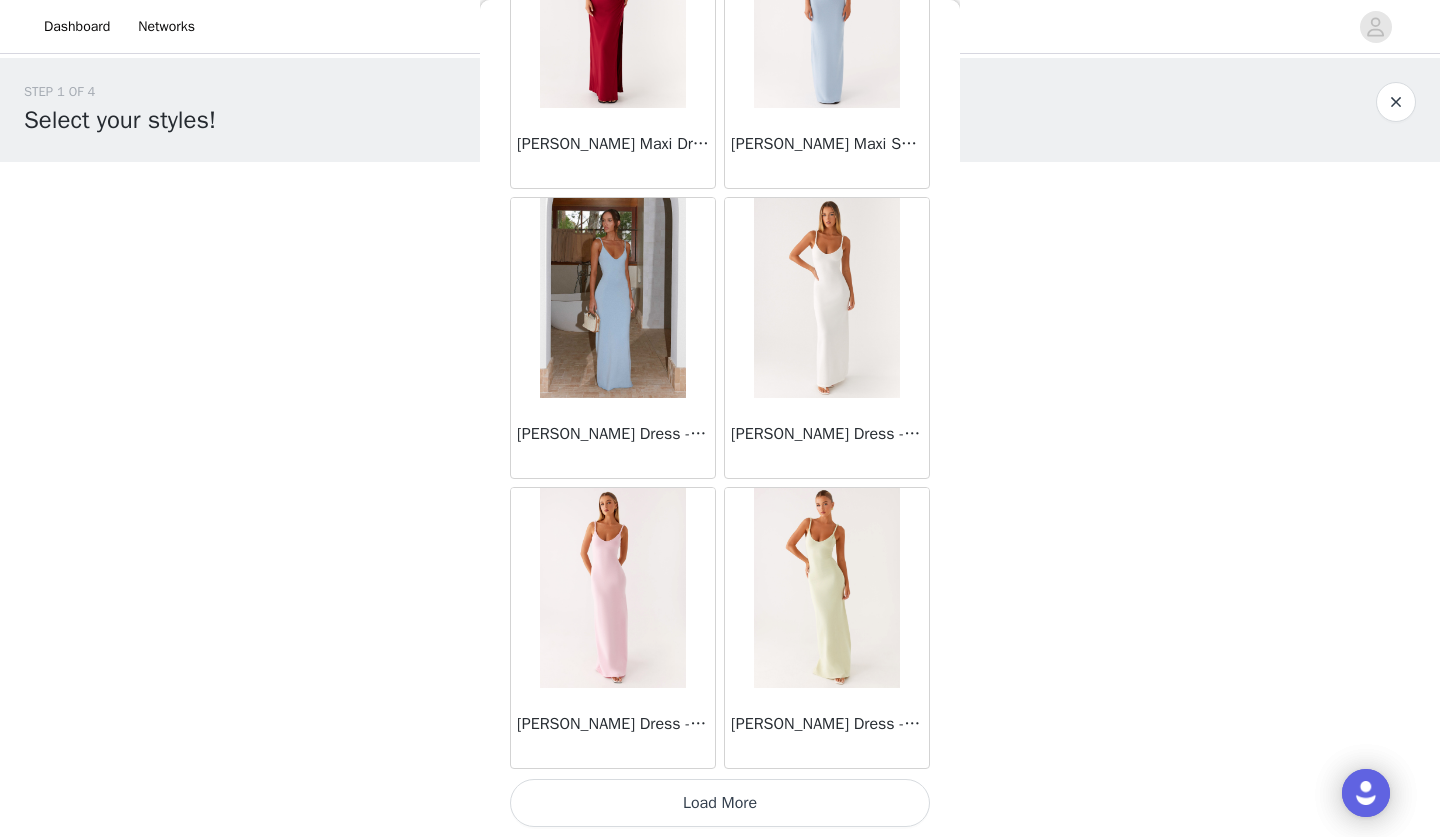click on "Load More" at bounding box center [720, 803] 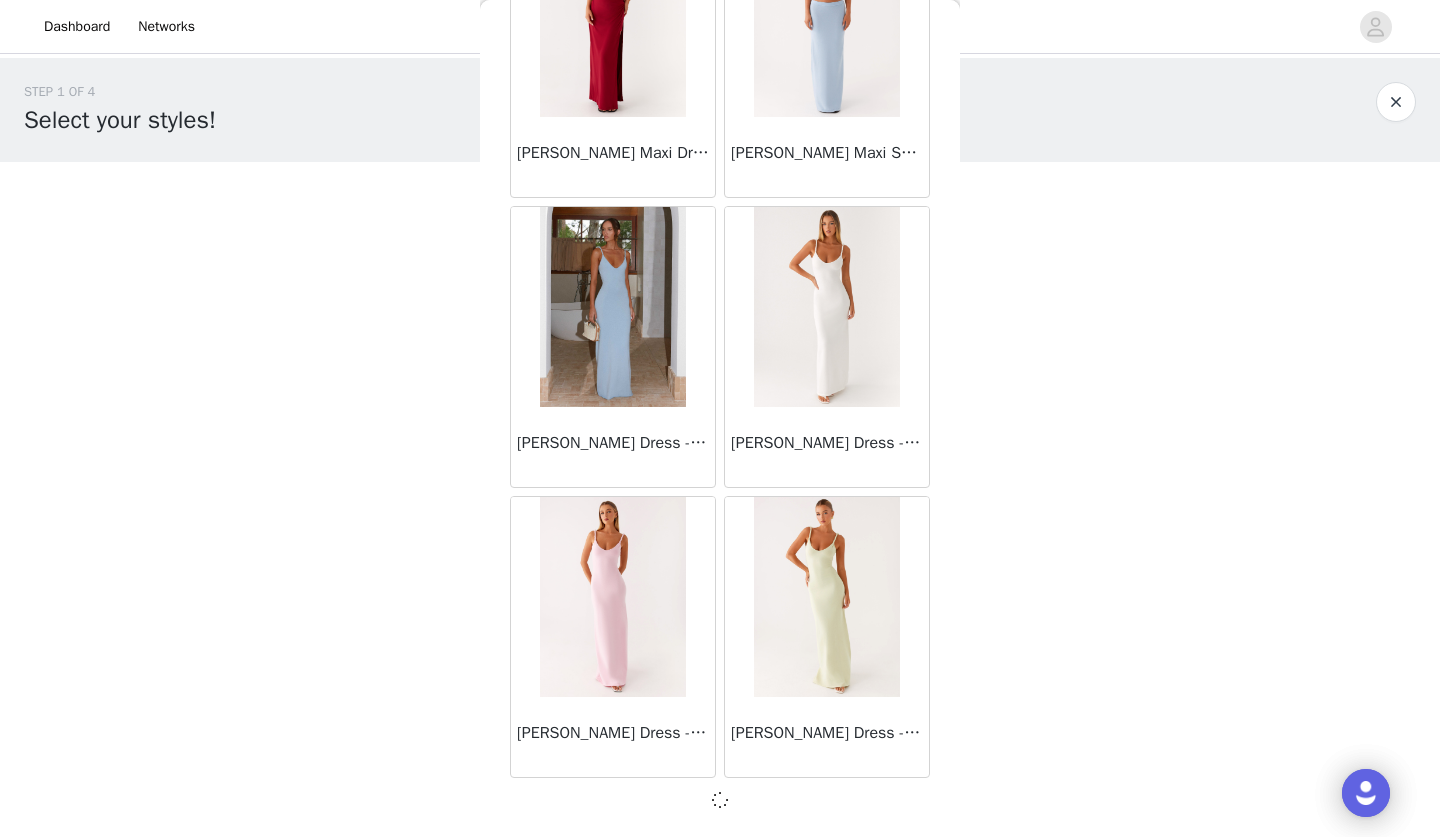 scroll, scrollTop: 2214, scrollLeft: 0, axis: vertical 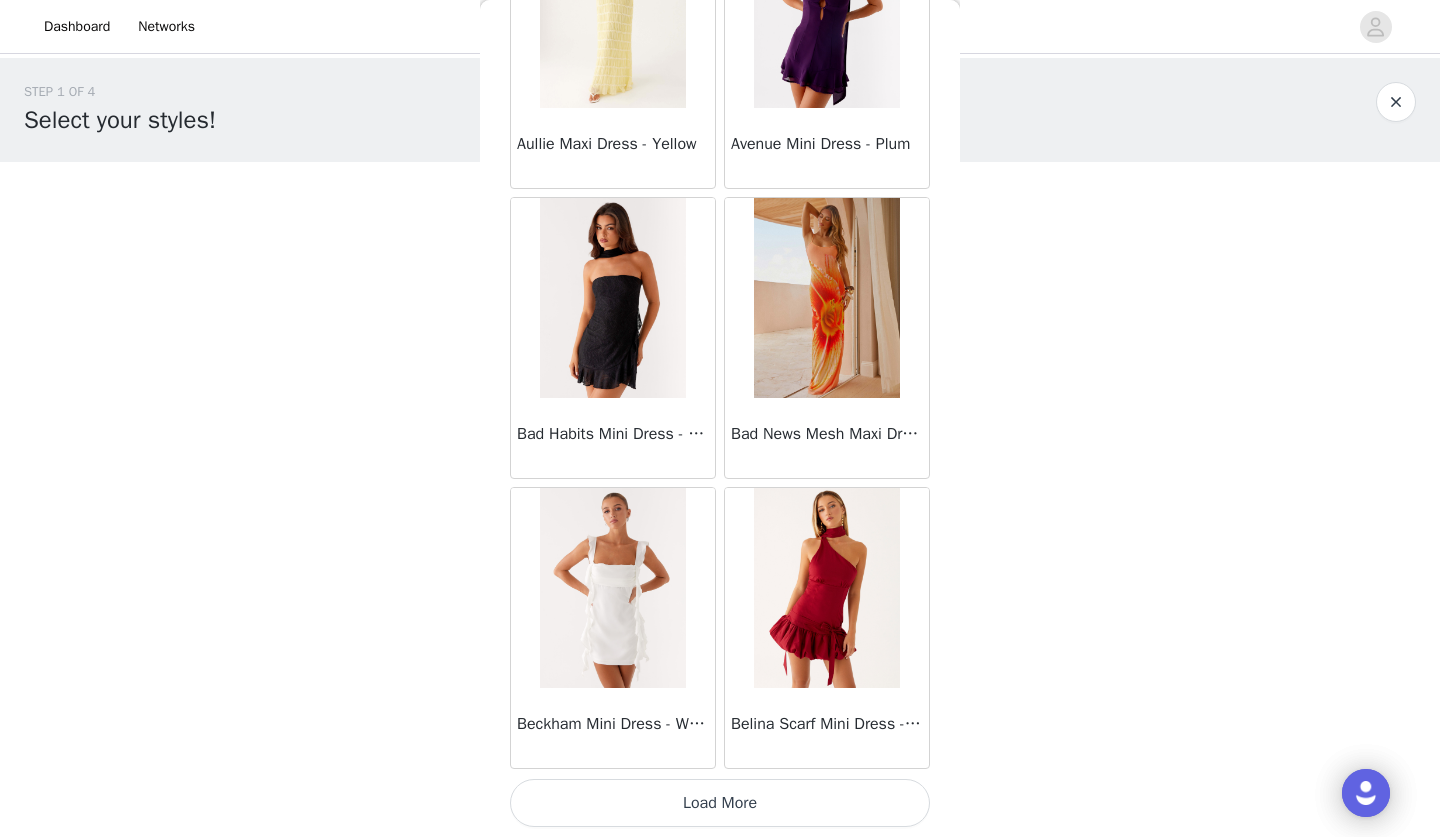 click on "Load More" at bounding box center [720, 803] 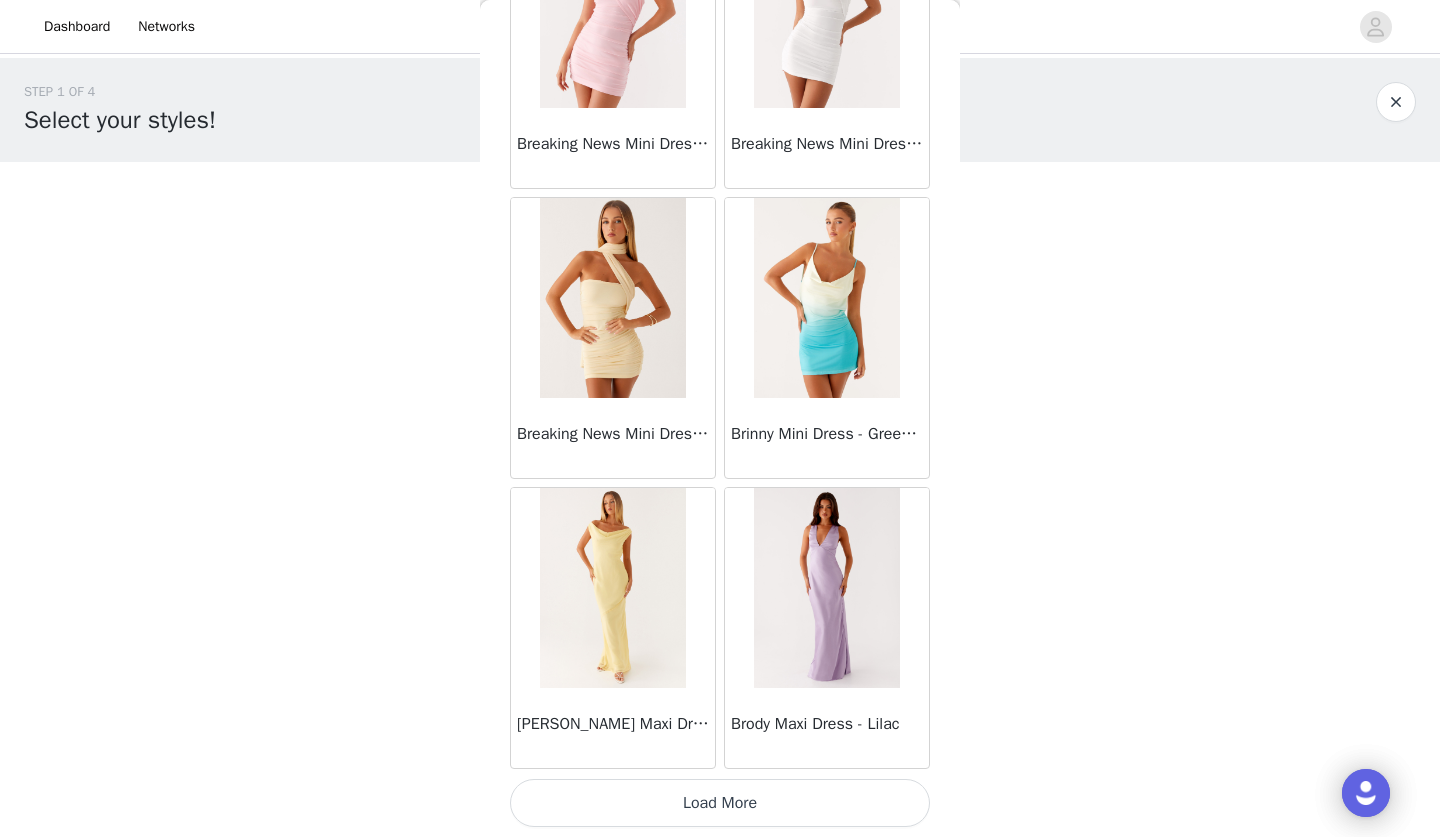 scroll, scrollTop: 8023, scrollLeft: 0, axis: vertical 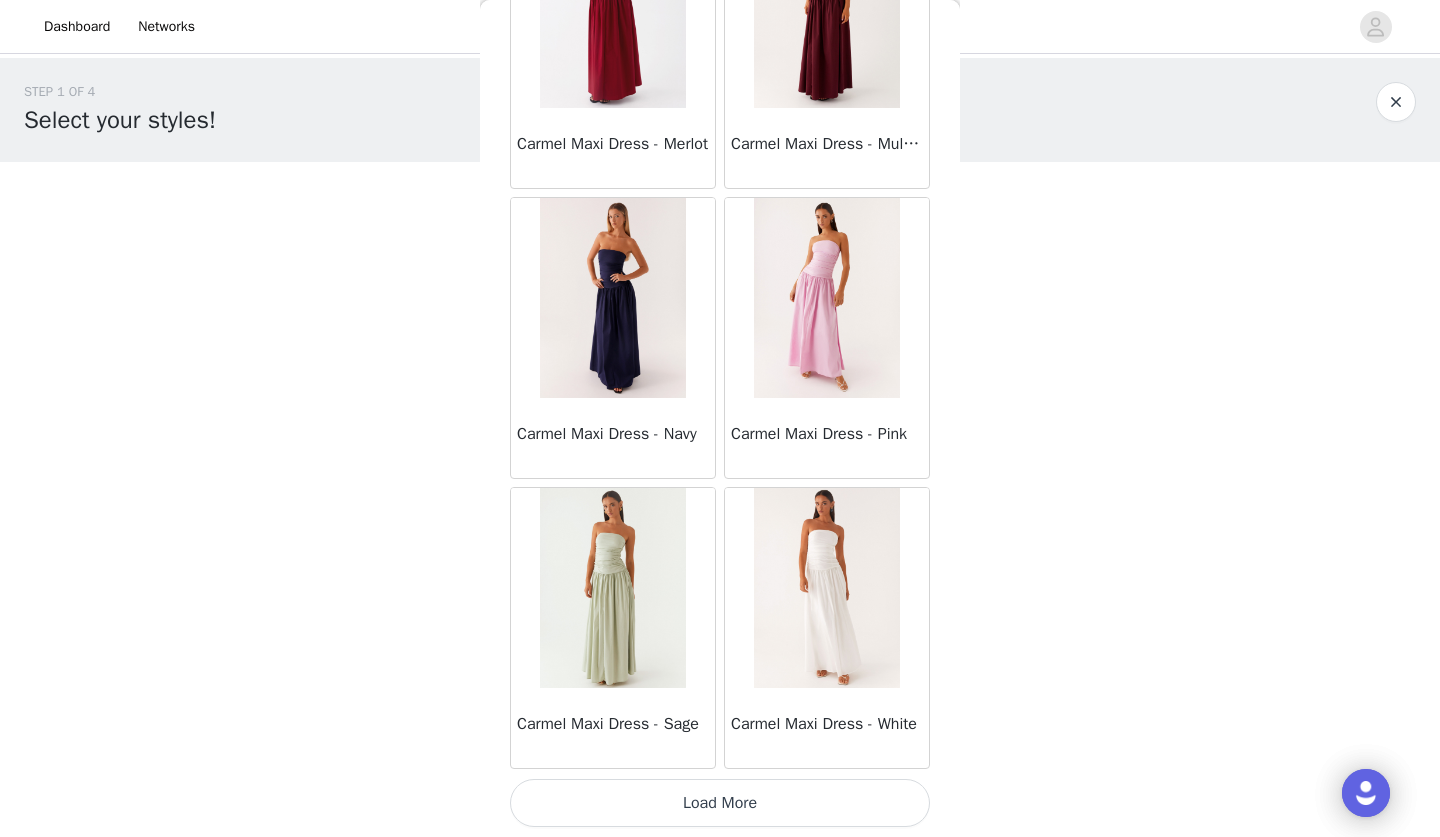 click on "Load More" at bounding box center (720, 803) 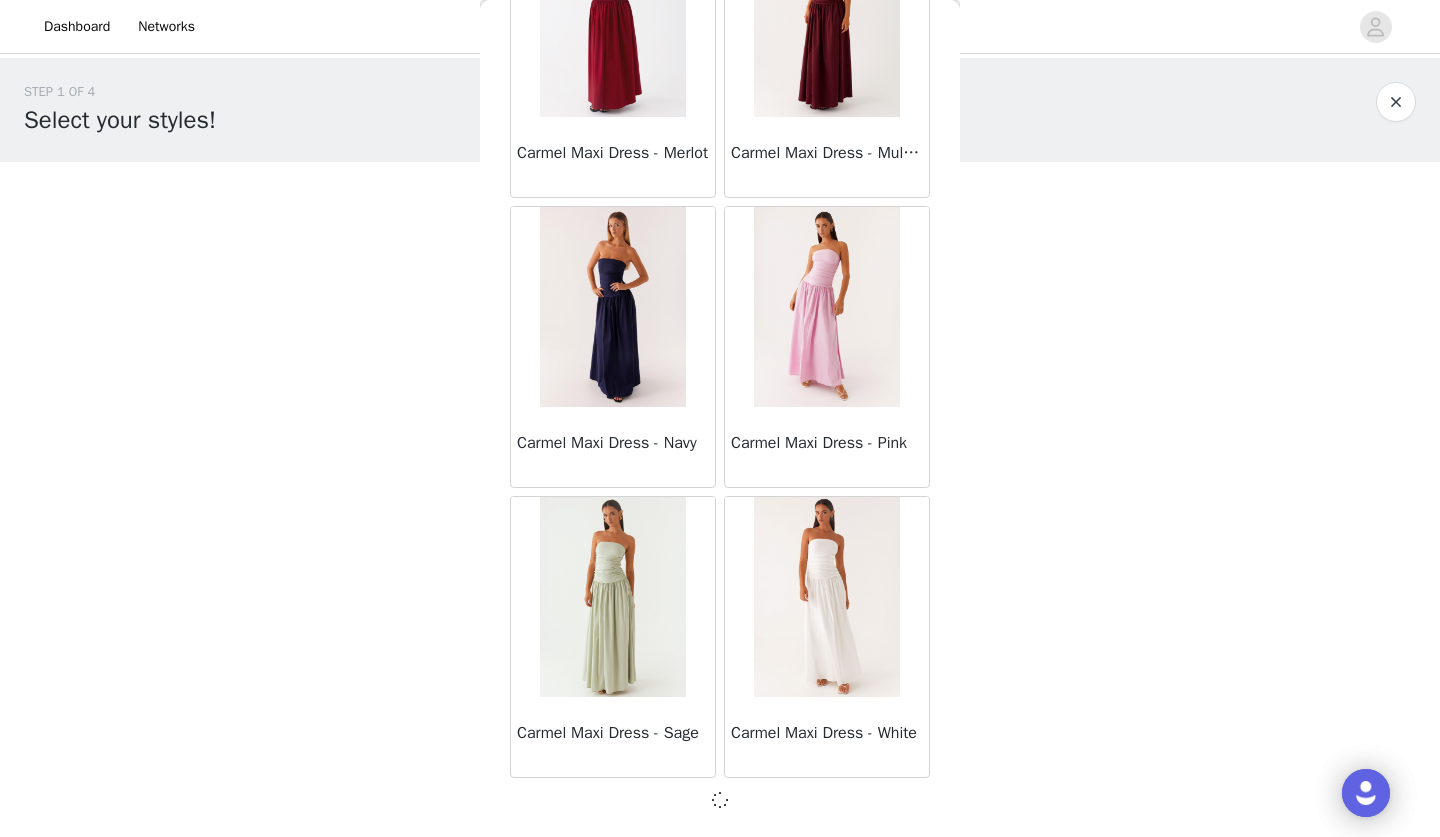 scroll, scrollTop: 10914, scrollLeft: 0, axis: vertical 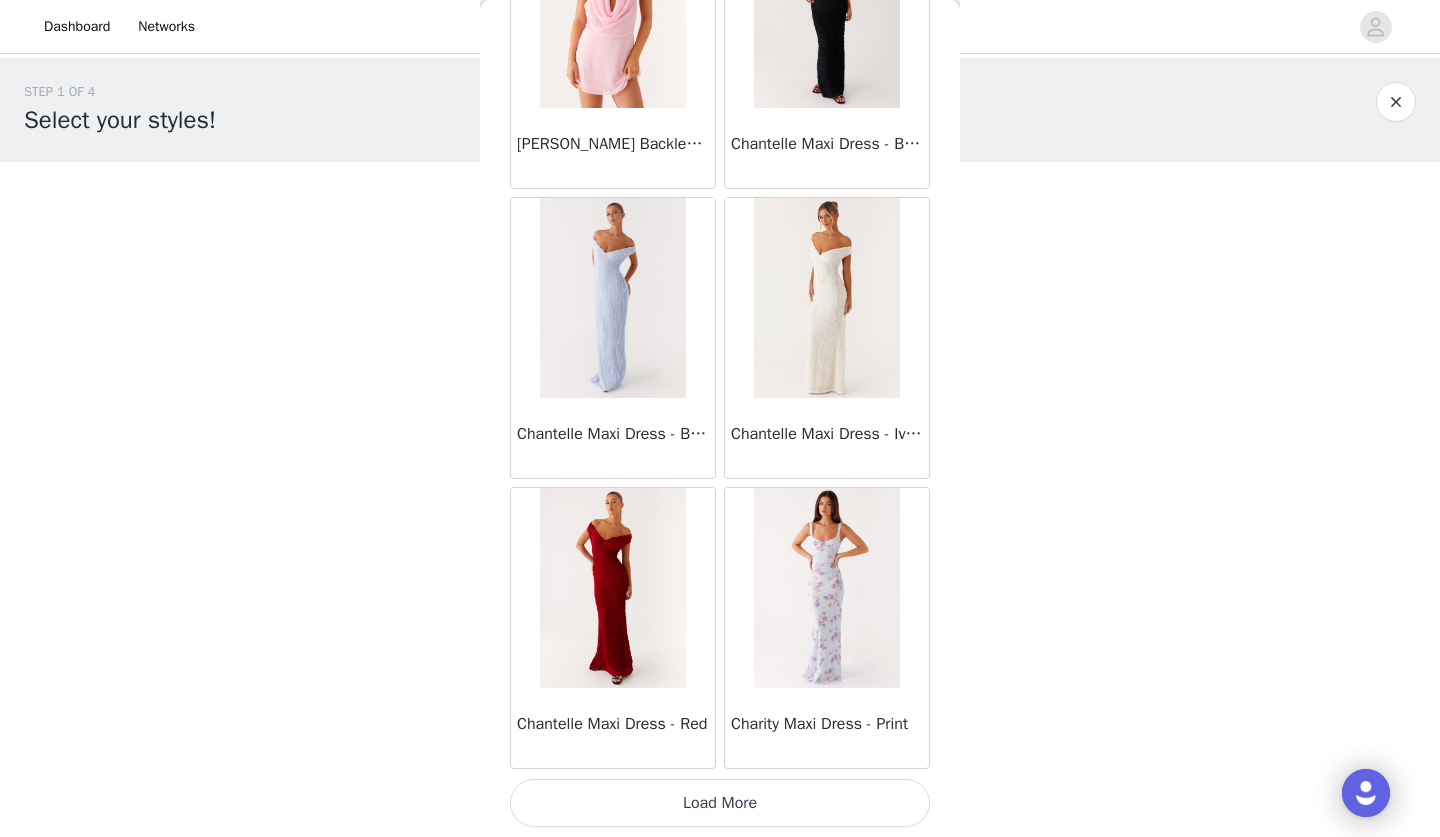 click on "Load More" at bounding box center (720, 803) 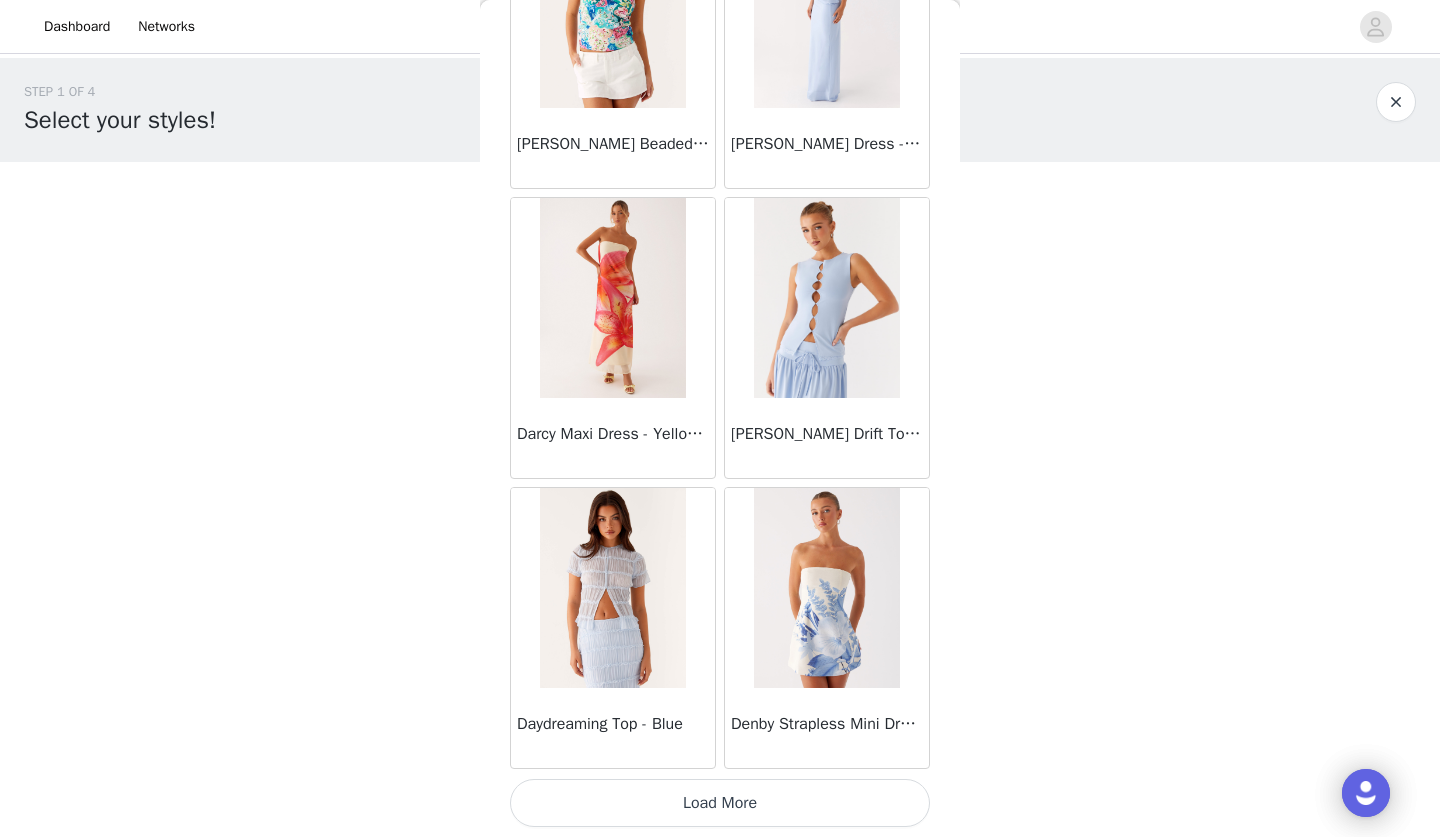 click on "Load More" at bounding box center (720, 803) 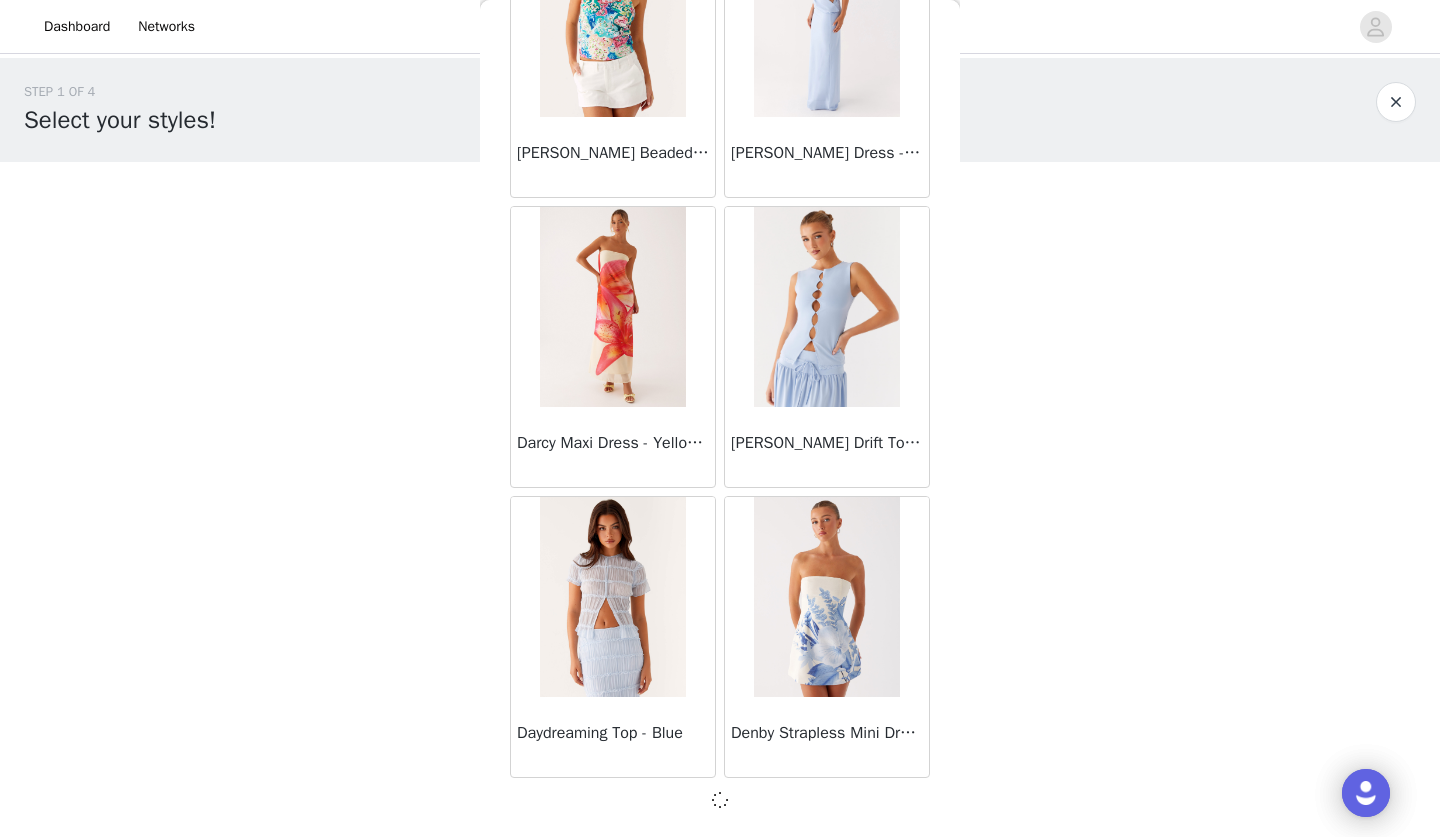 scroll, scrollTop: 16714, scrollLeft: 0, axis: vertical 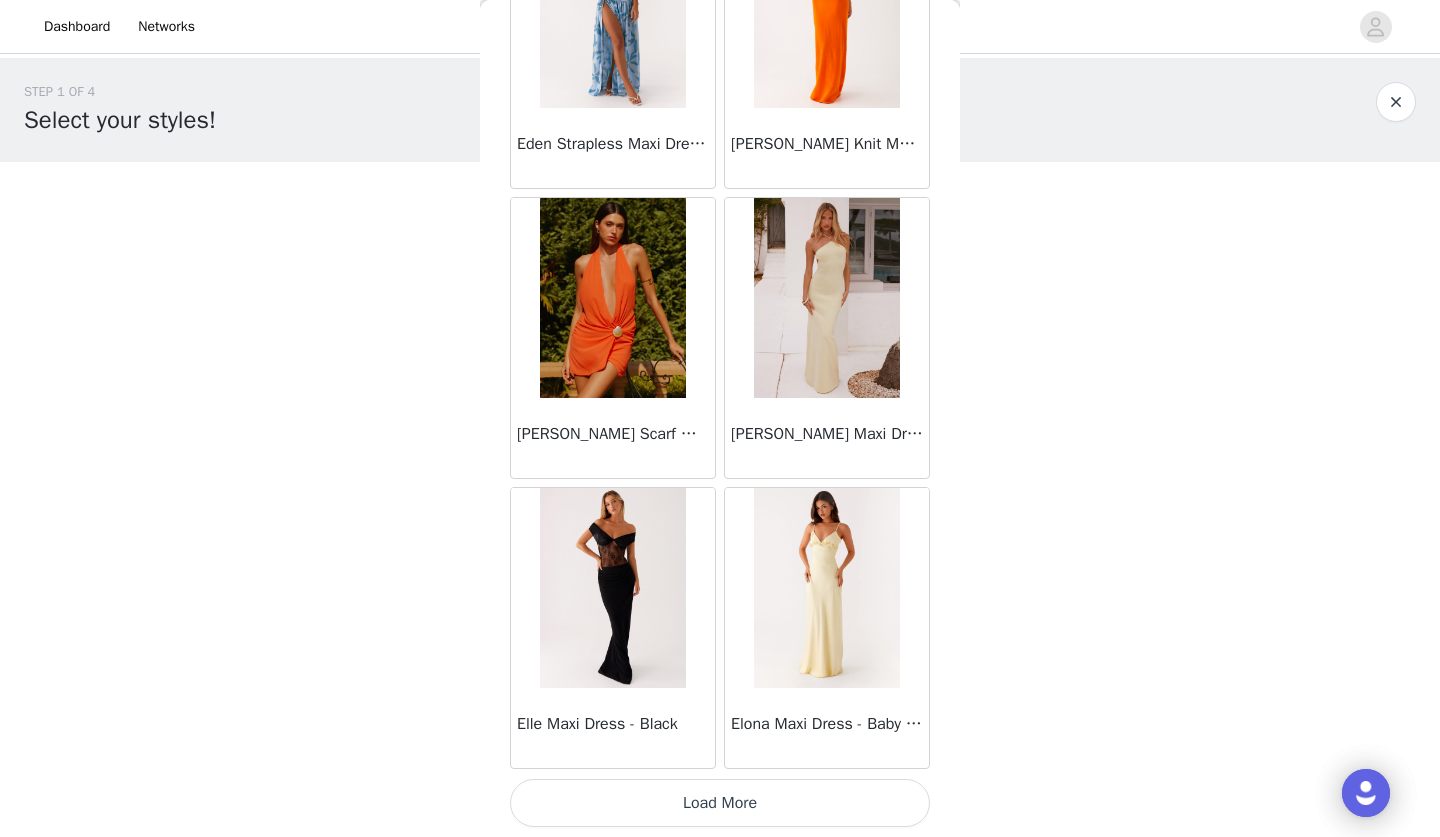 click on "Load More" at bounding box center (720, 803) 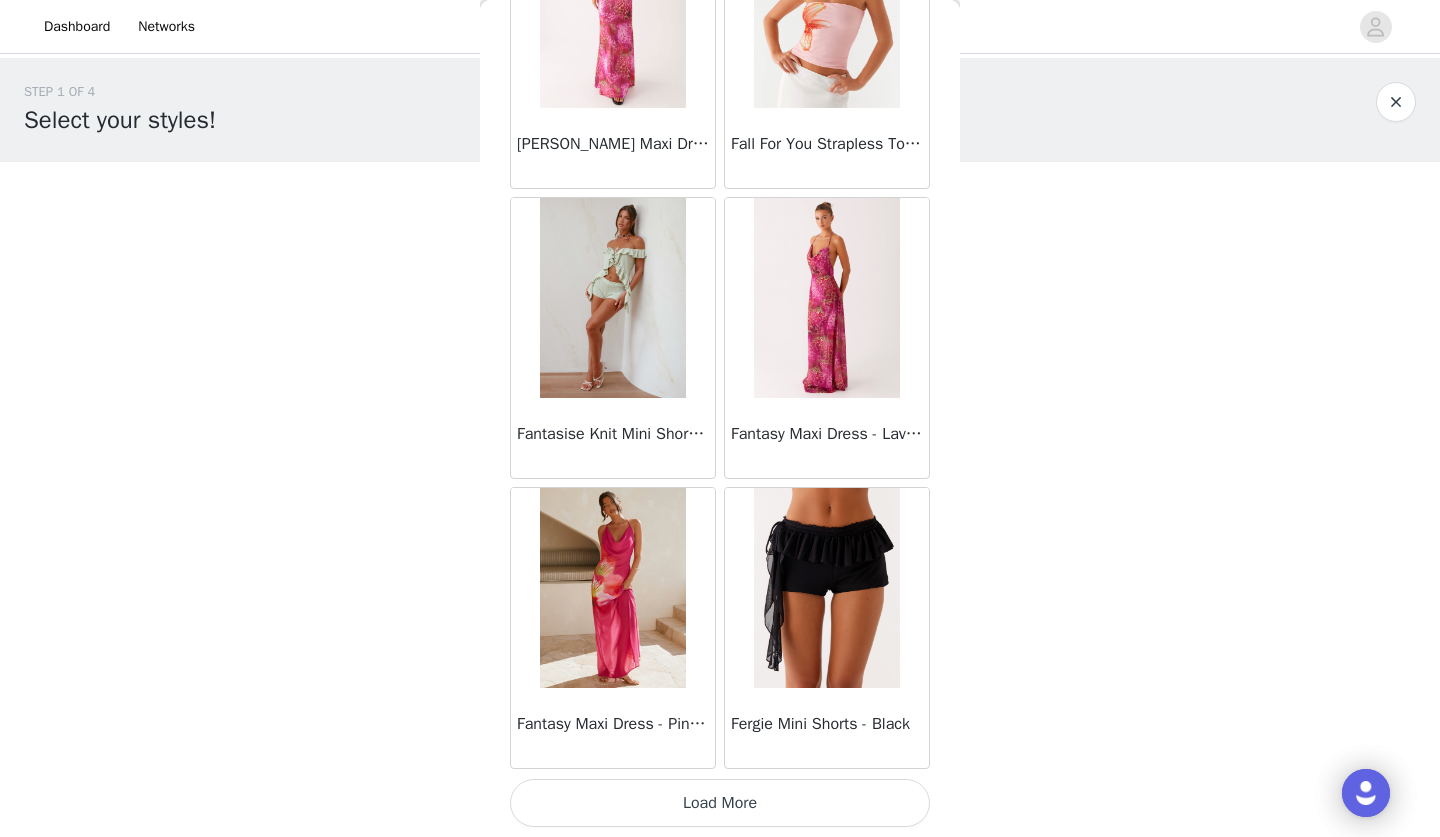 scroll, scrollTop: 22523, scrollLeft: 0, axis: vertical 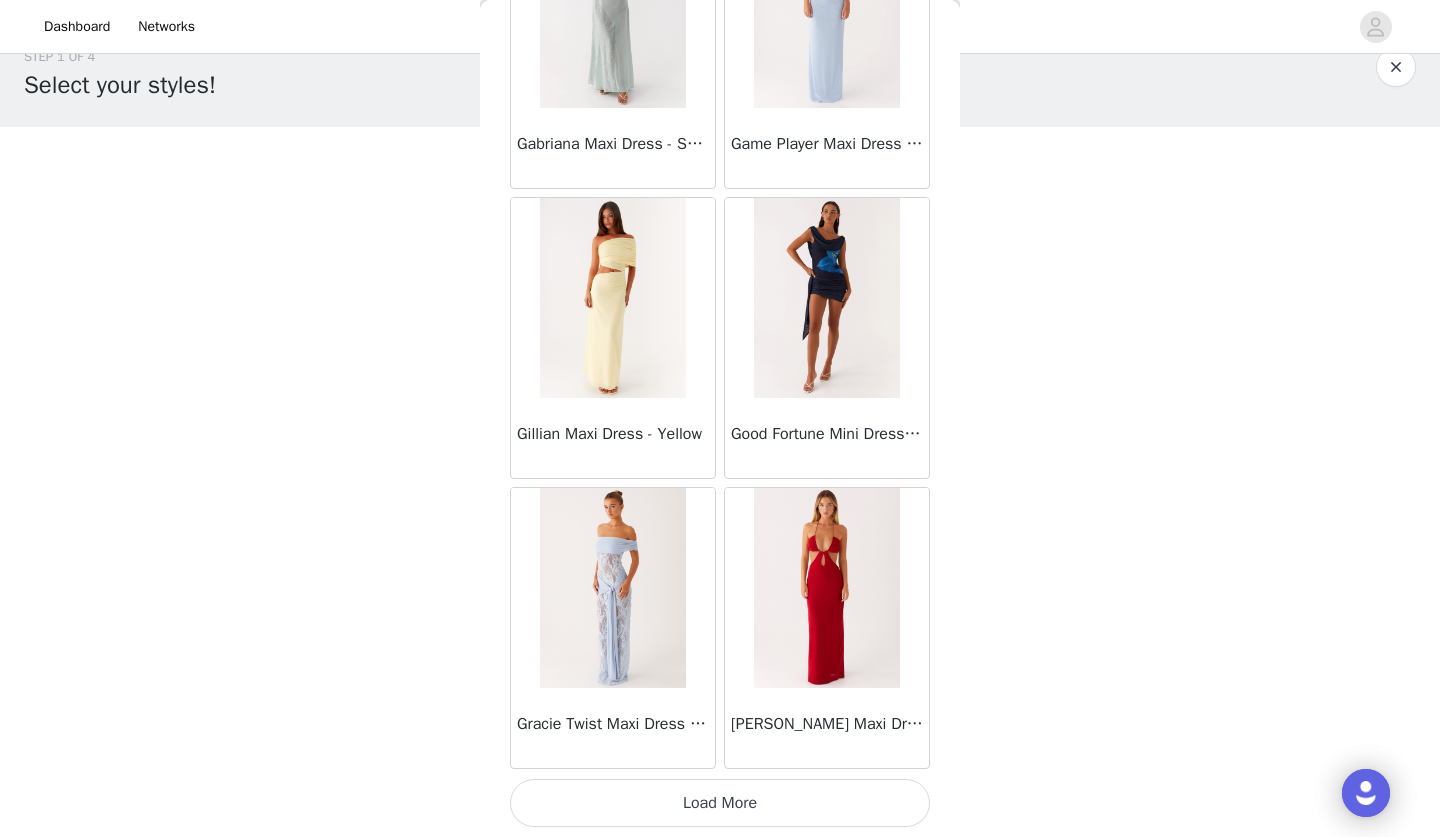 click on "Load More" at bounding box center (720, 803) 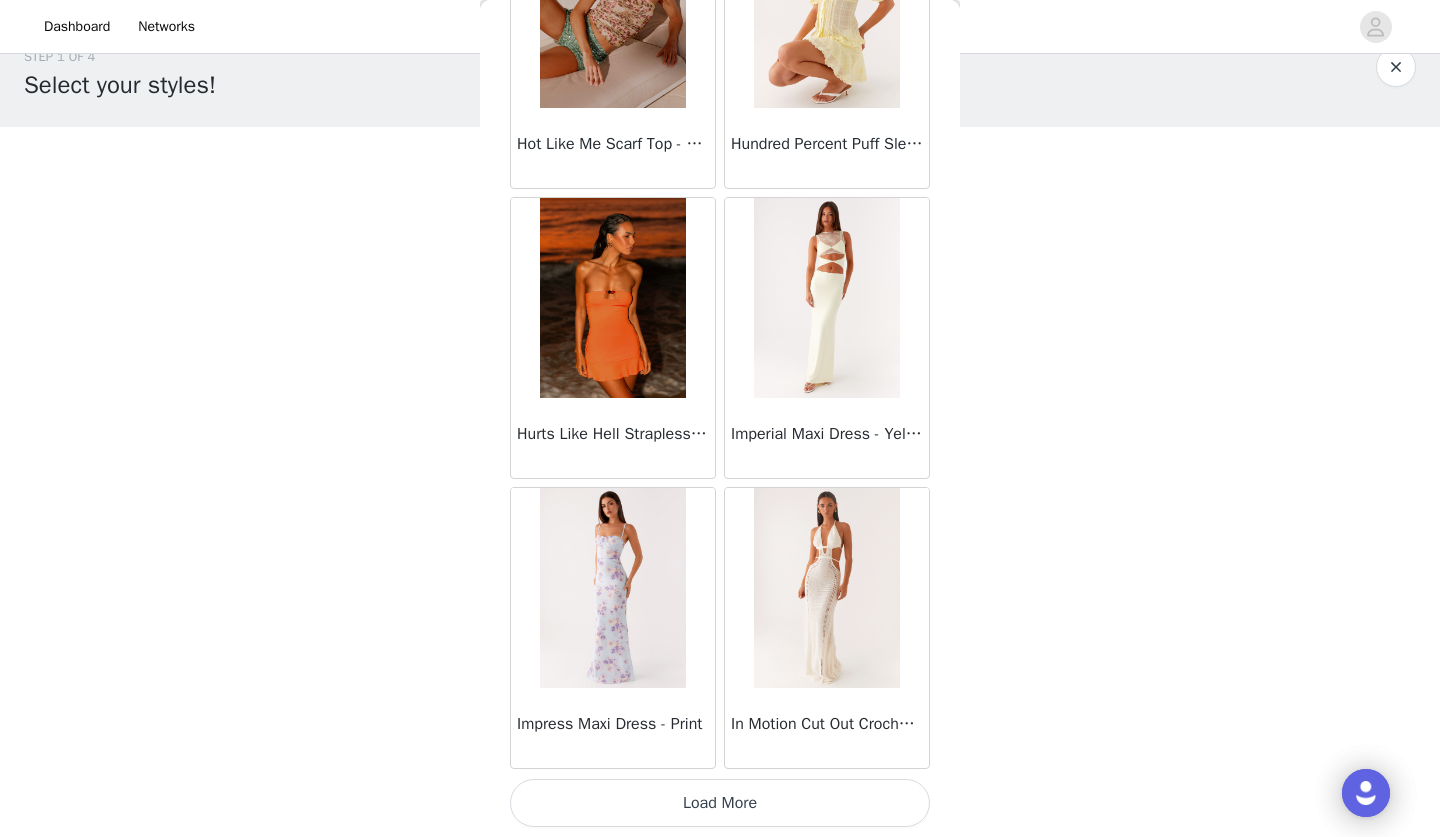 scroll, scrollTop: 28323, scrollLeft: 0, axis: vertical 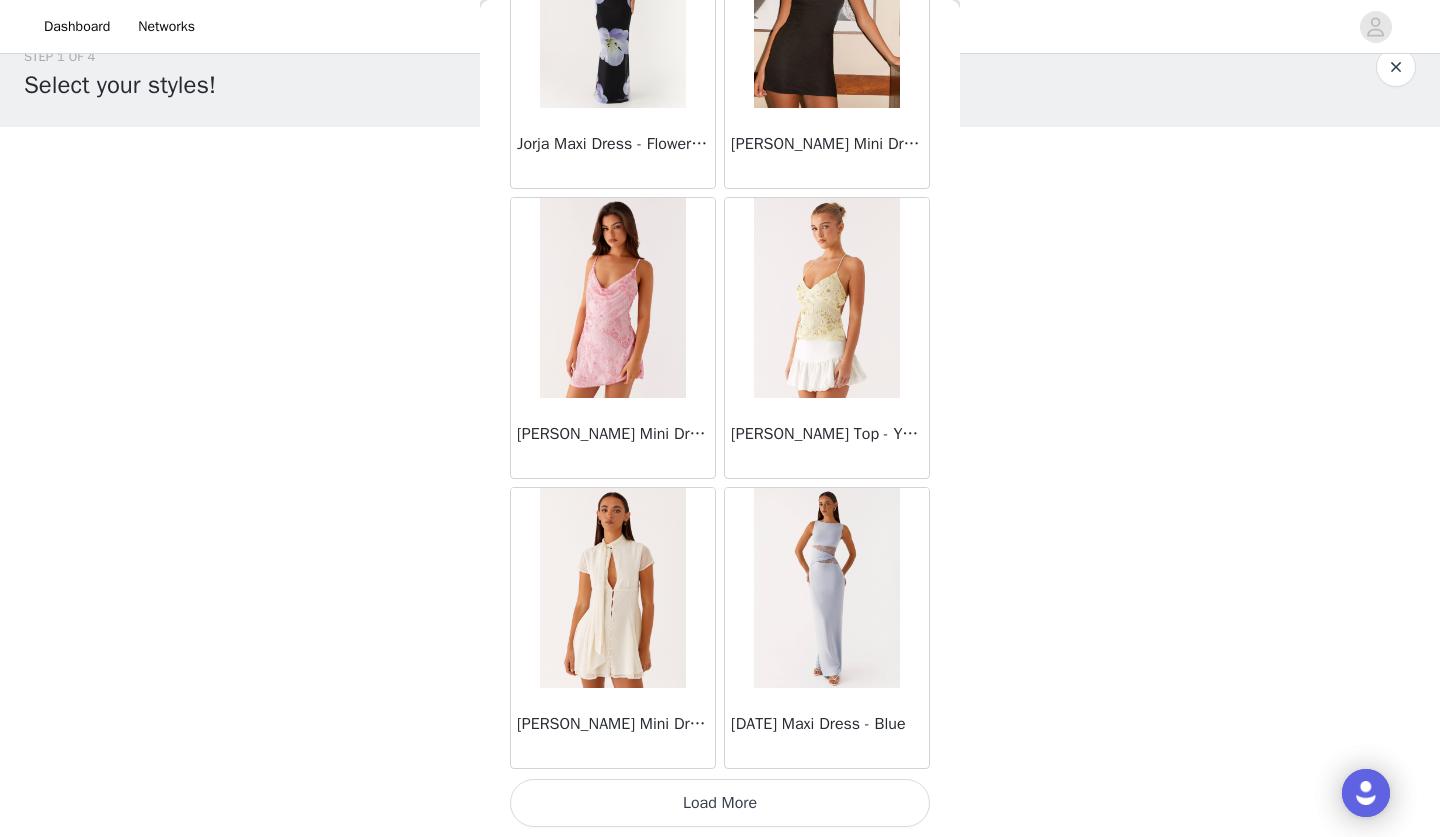 click on "Load More" at bounding box center [720, 803] 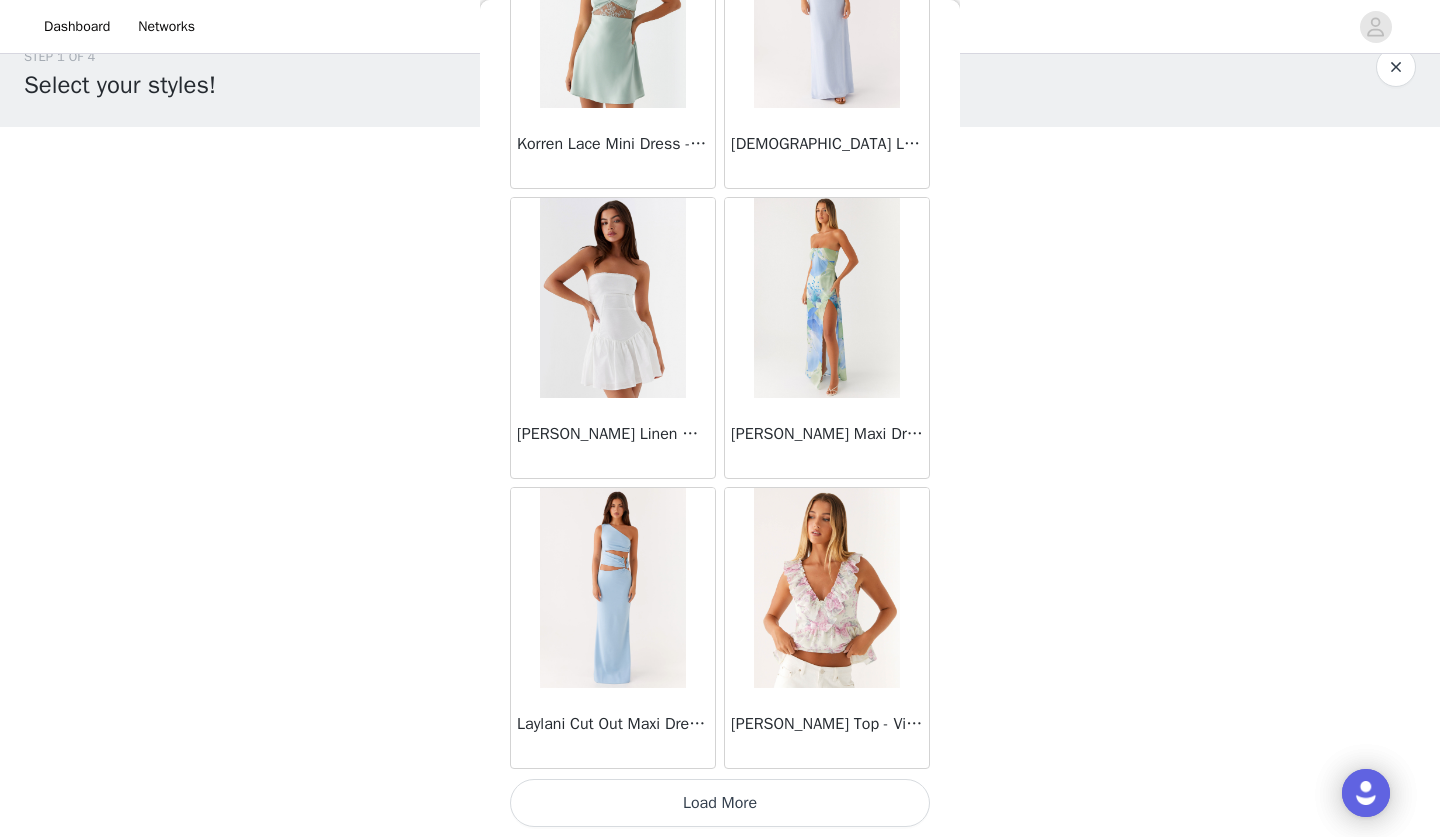 scroll, scrollTop: 34123, scrollLeft: 0, axis: vertical 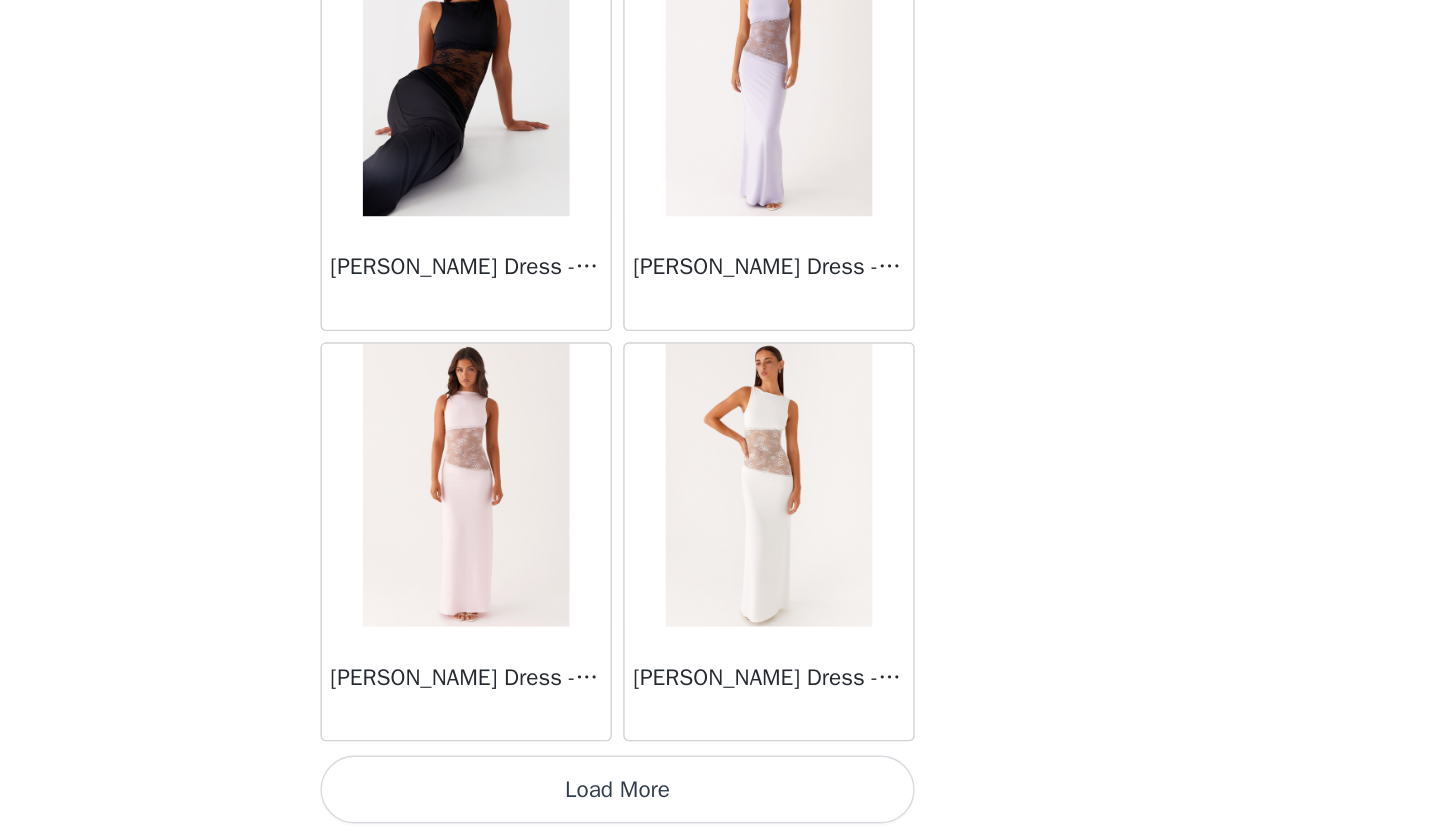 click on "Load More" at bounding box center [720, 803] 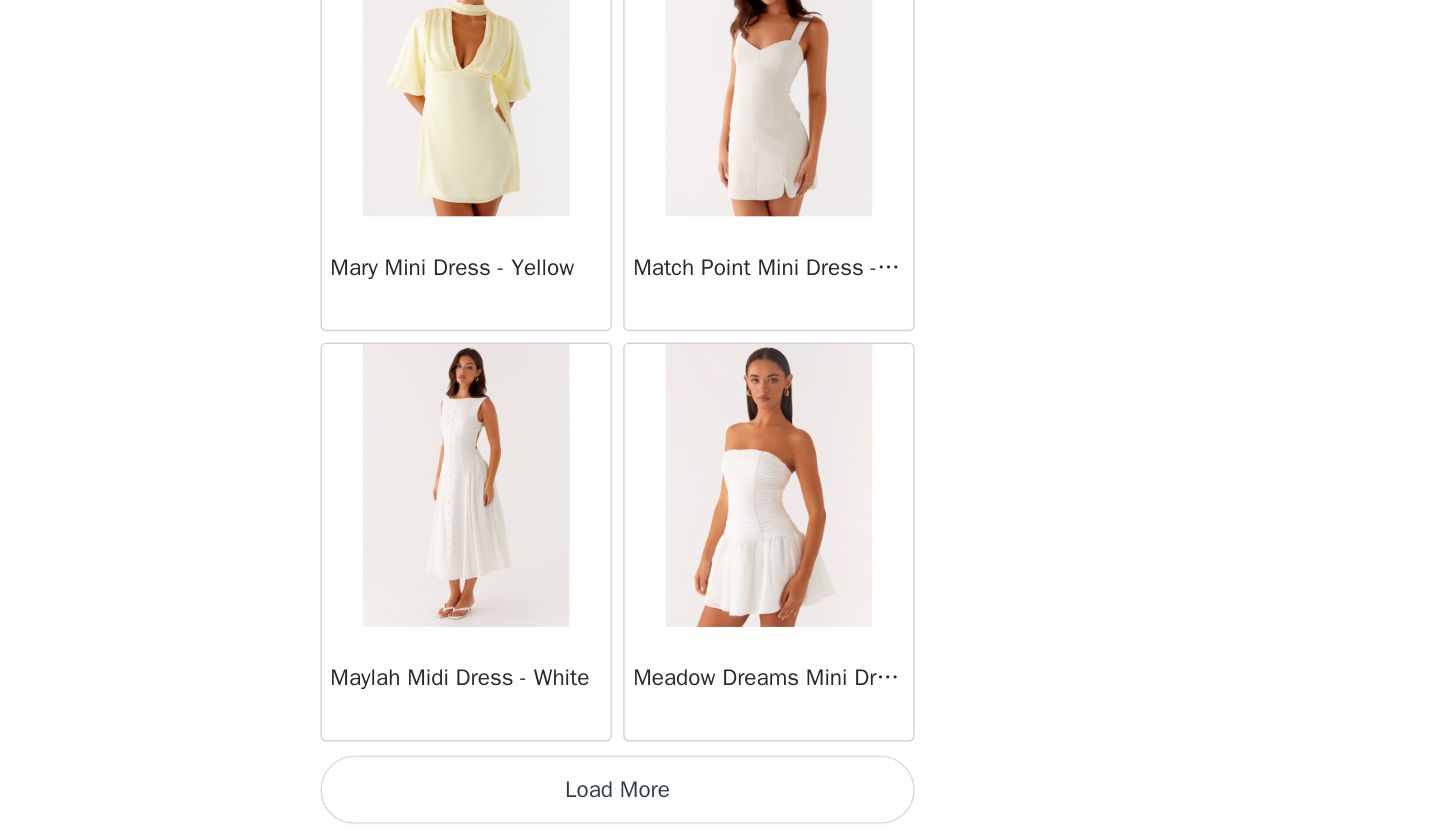 scroll, scrollTop: 39923, scrollLeft: 0, axis: vertical 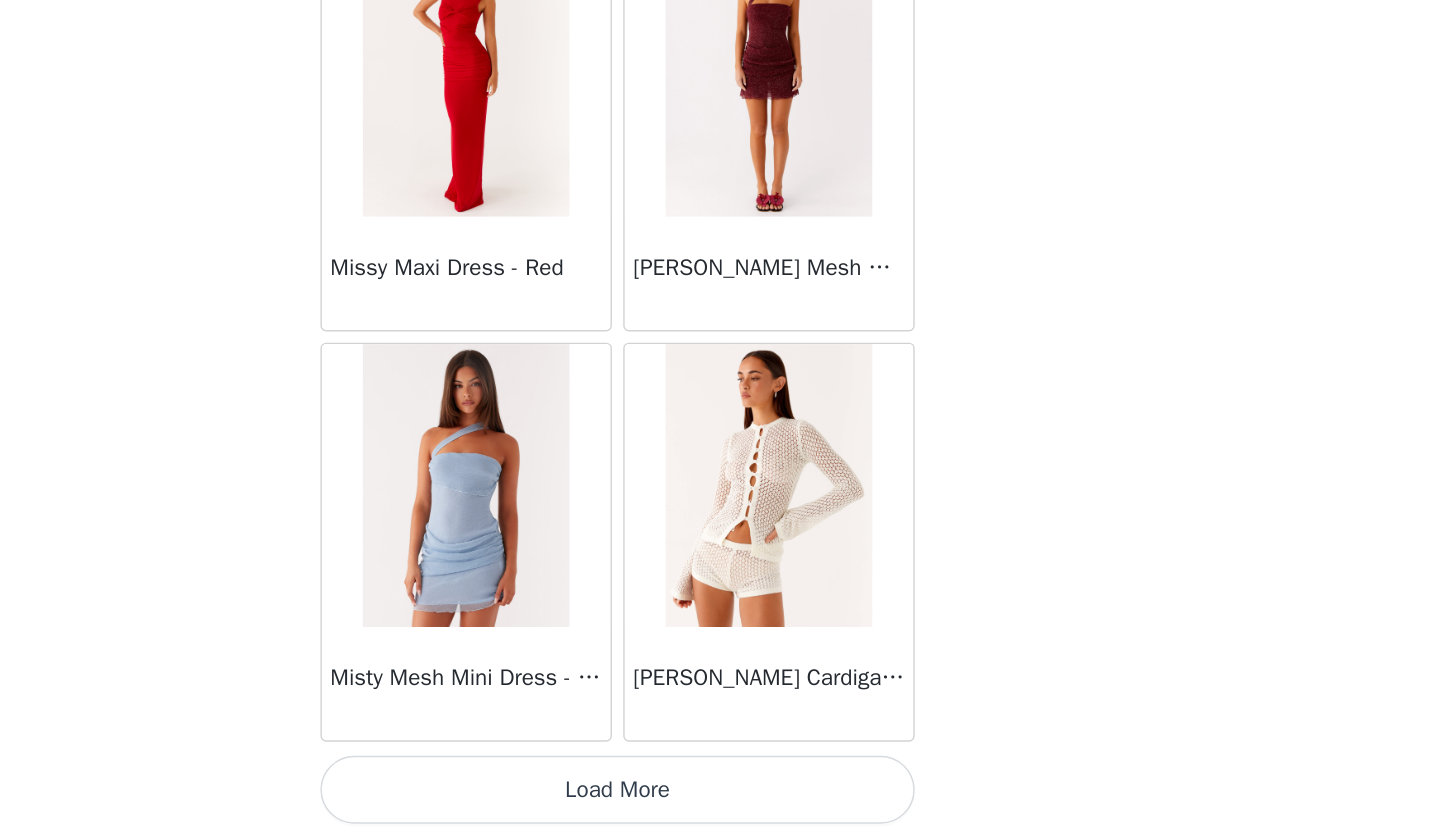 click on "Load More" at bounding box center [720, 803] 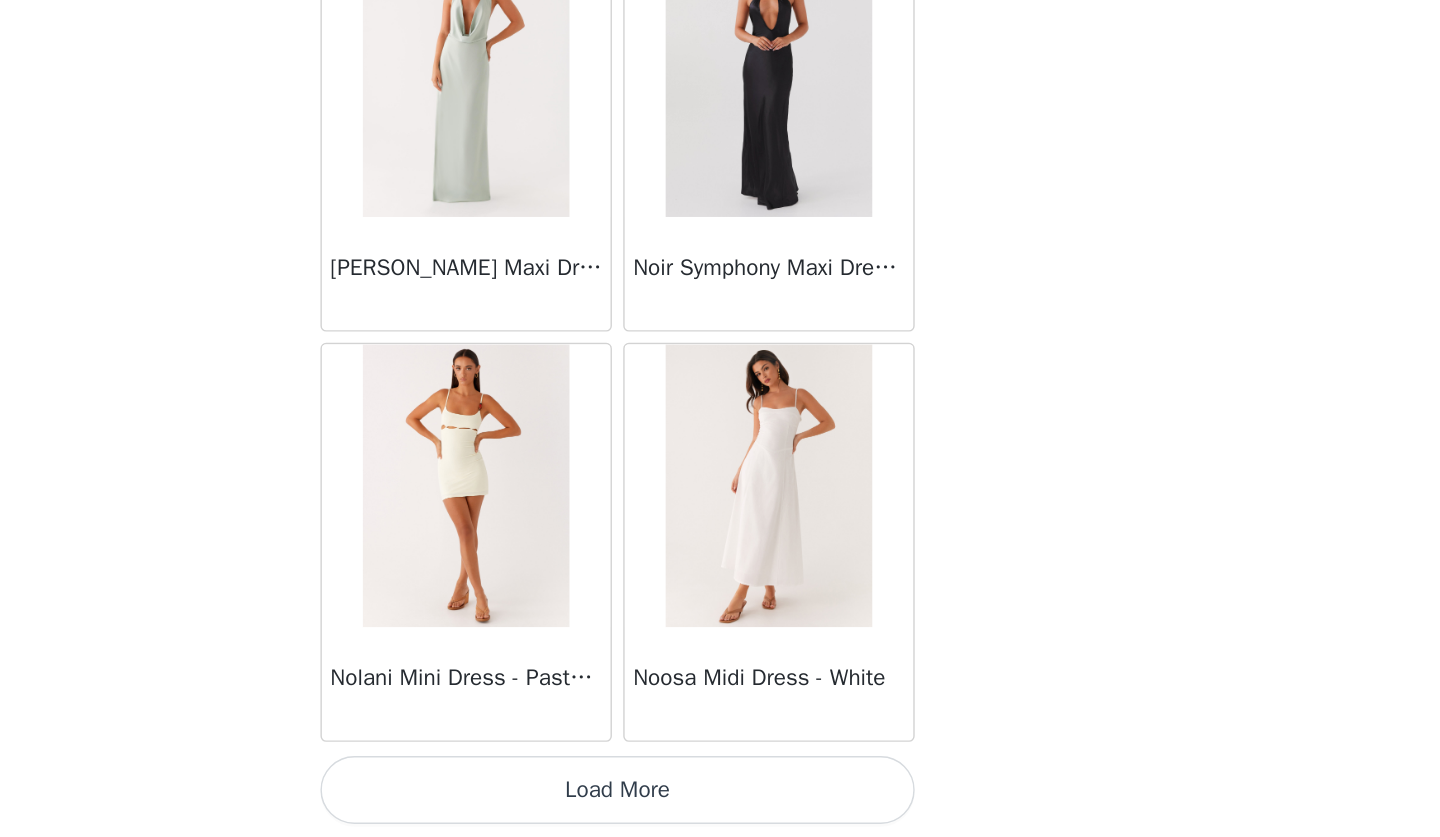 scroll, scrollTop: 45723, scrollLeft: 0, axis: vertical 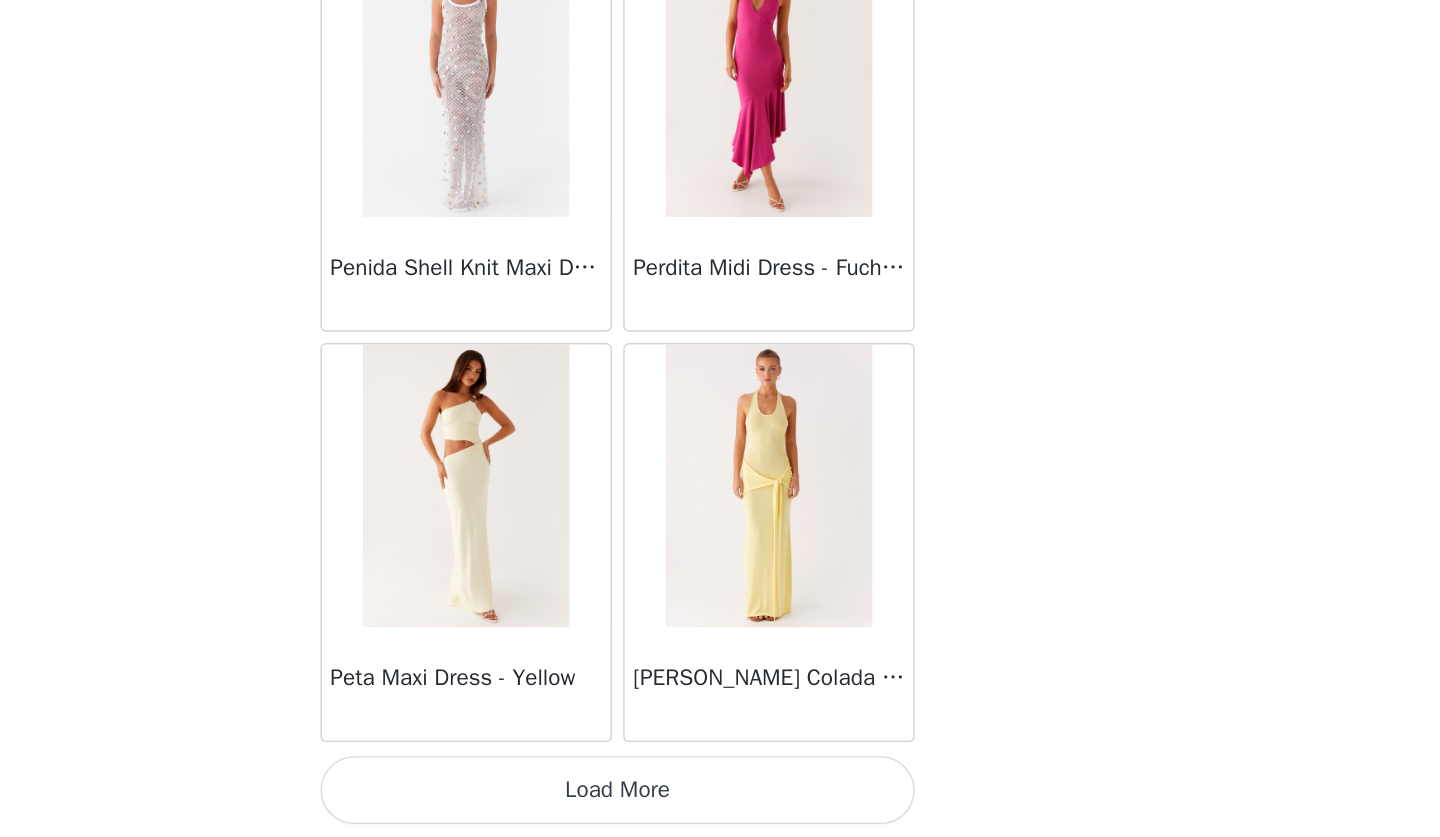 click on "Load More" at bounding box center [720, 803] 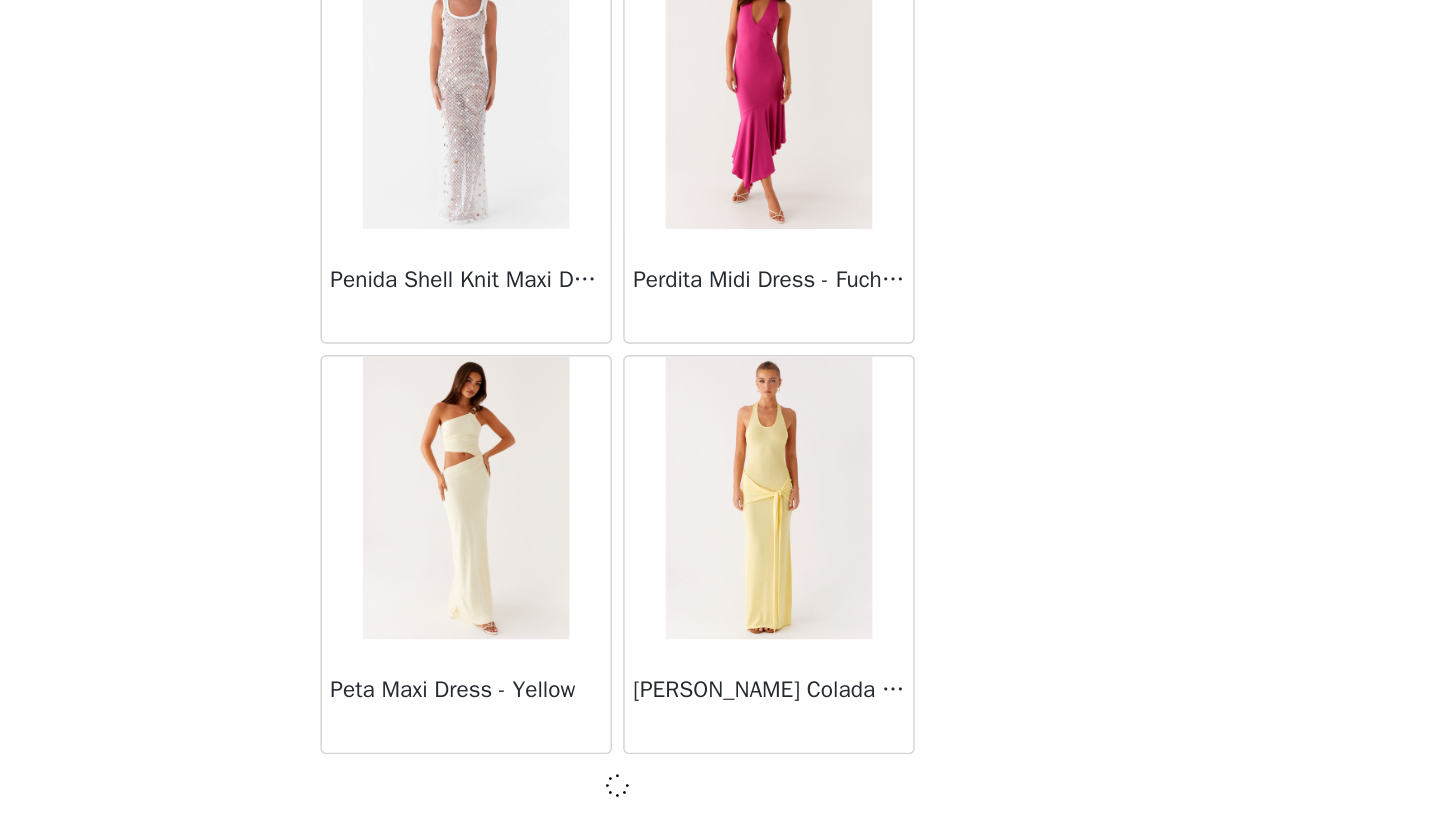 scroll, scrollTop: 48614, scrollLeft: 0, axis: vertical 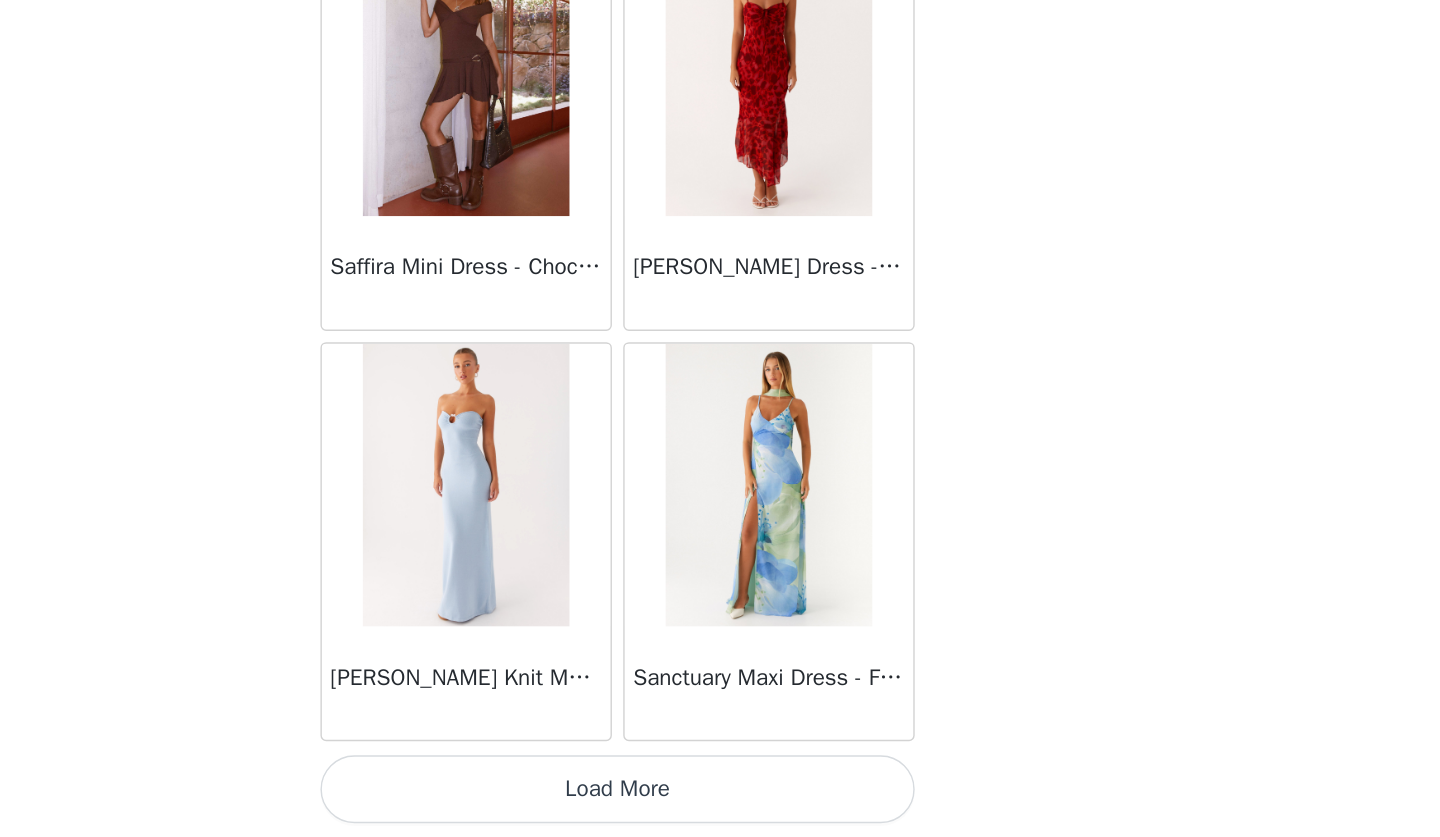 click on "Load More" at bounding box center (720, 803) 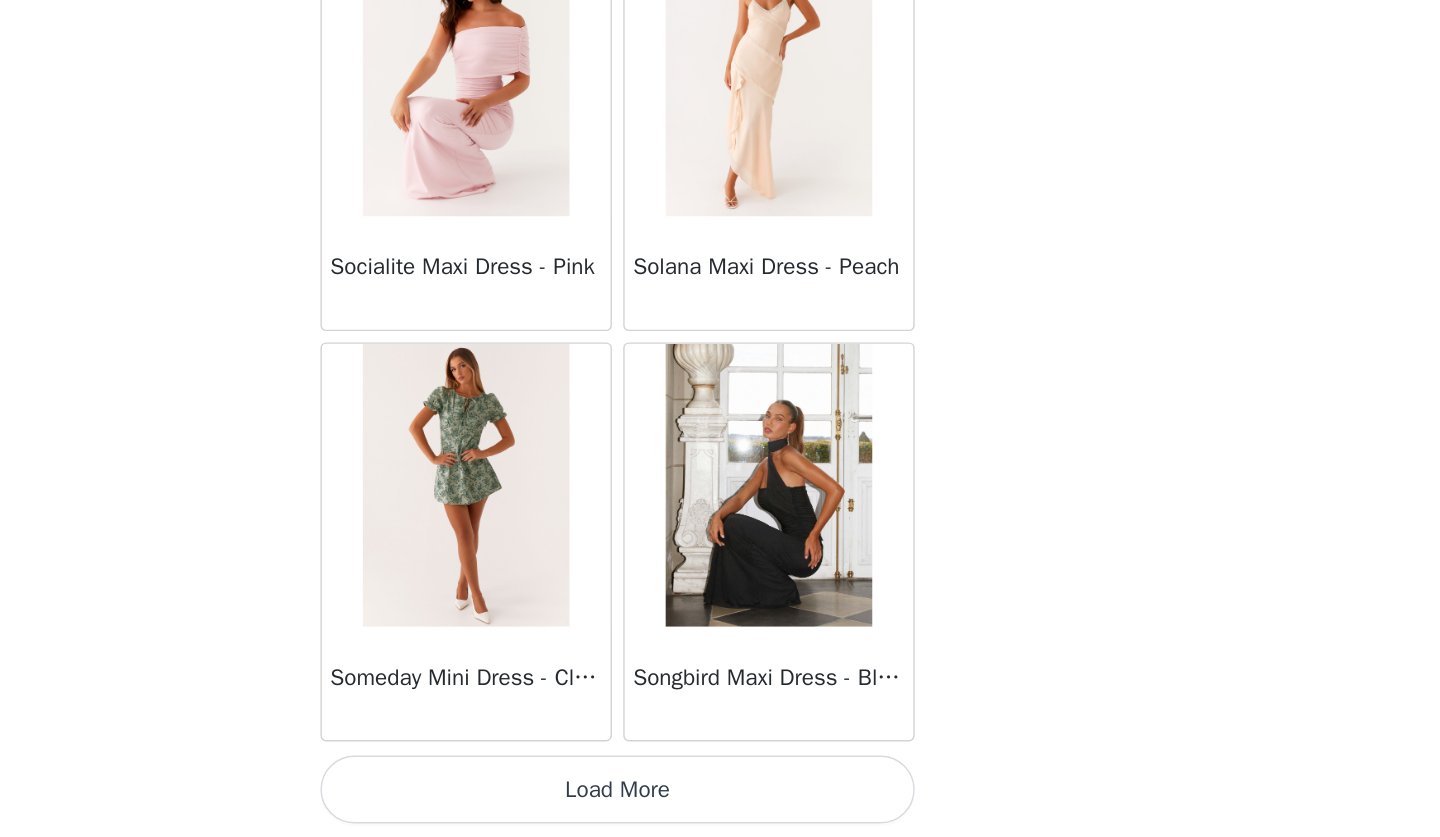 scroll, scrollTop: 54423, scrollLeft: 0, axis: vertical 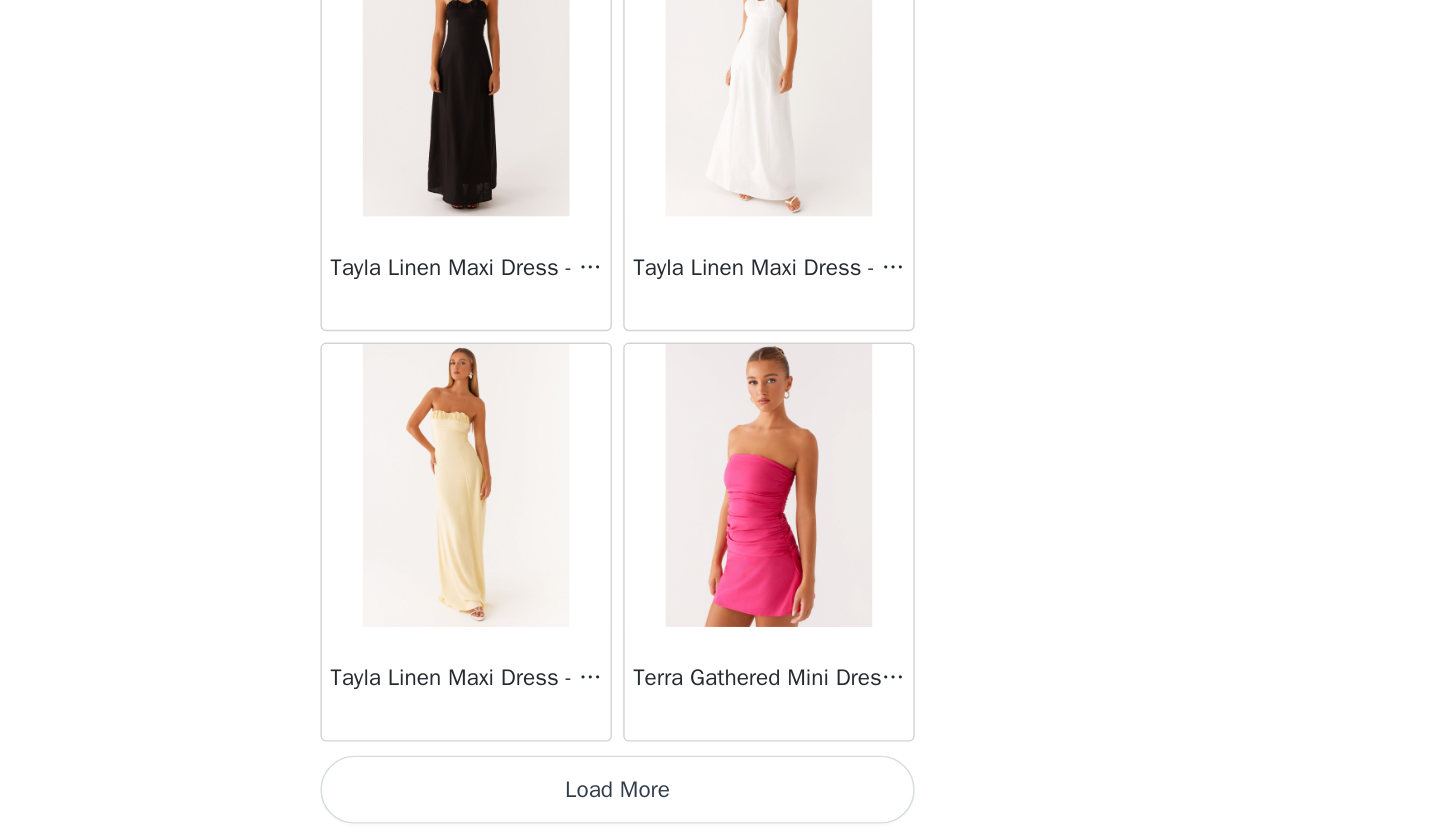 click on "Load More" at bounding box center [720, 803] 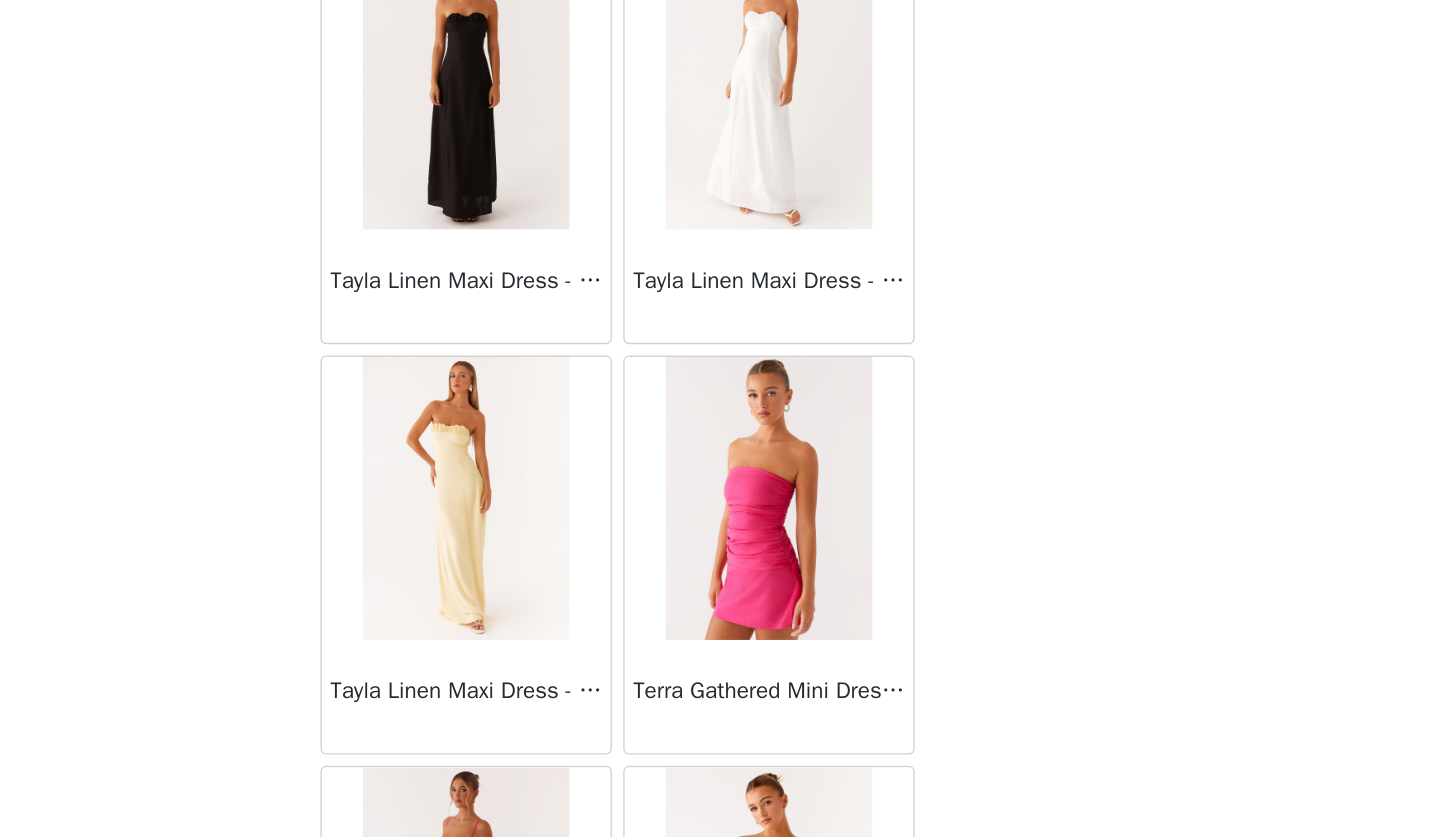 scroll, scrollTop: 57738, scrollLeft: 0, axis: vertical 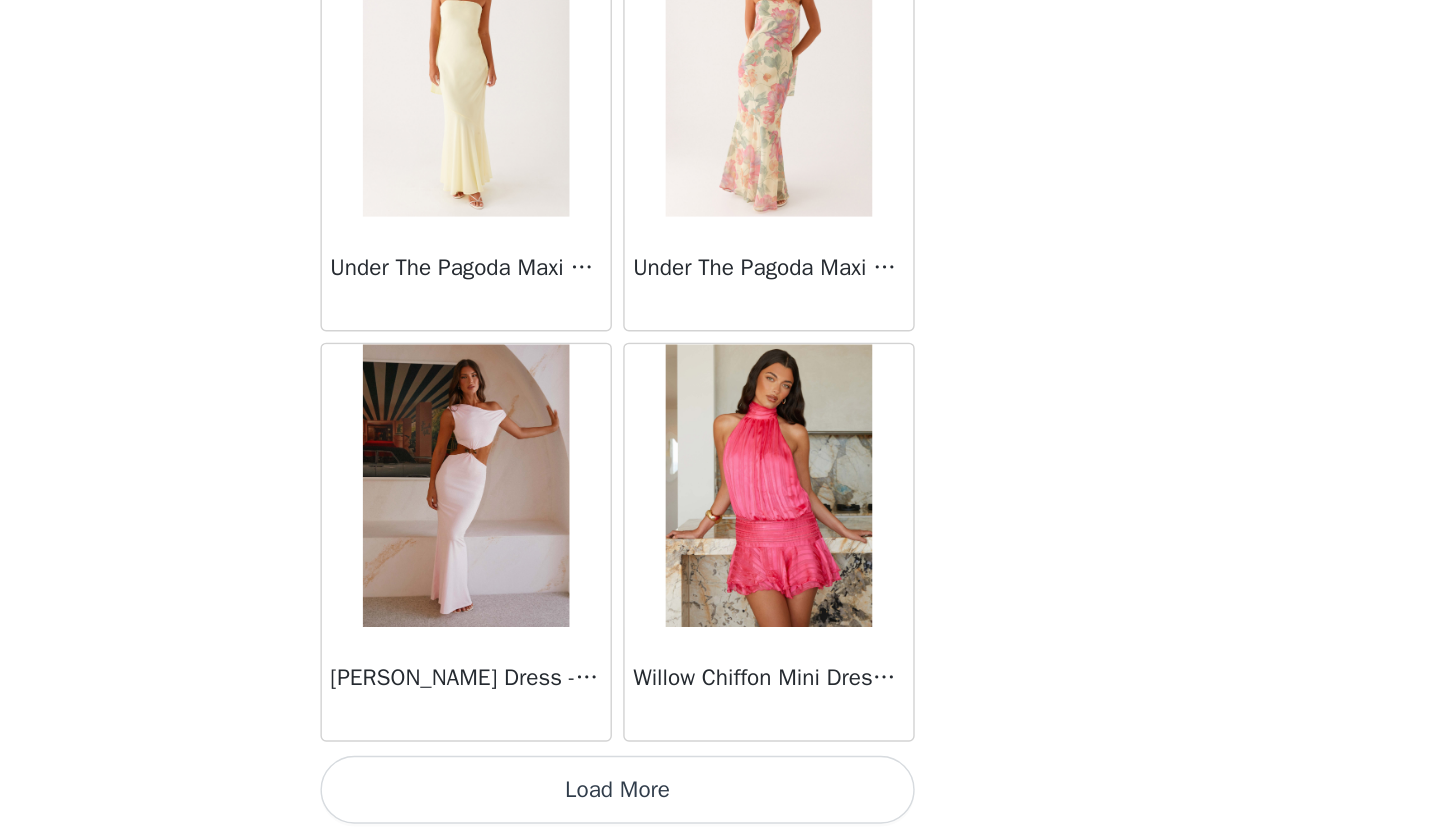 click on "Load More" at bounding box center (720, 803) 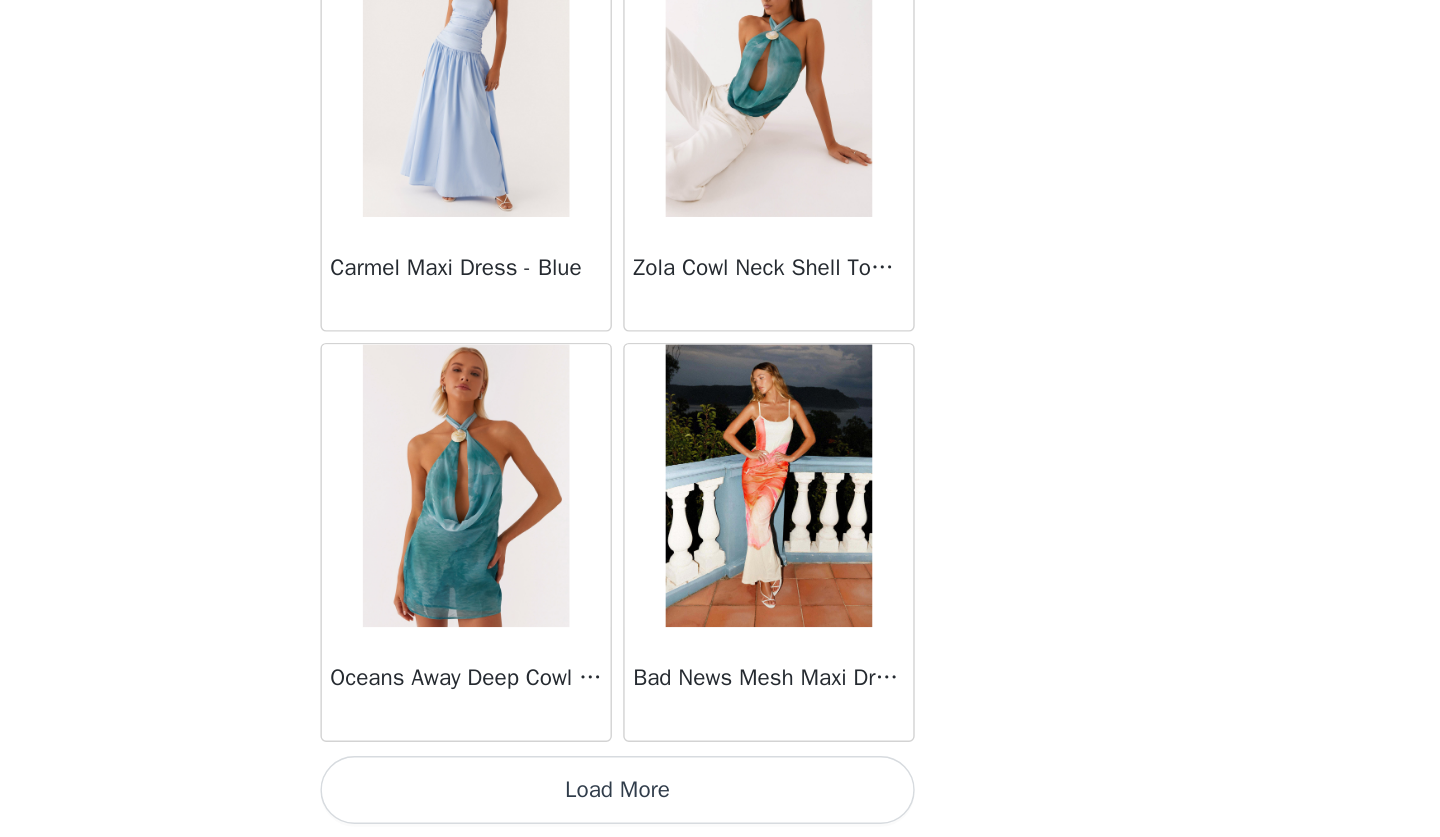 scroll, scrollTop: 63123, scrollLeft: 0, axis: vertical 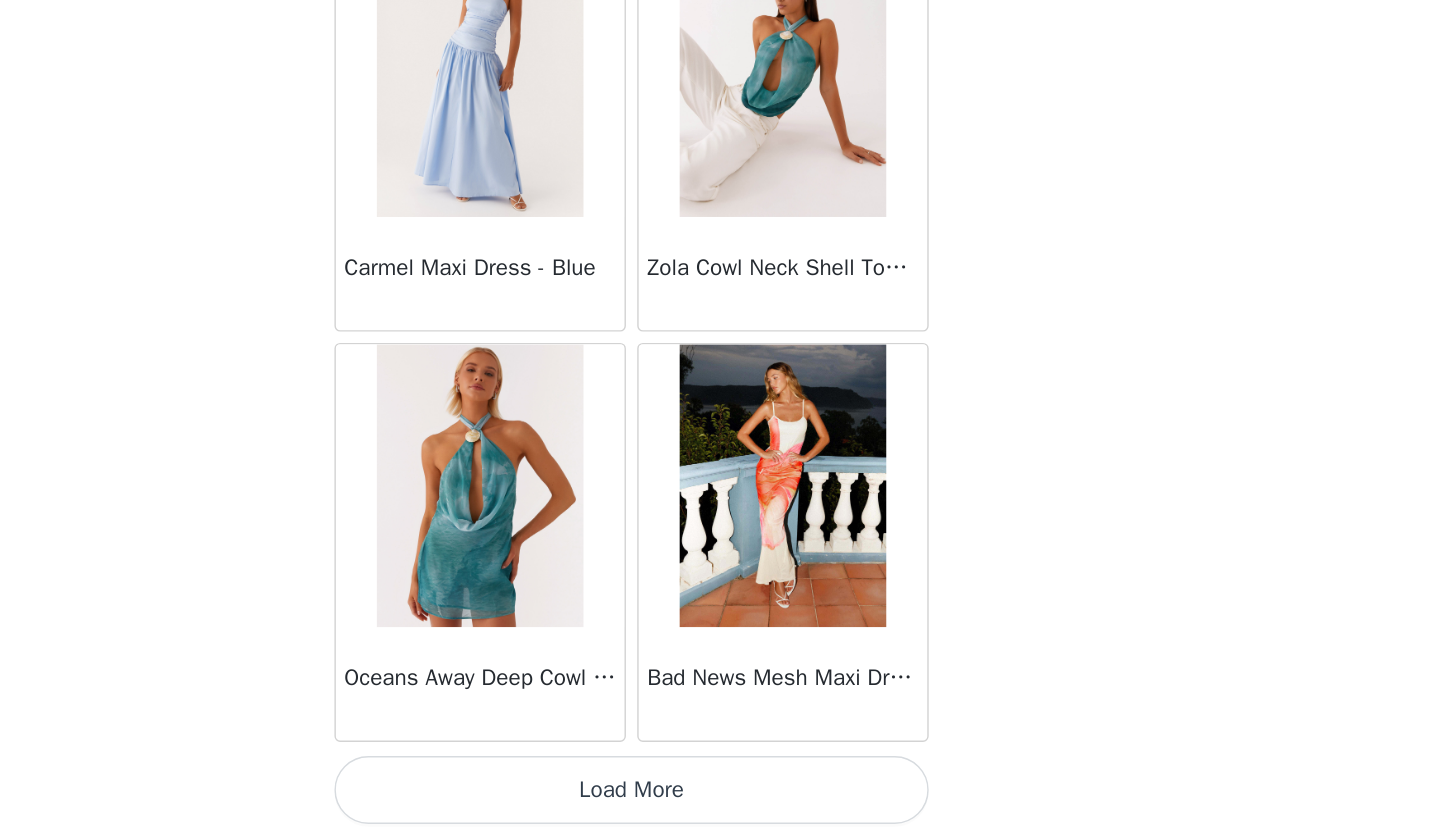 click on "Load More" at bounding box center [720, 803] 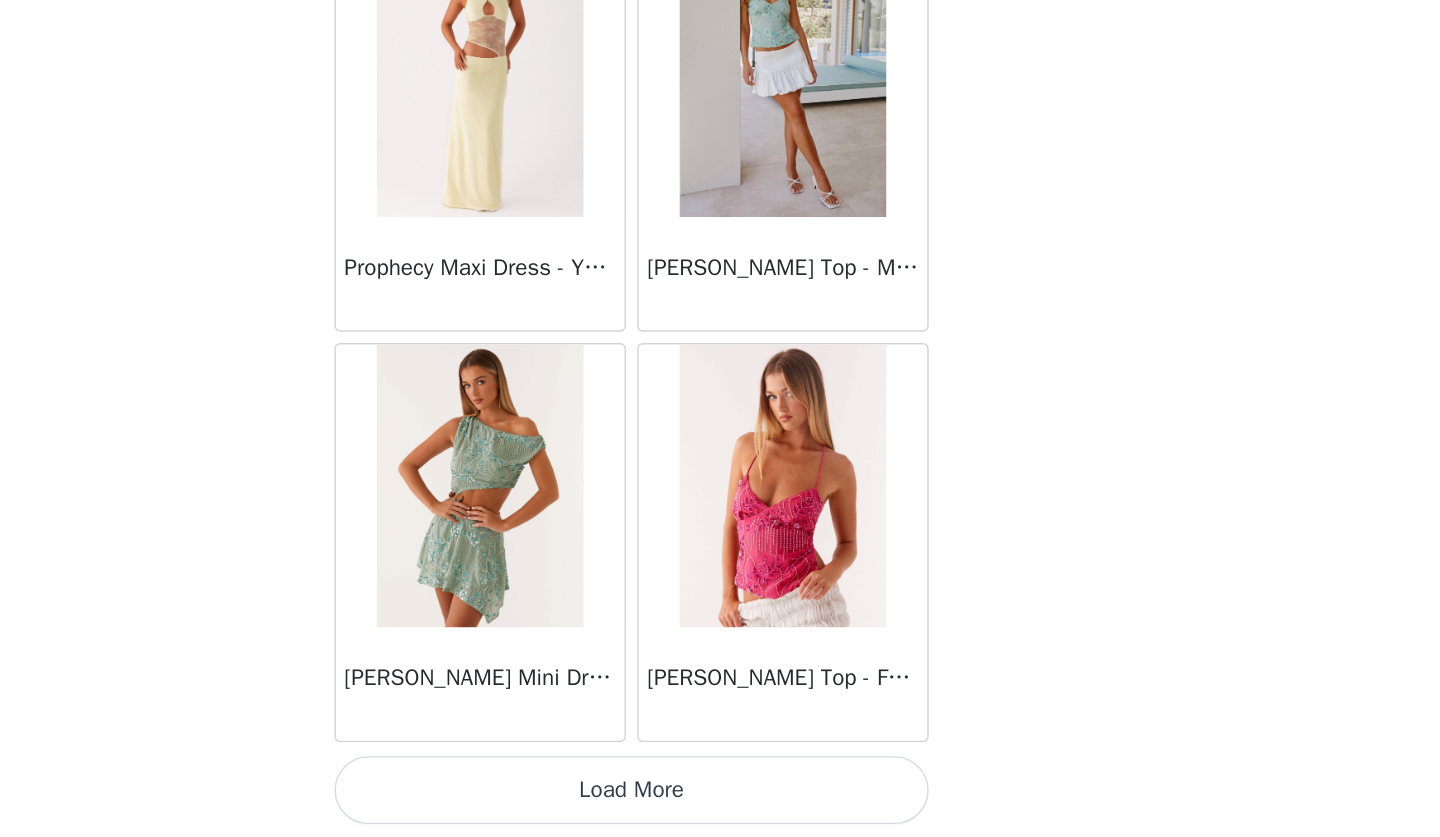 scroll, scrollTop: 66023, scrollLeft: 0, axis: vertical 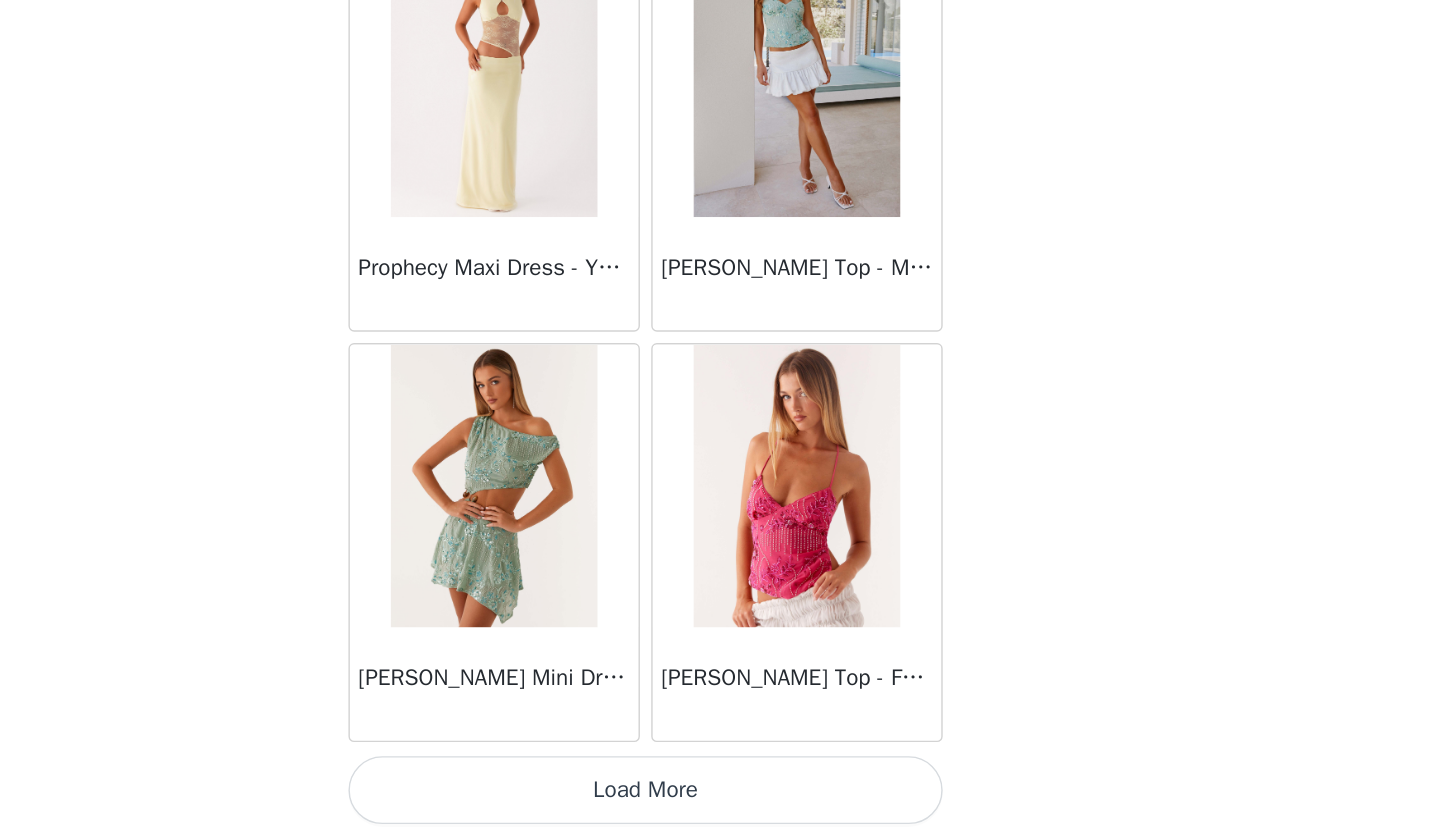 click on "Load More" at bounding box center [720, 803] 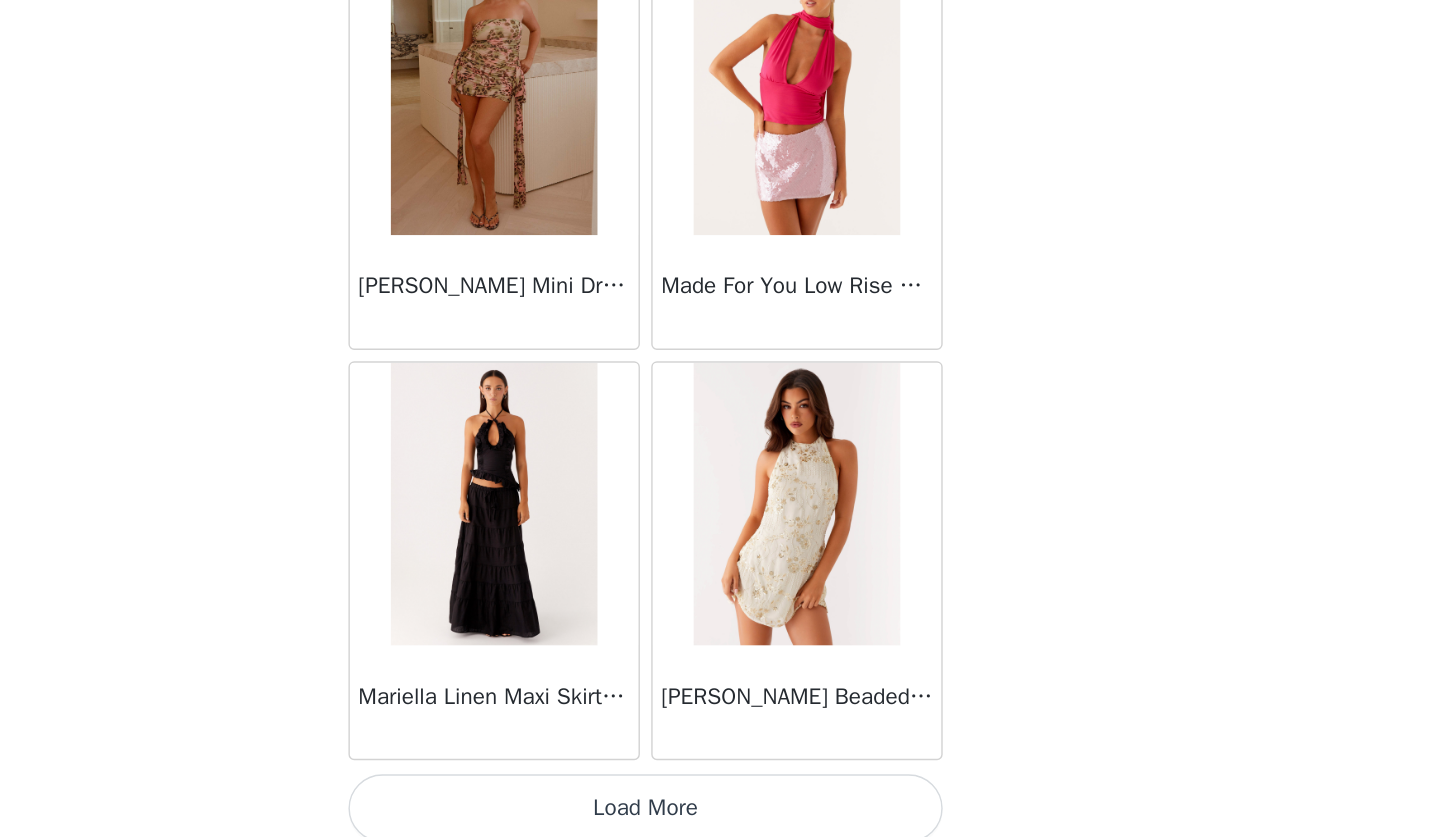 scroll, scrollTop: 68923, scrollLeft: 0, axis: vertical 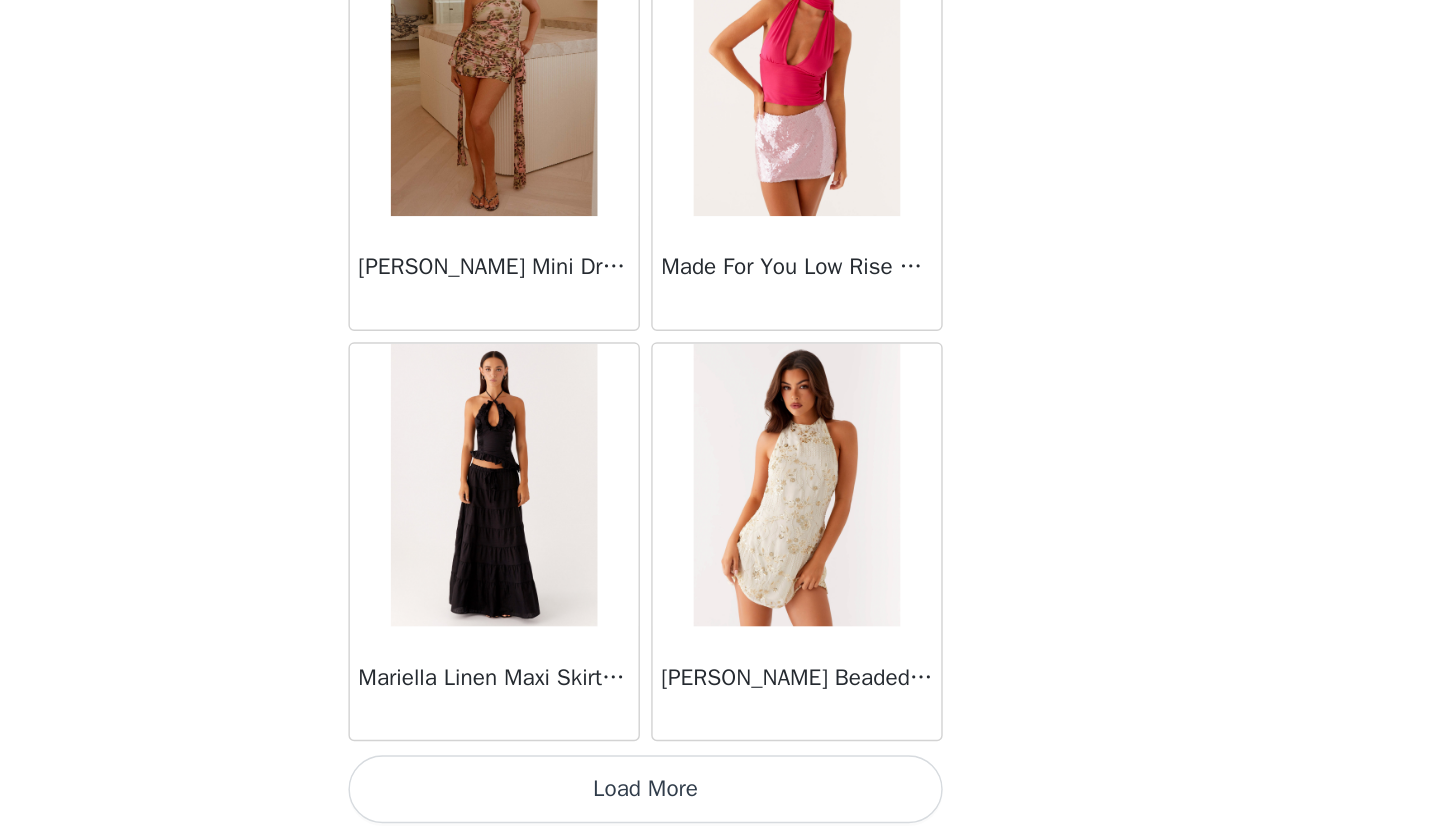 click on "Load More" at bounding box center [720, 803] 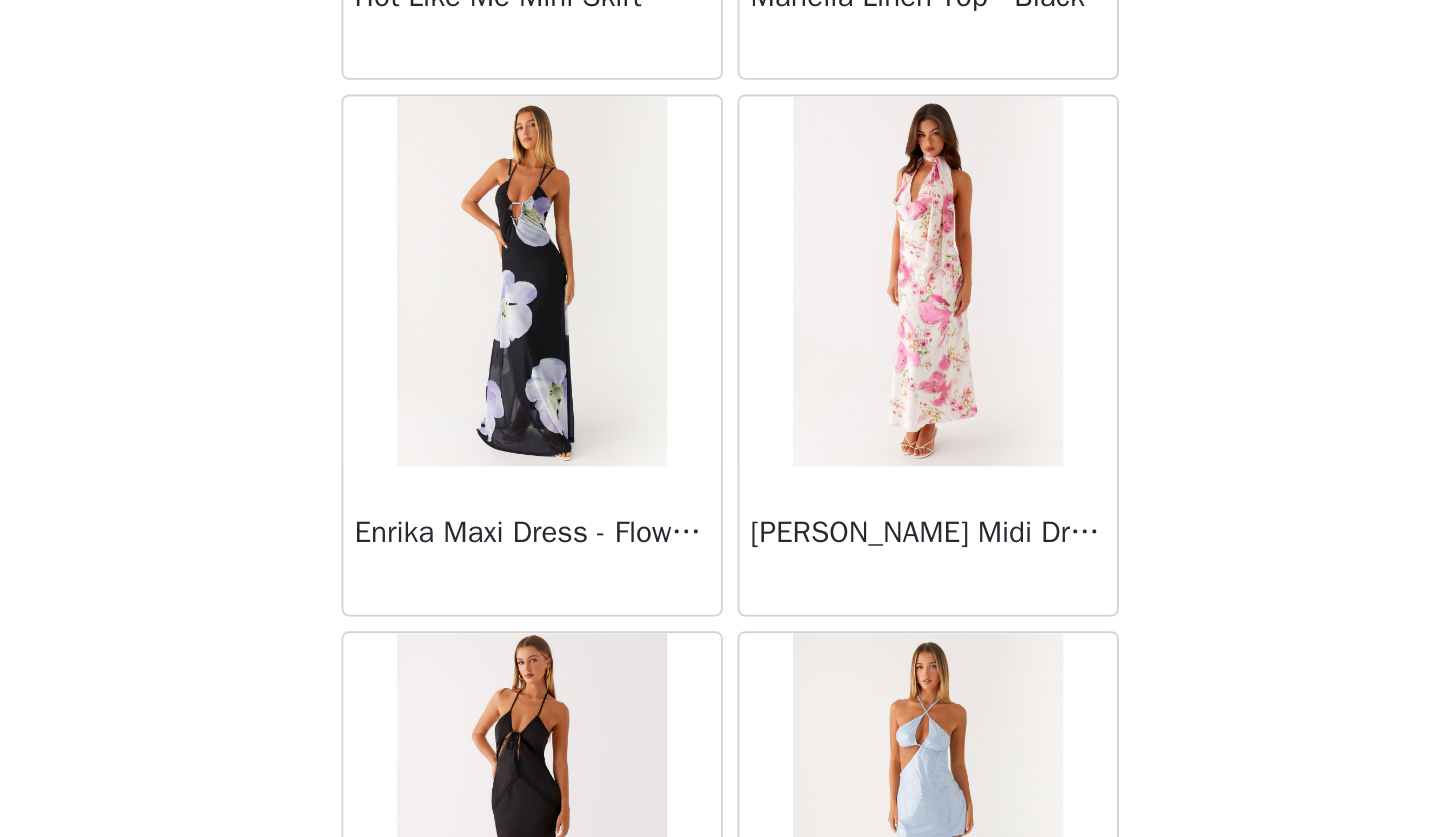 scroll, scrollTop: 70947, scrollLeft: 0, axis: vertical 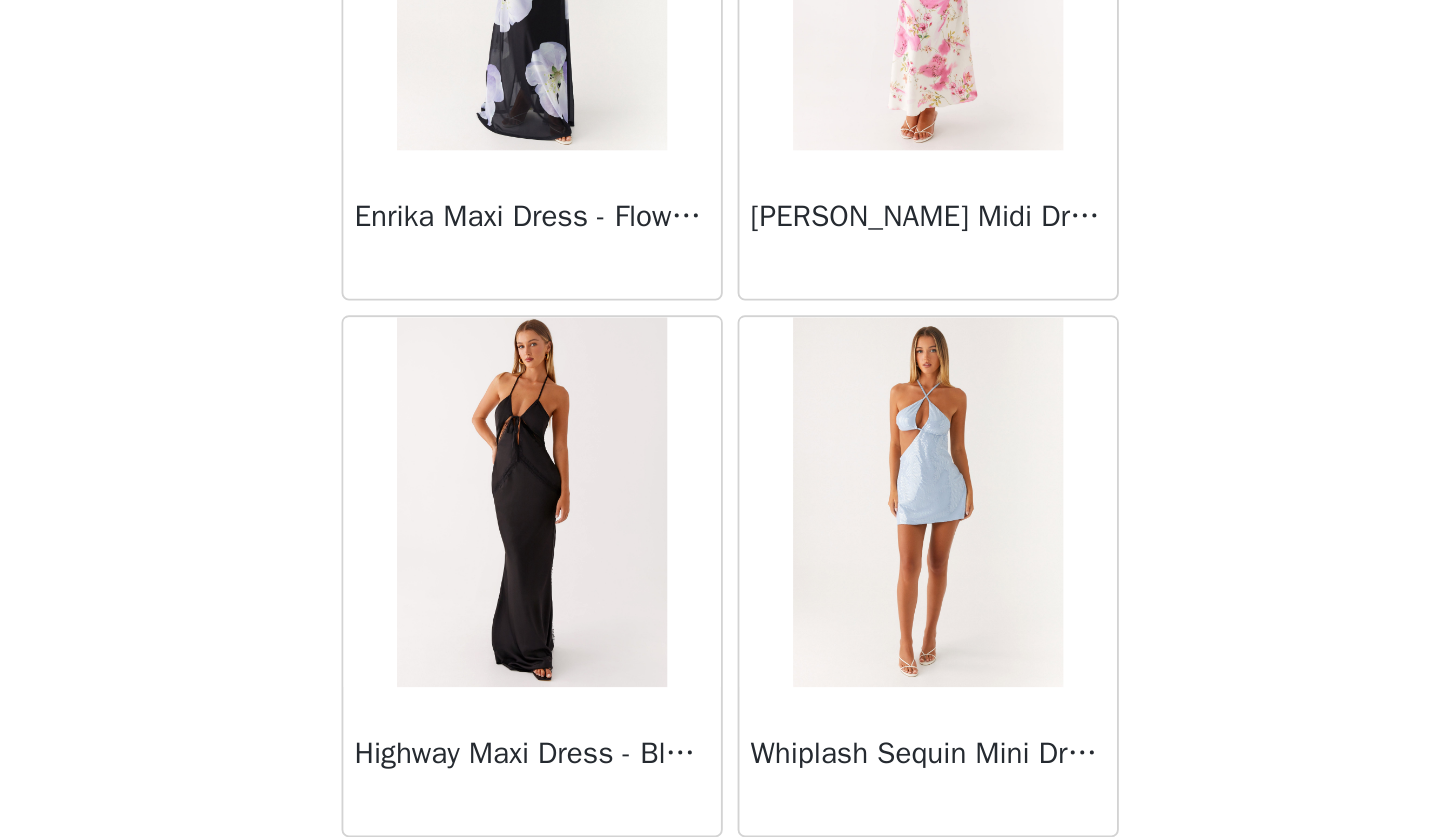 click at bounding box center (826, 594) 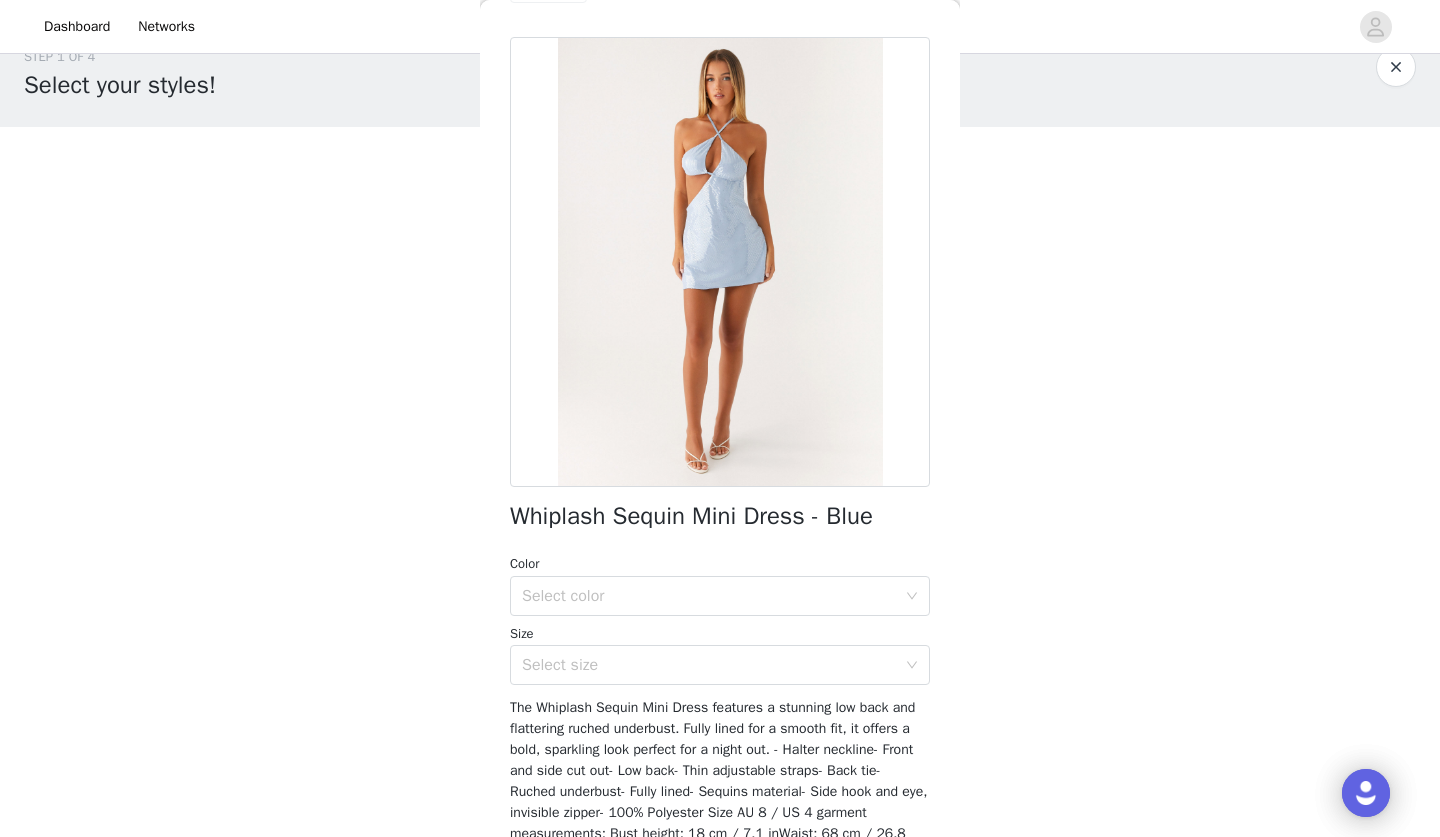 scroll, scrollTop: 0, scrollLeft: 0, axis: both 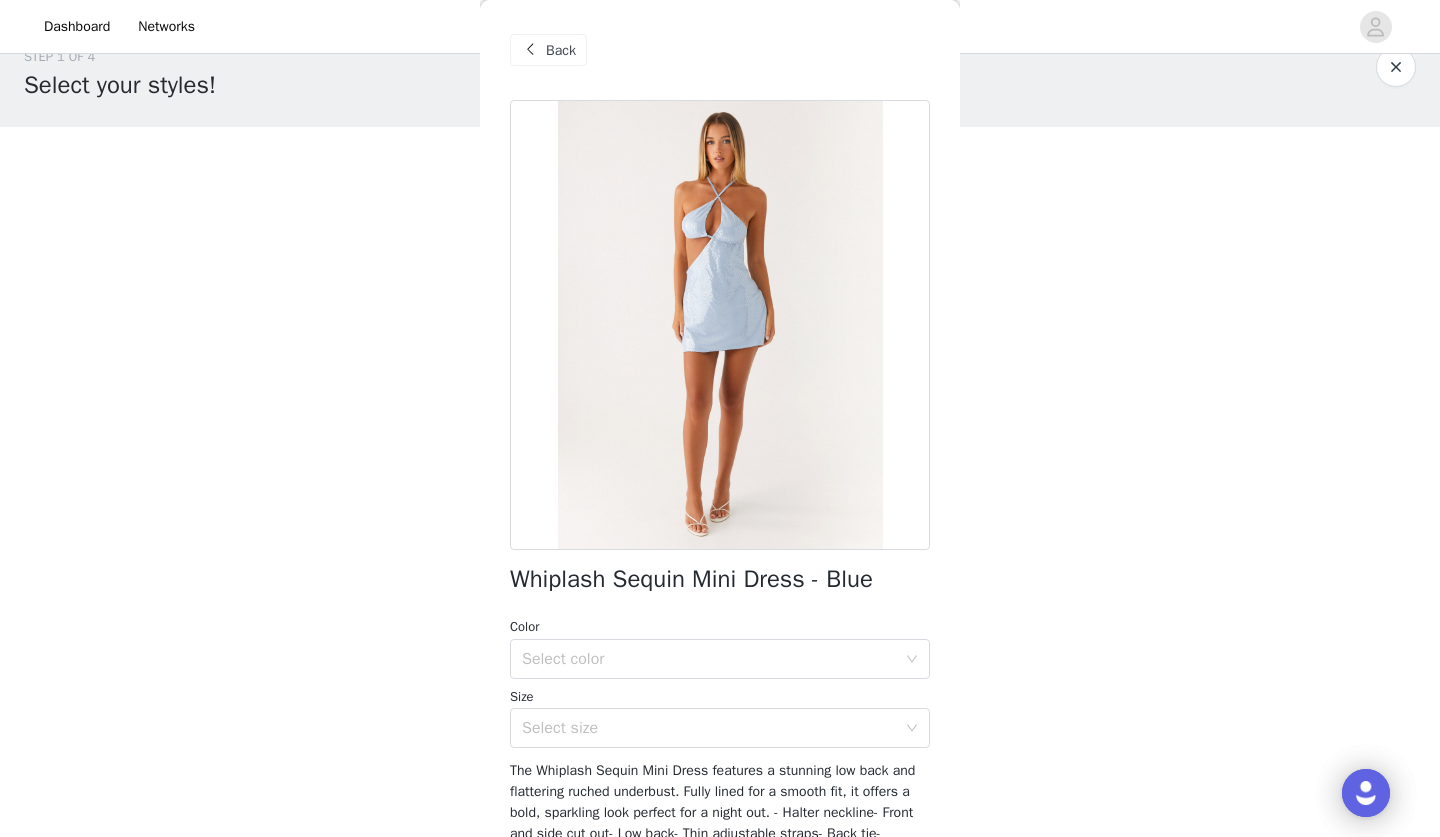 click on "Back" at bounding box center [548, 50] 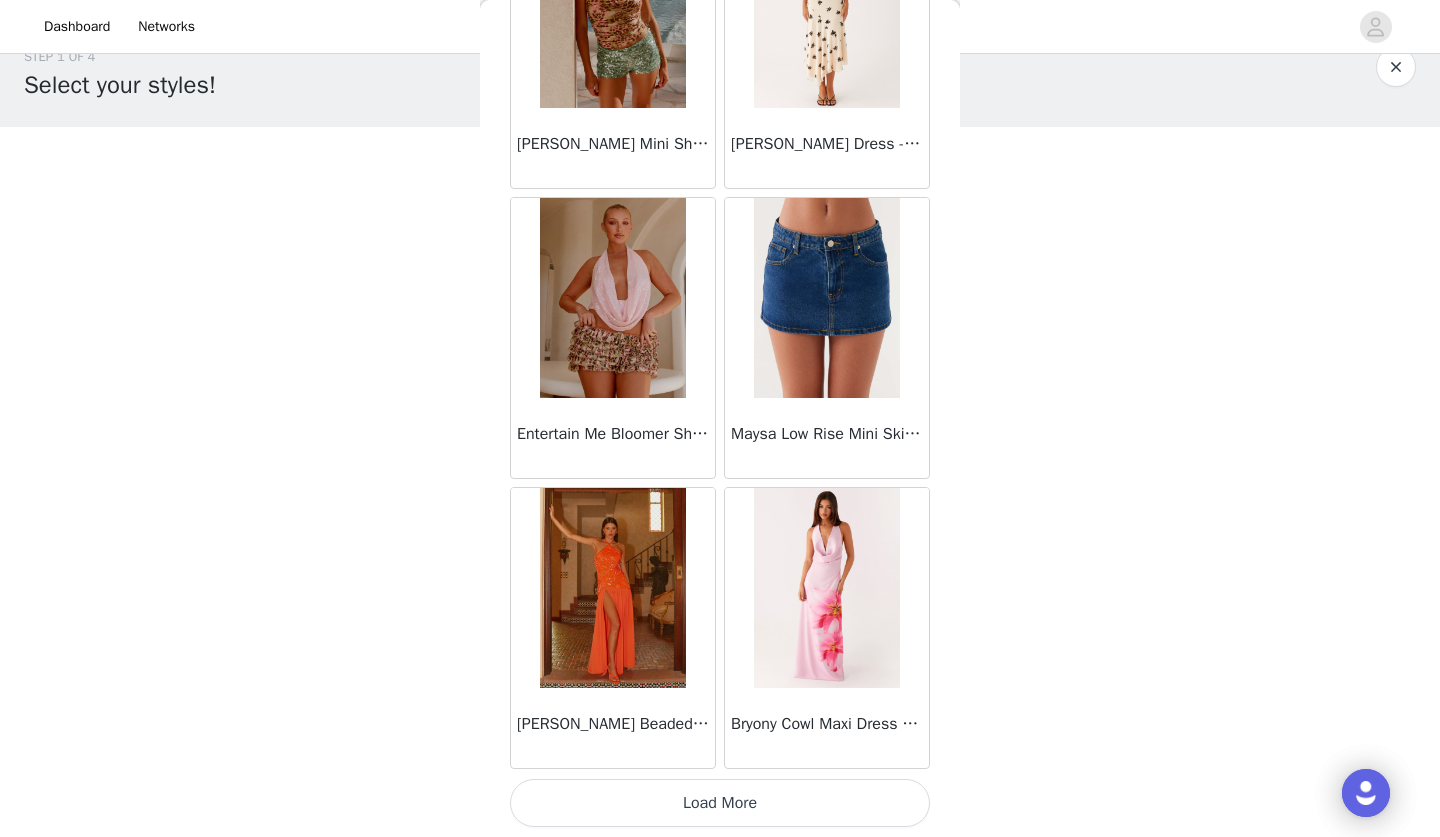 scroll, scrollTop: 71823, scrollLeft: 0, axis: vertical 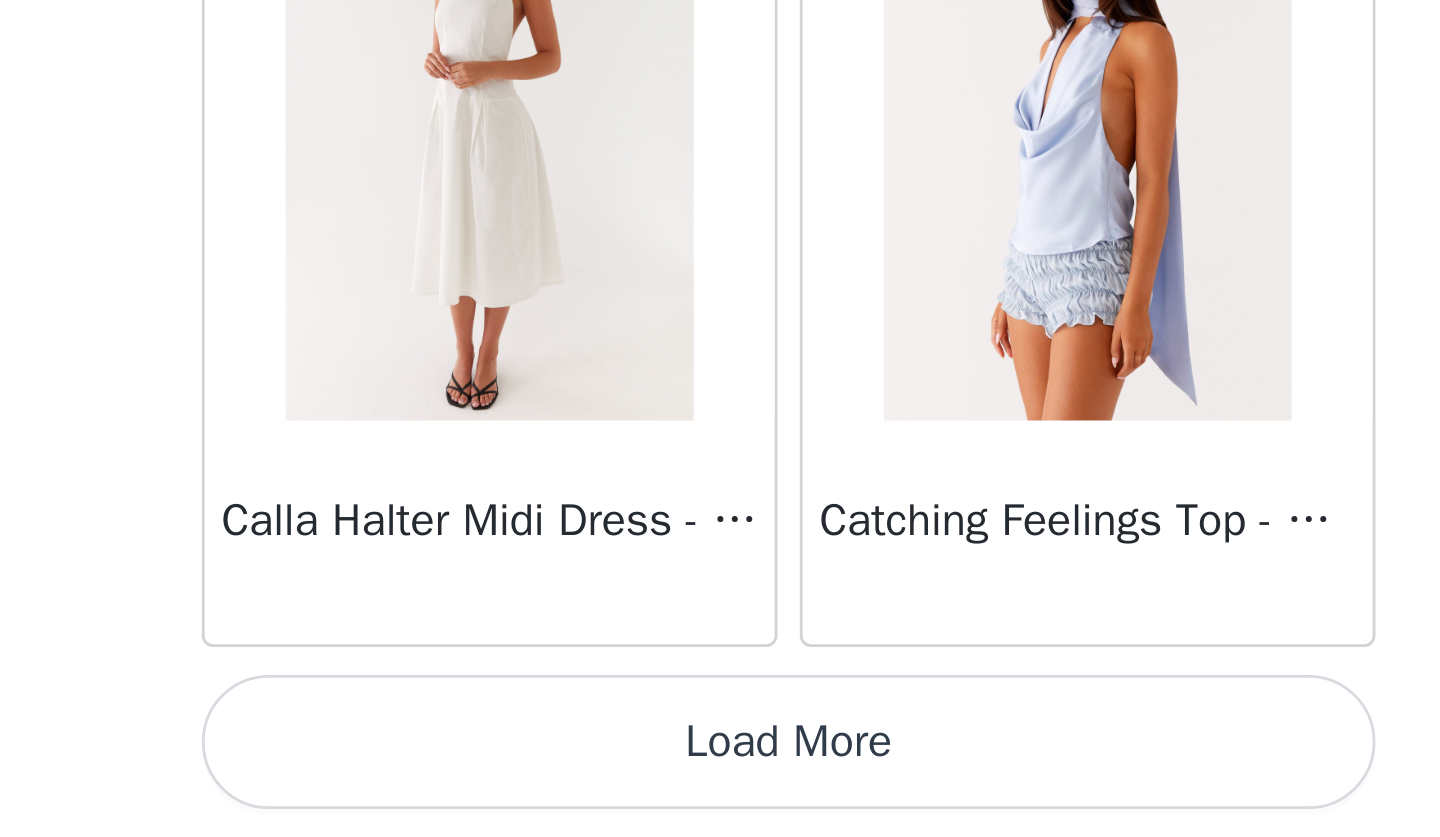 click on "Load More" at bounding box center (720, 803) 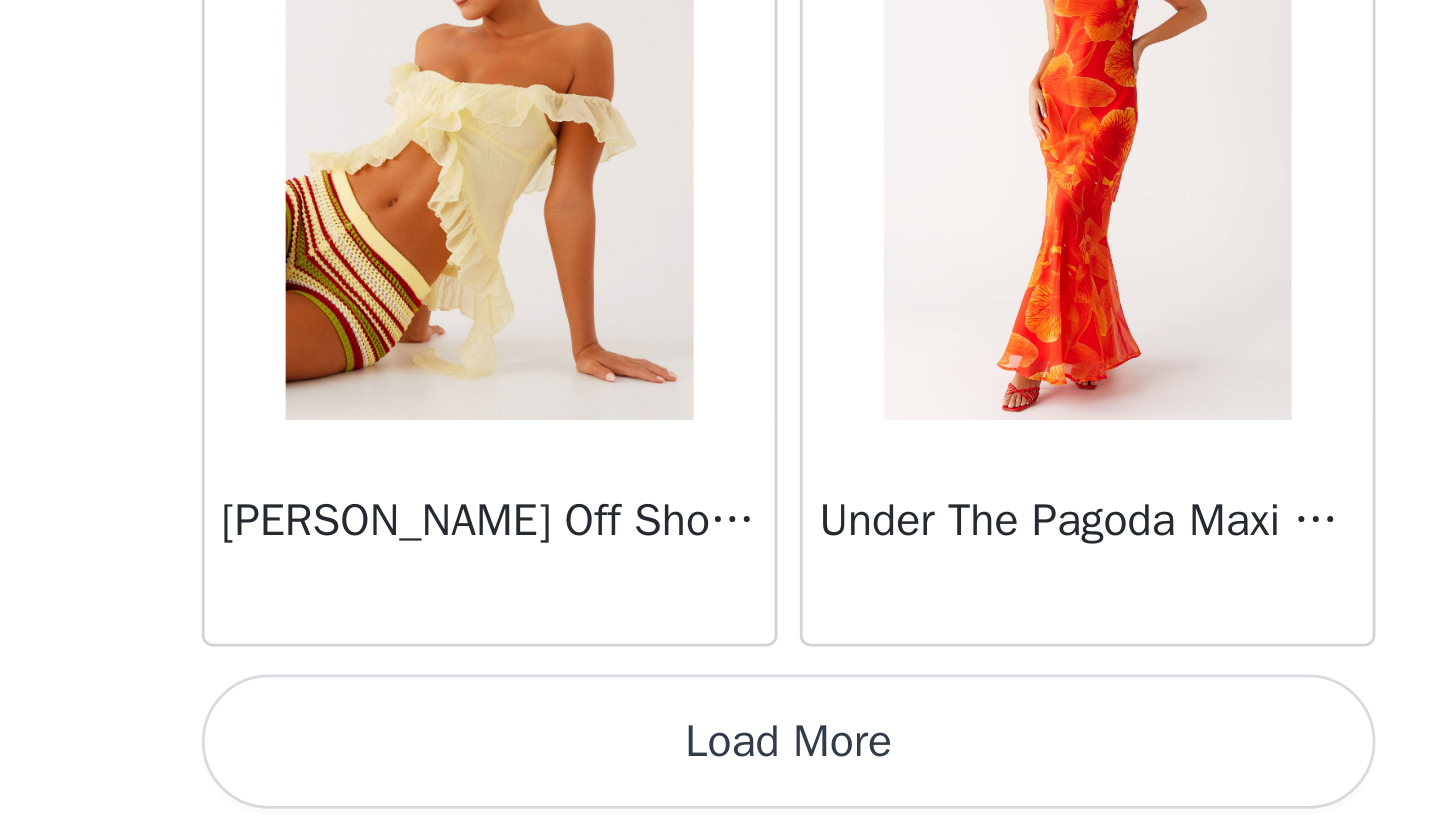 scroll, scrollTop: 77623, scrollLeft: 0, axis: vertical 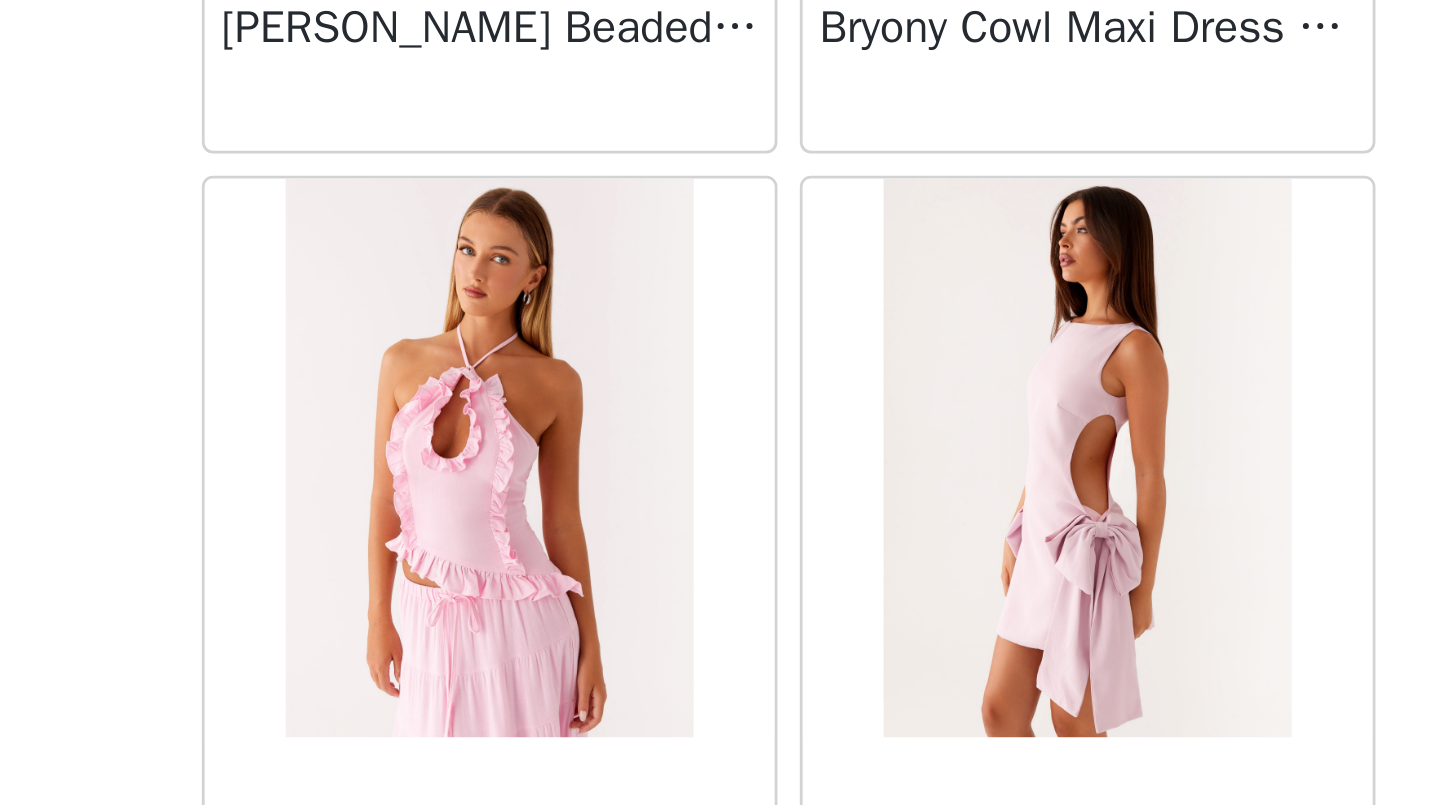 click at bounding box center (613, 681) 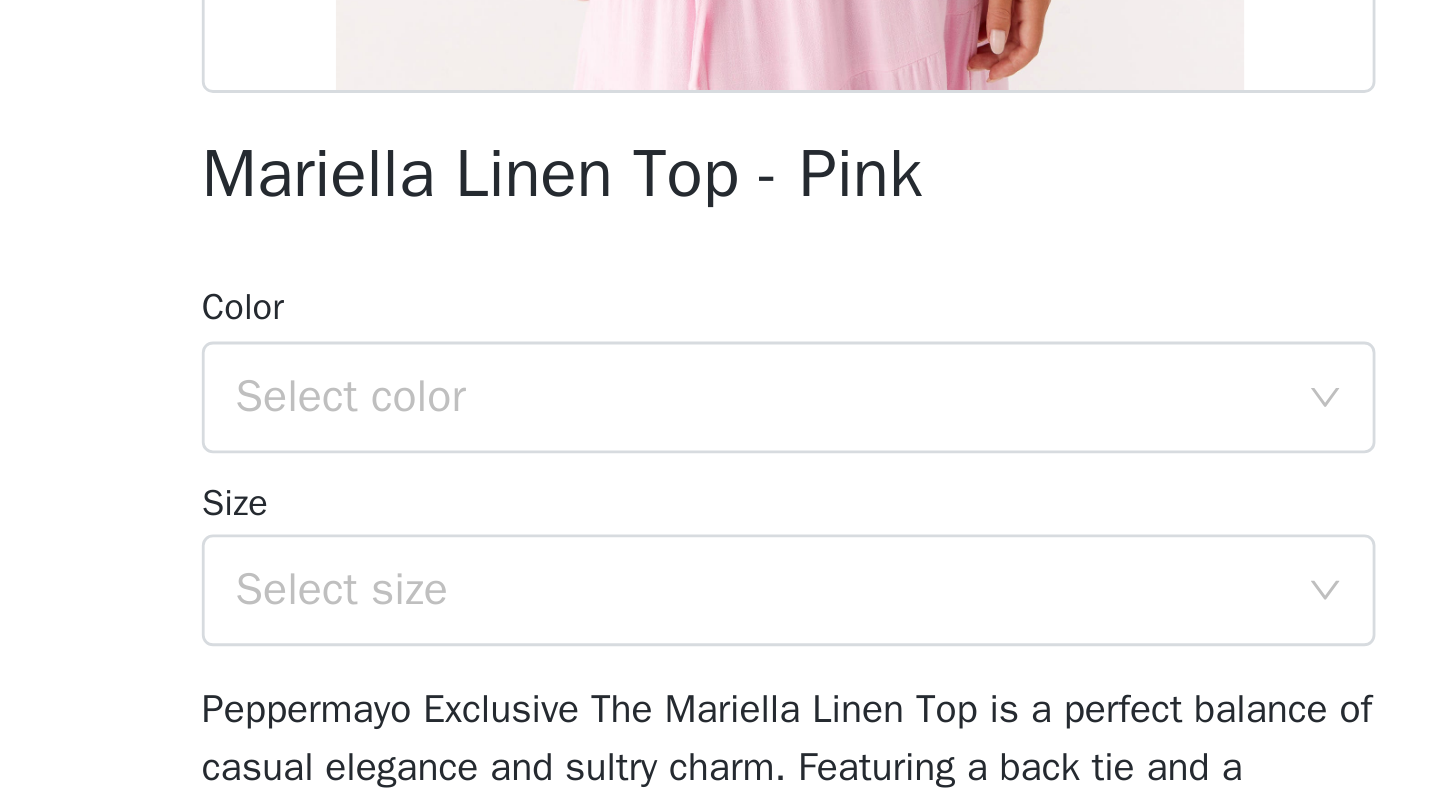 scroll, scrollTop: 0, scrollLeft: 0, axis: both 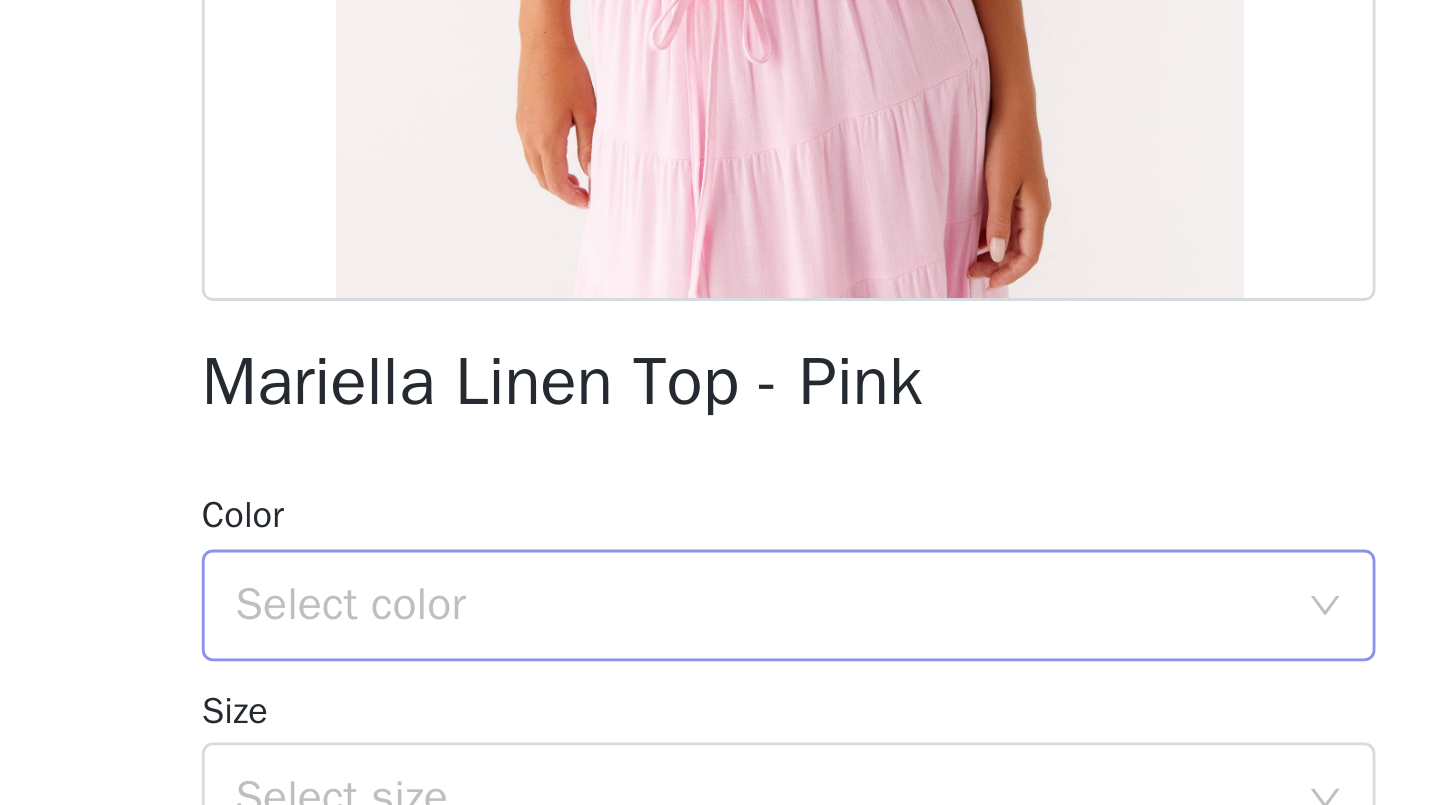 click on "Select color" at bounding box center (709, 398) 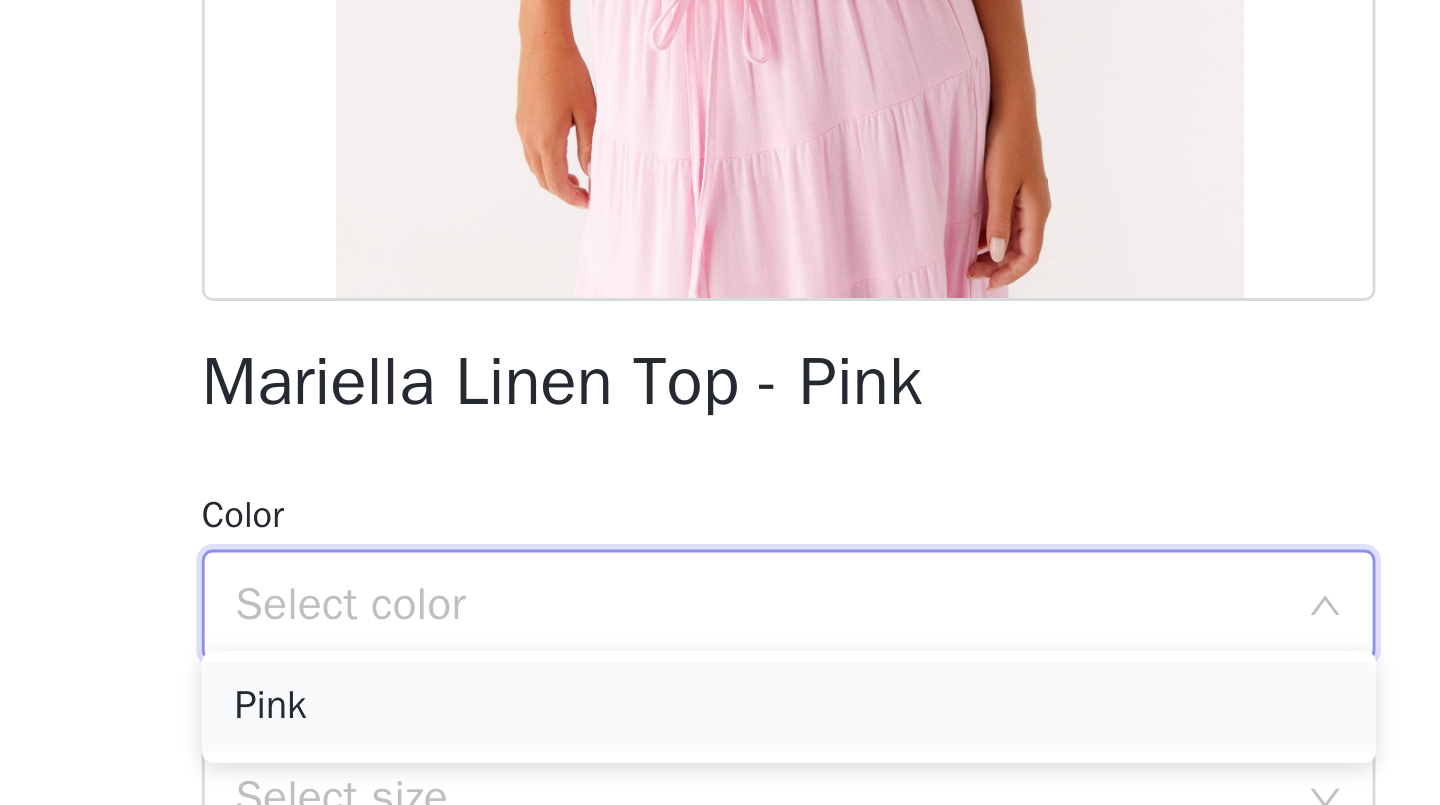 click on "Pink" at bounding box center [720, 434] 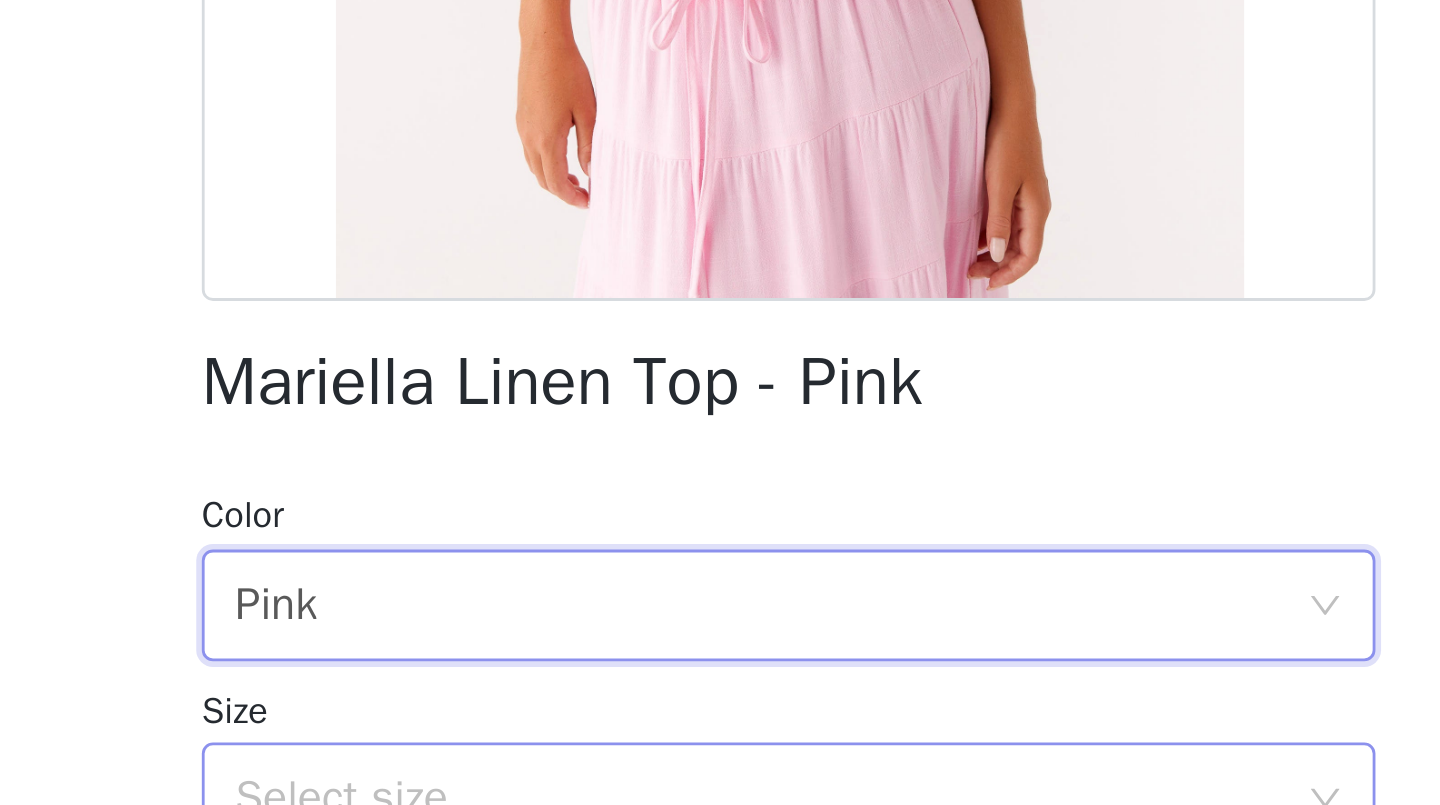click on "Select size" at bounding box center (709, 467) 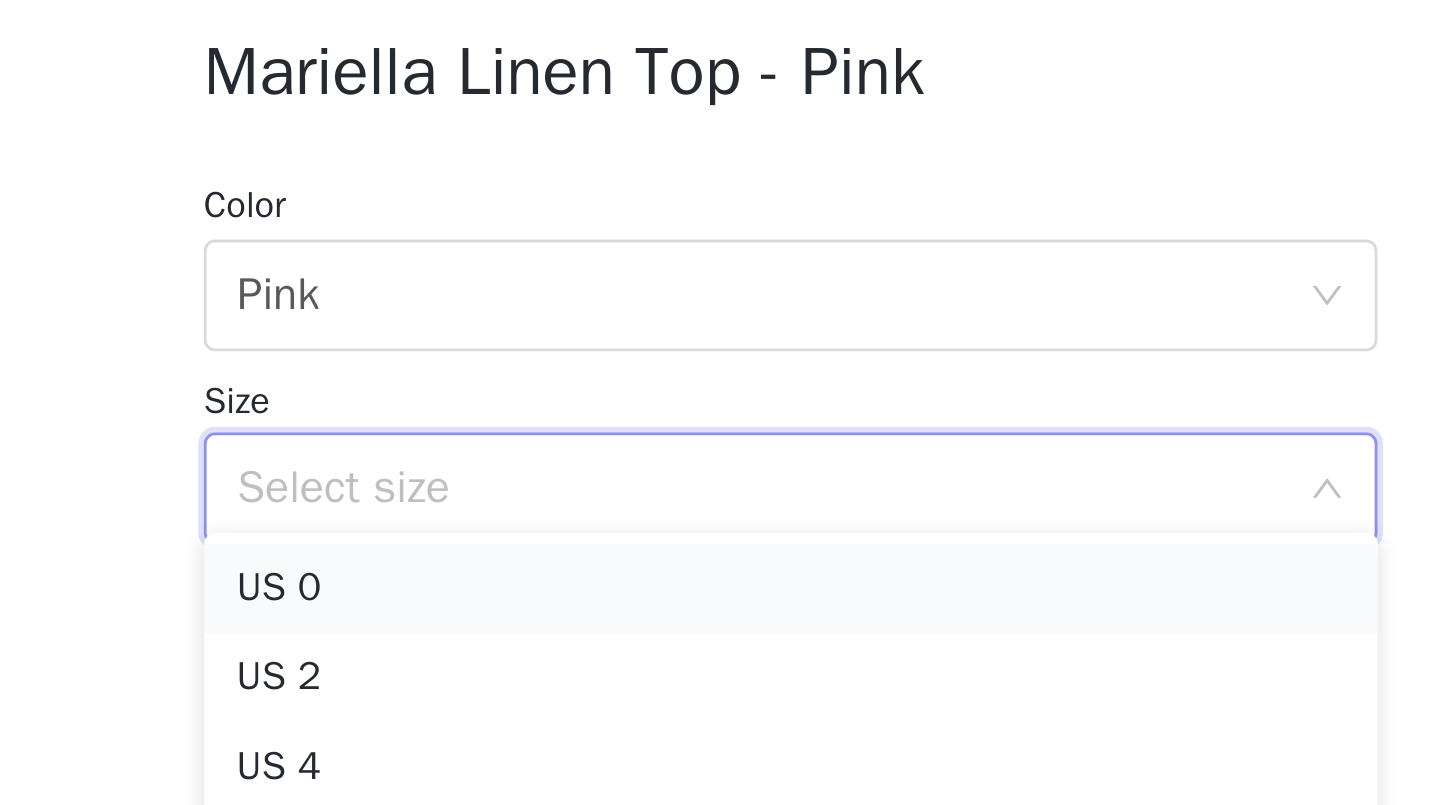 click on "US 0" at bounding box center (720, 503) 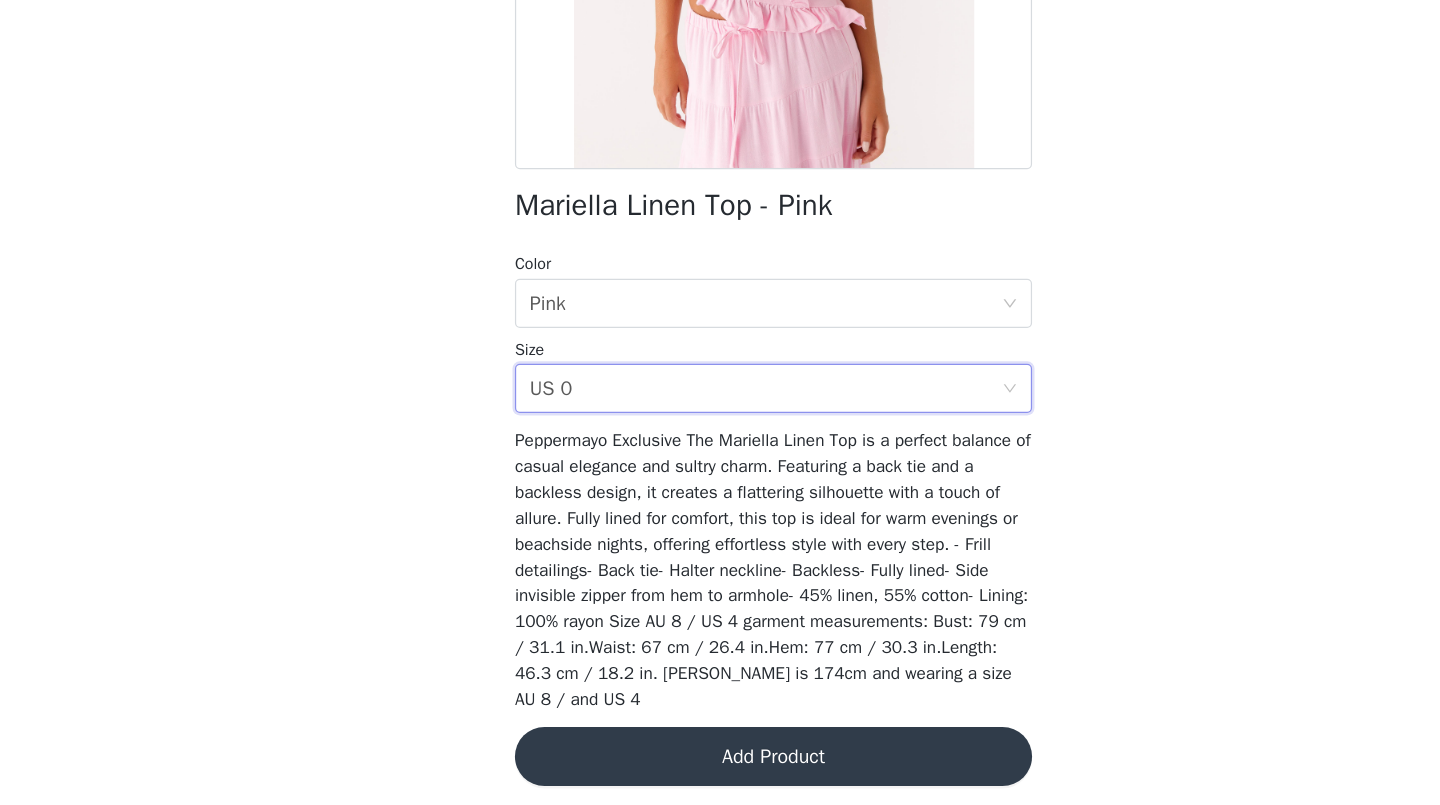scroll, scrollTop: 67, scrollLeft: 0, axis: vertical 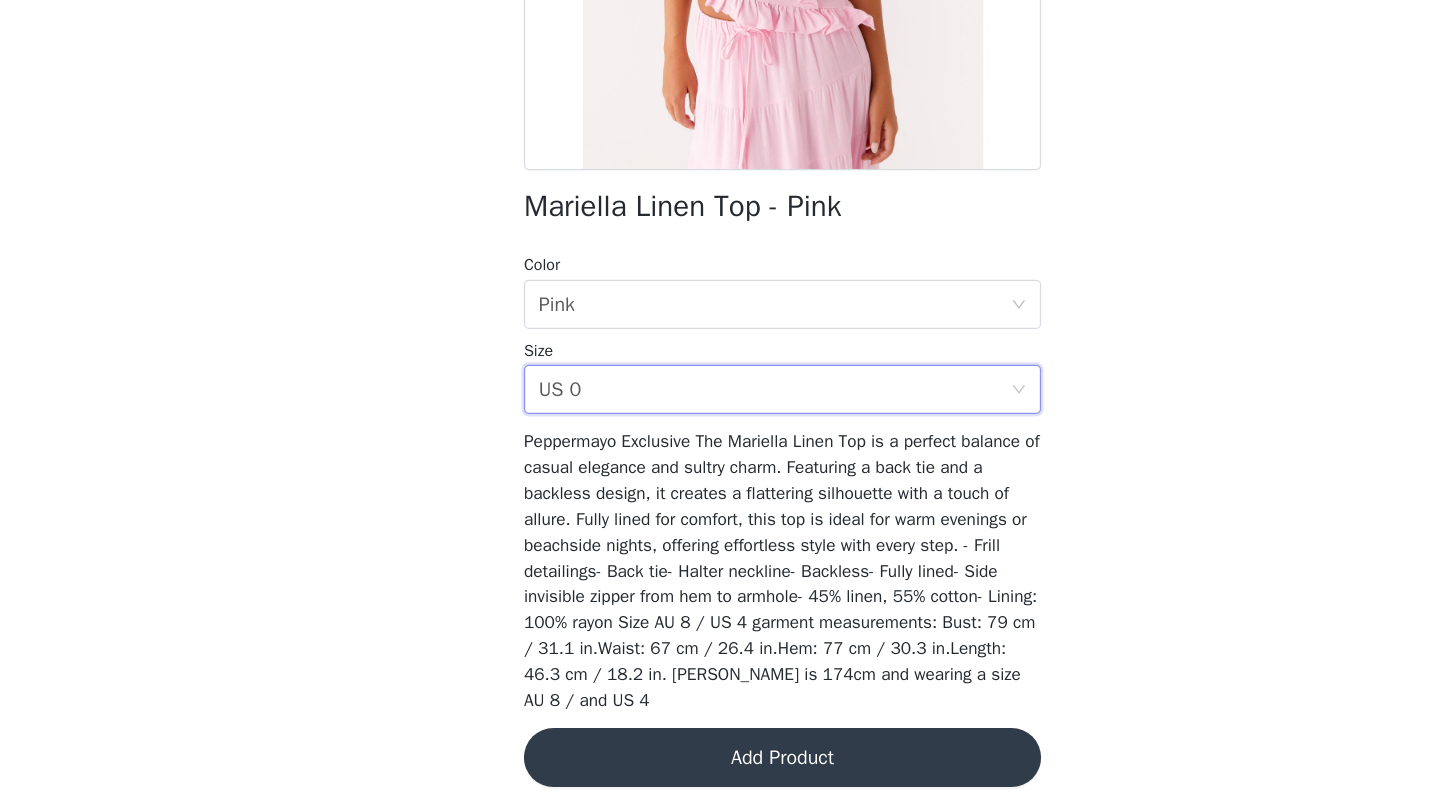 click on "Add Product" at bounding box center (720, 766) 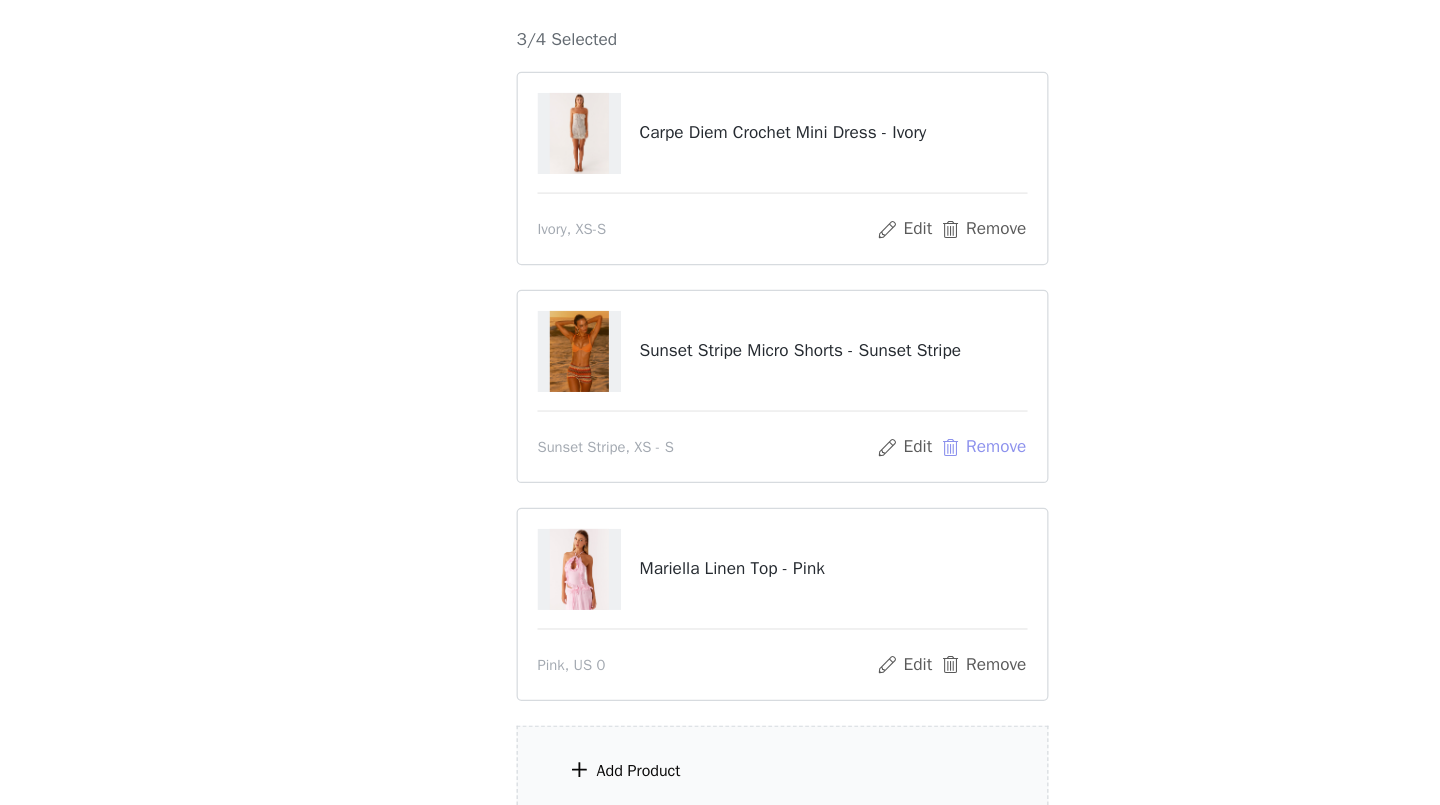click on "Remove" at bounding box center (883, 514) 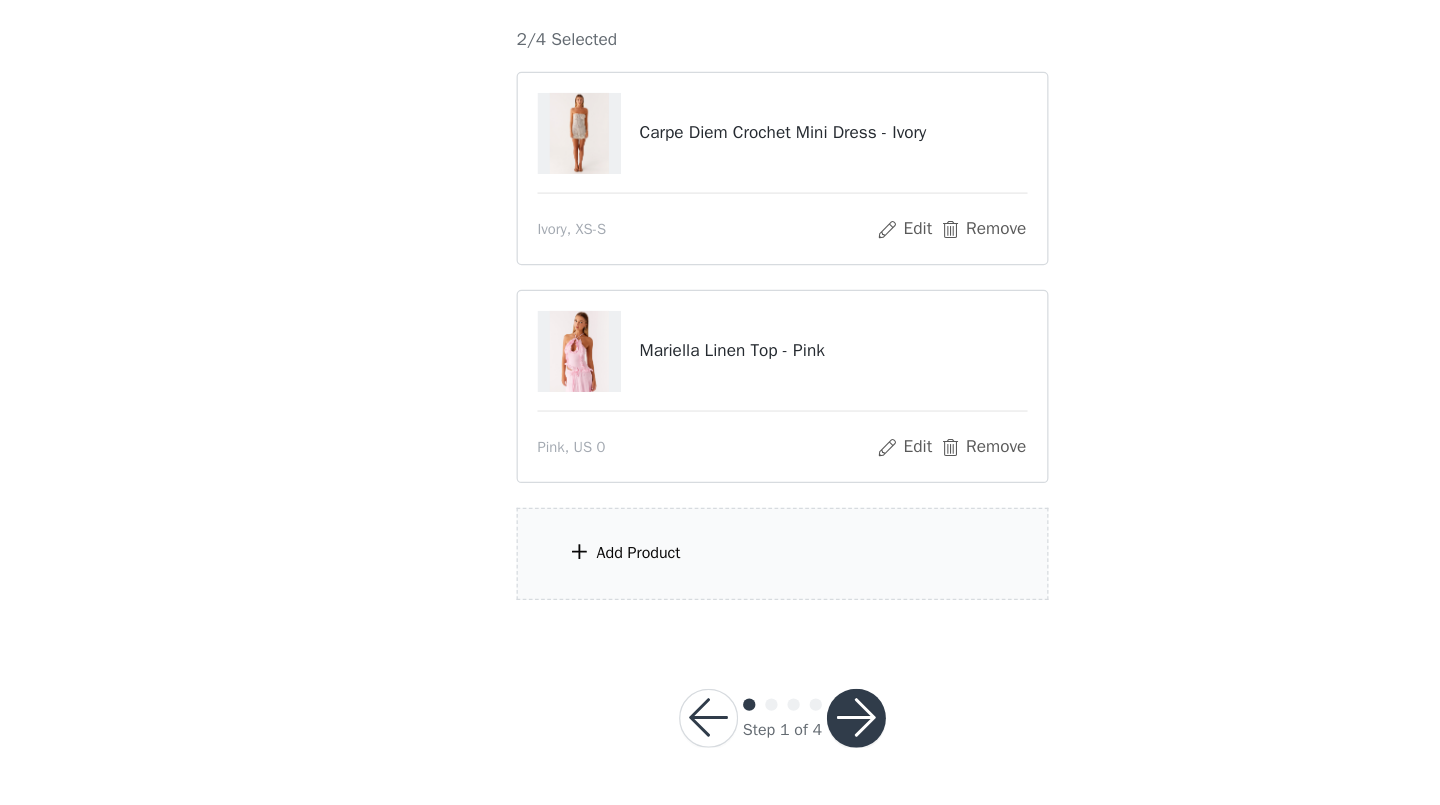 click on "Add Product" at bounding box center [720, 600] 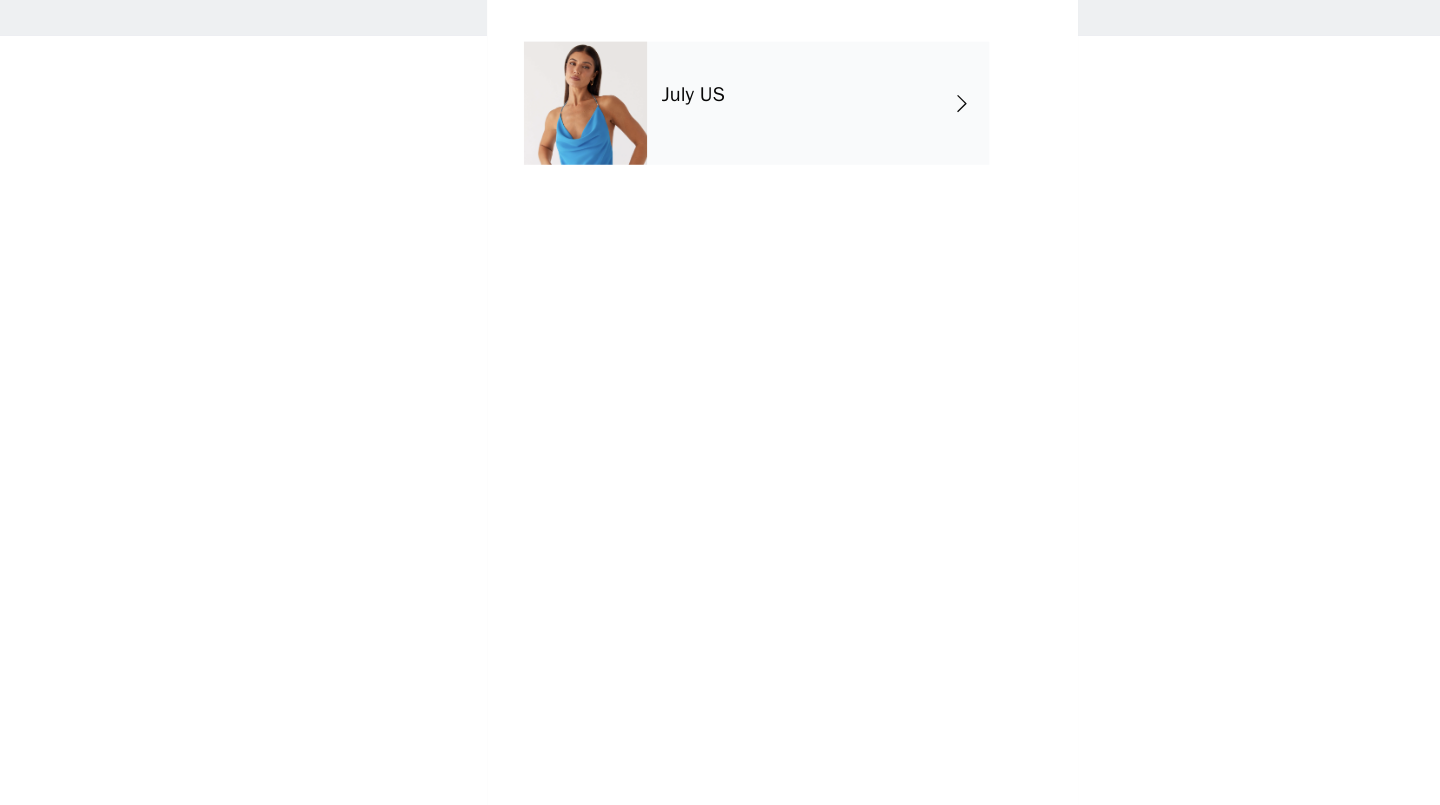 scroll, scrollTop: 62, scrollLeft: 0, axis: vertical 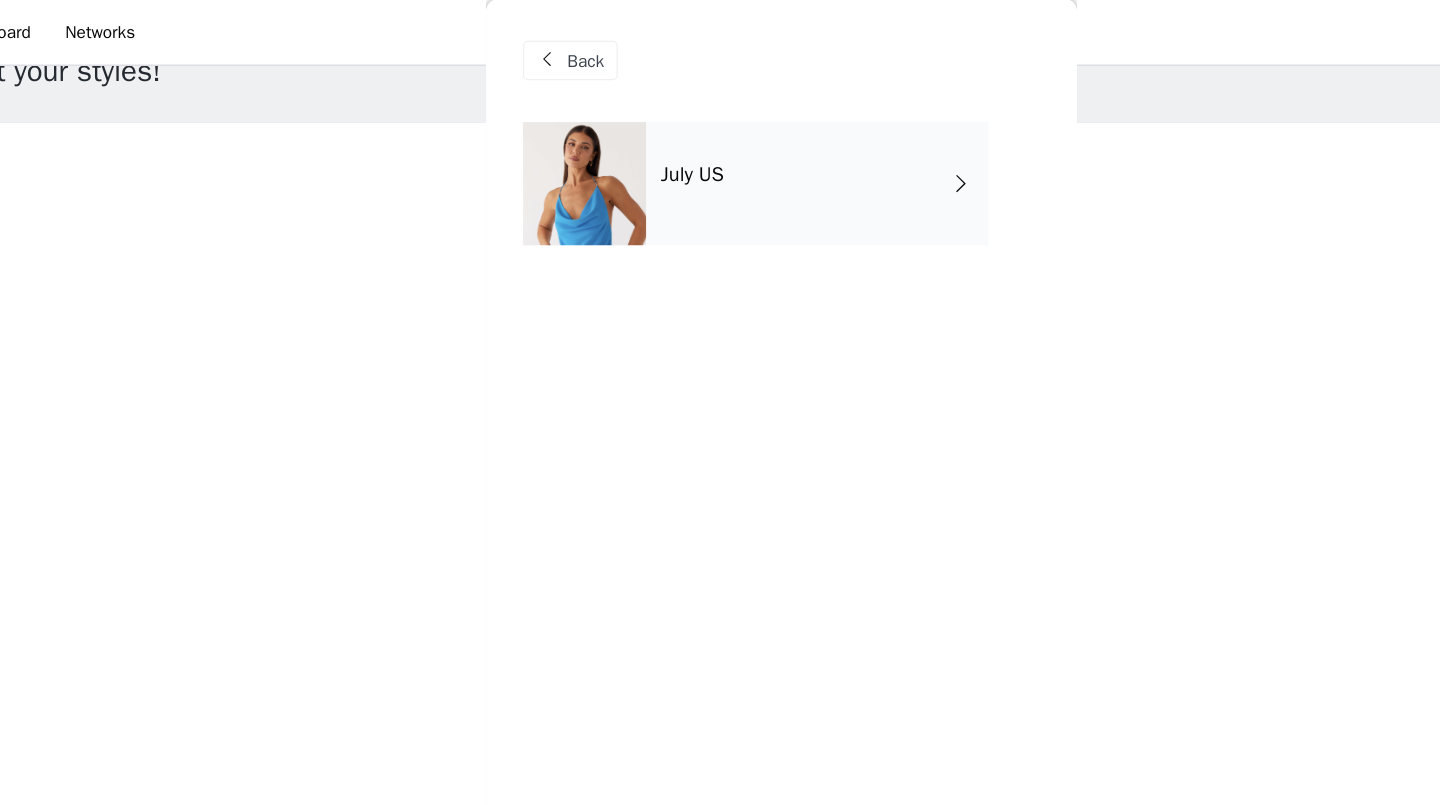 click at bounding box center [866, 150] 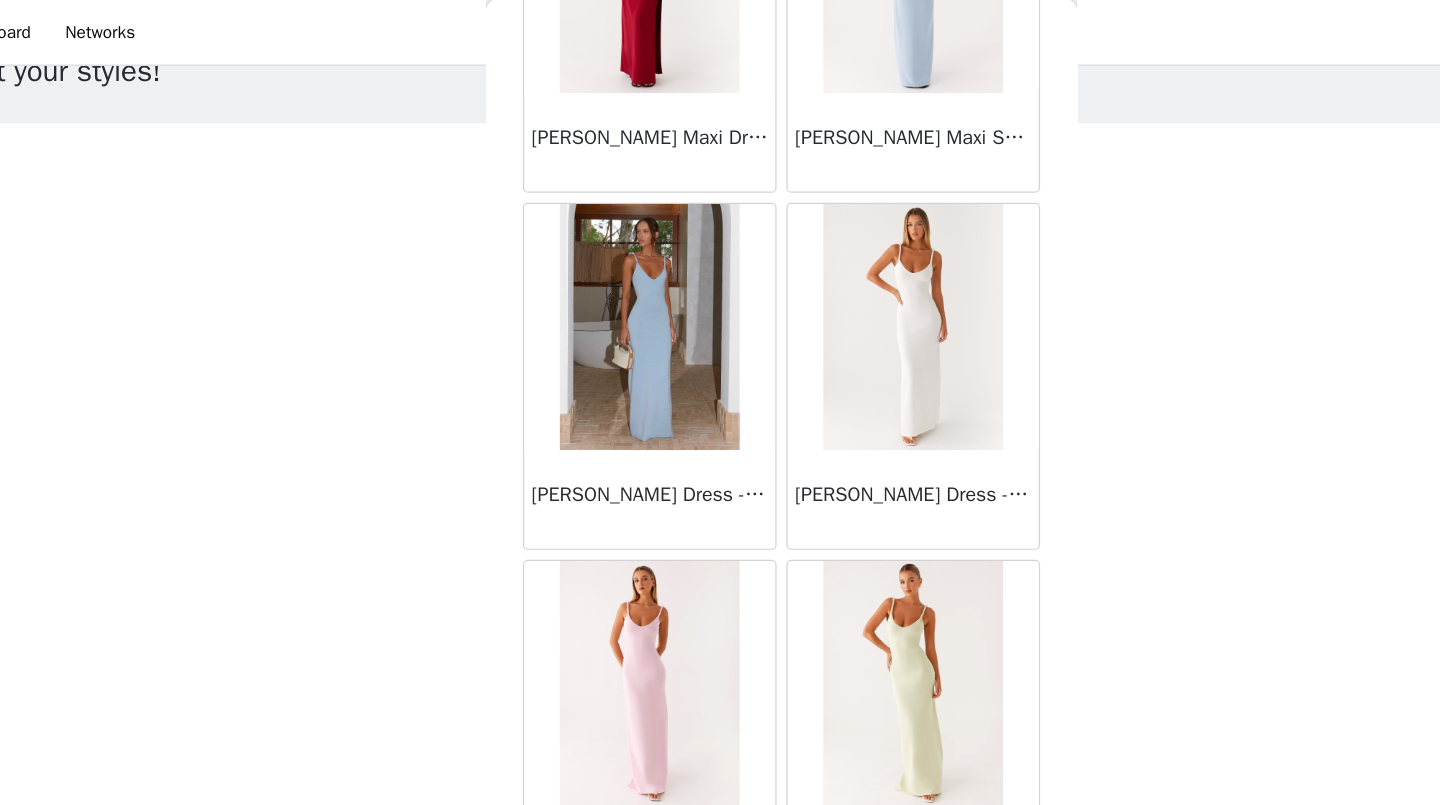 scroll, scrollTop: 2255, scrollLeft: 0, axis: vertical 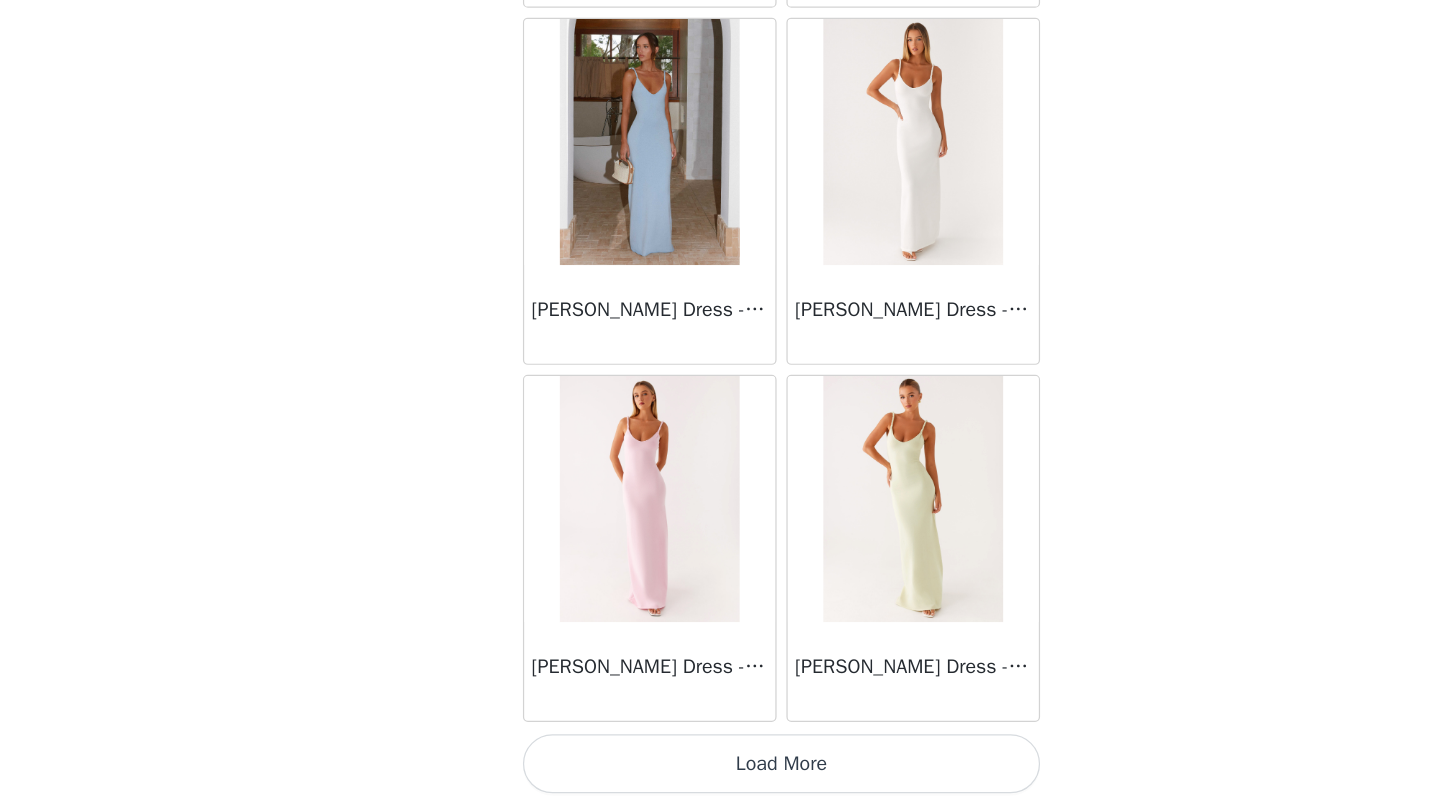 click on "Load More" at bounding box center [720, 771] 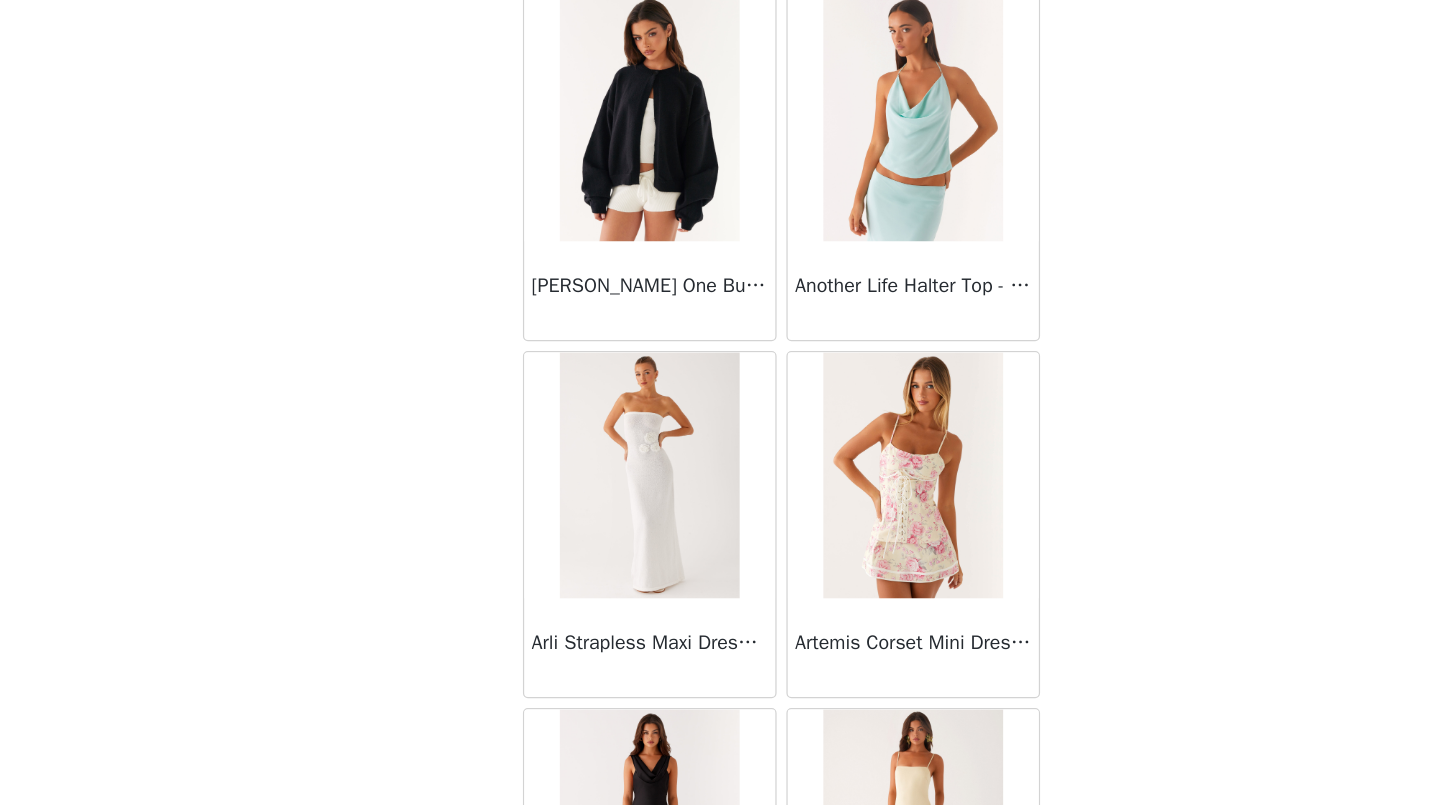 scroll, scrollTop: 3725, scrollLeft: 0, axis: vertical 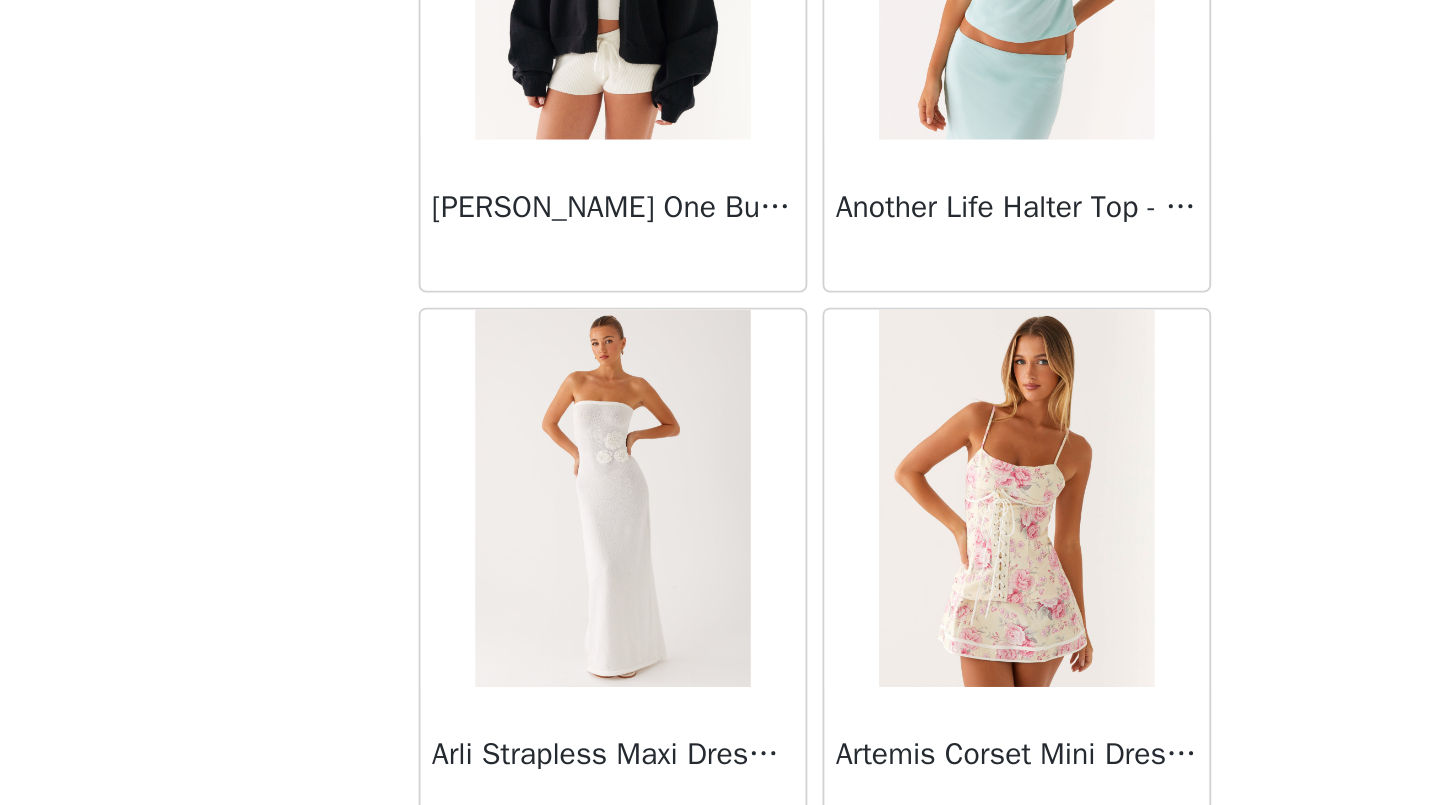 click at bounding box center (612, 536) 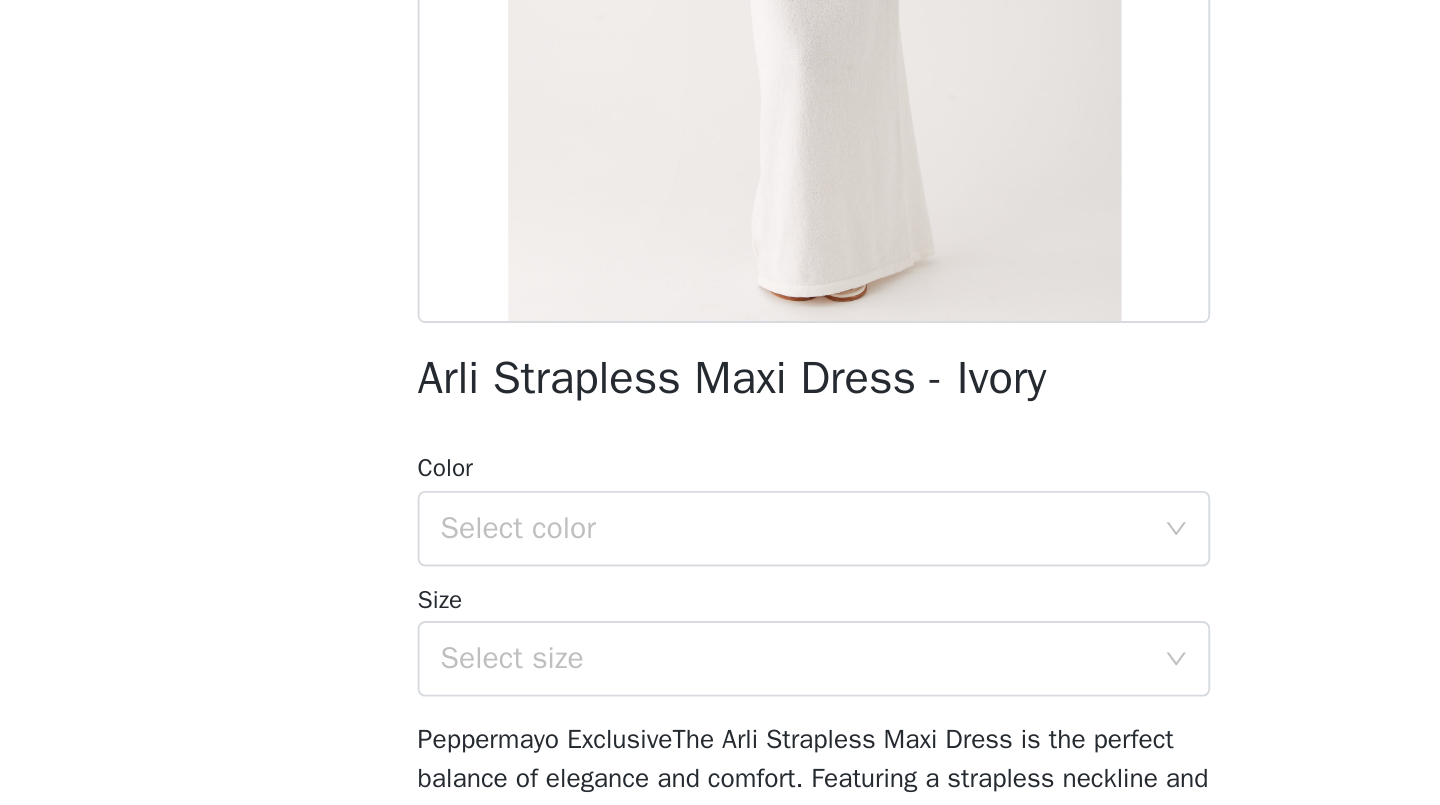 scroll, scrollTop: 219, scrollLeft: 0, axis: vertical 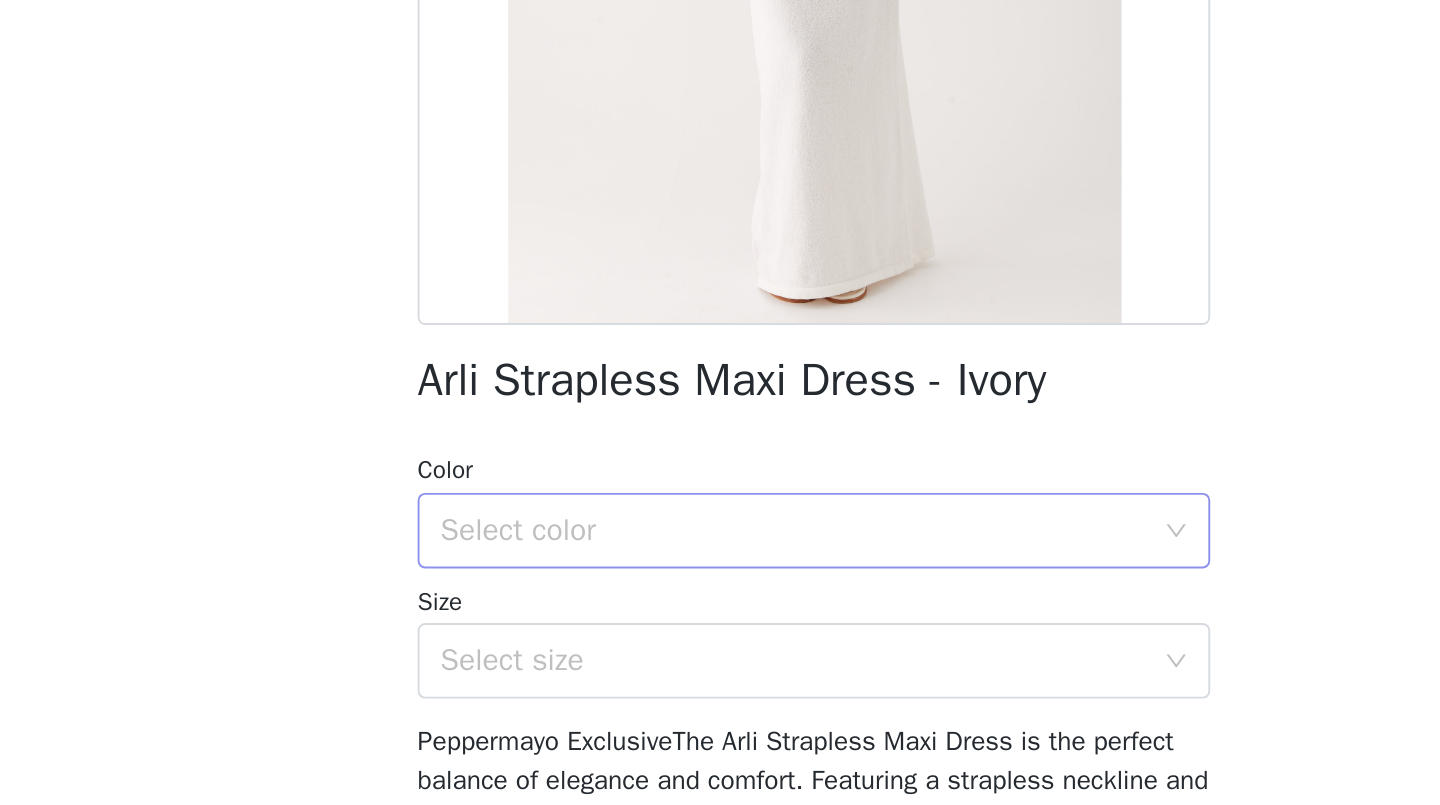 click on "Select color" at bounding box center (713, 440) 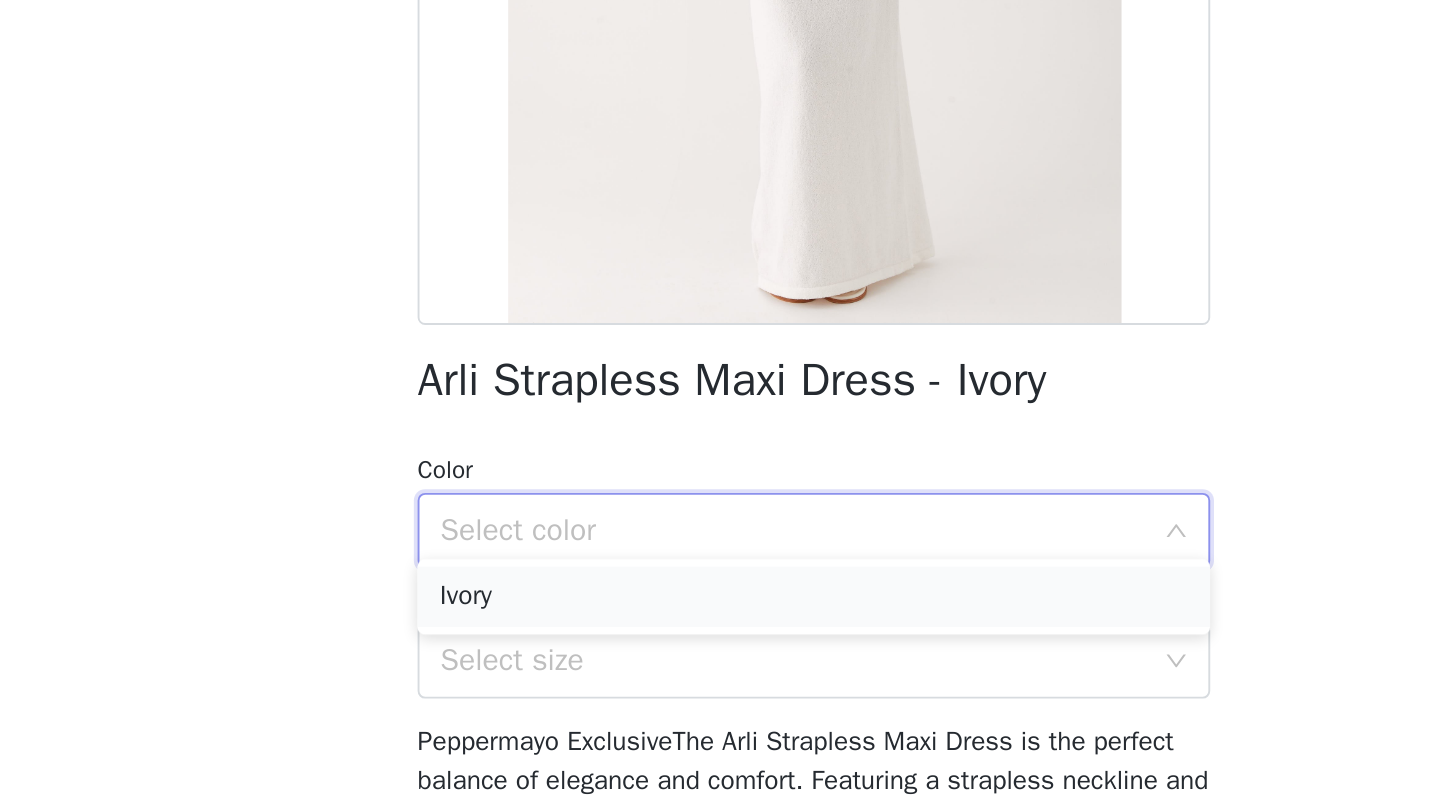 click on "Ivory" at bounding box center (720, 475) 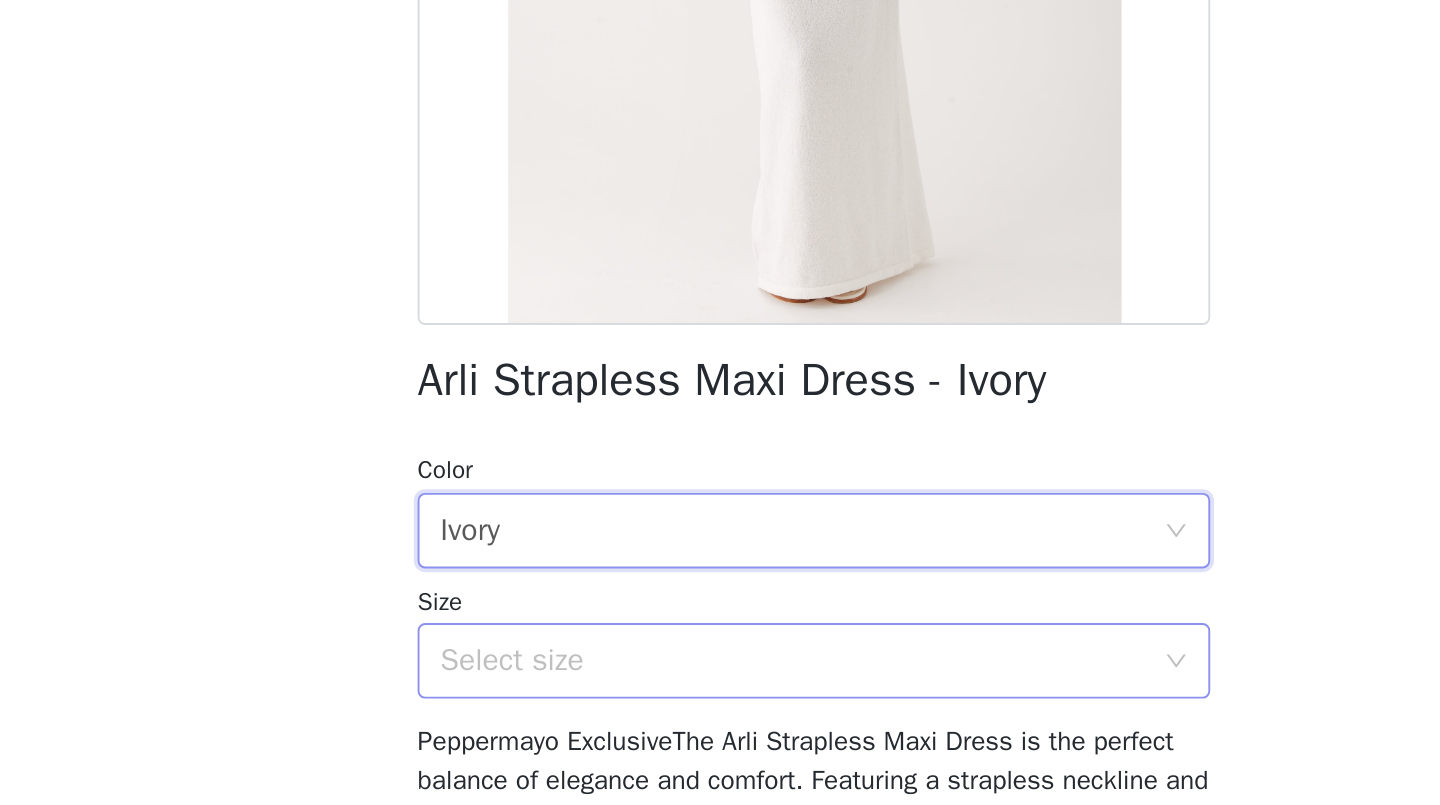 click on "Select size" at bounding box center [709, 509] 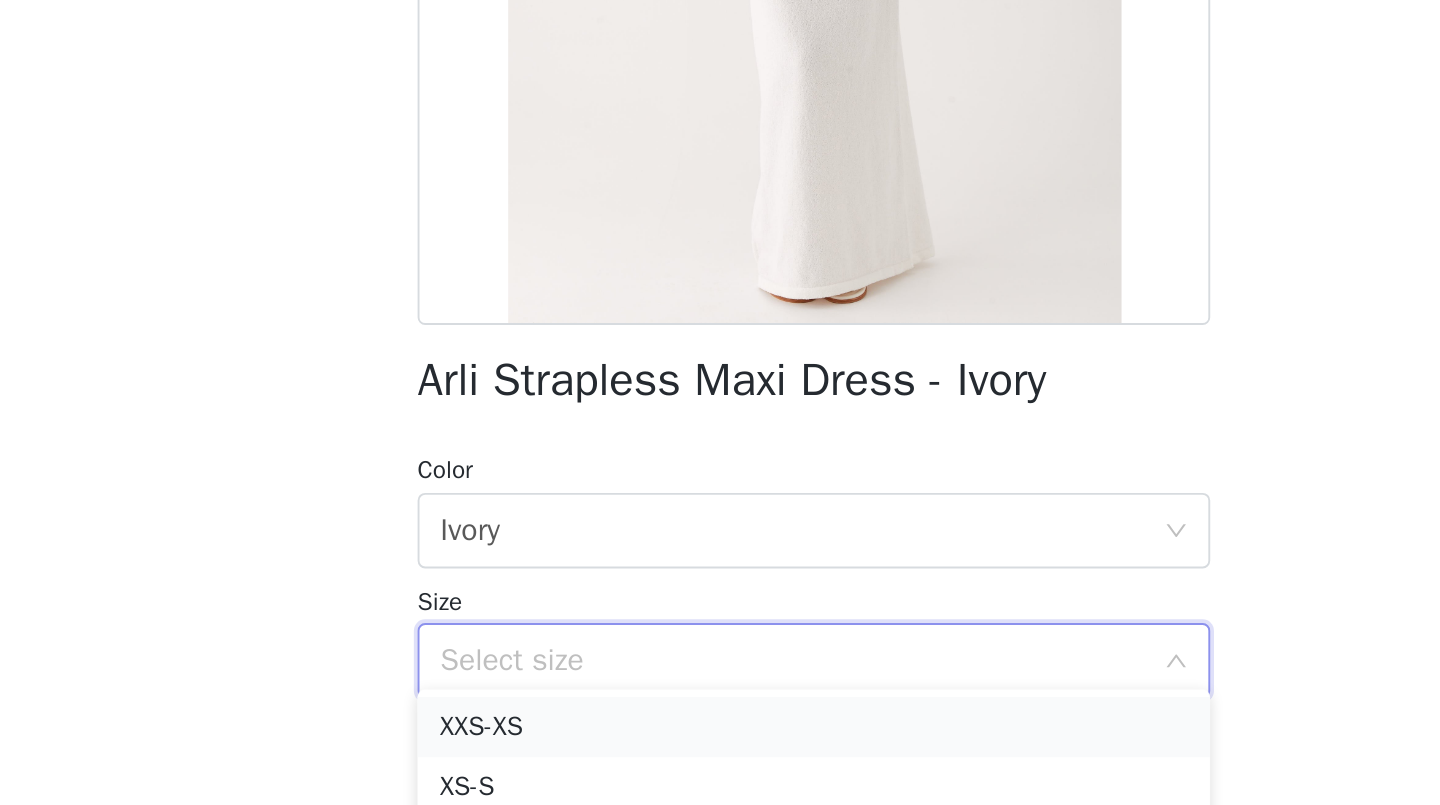 click on "XXS-XS" at bounding box center [720, 544] 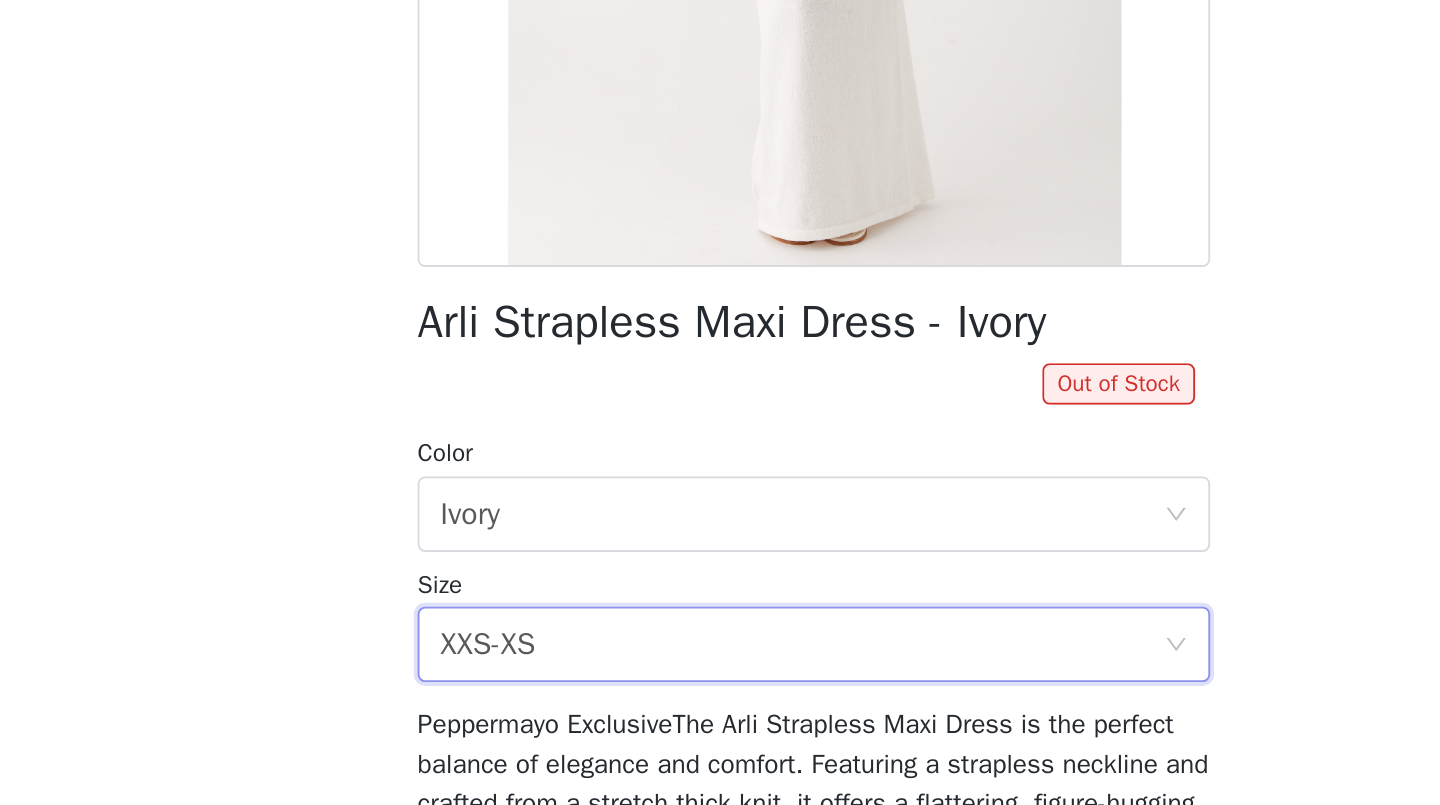 scroll, scrollTop: 249, scrollLeft: 0, axis: vertical 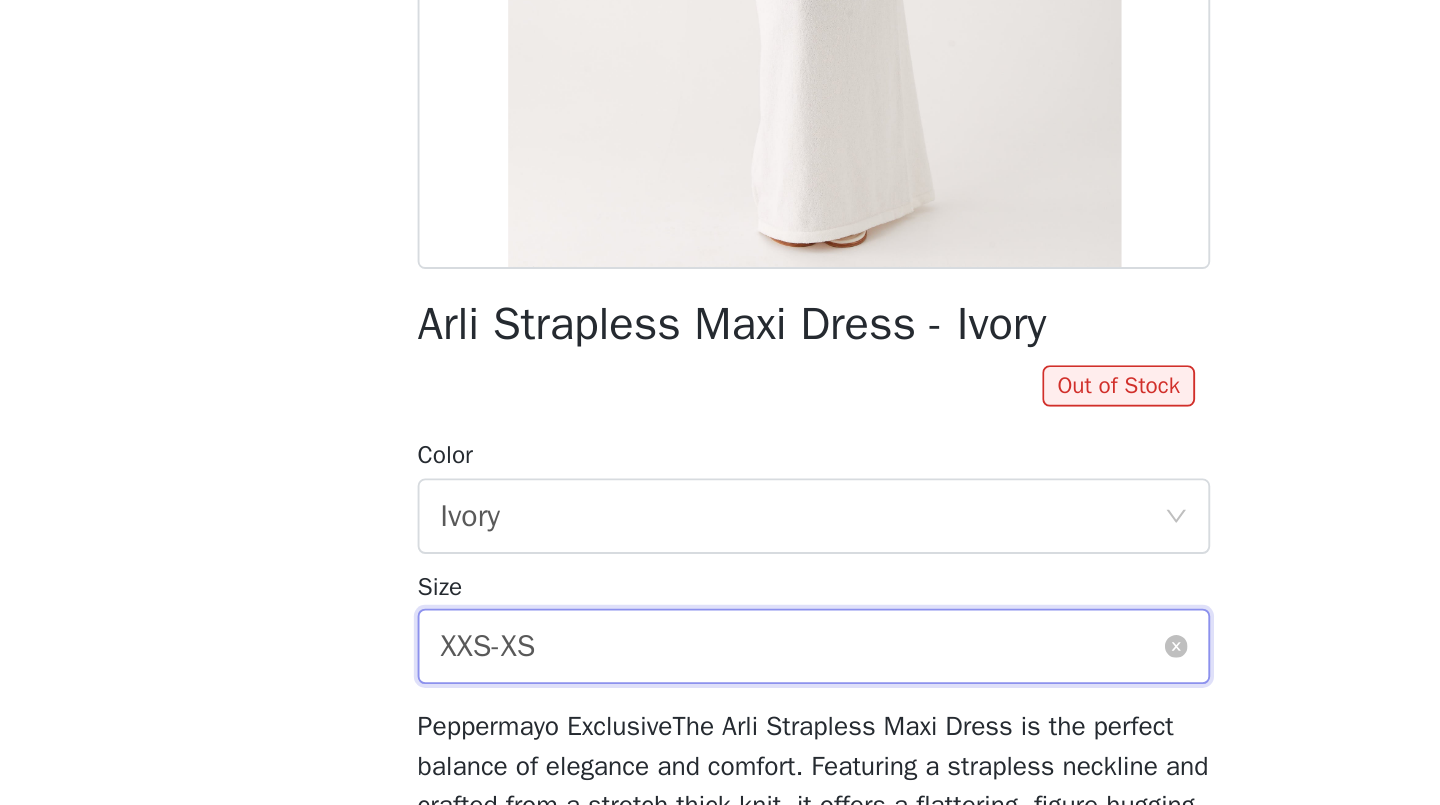 click on "Select size XXS-XS" at bounding box center (713, 501) 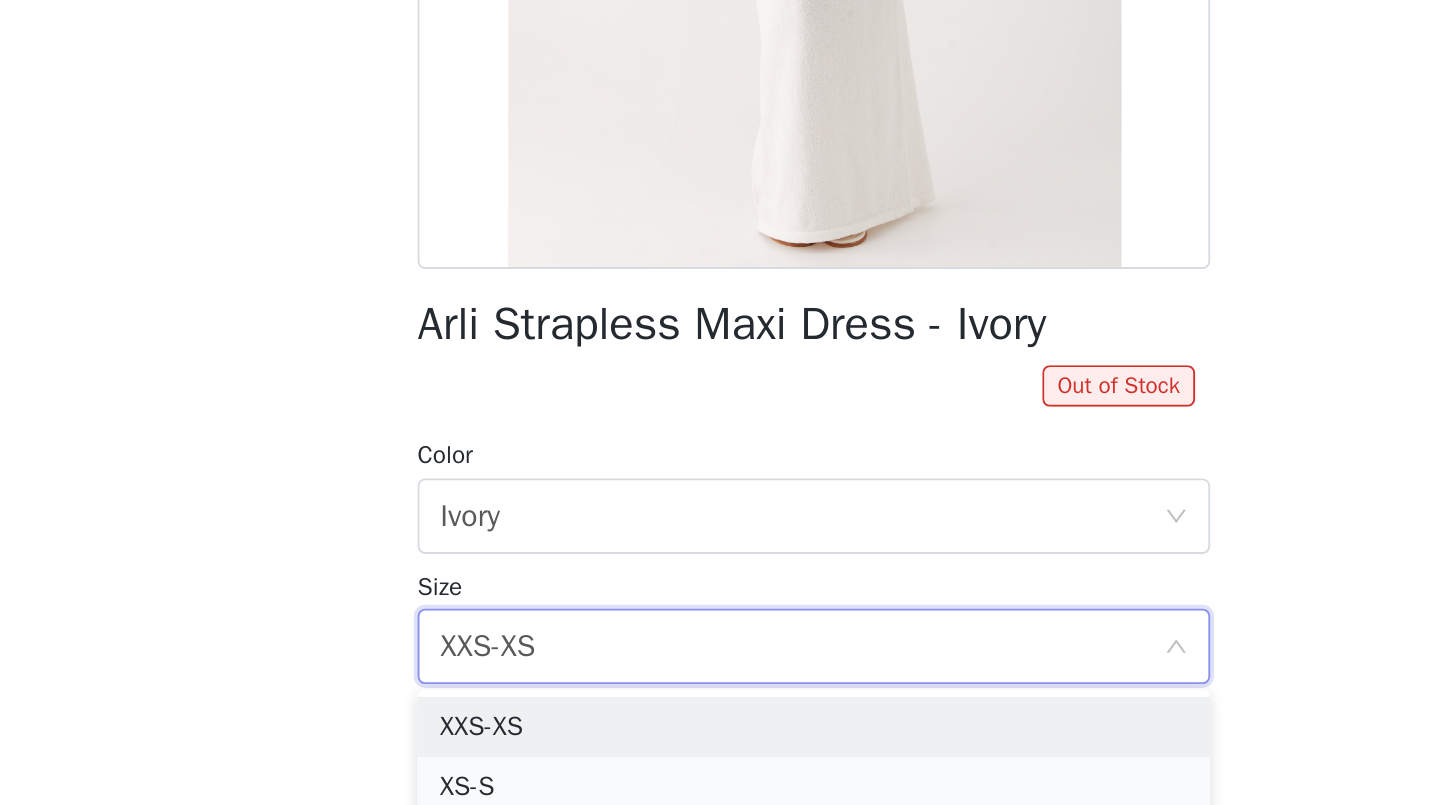 click on "XS-S" at bounding box center [720, 576] 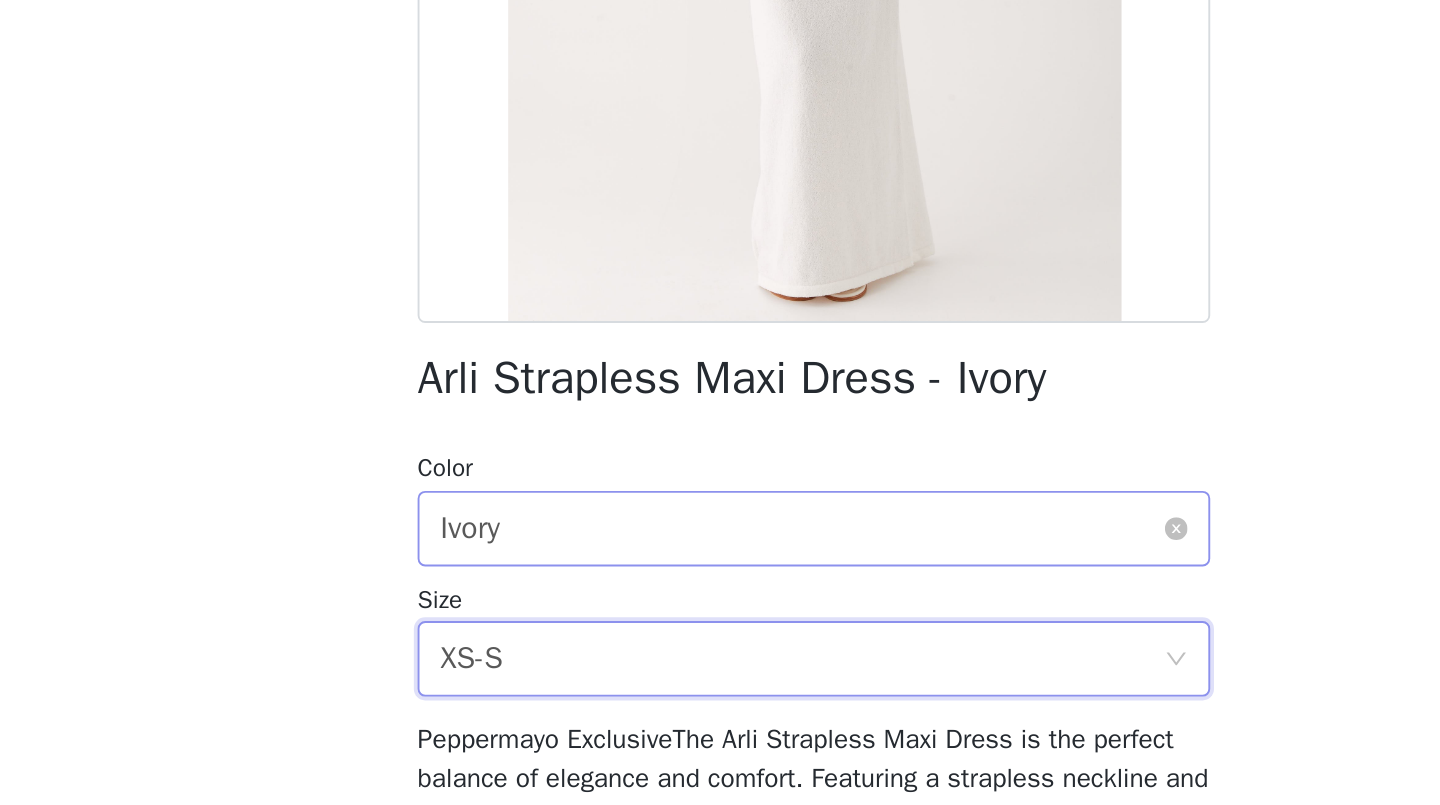 scroll, scrollTop: 219, scrollLeft: 0, axis: vertical 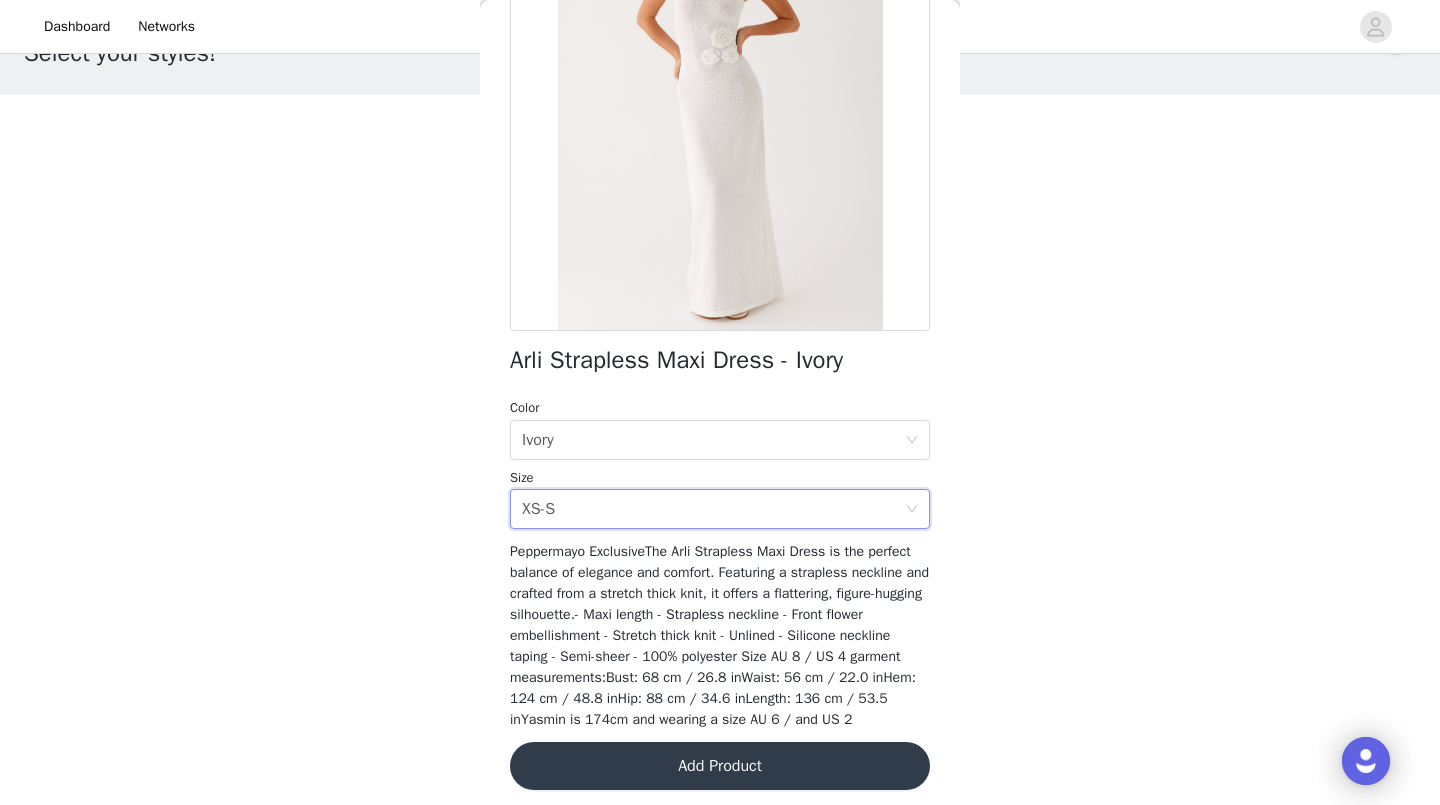 click on "Add Product" at bounding box center (720, 766) 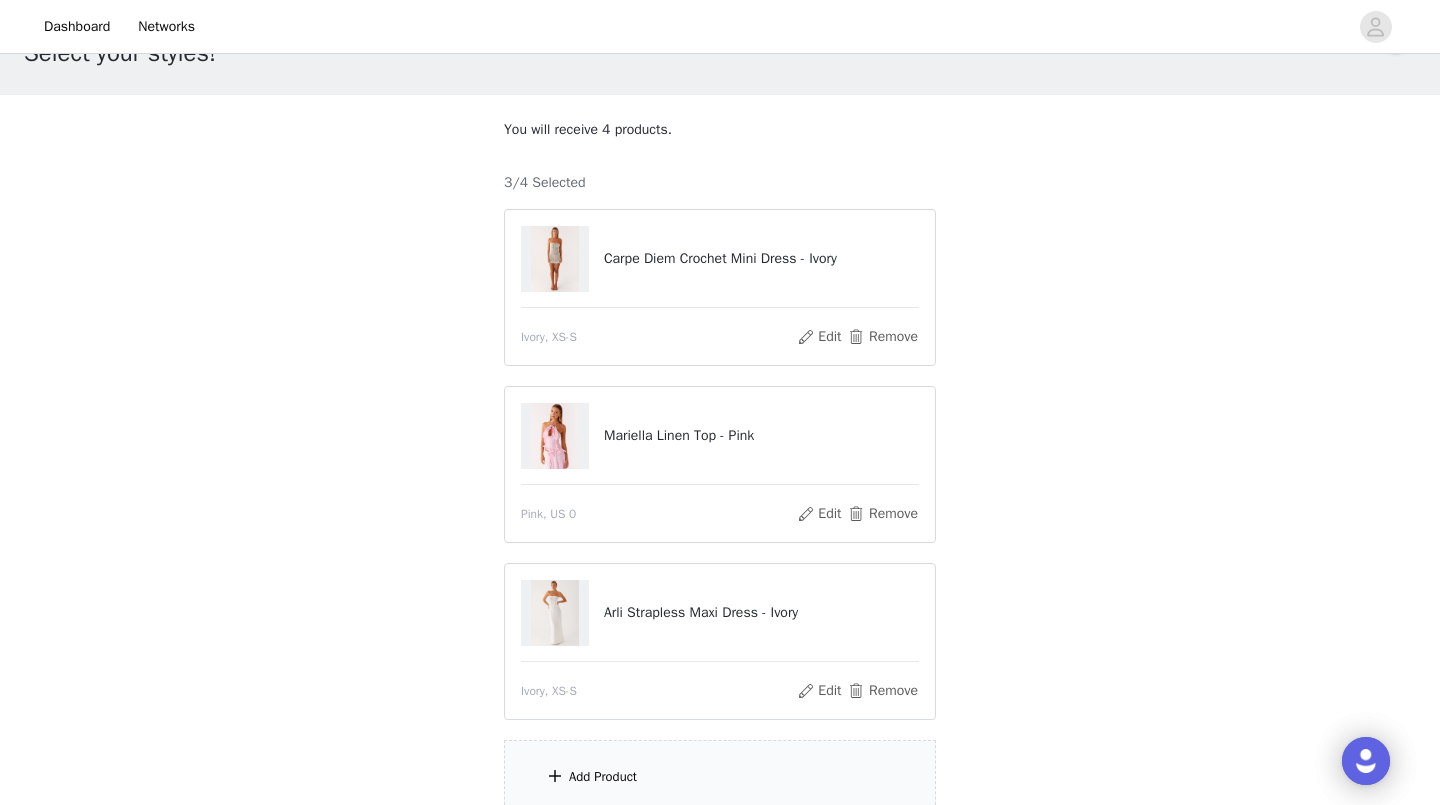 scroll, scrollTop: 233, scrollLeft: 0, axis: vertical 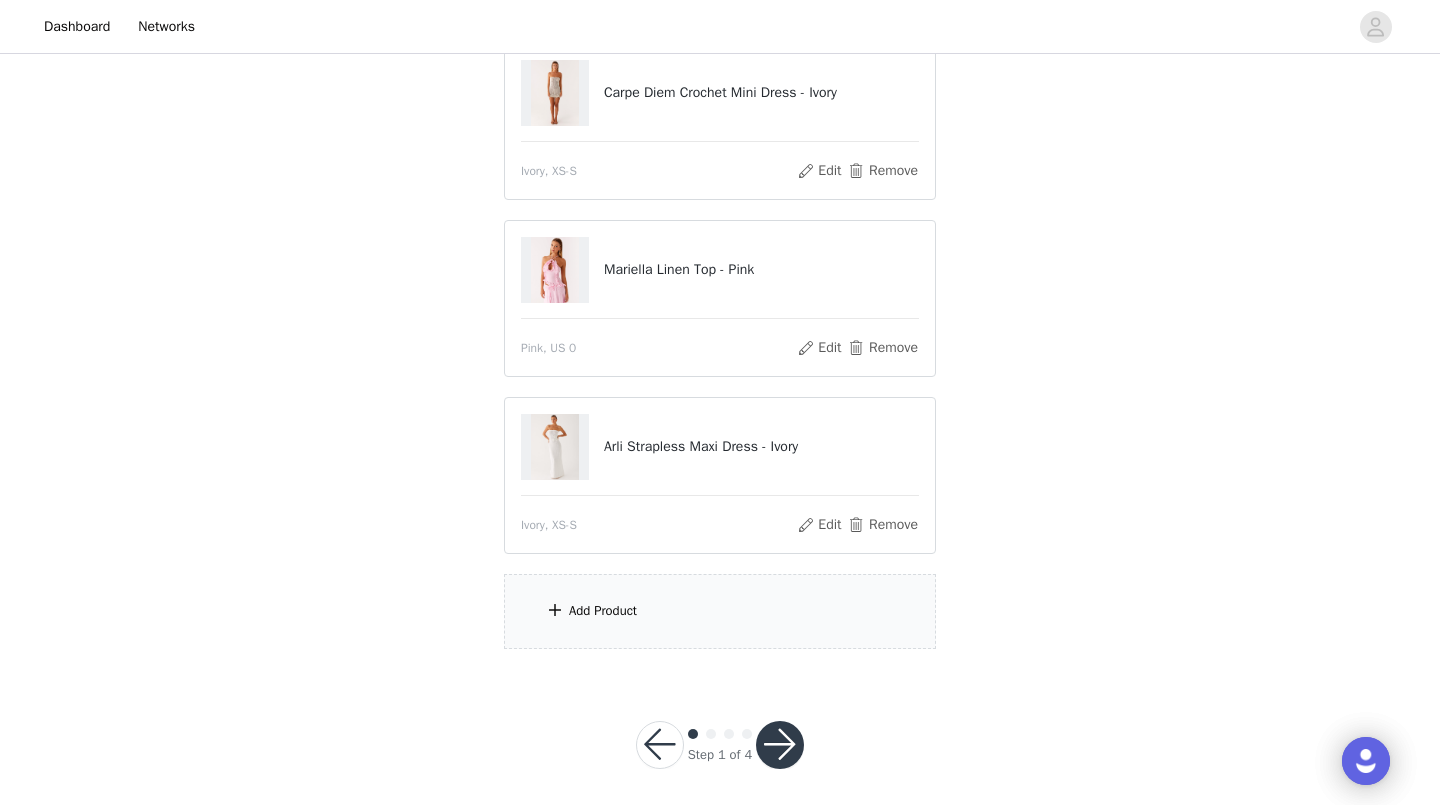 click on "Add Product" at bounding box center [720, 611] 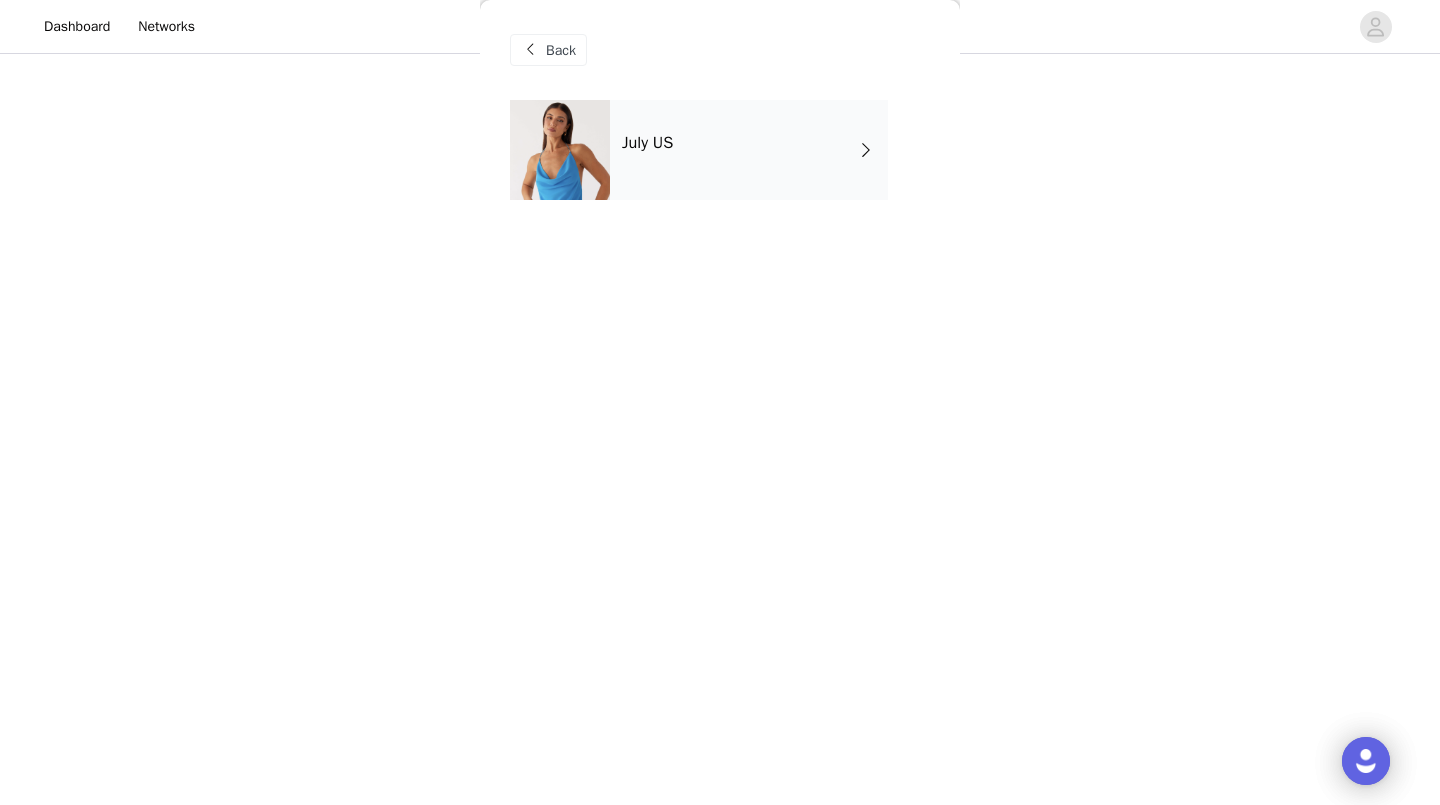 click on "July US" at bounding box center [749, 150] 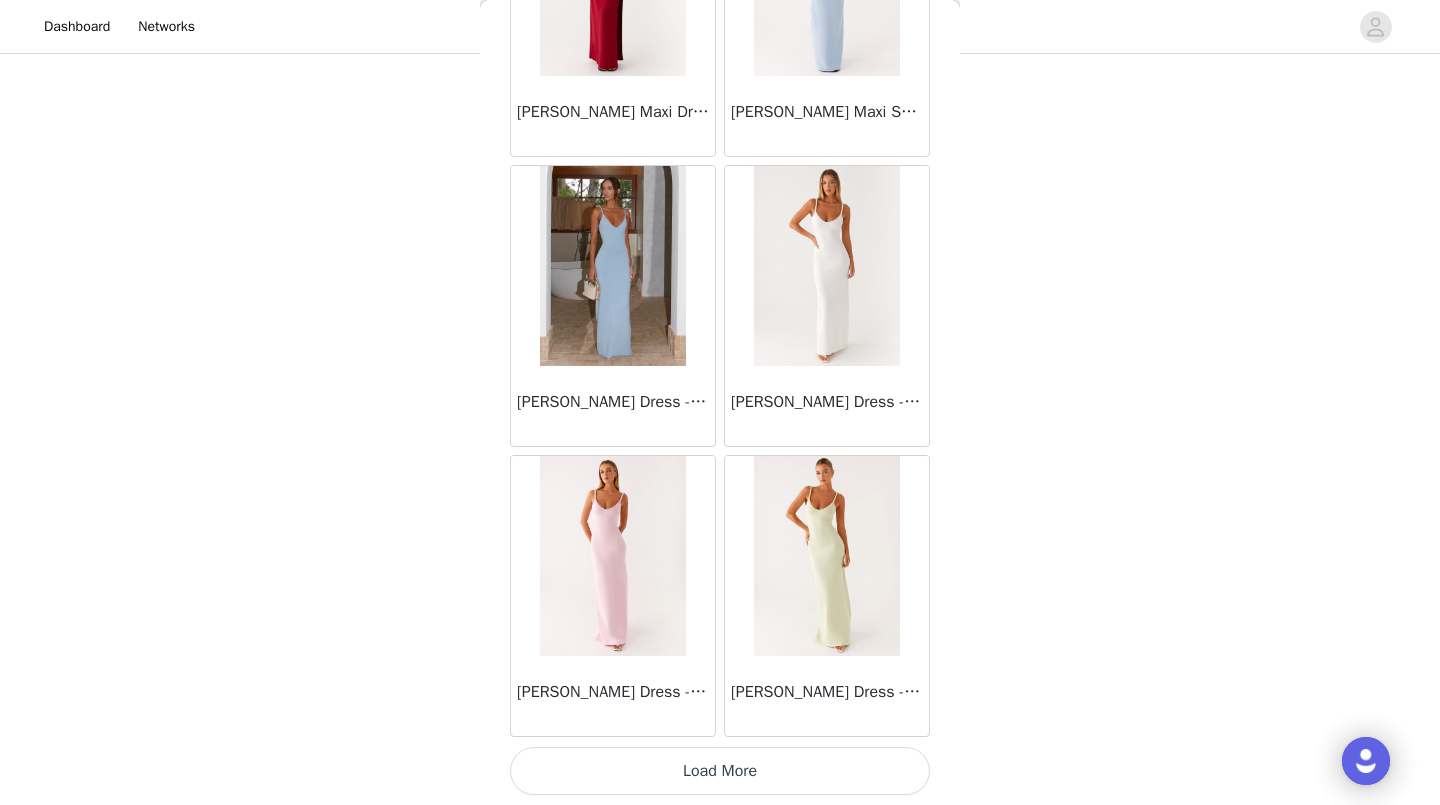 scroll, scrollTop: 2255, scrollLeft: 0, axis: vertical 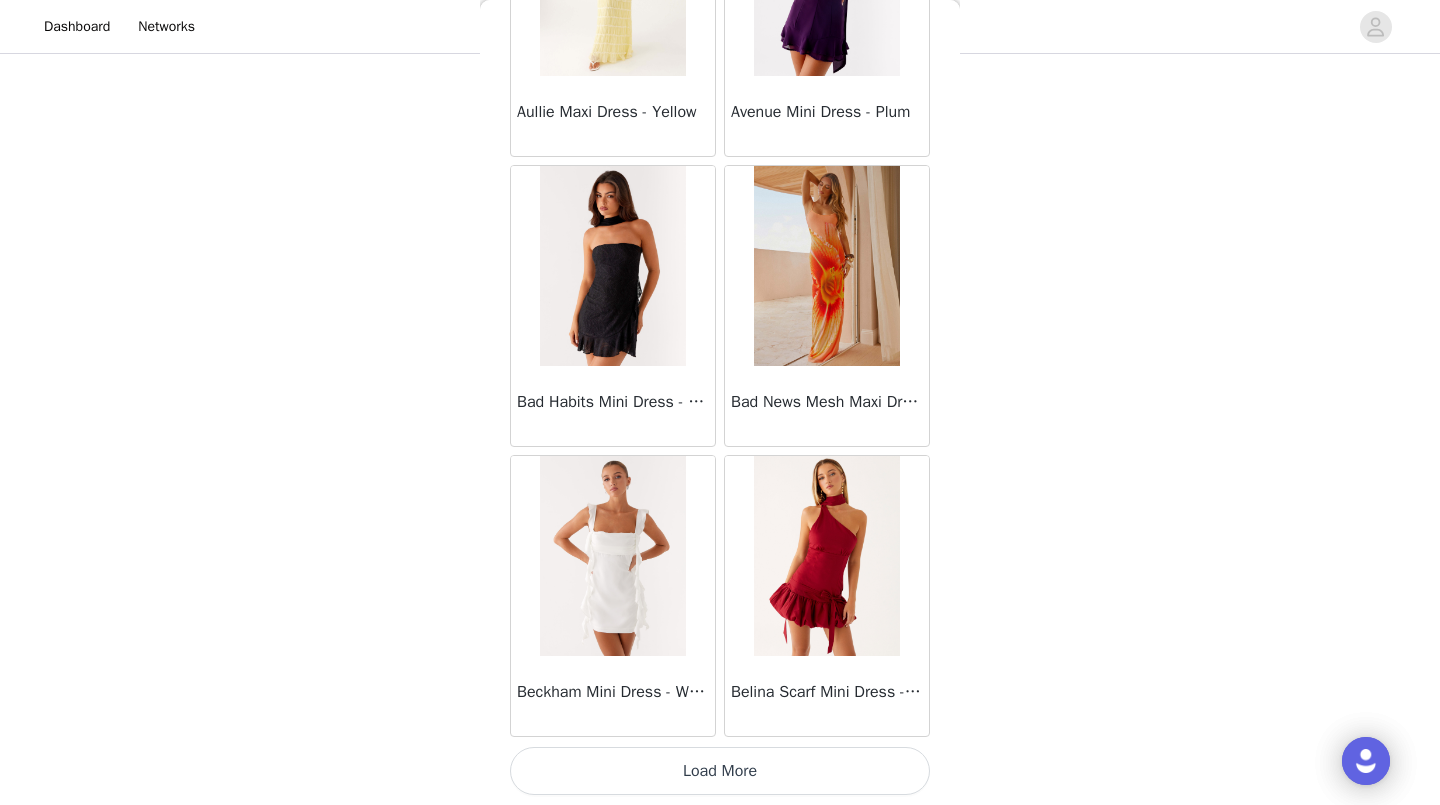 click on "Load More" at bounding box center (720, 771) 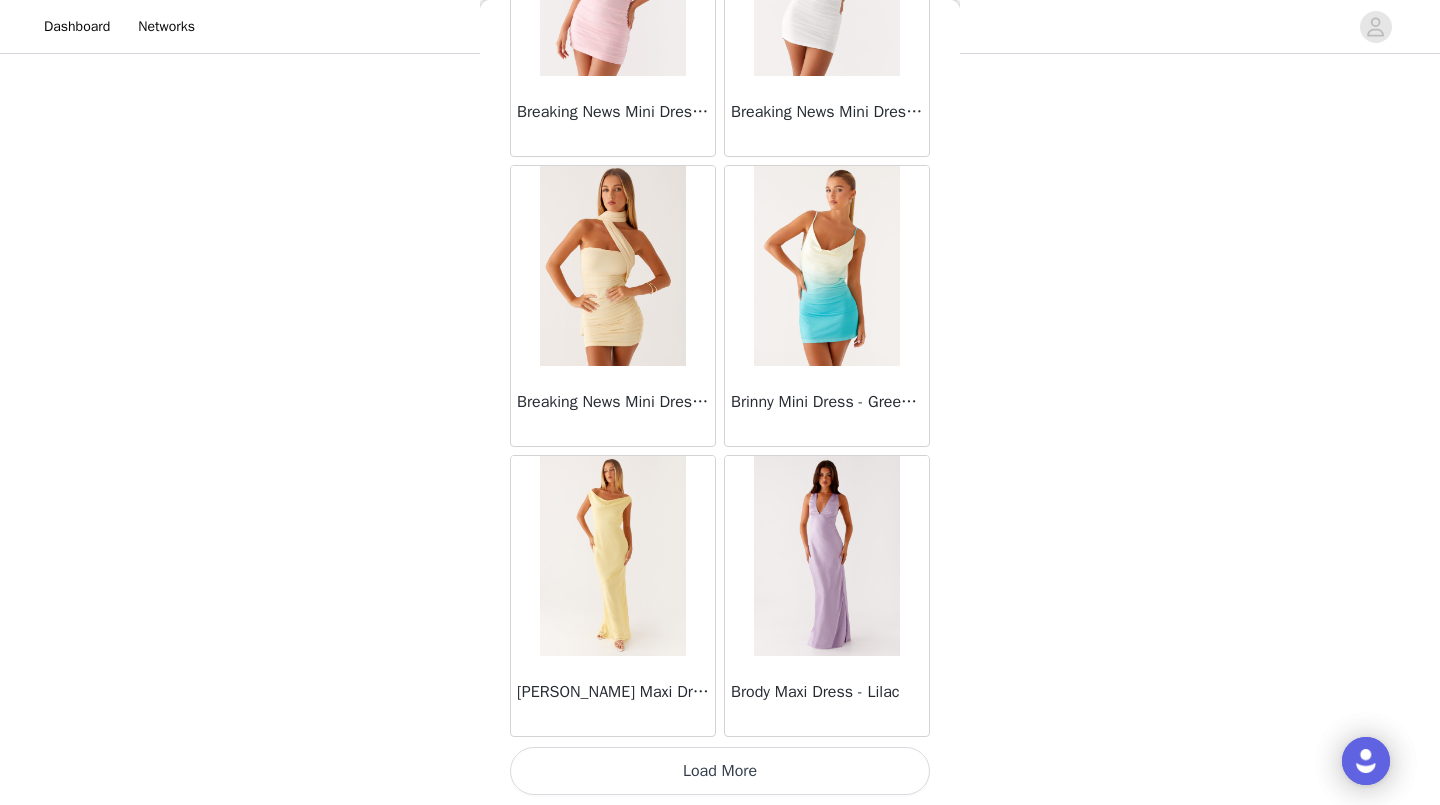 scroll, scrollTop: 8055, scrollLeft: 0, axis: vertical 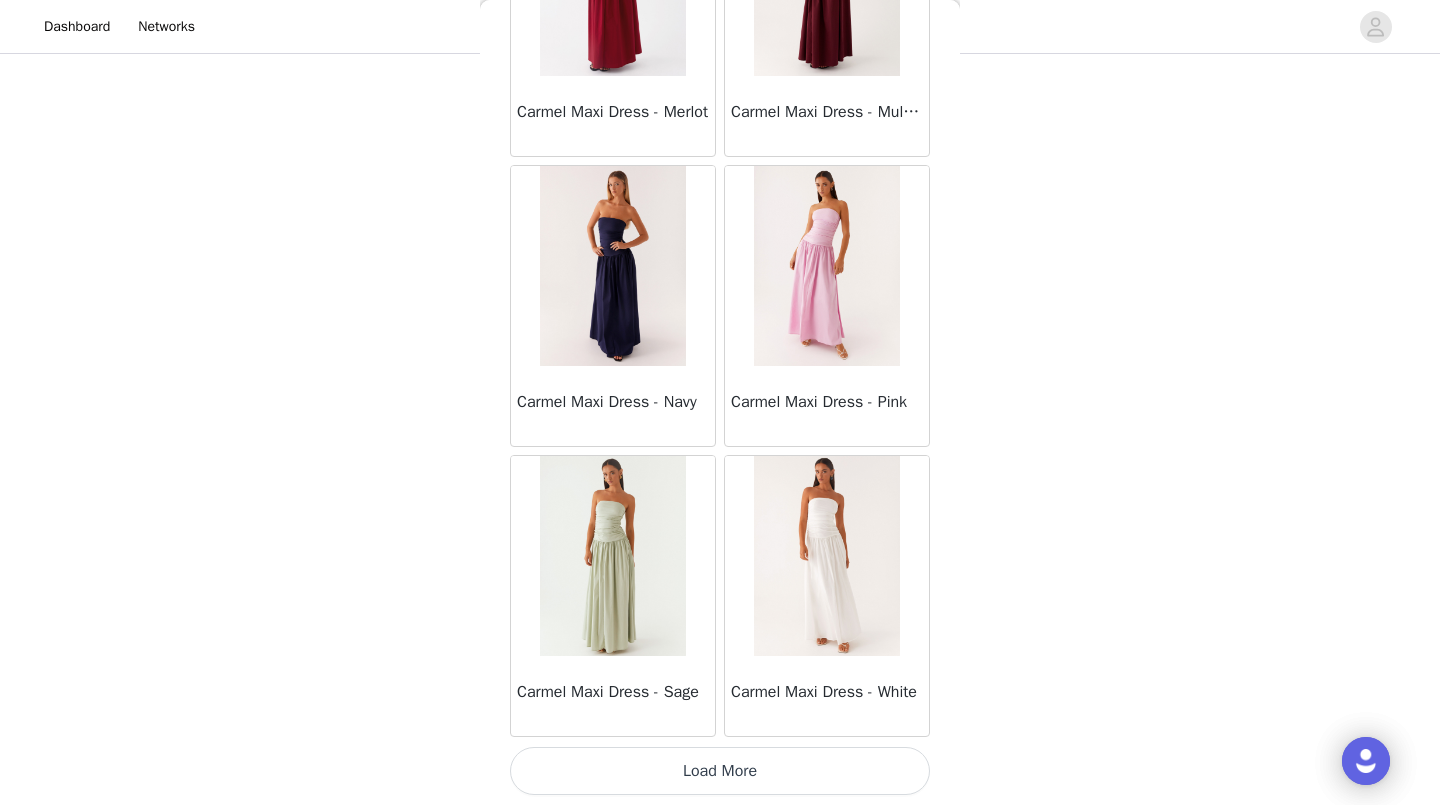 click on "Load More" at bounding box center [720, 771] 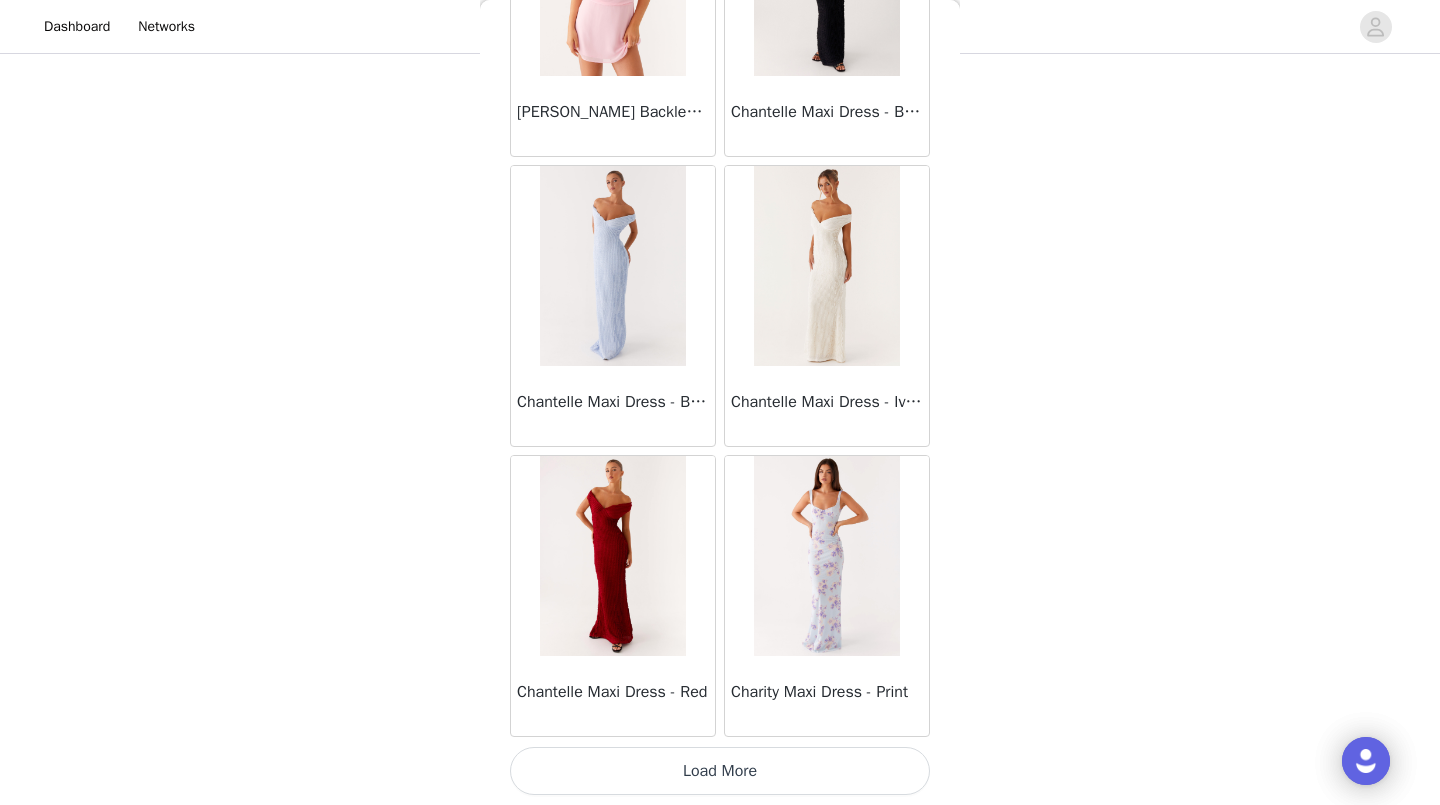 scroll, scrollTop: 13855, scrollLeft: 0, axis: vertical 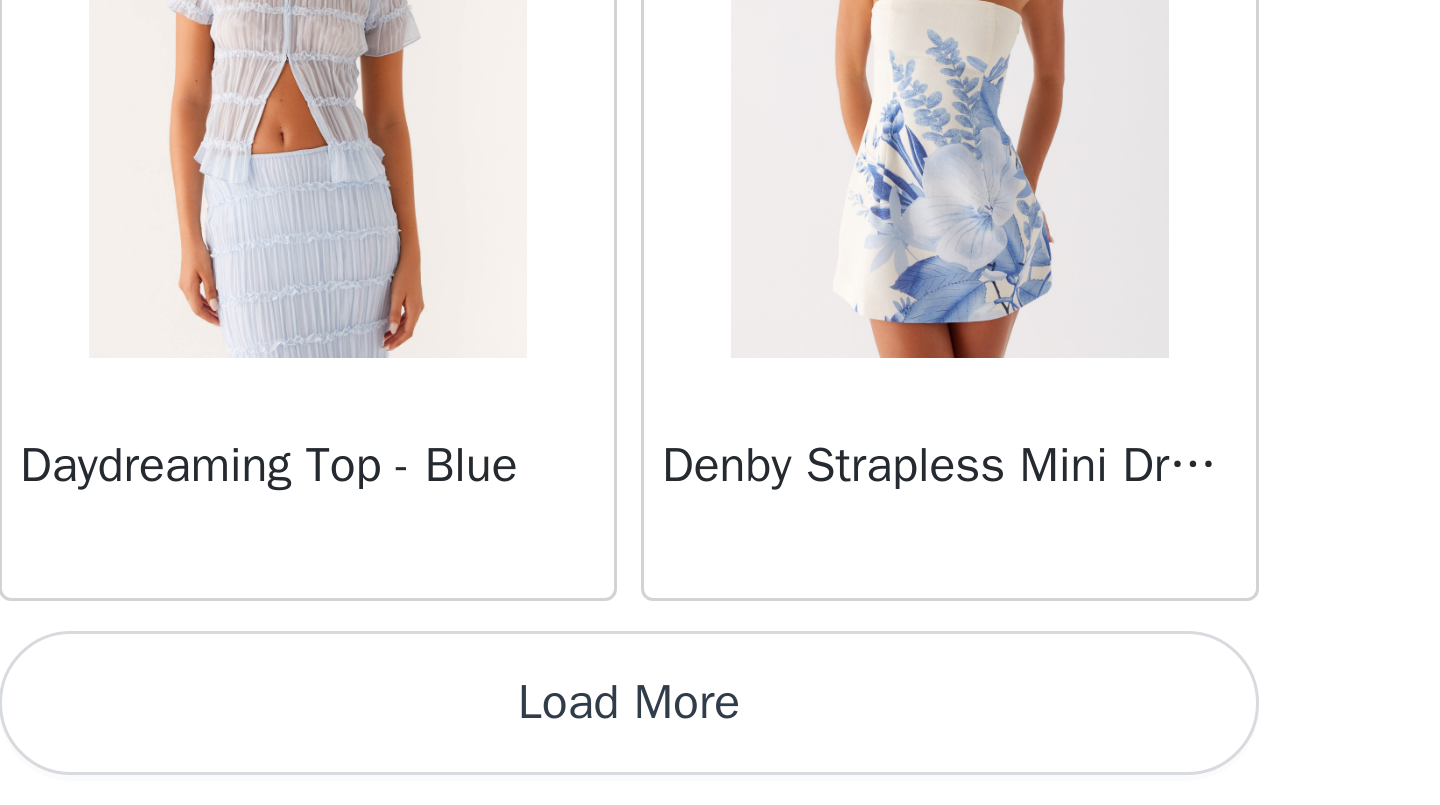 click on "Load More" at bounding box center (720, 771) 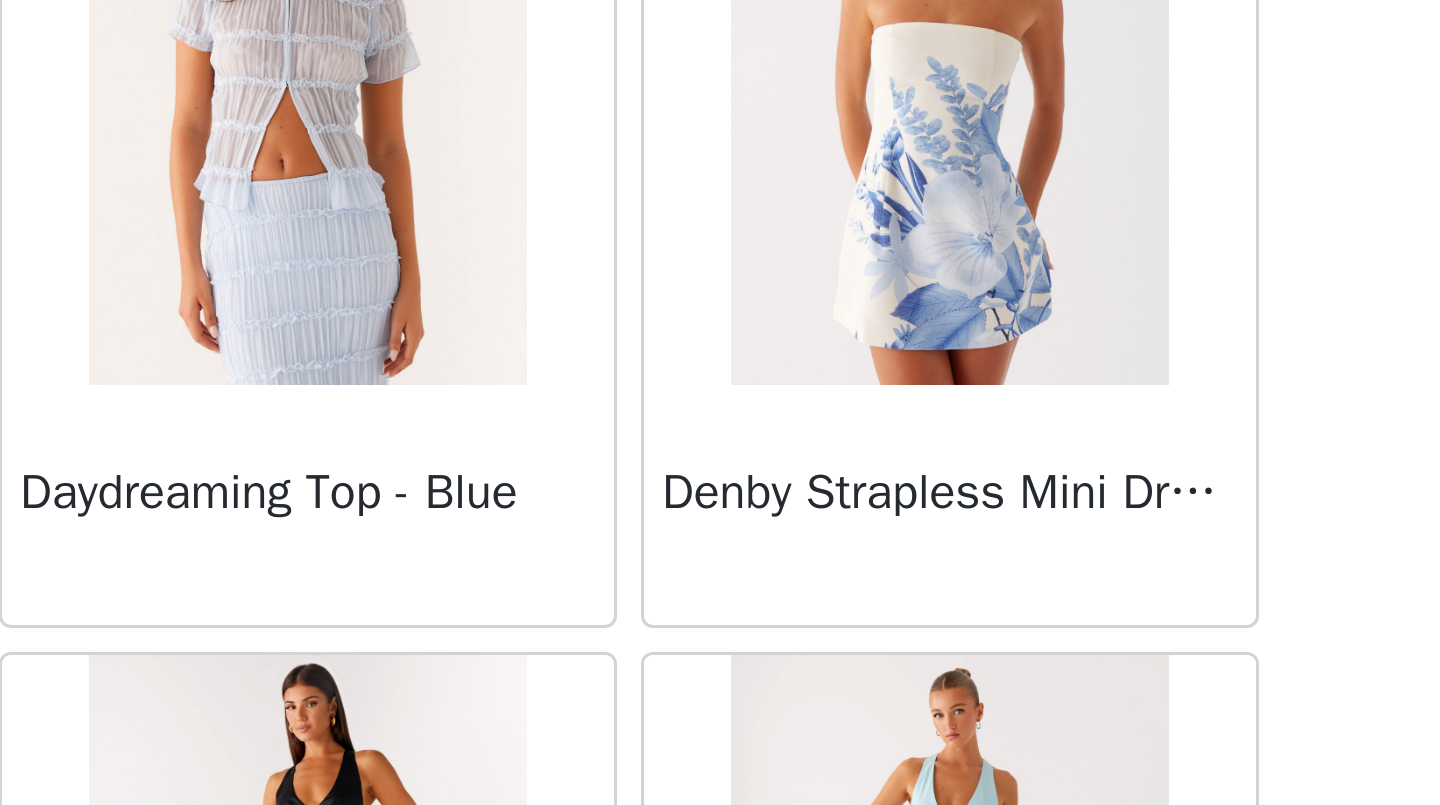 scroll, scrollTop: 154, scrollLeft: 0, axis: vertical 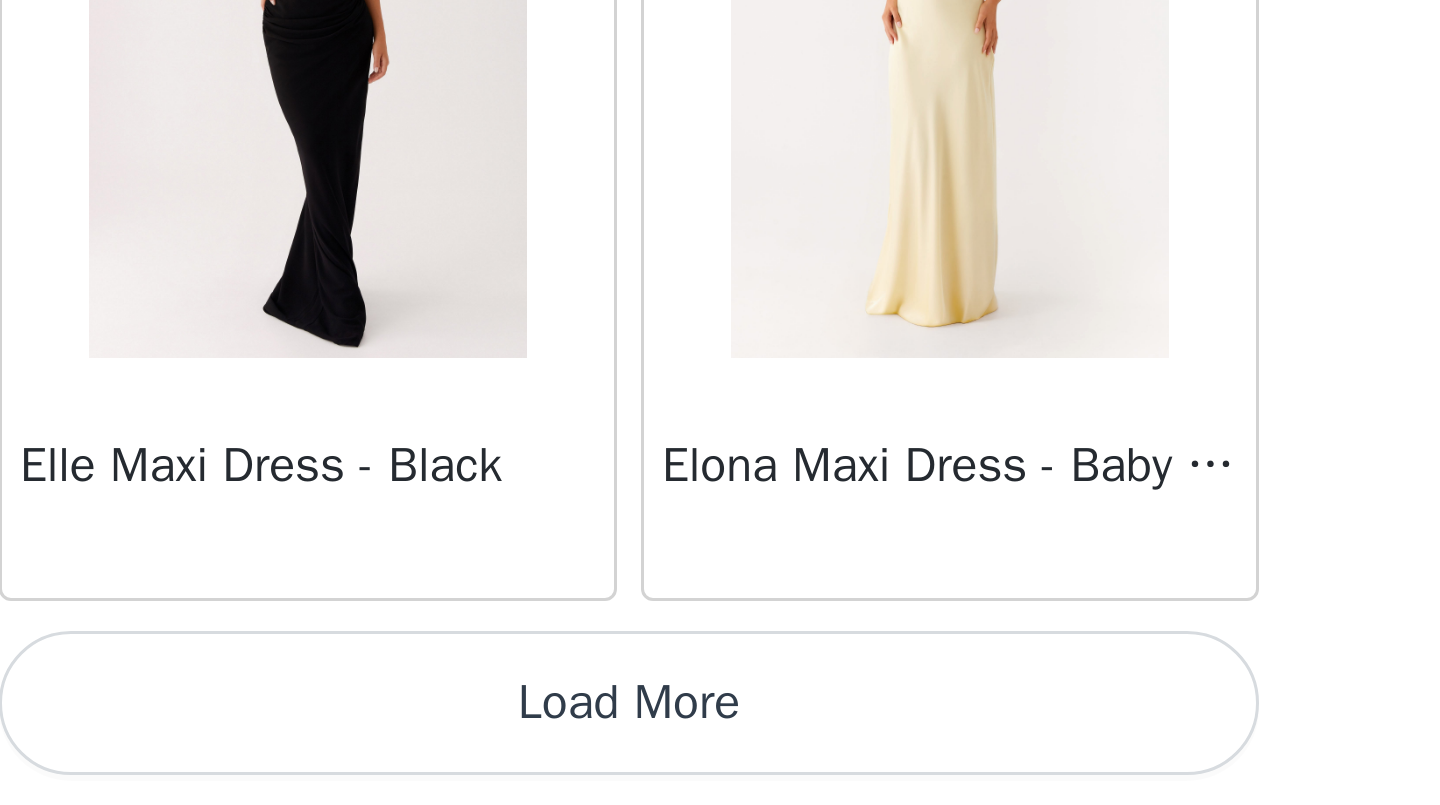 click on "Load More" at bounding box center (720, 771) 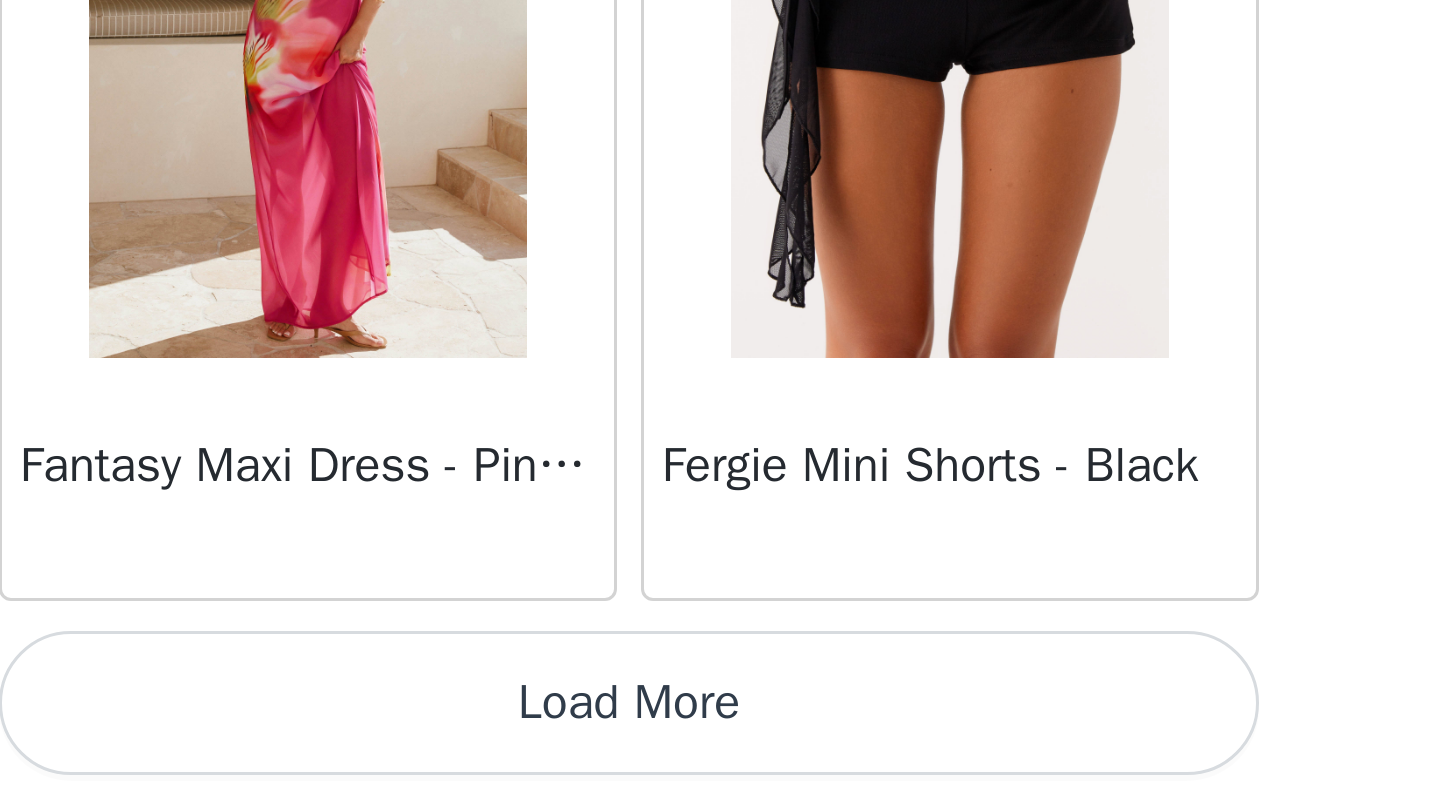 scroll, scrollTop: 22555, scrollLeft: 0, axis: vertical 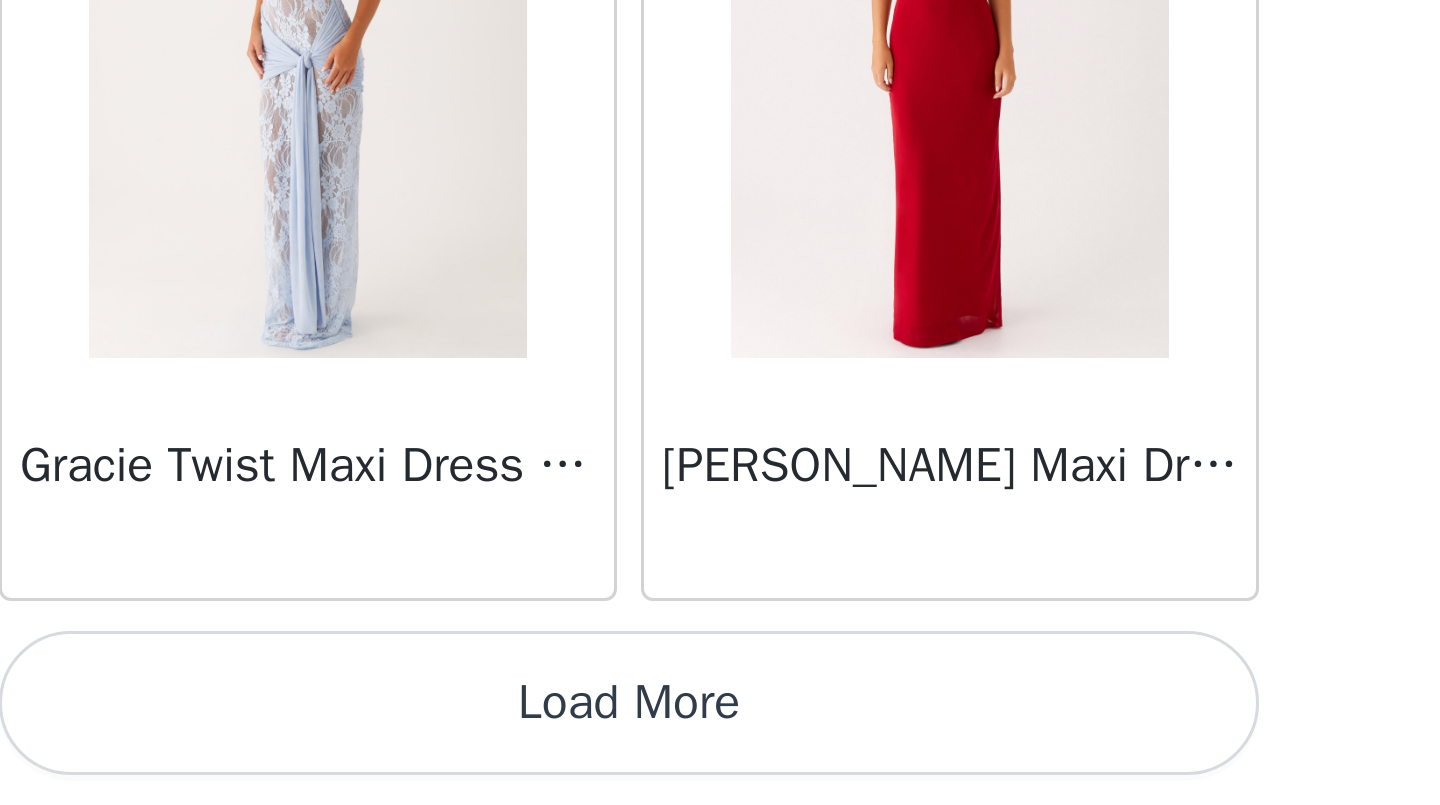 click on "Load More" at bounding box center [720, 771] 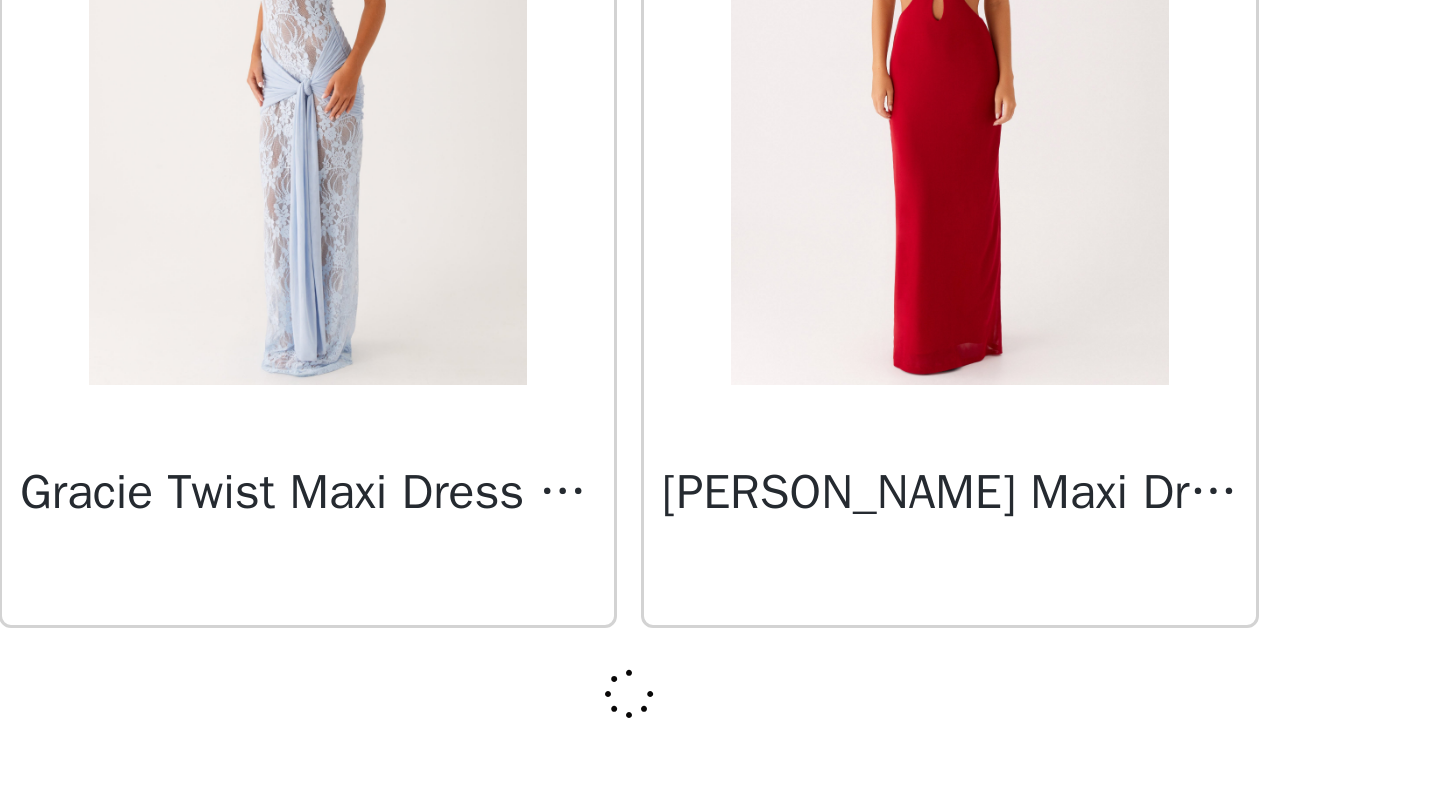 scroll, scrollTop: 25446, scrollLeft: 0, axis: vertical 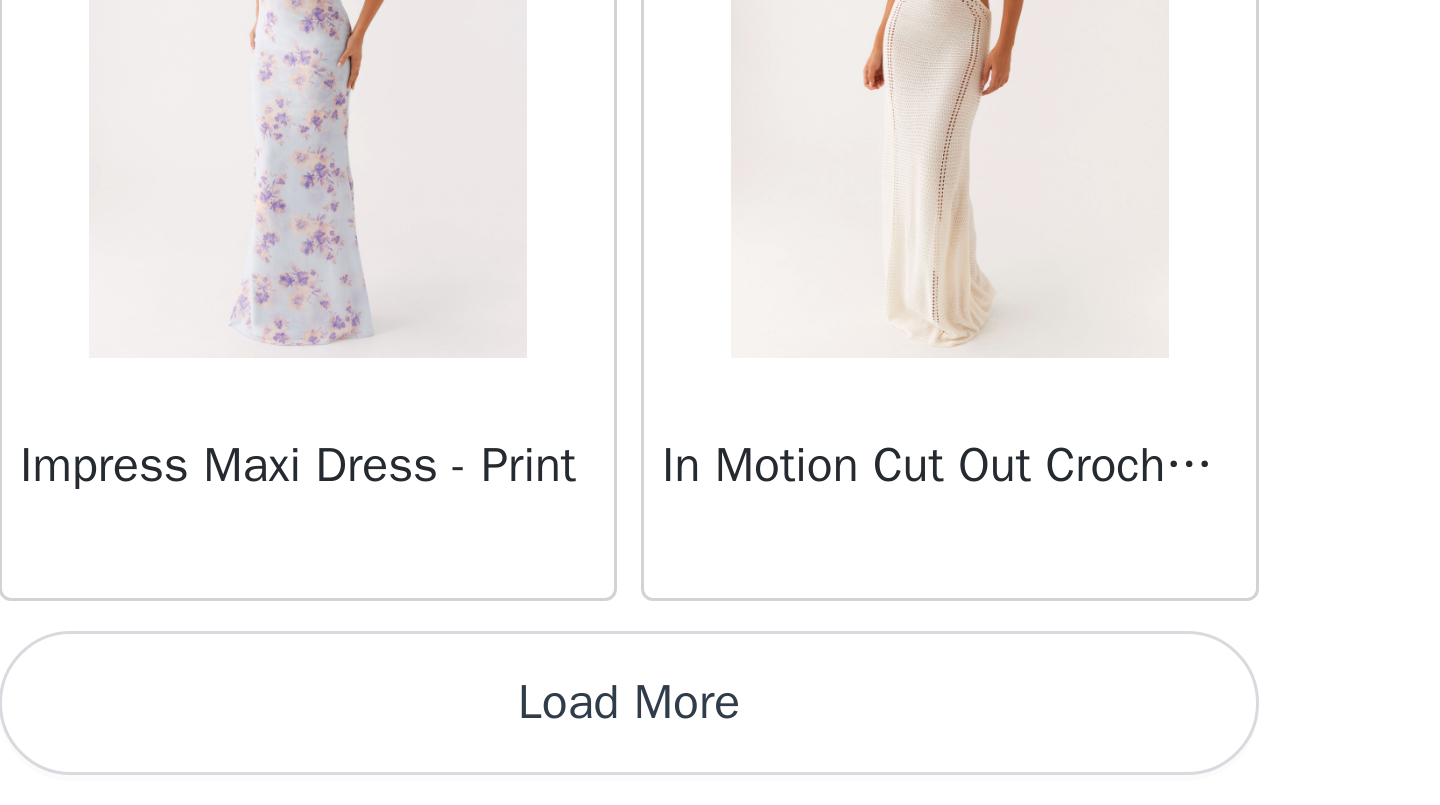 click on "Load More" at bounding box center [720, 771] 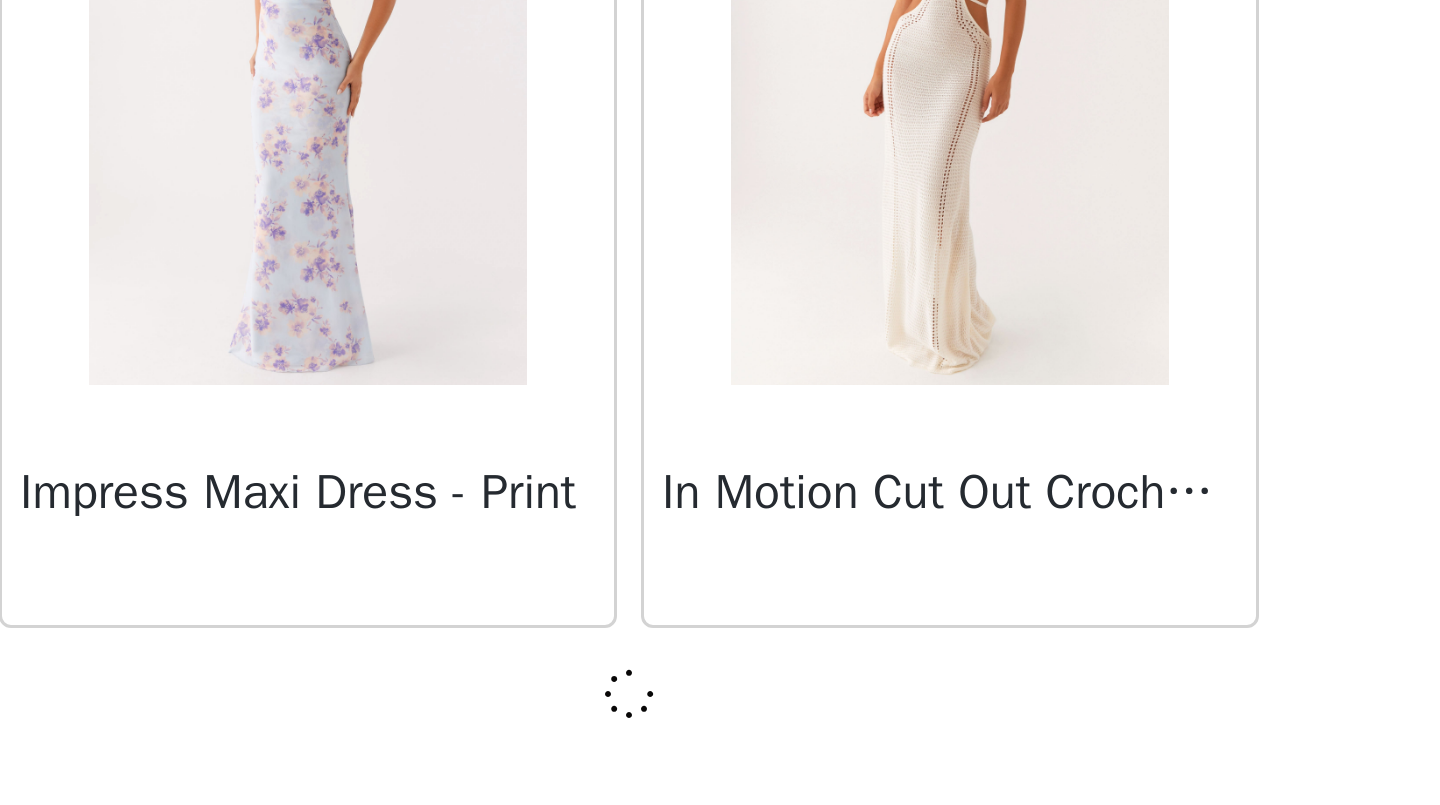 scroll, scrollTop: 28346, scrollLeft: 0, axis: vertical 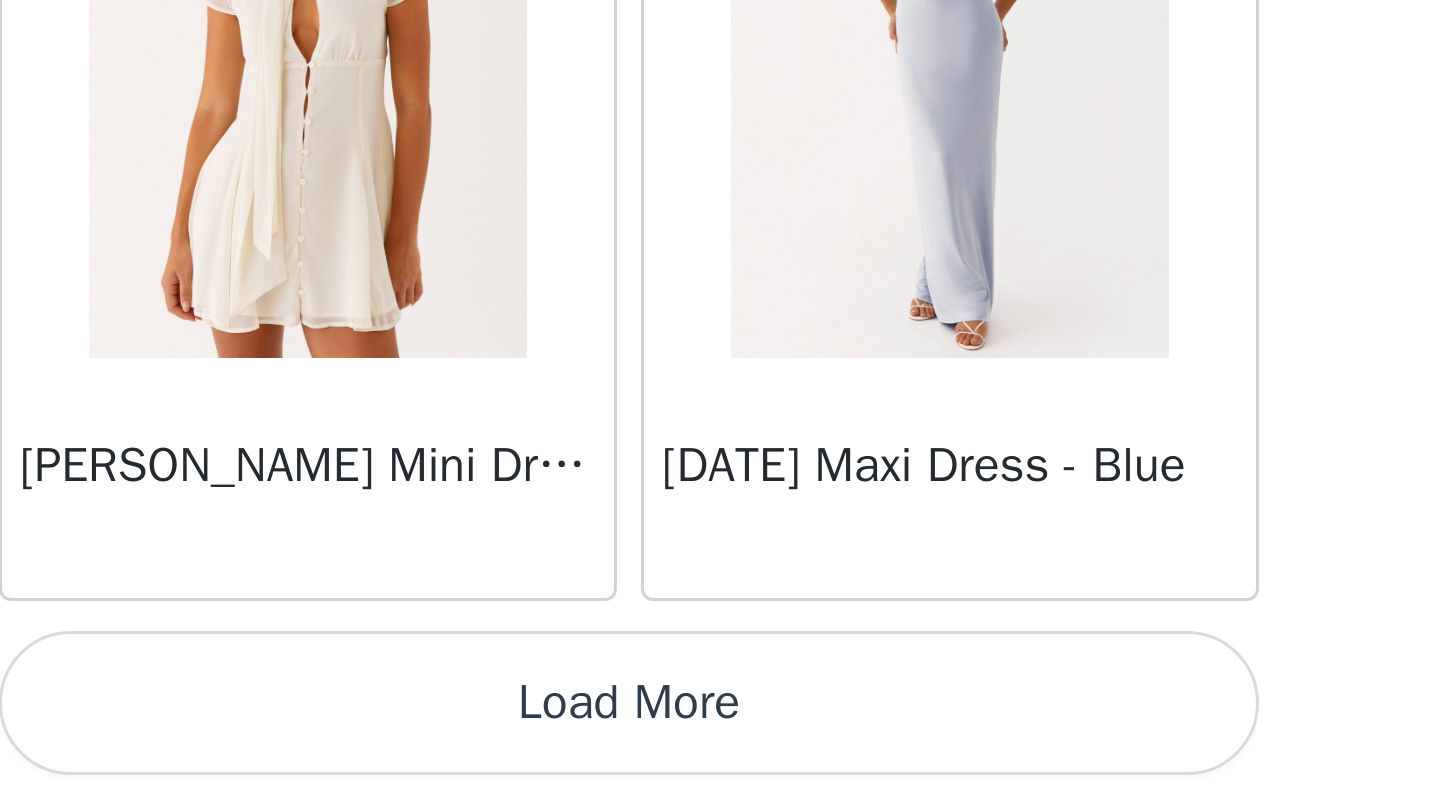 click on "Load More" at bounding box center [720, 771] 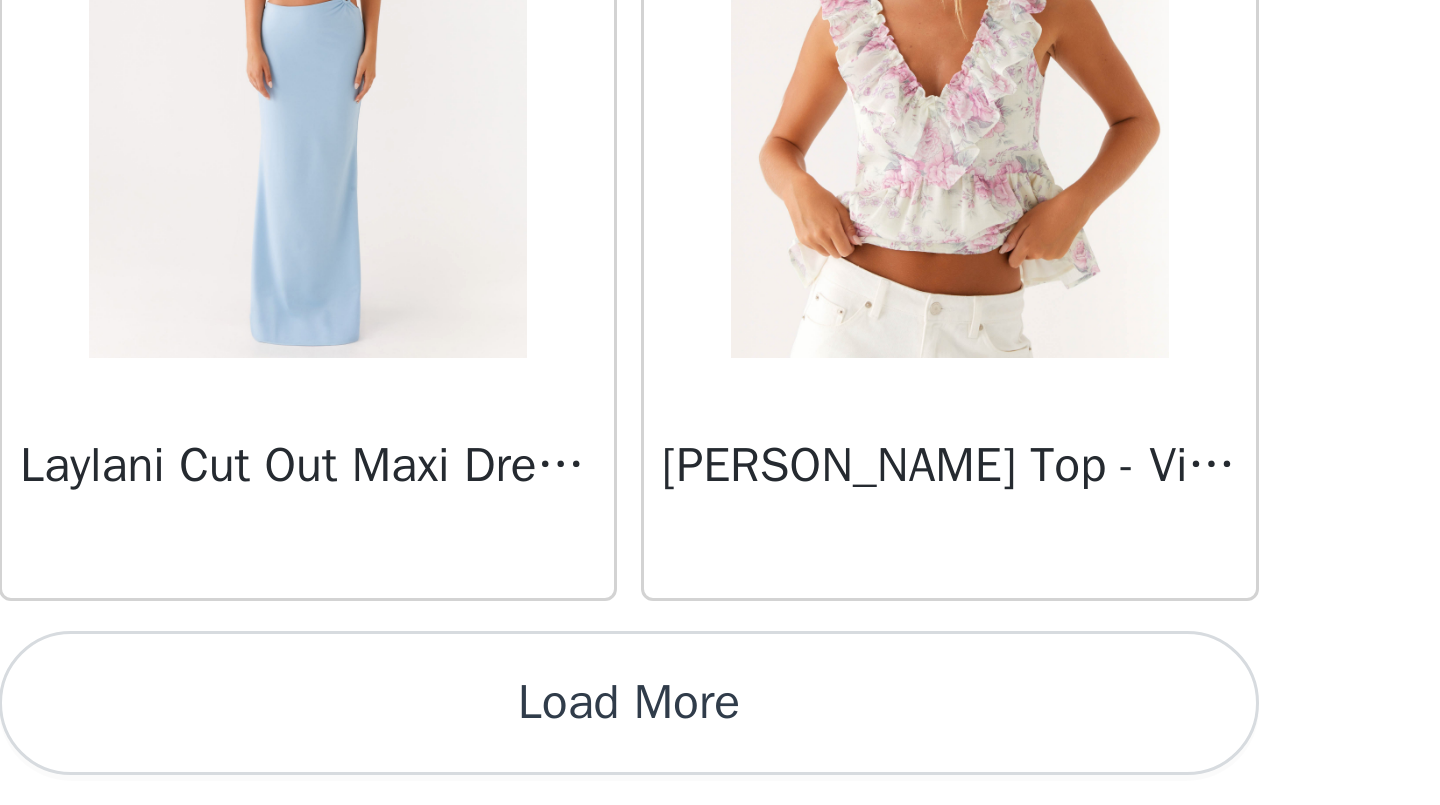 scroll, scrollTop: 34155, scrollLeft: 0, axis: vertical 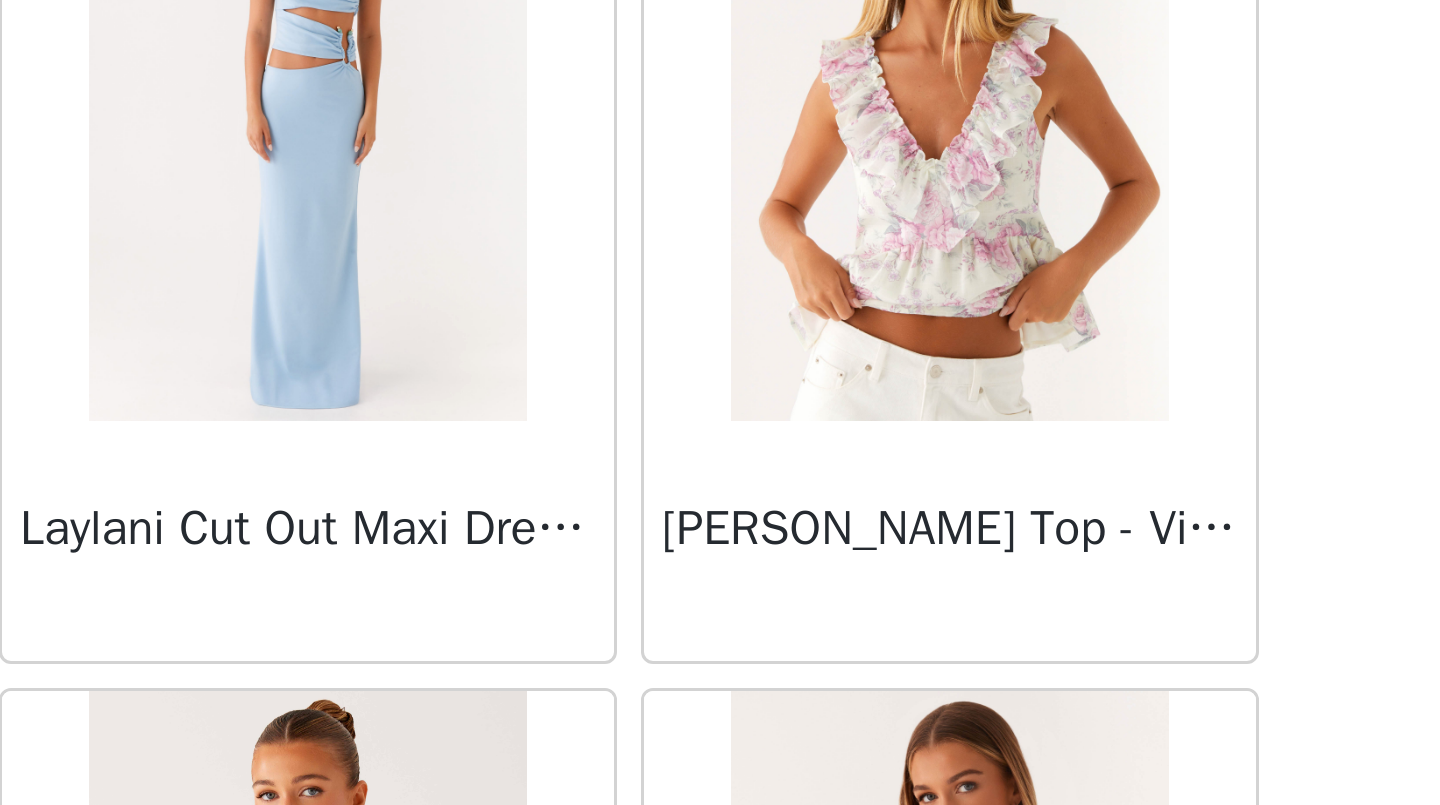 click at bounding box center (826, 577) 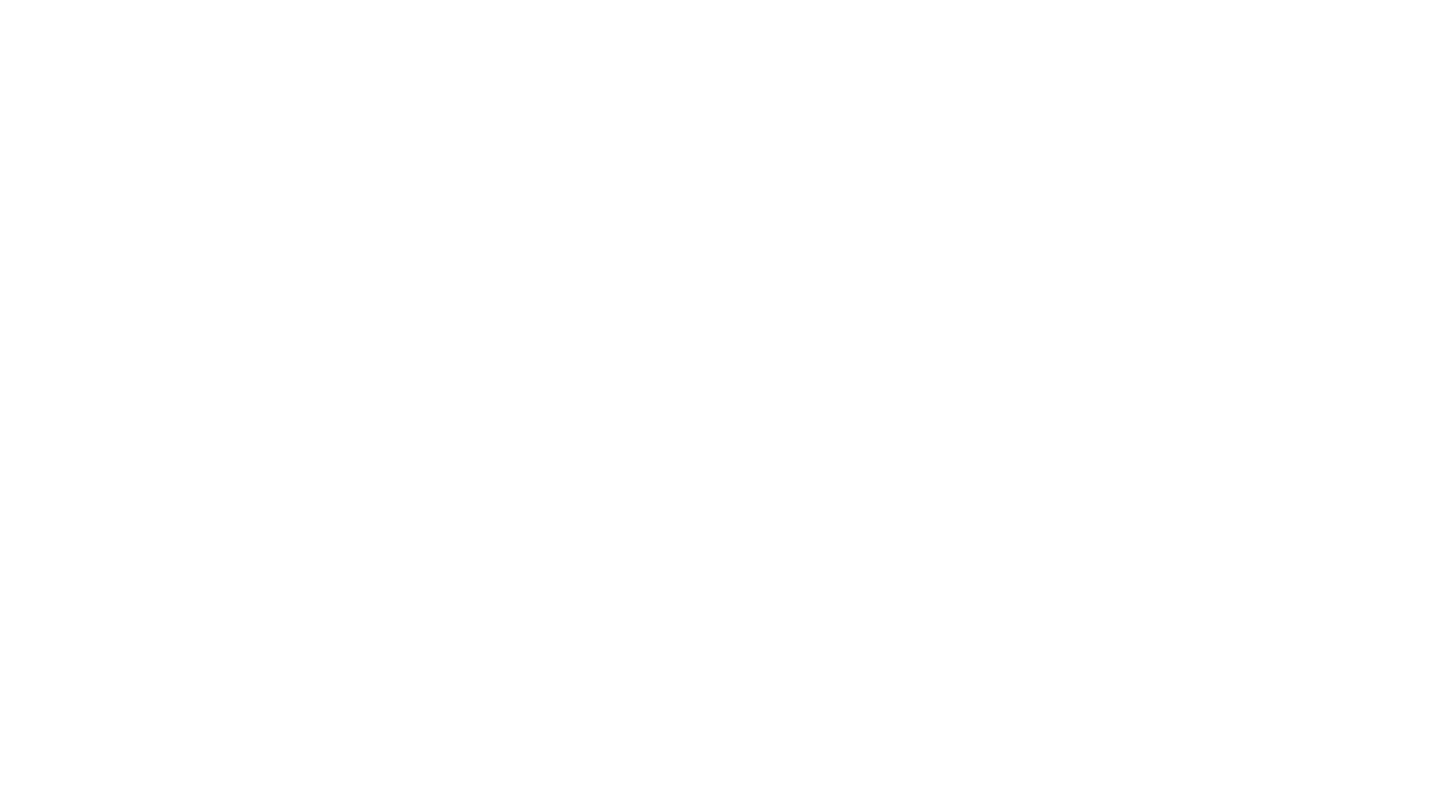 scroll, scrollTop: 0, scrollLeft: 0, axis: both 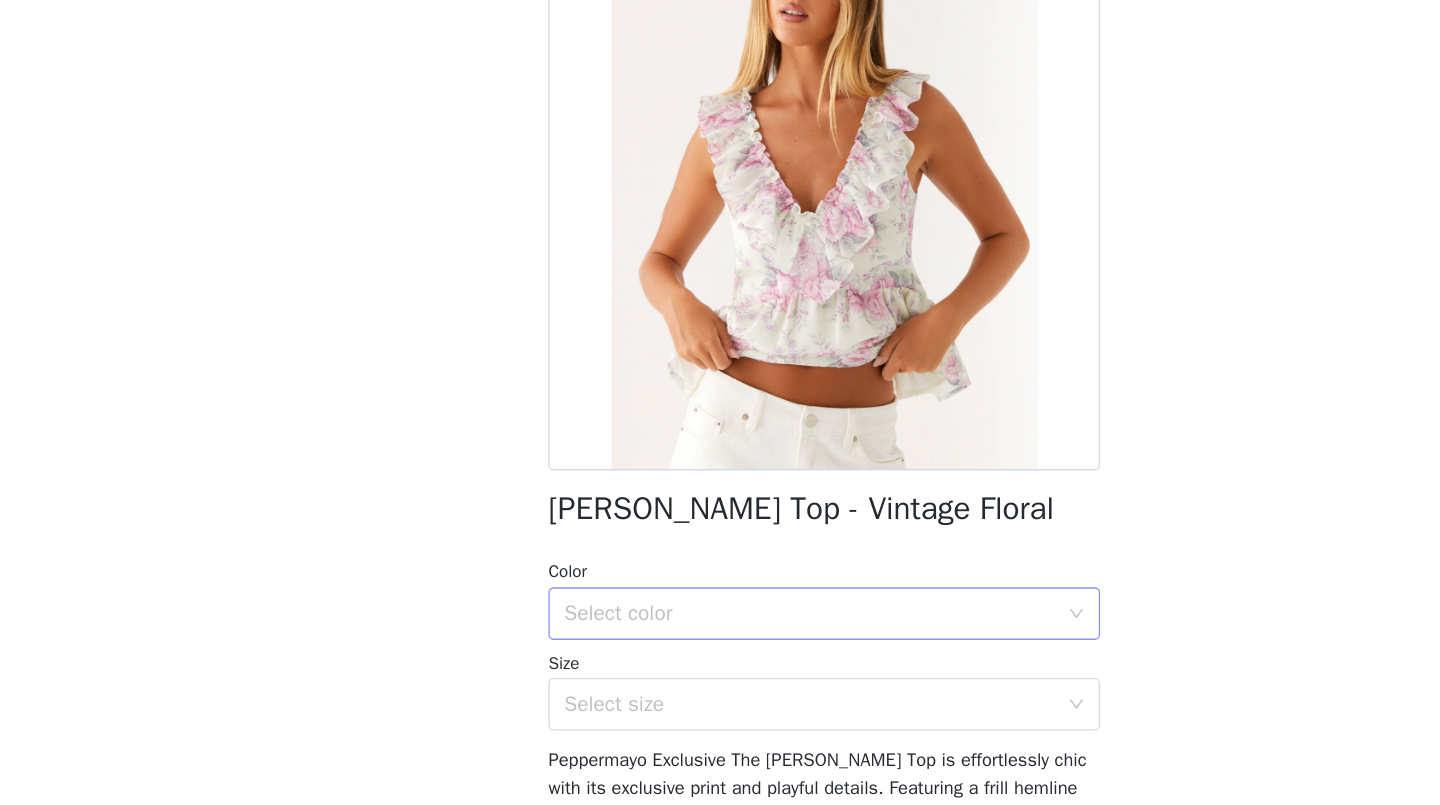 click on "Select color" at bounding box center [713, 659] 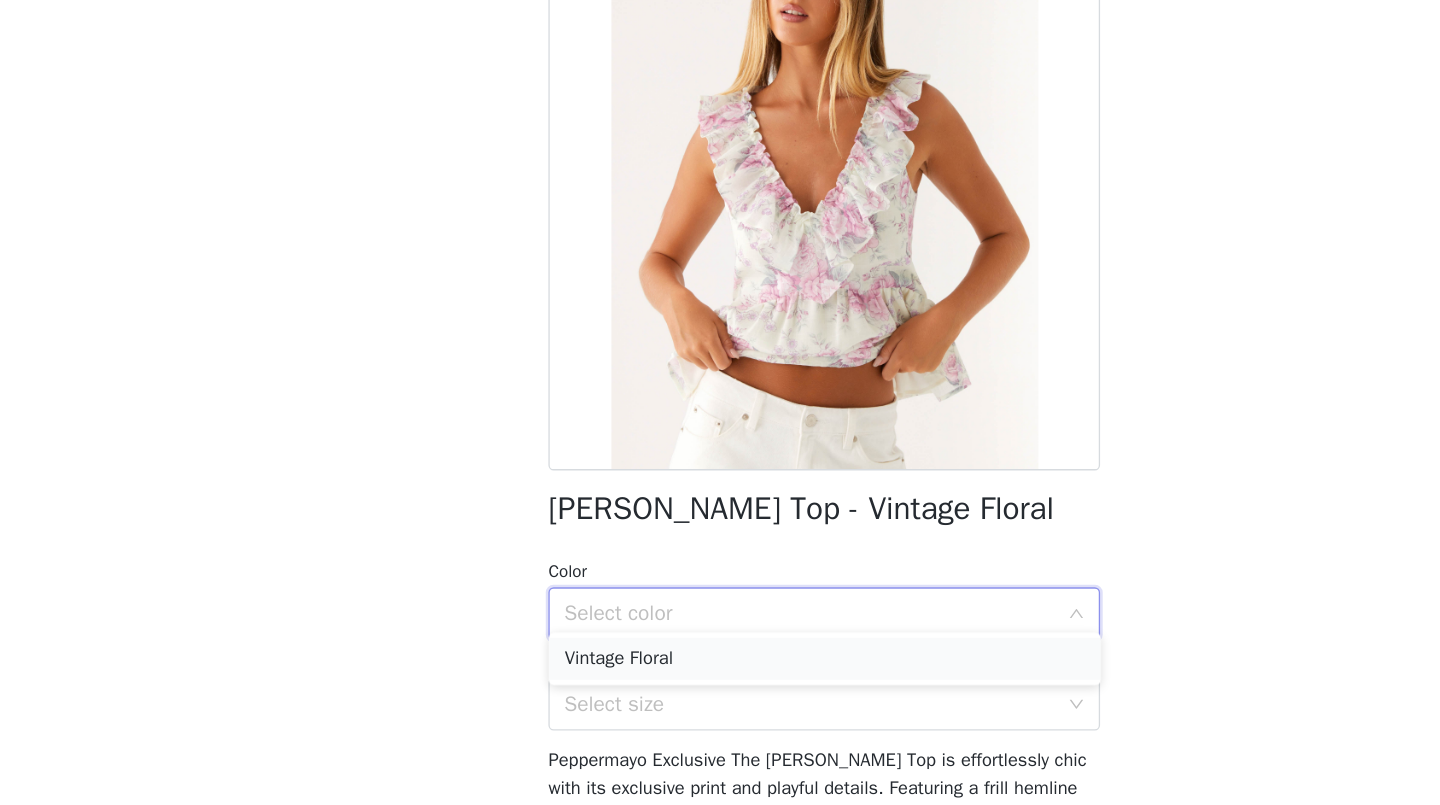 click on "Vintage Floral" at bounding box center [720, 694] 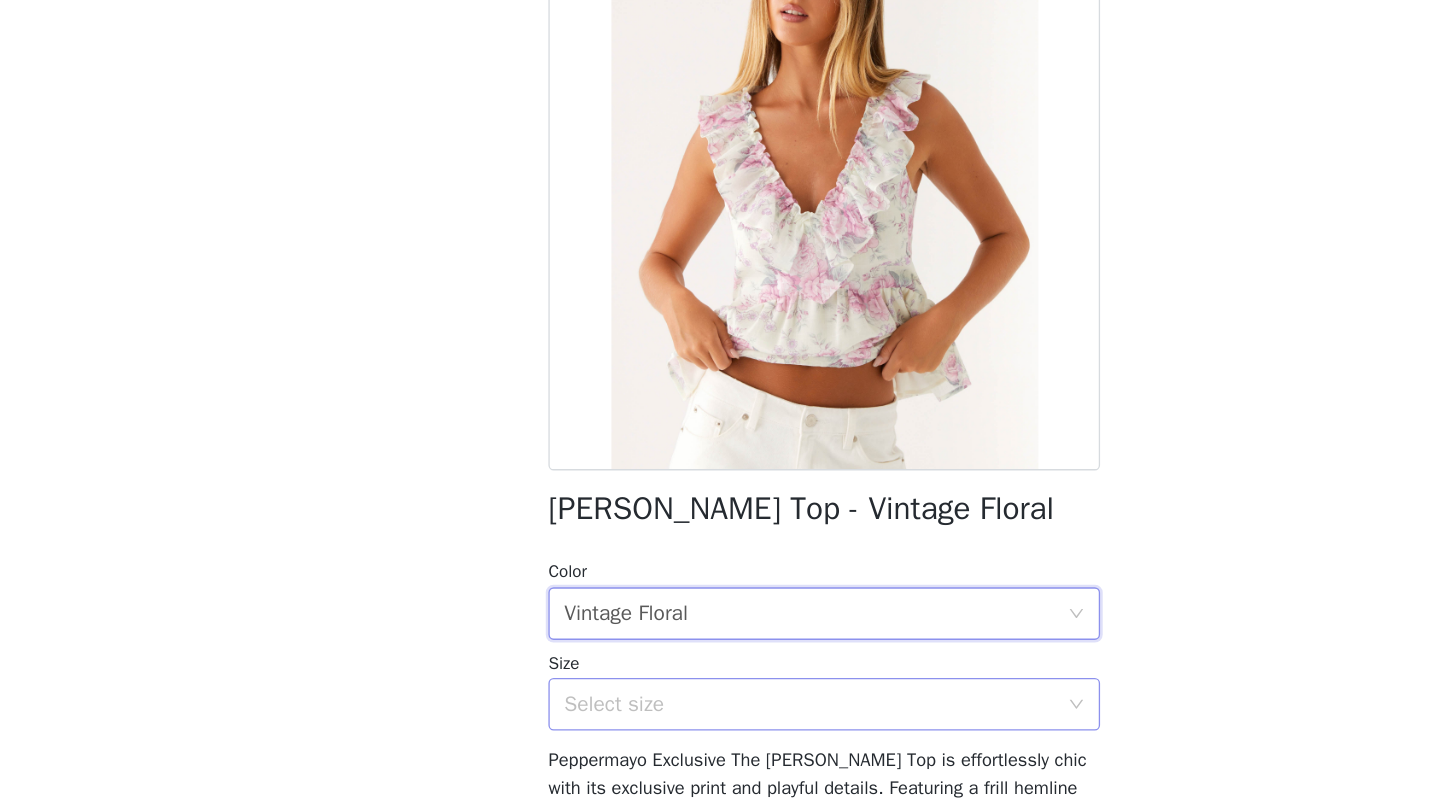 click on "Select size" at bounding box center [709, 728] 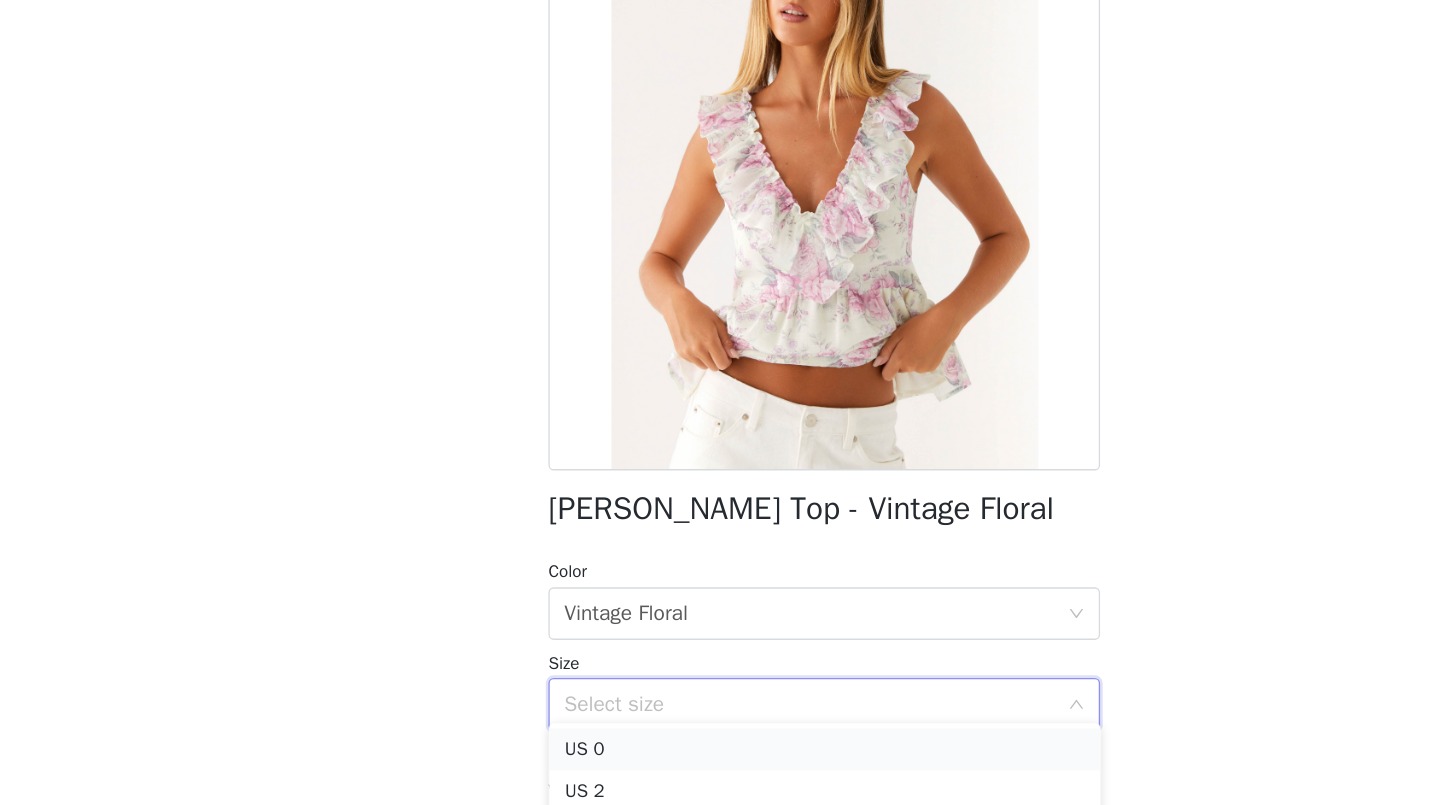 click on "US 0" at bounding box center (720, 763) 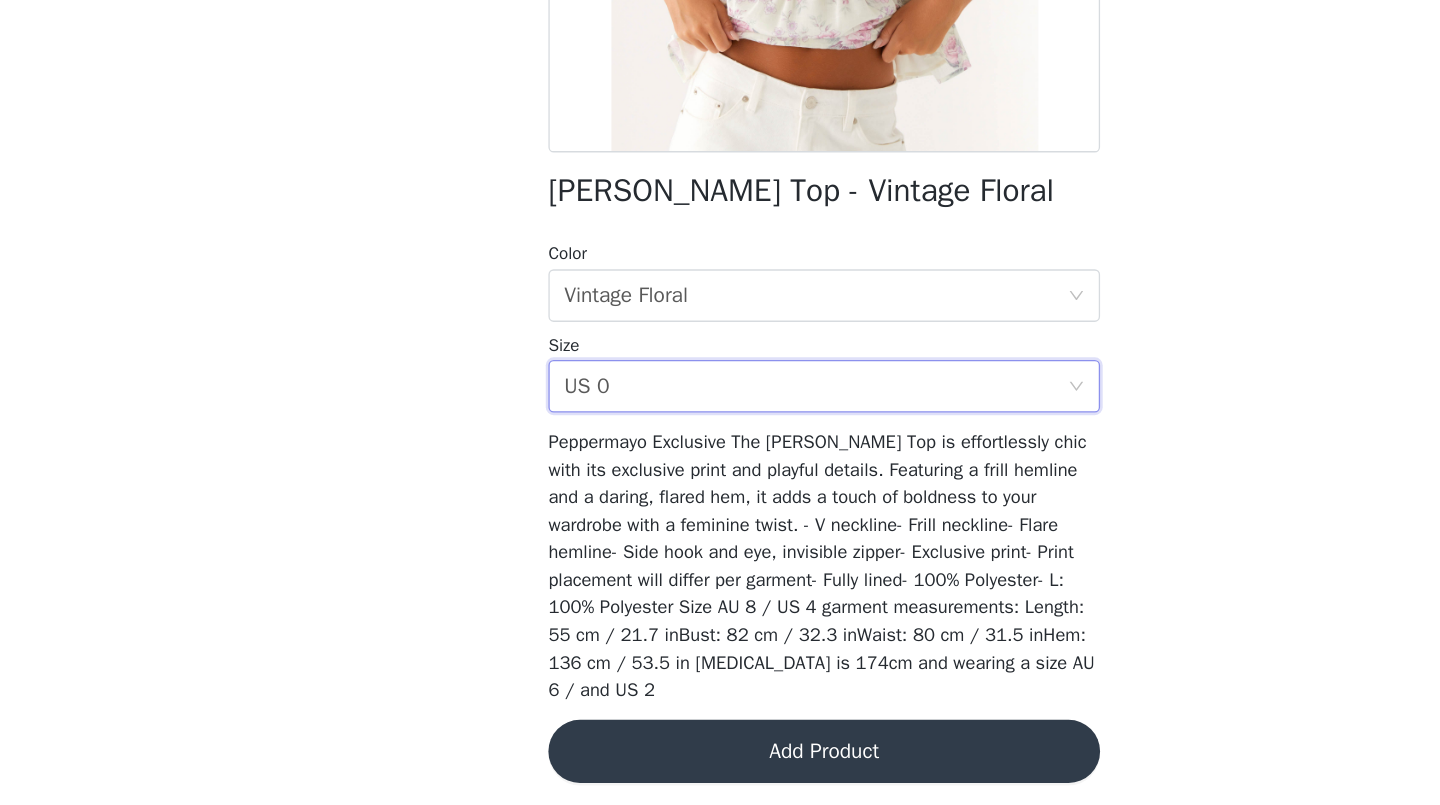 scroll, scrollTop: 240, scrollLeft: 0, axis: vertical 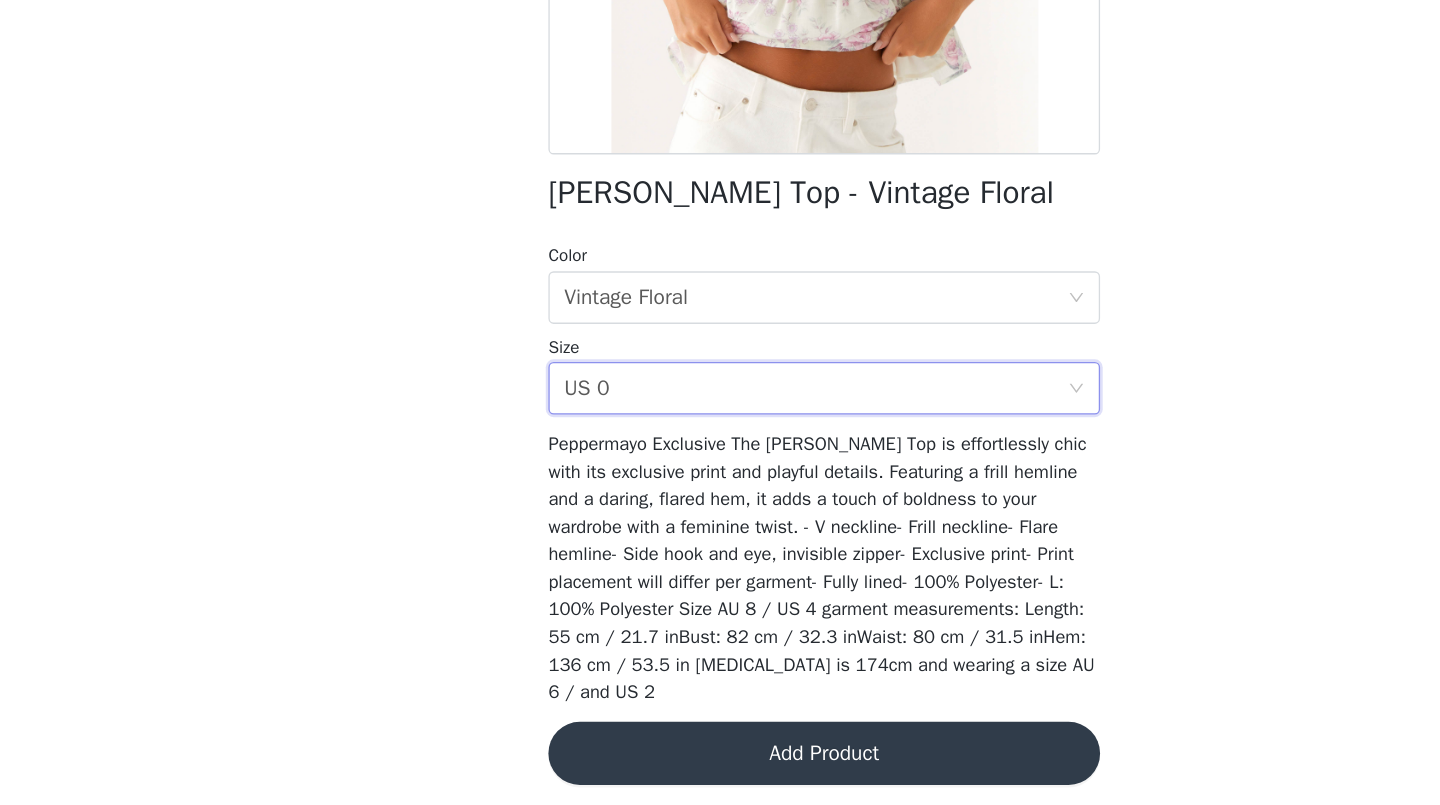click on "Add Product" at bounding box center [720, 766] 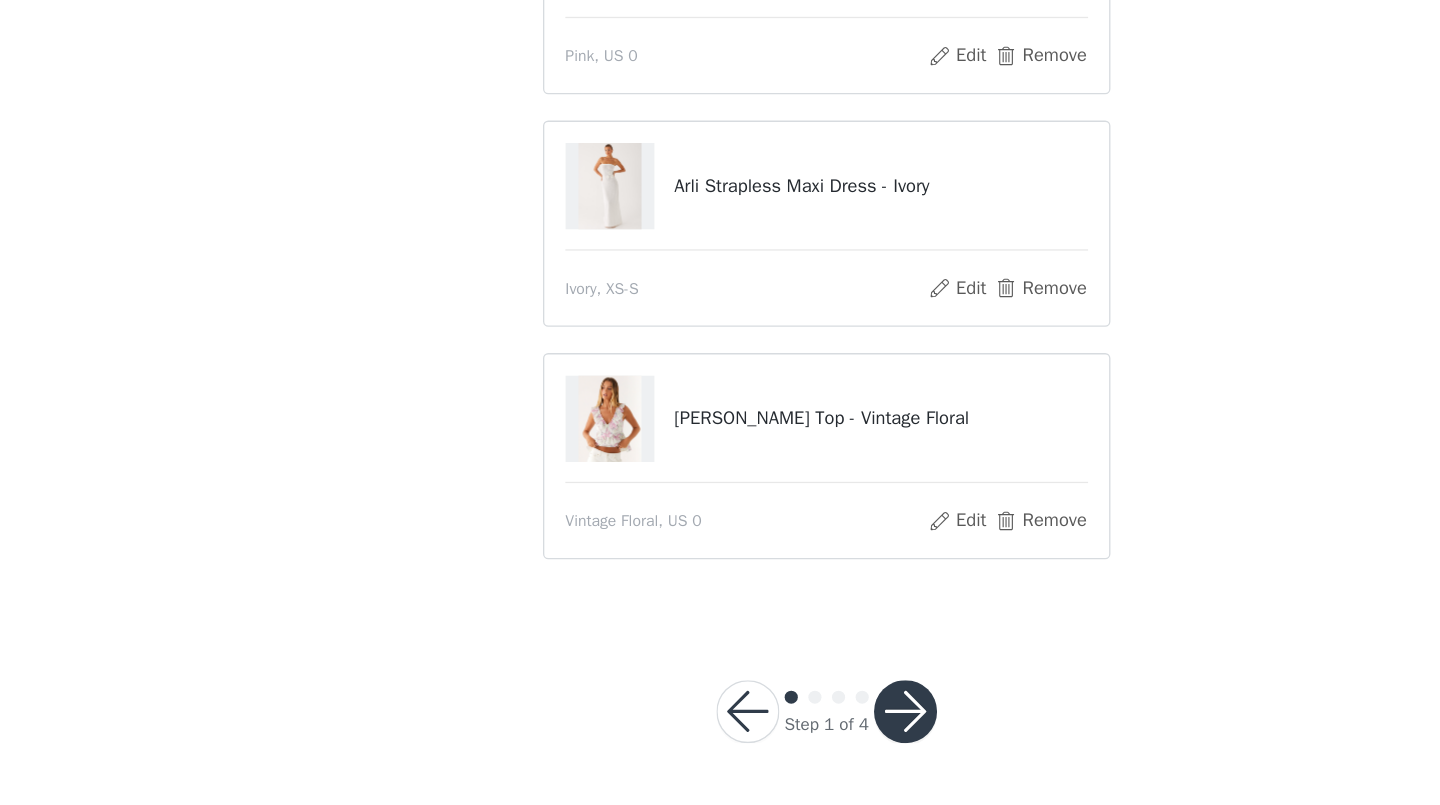 scroll, scrollTop: 292, scrollLeft: 0, axis: vertical 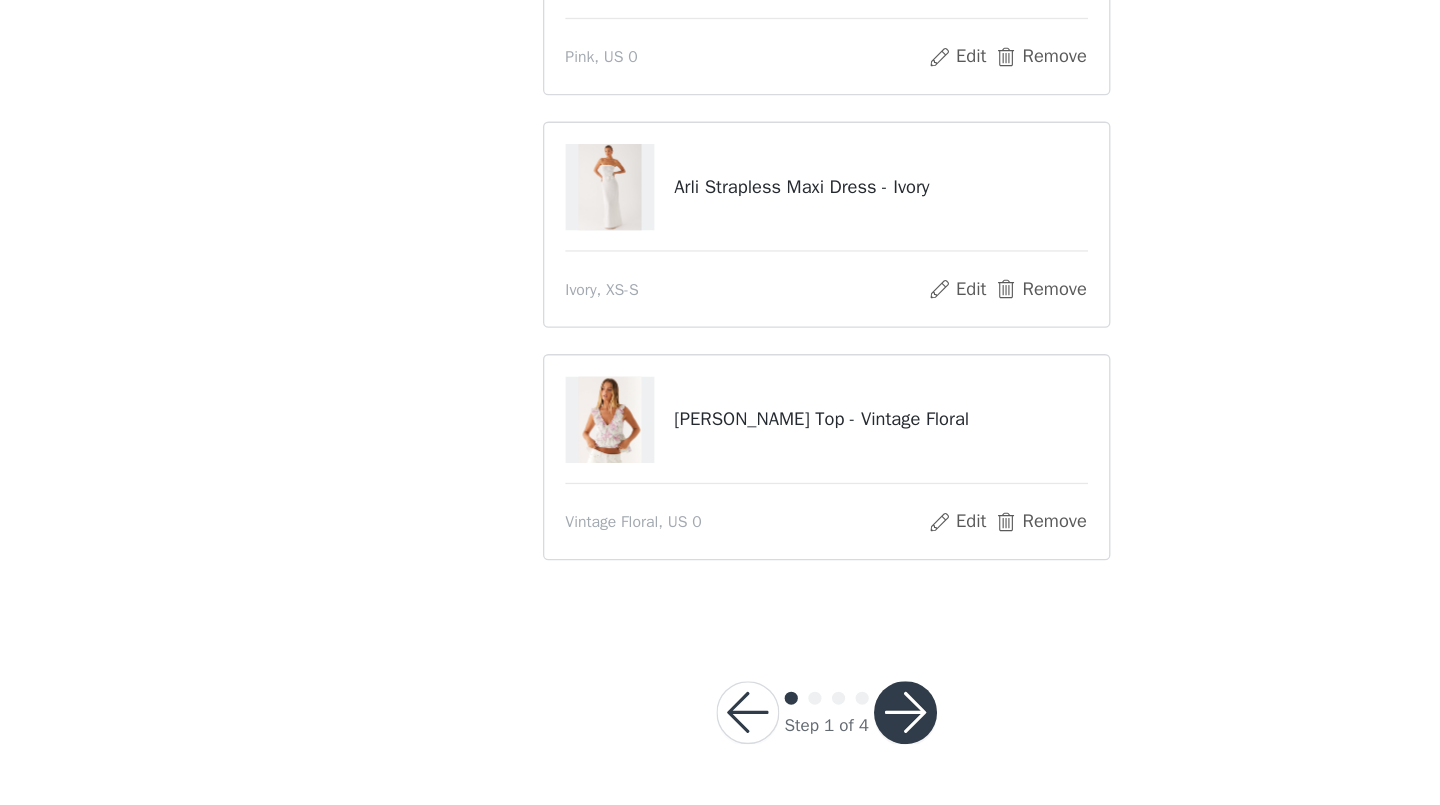 click at bounding box center [780, 734] 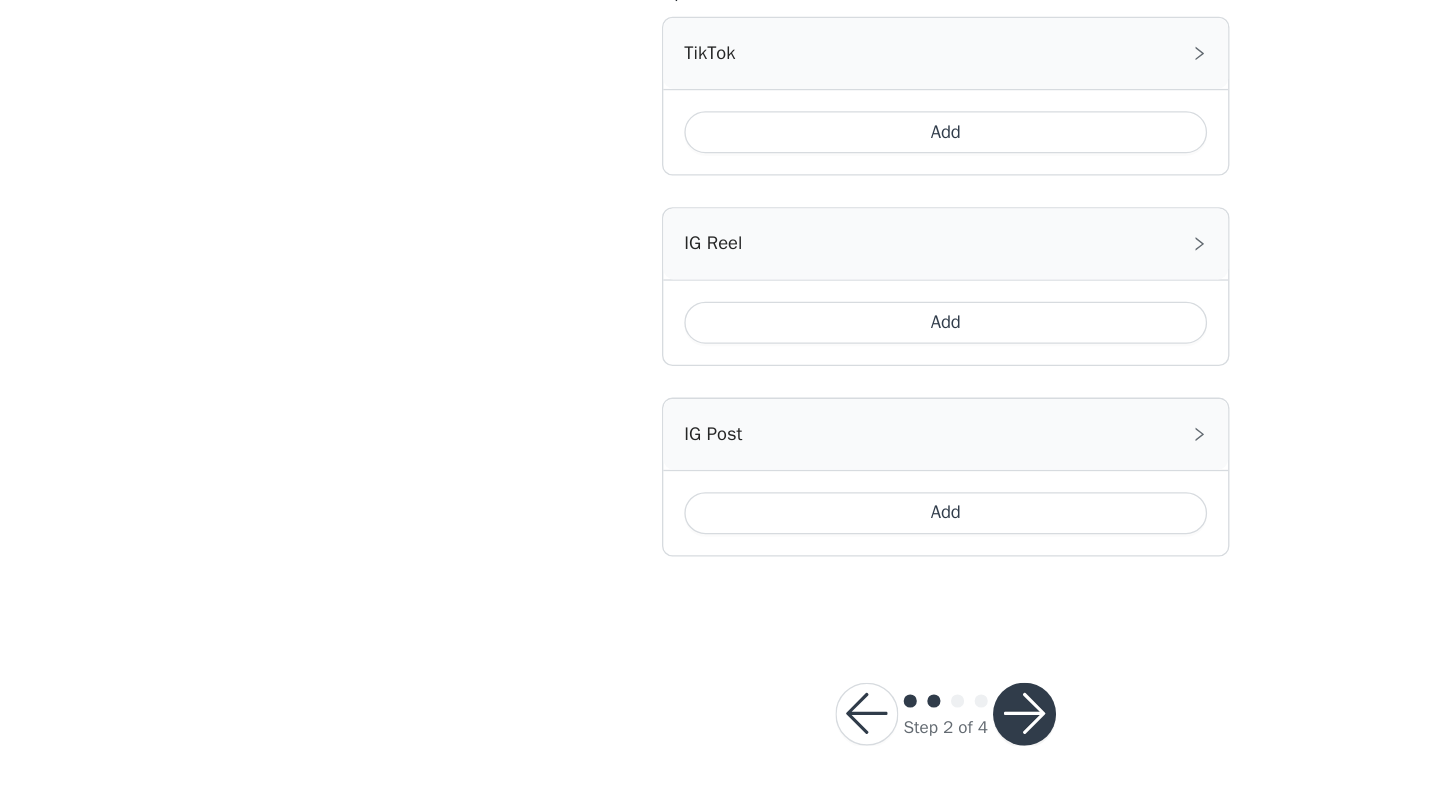 scroll, scrollTop: 1139, scrollLeft: 0, axis: vertical 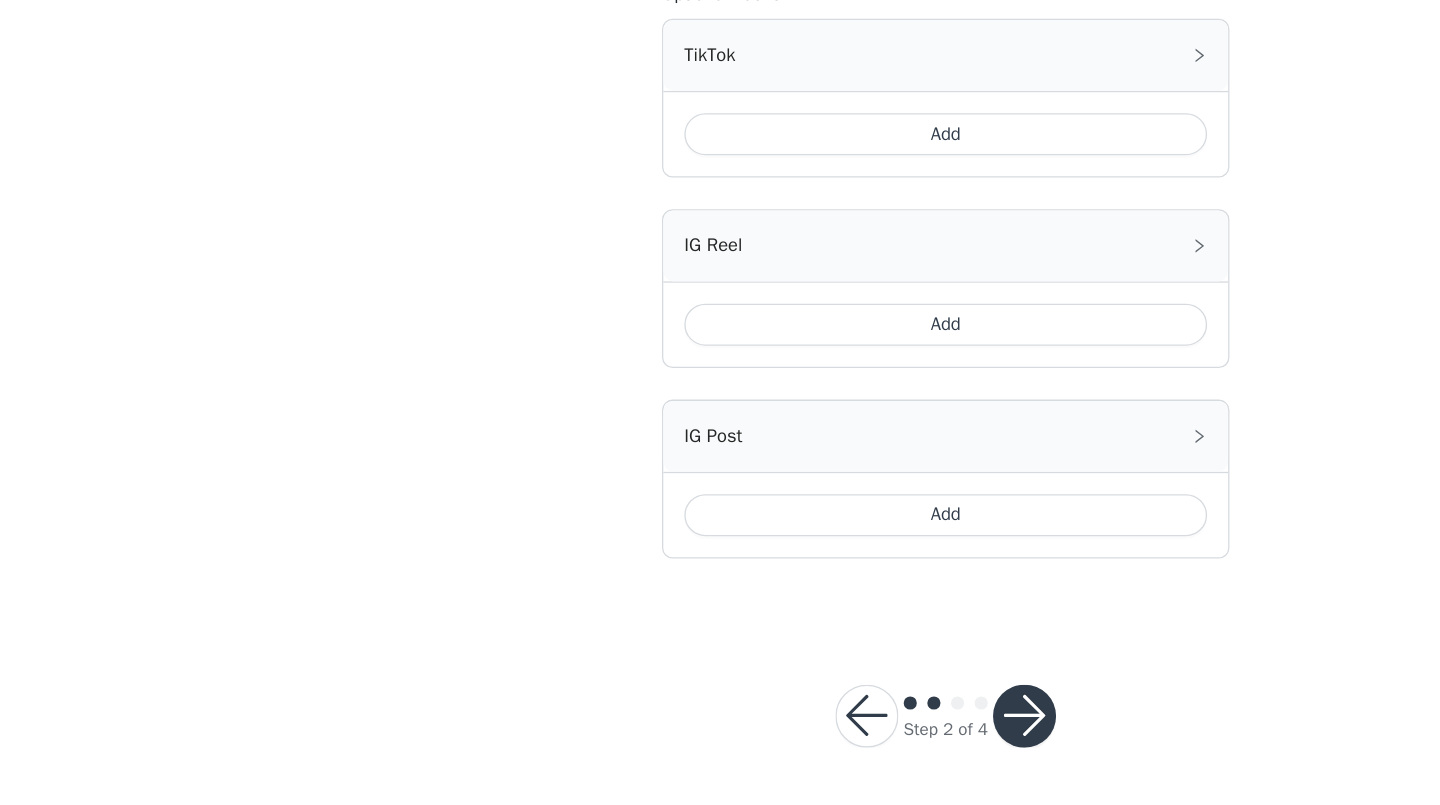click at bounding box center [780, 737] 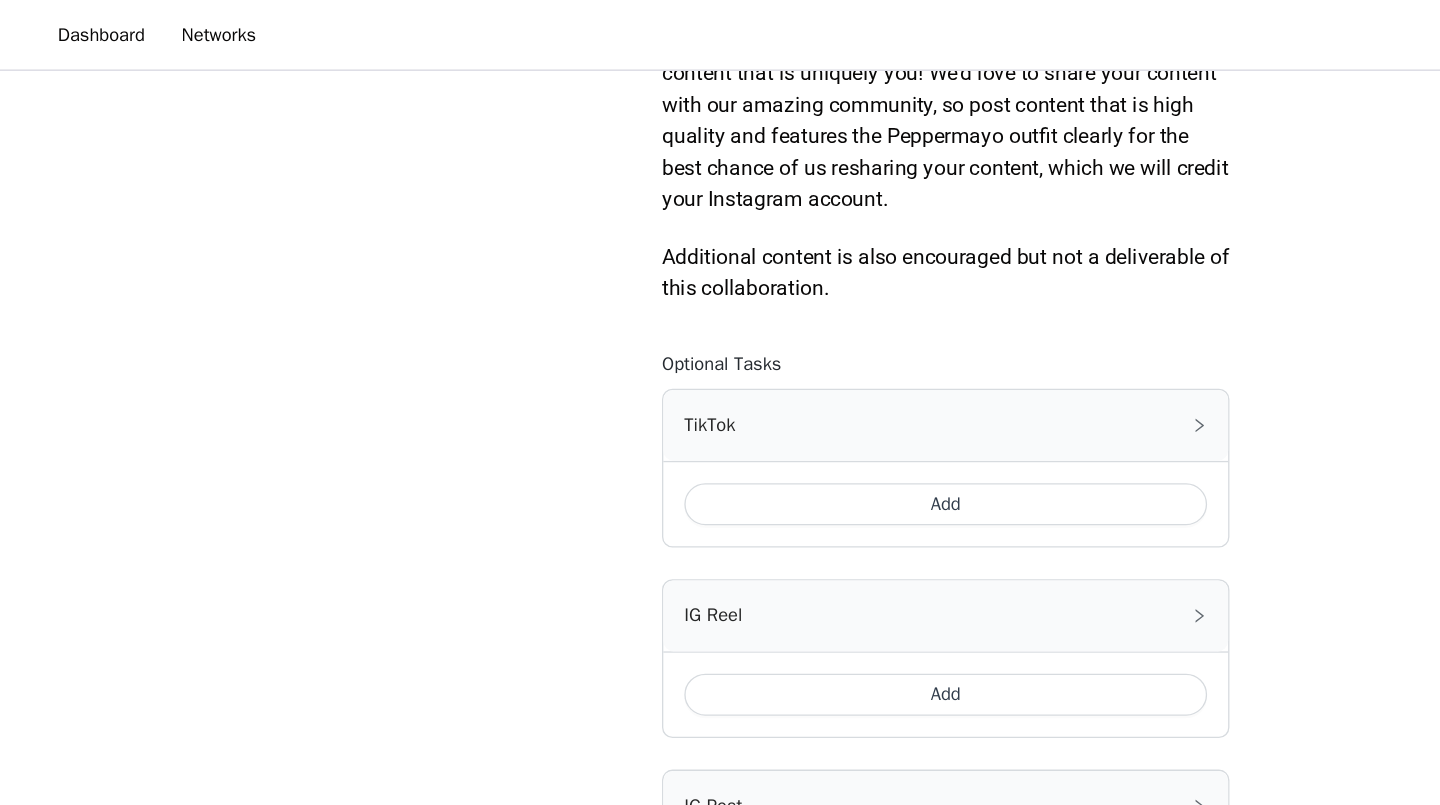 scroll, scrollTop: 1033, scrollLeft: 0, axis: vertical 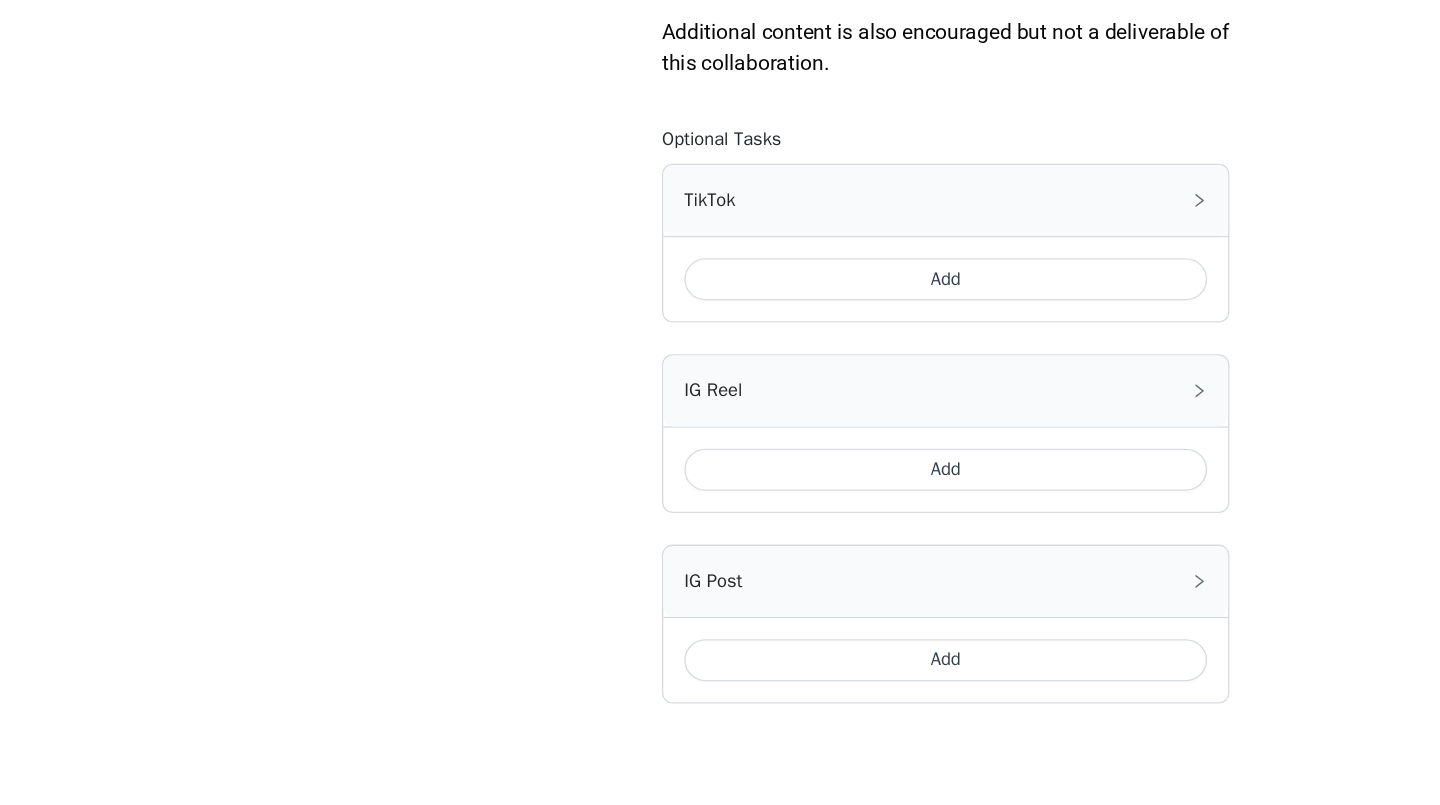 click on "Add" at bounding box center (720, 690) 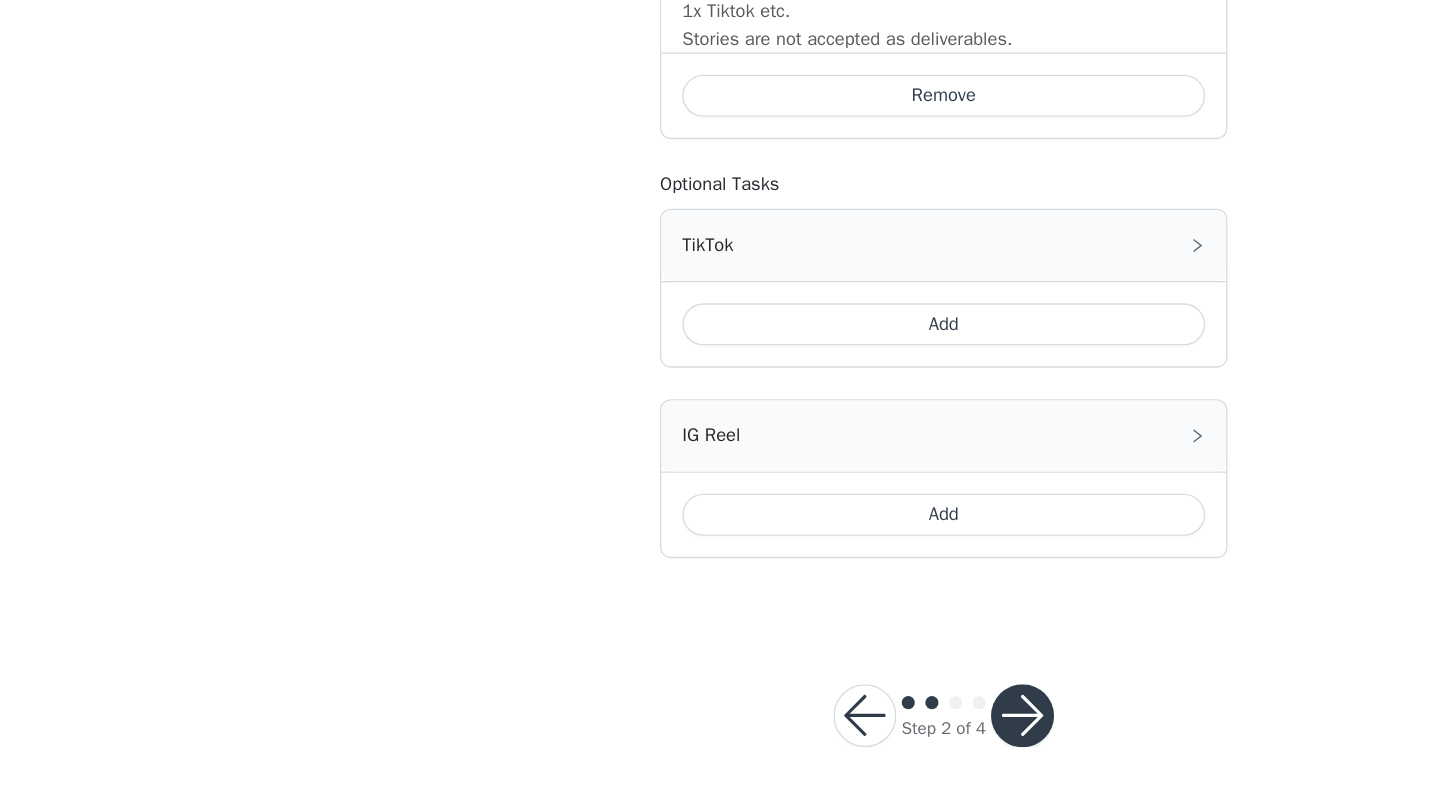 scroll, scrollTop: 1495, scrollLeft: 0, axis: vertical 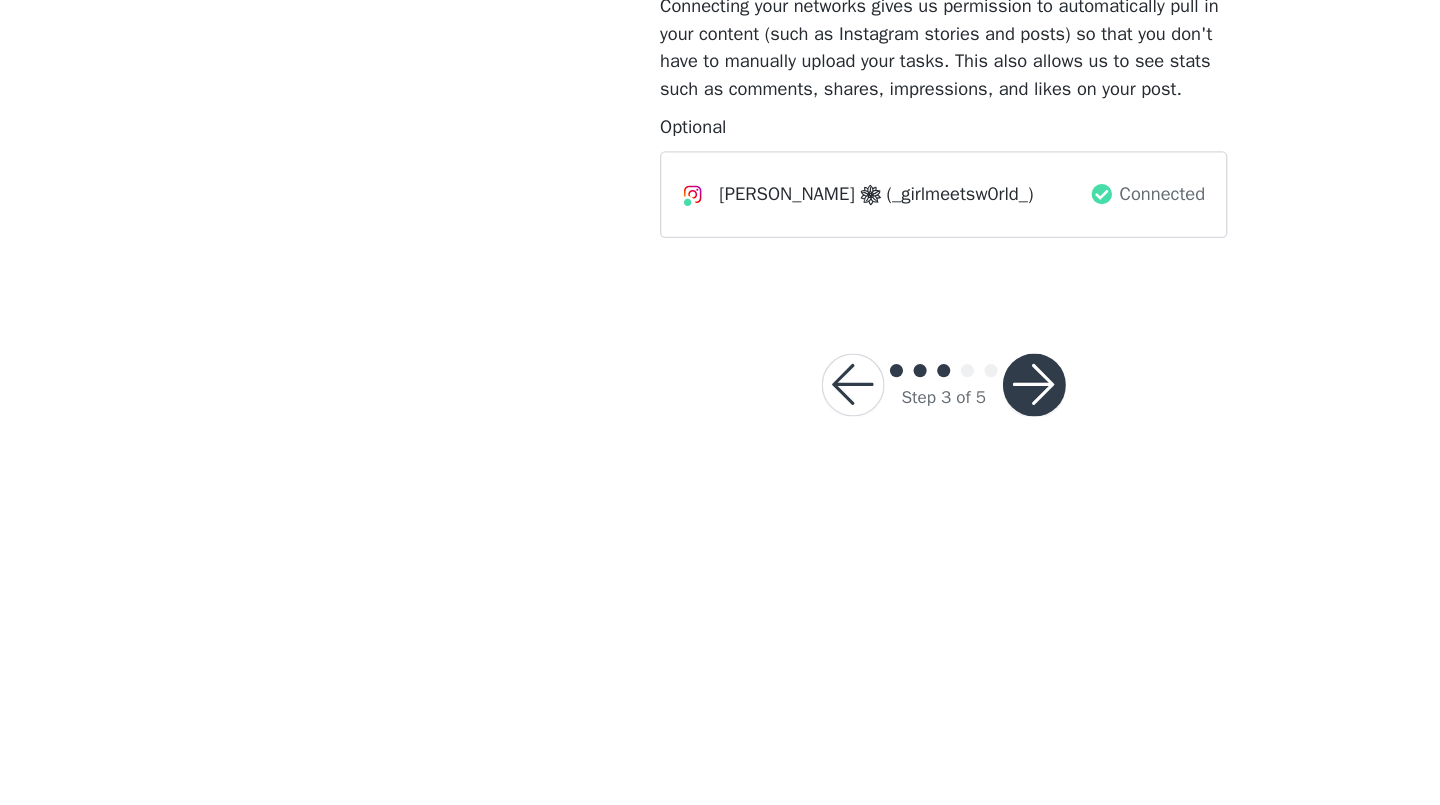 click at bounding box center [789, 485] 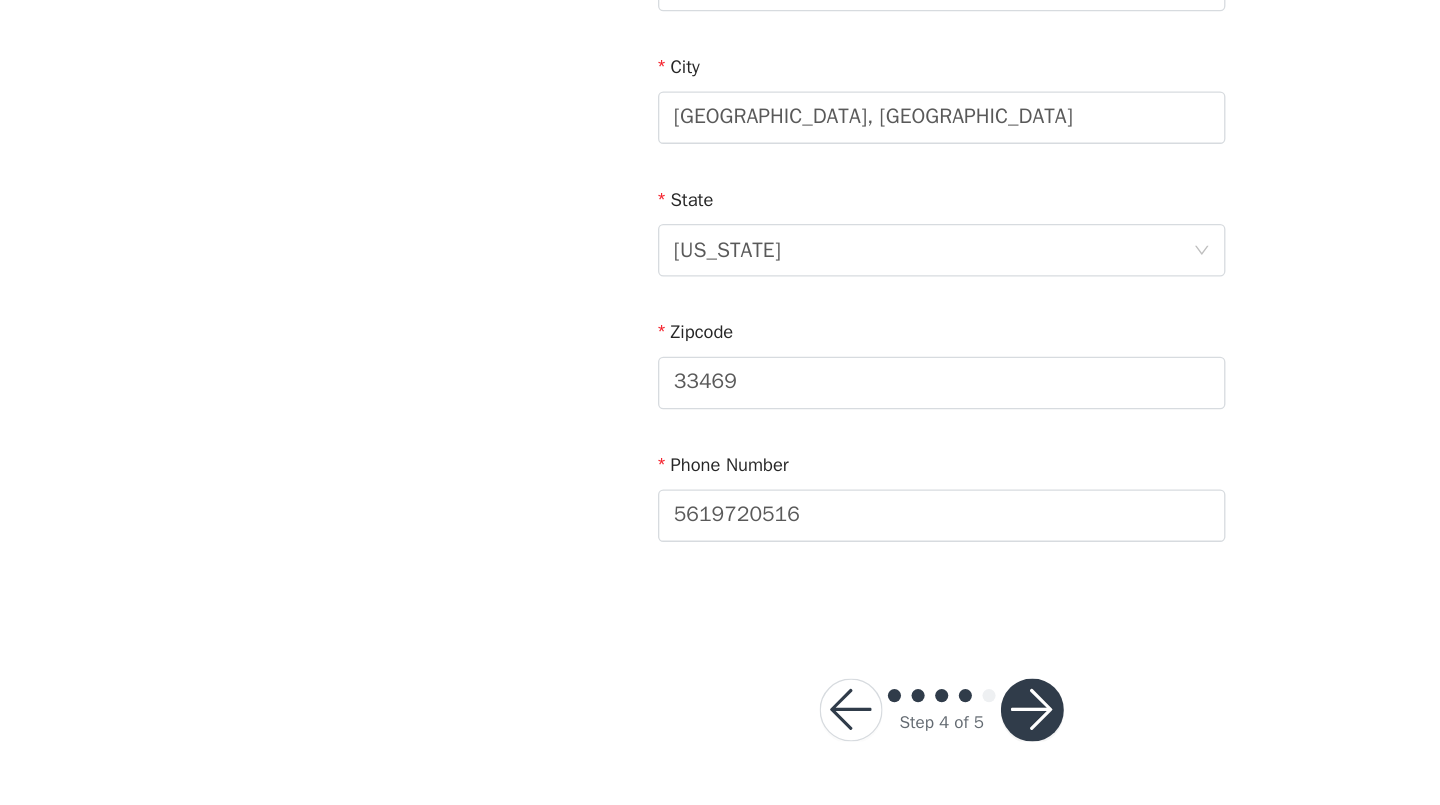 scroll, scrollTop: 558, scrollLeft: 0, axis: vertical 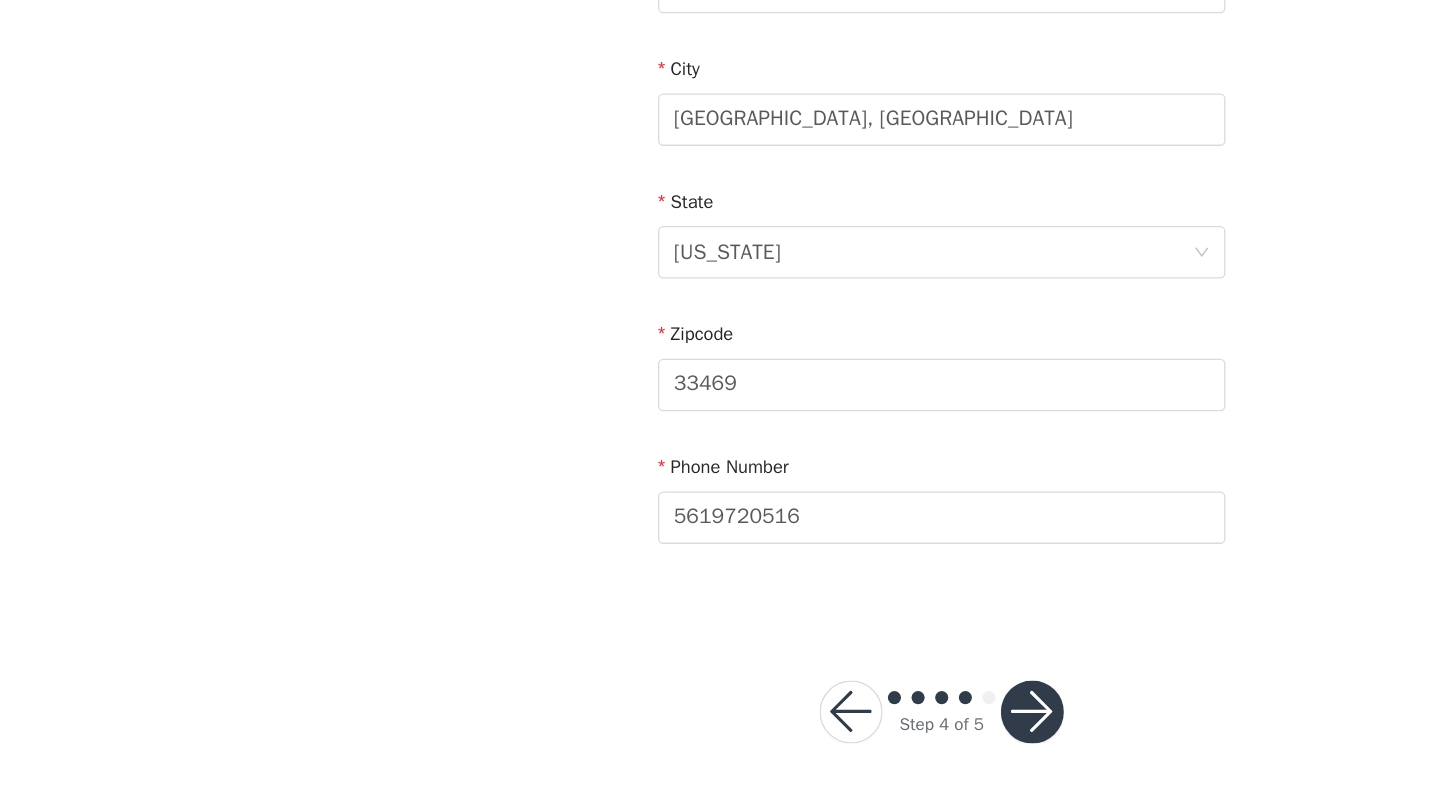 click at bounding box center [789, 734] 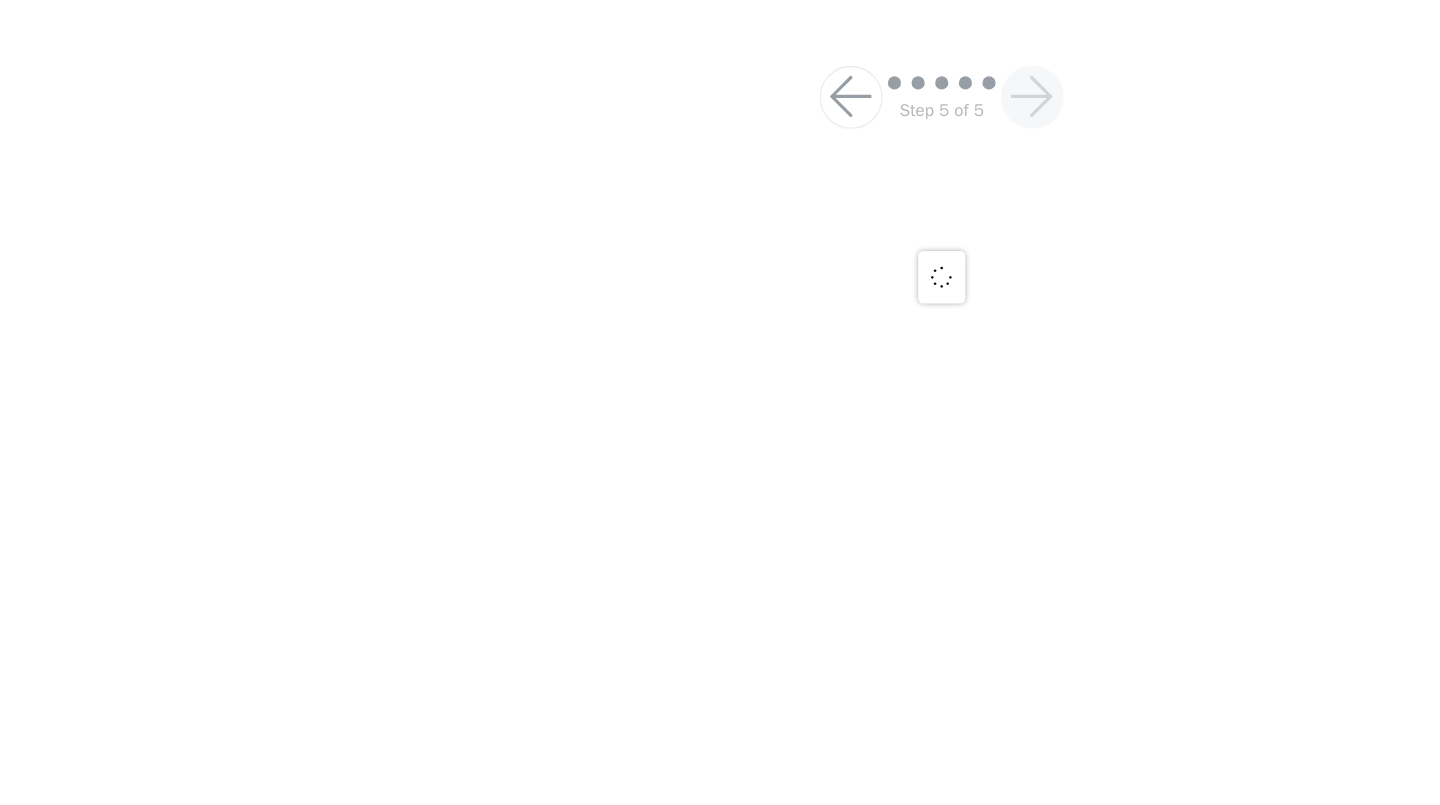 scroll, scrollTop: 0, scrollLeft: 0, axis: both 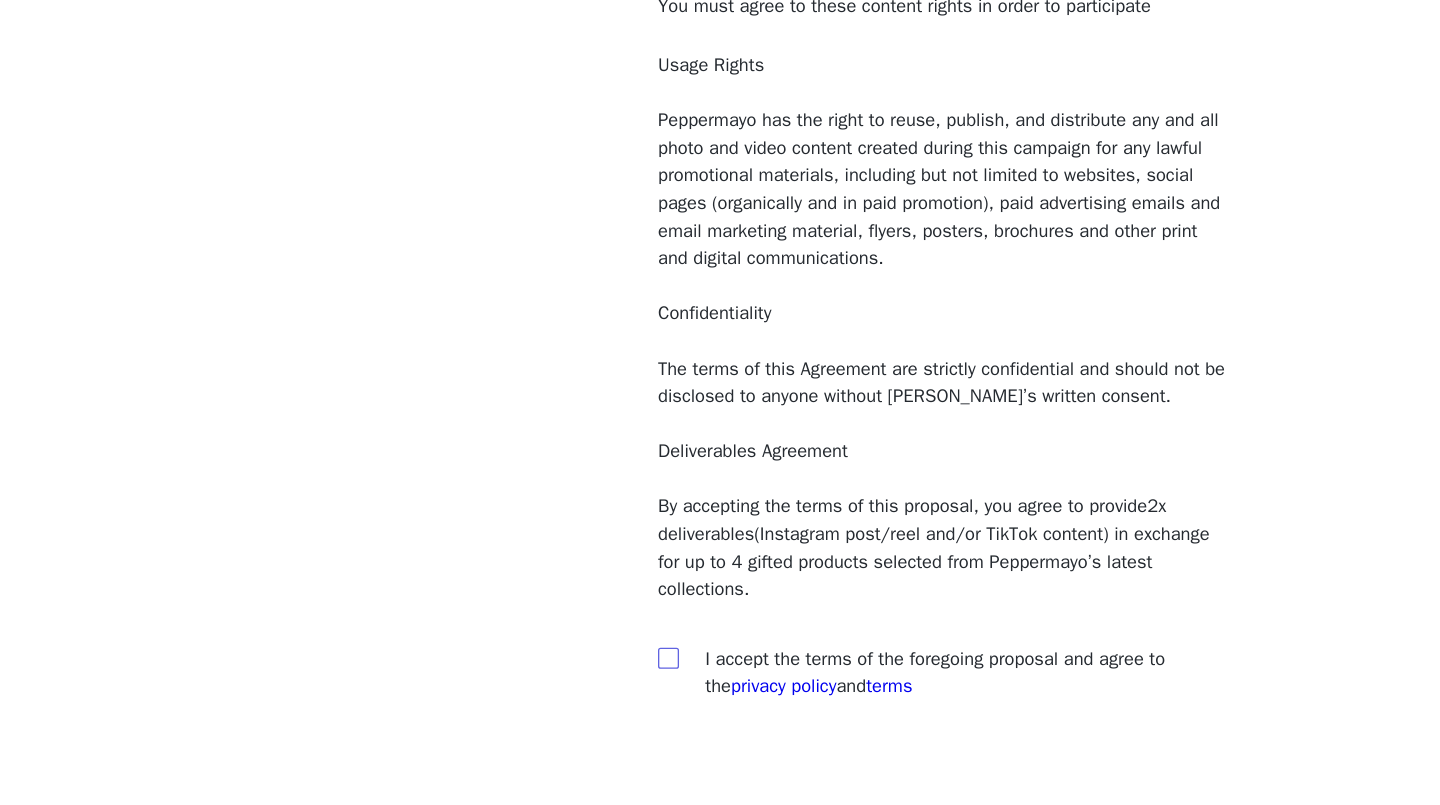click at bounding box center [511, 692] 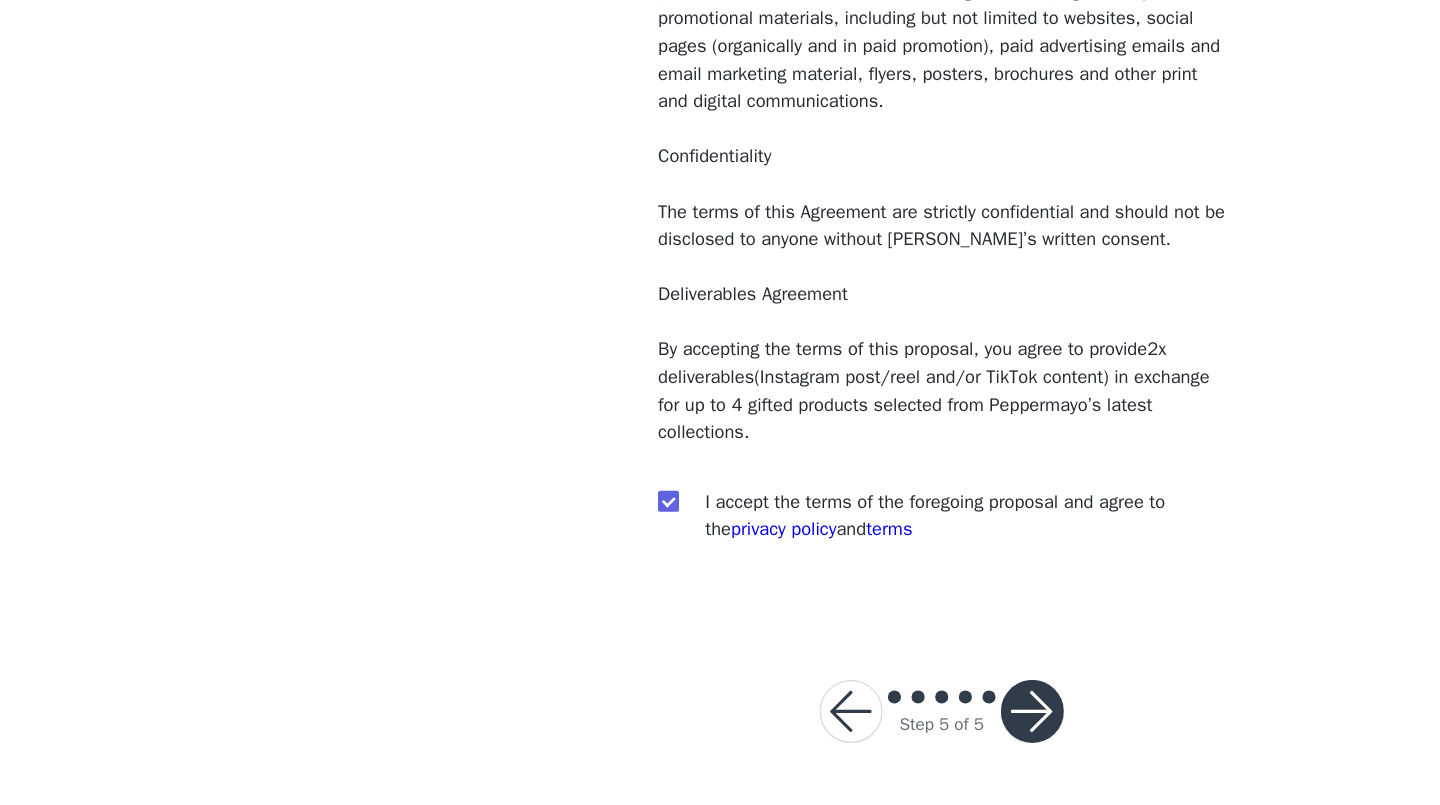 scroll, scrollTop: 119, scrollLeft: 0, axis: vertical 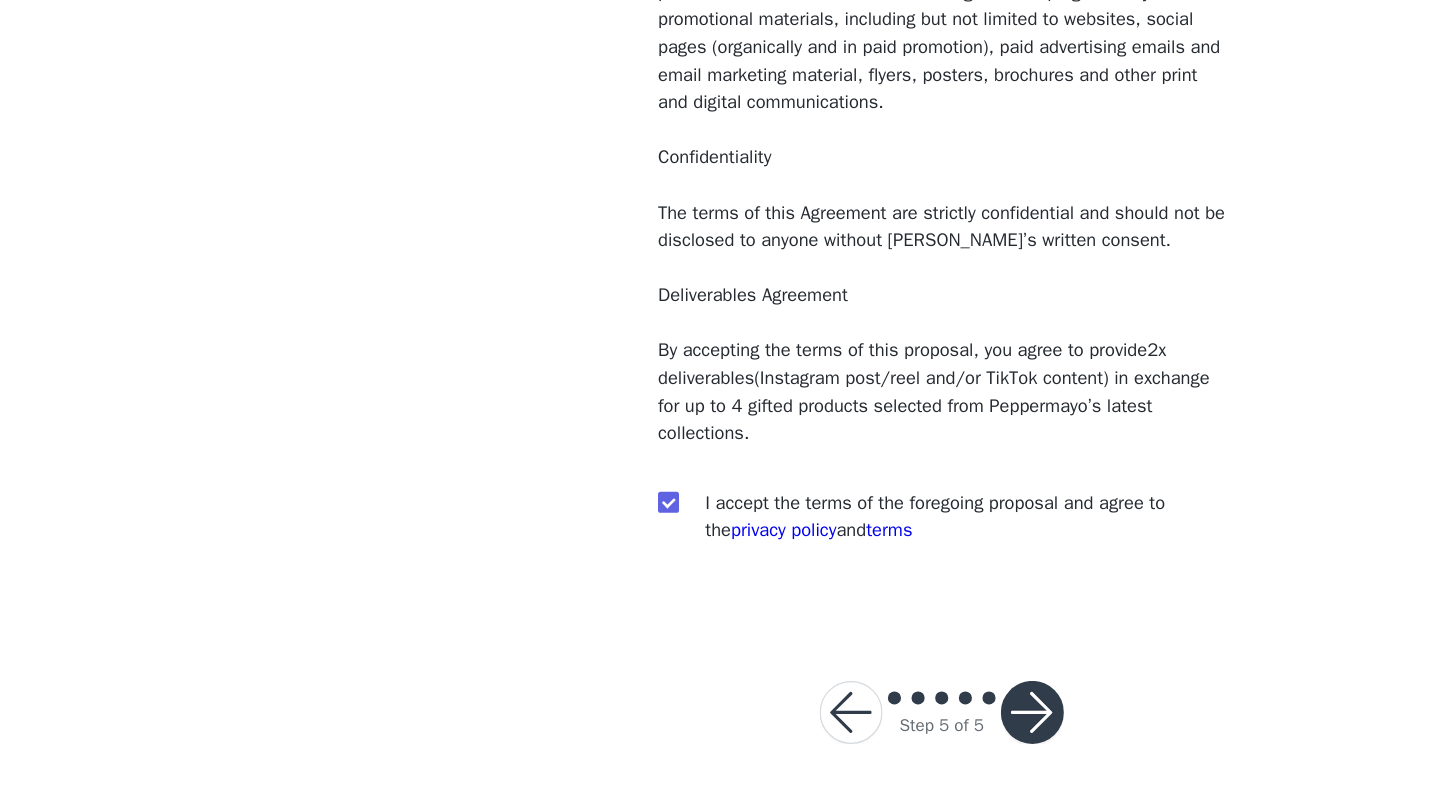 click at bounding box center [789, 734] 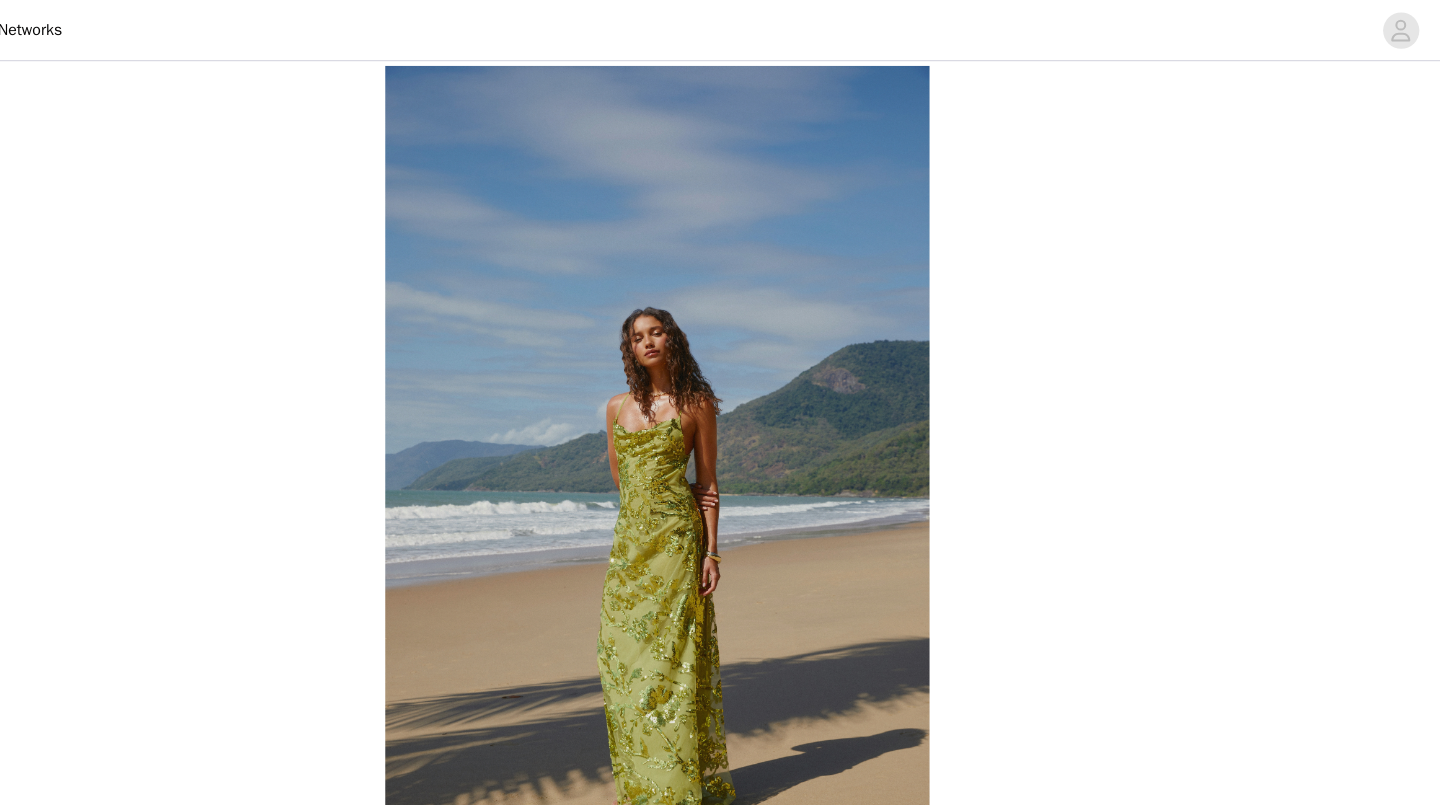 scroll, scrollTop: 0, scrollLeft: 0, axis: both 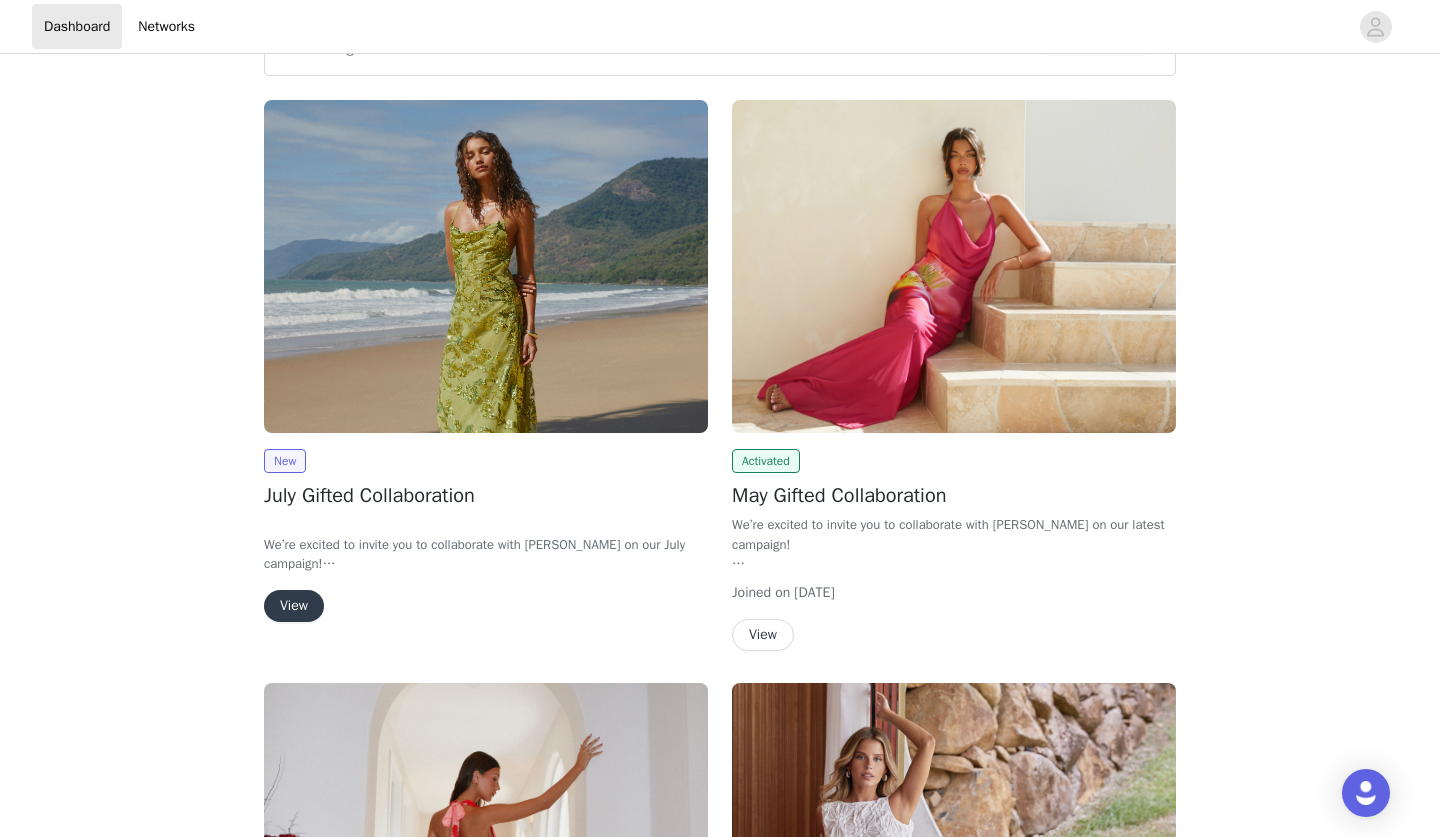 click on "View" at bounding box center [294, 606] 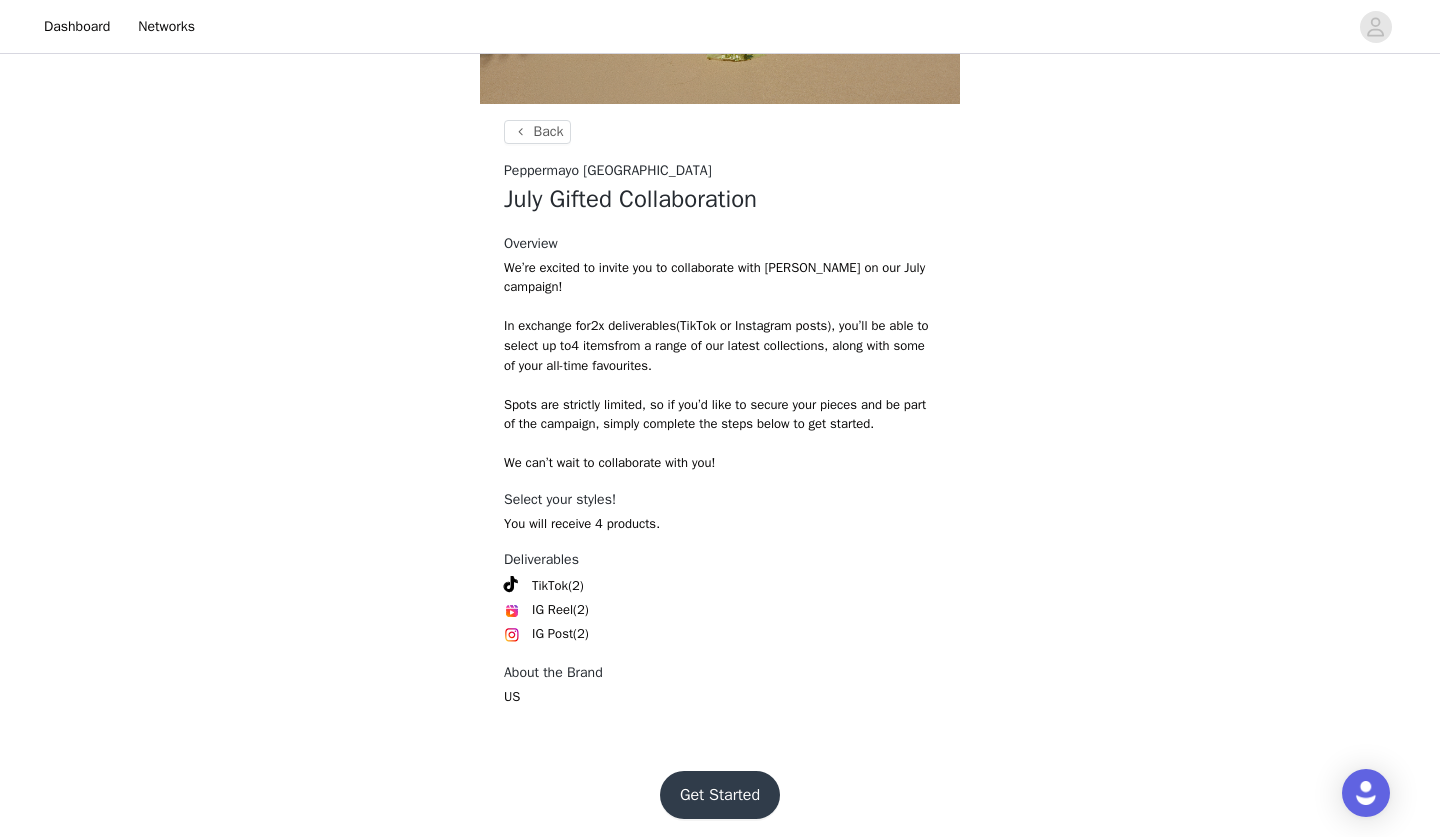 scroll, scrollTop: 673, scrollLeft: 0, axis: vertical 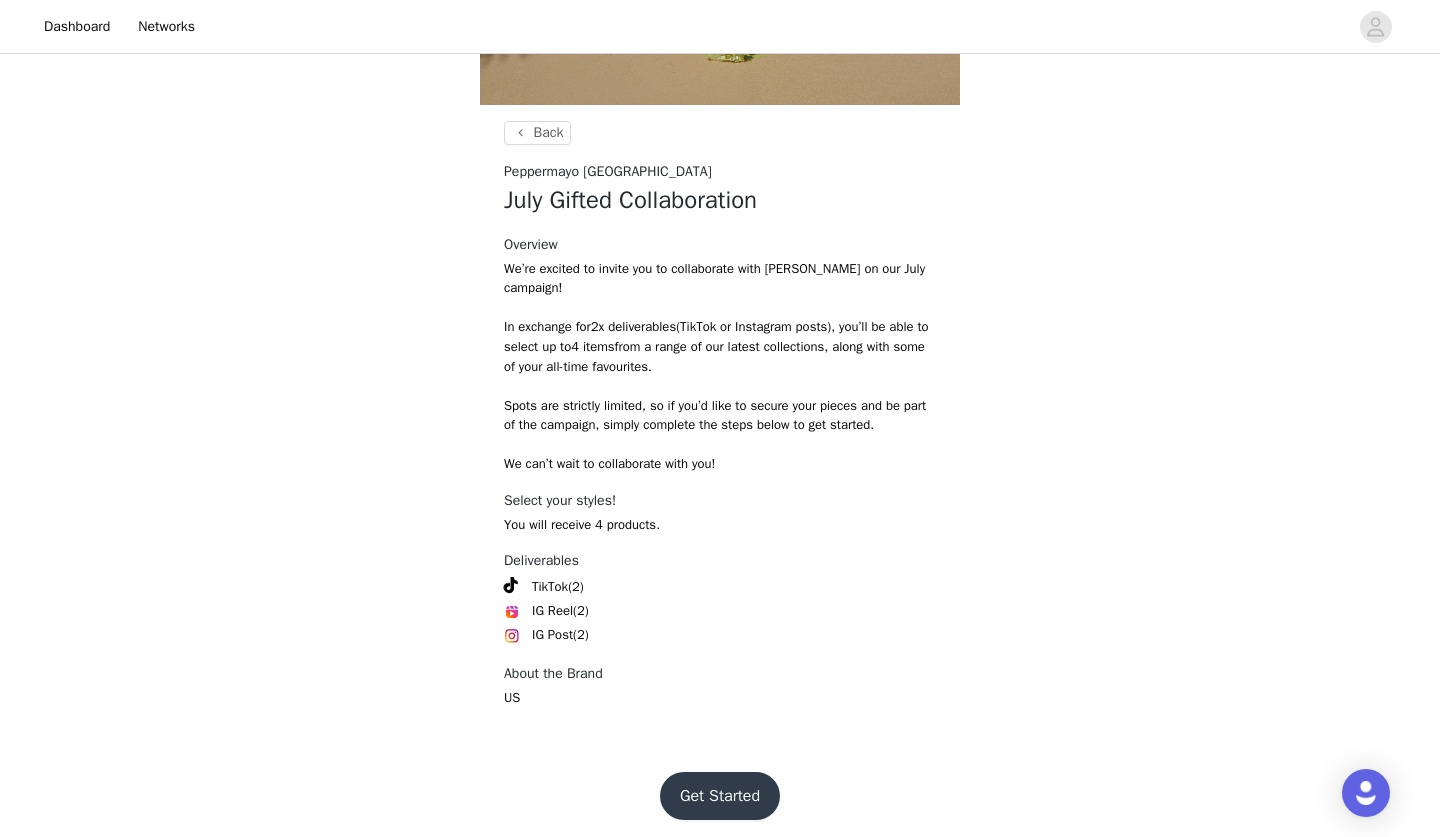click on "Get Started" at bounding box center (720, 796) 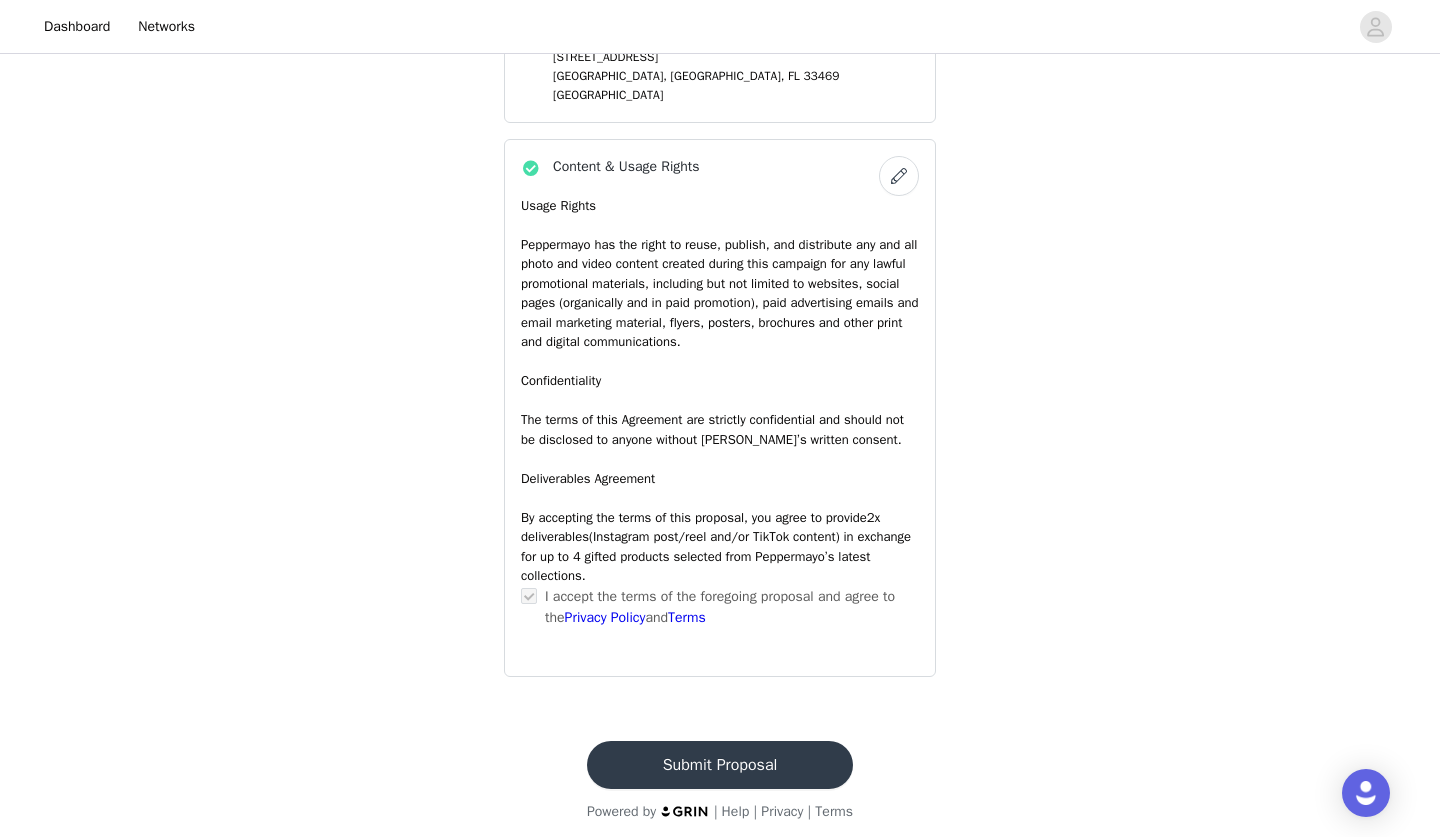 scroll, scrollTop: 1614, scrollLeft: 0, axis: vertical 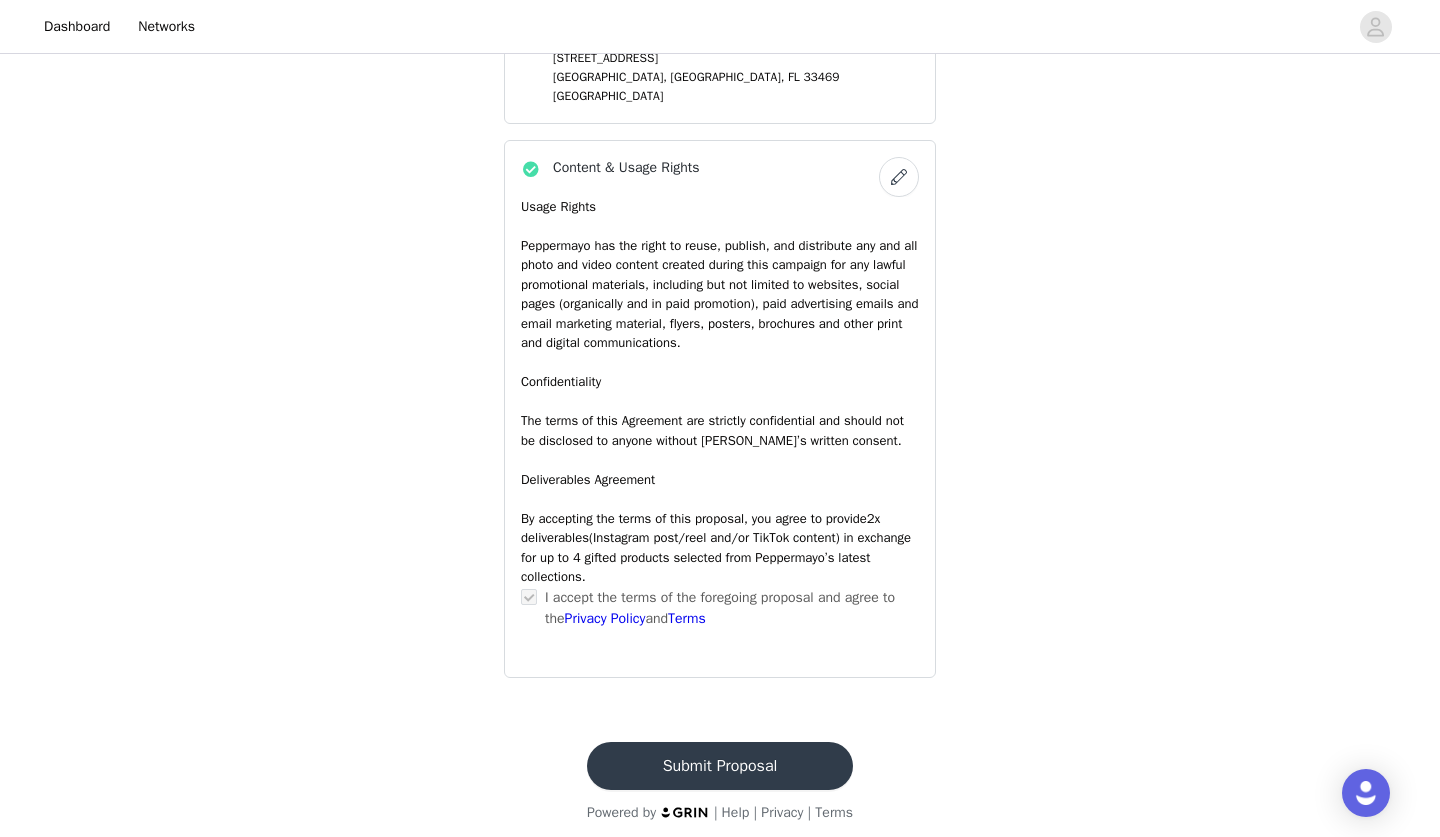 click on "Submit Proposal" at bounding box center [720, 766] 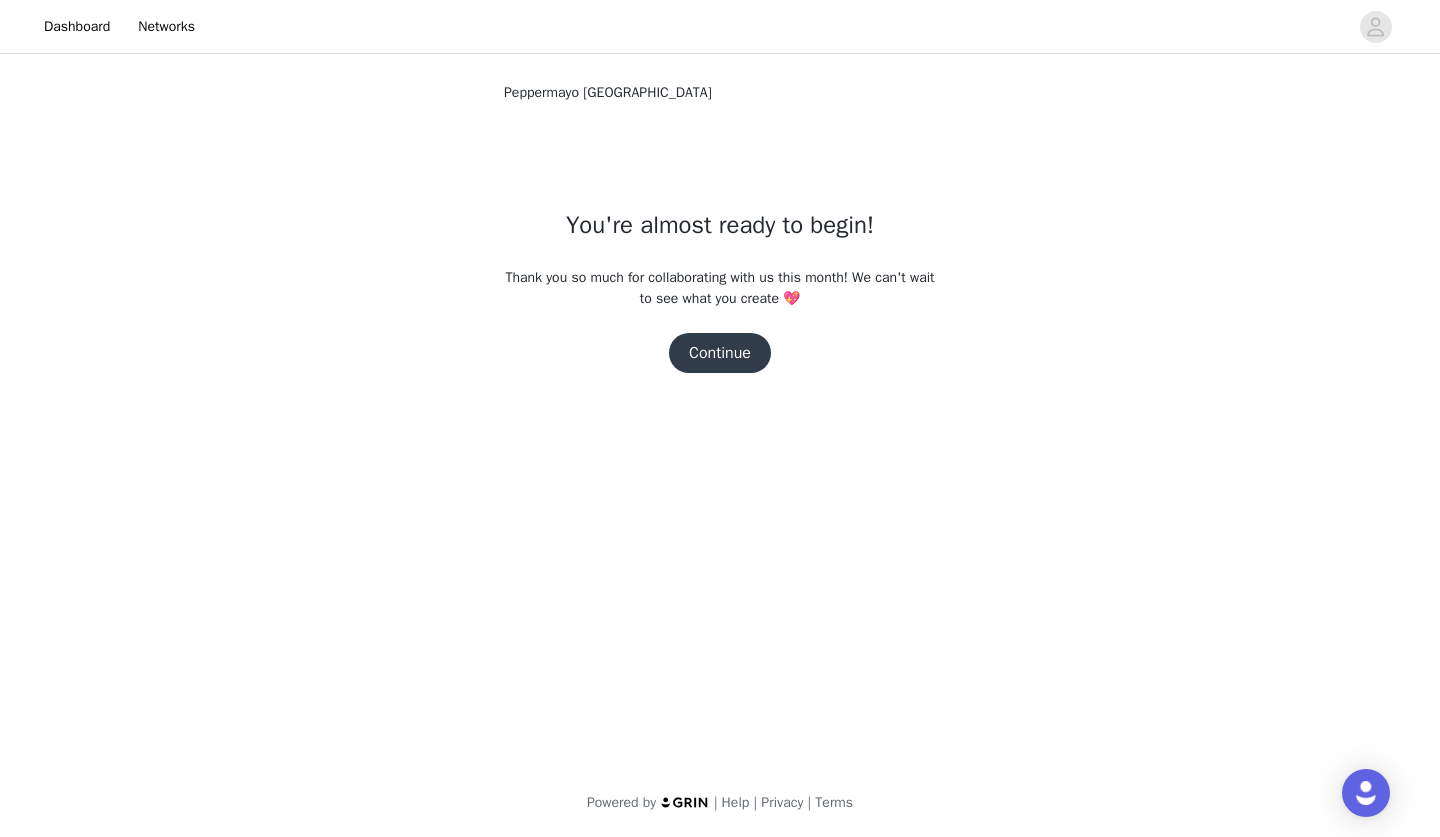 scroll, scrollTop: 0, scrollLeft: 0, axis: both 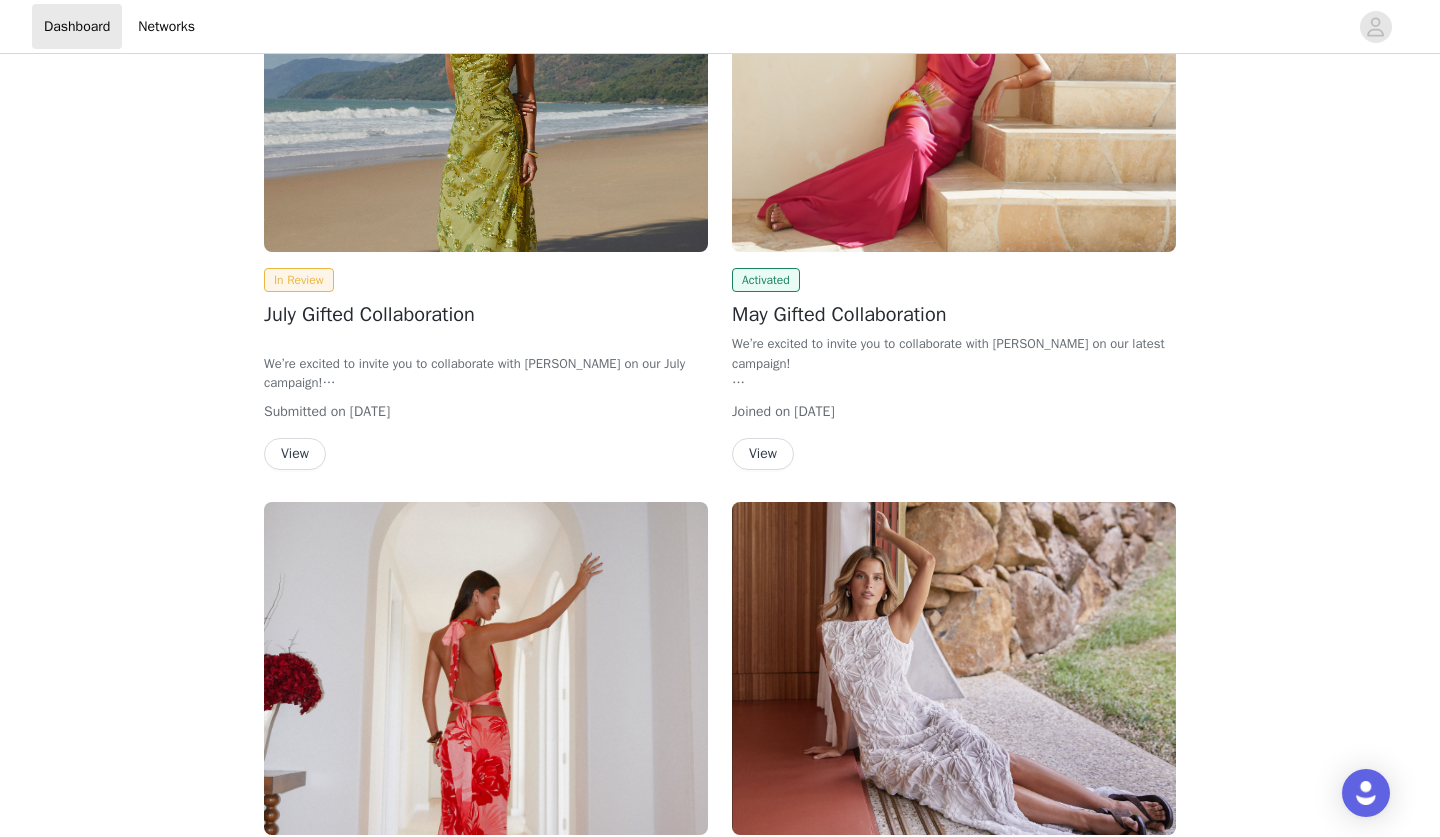 click on "View" at bounding box center (763, 454) 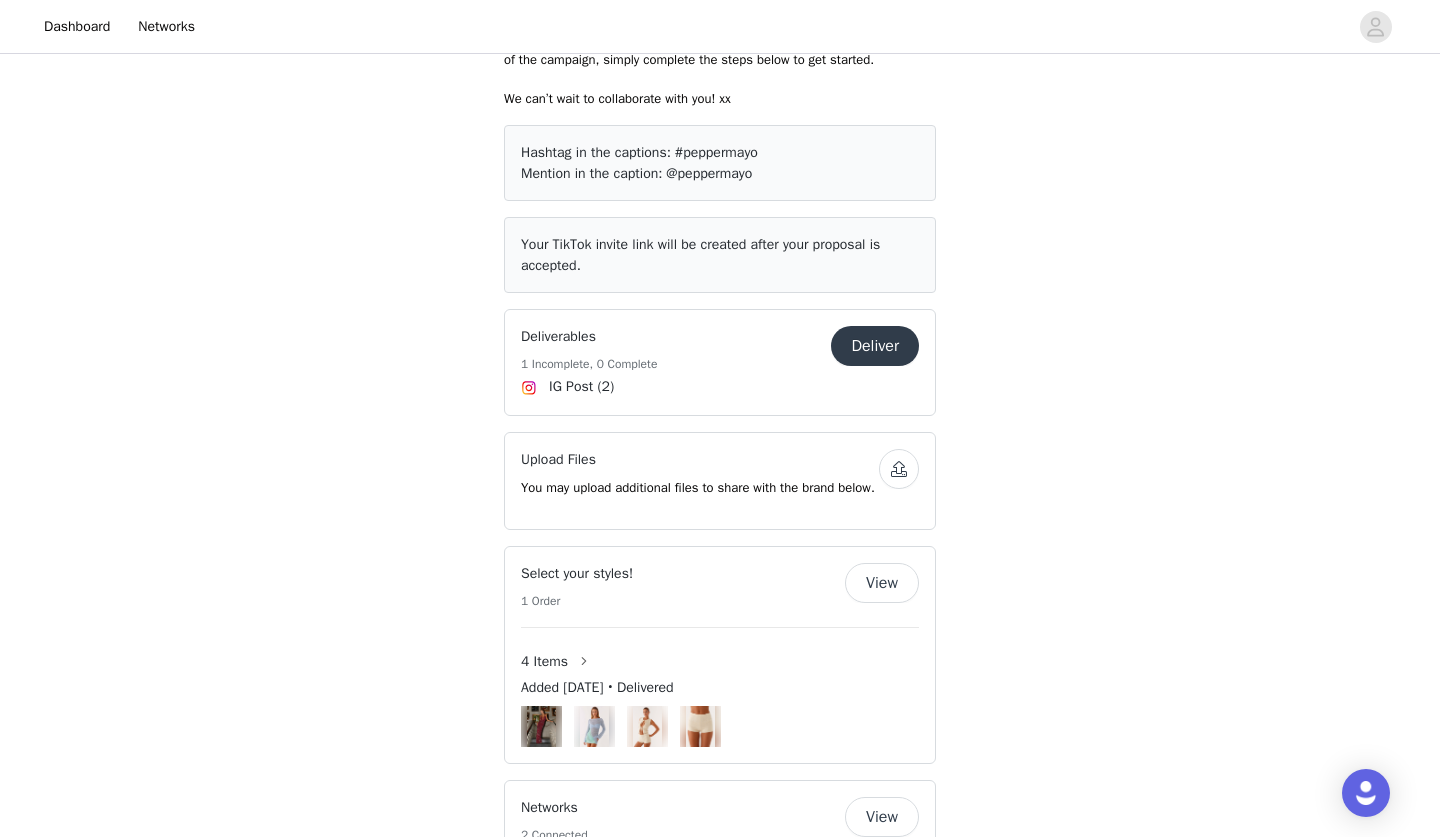 scroll, scrollTop: 674, scrollLeft: 0, axis: vertical 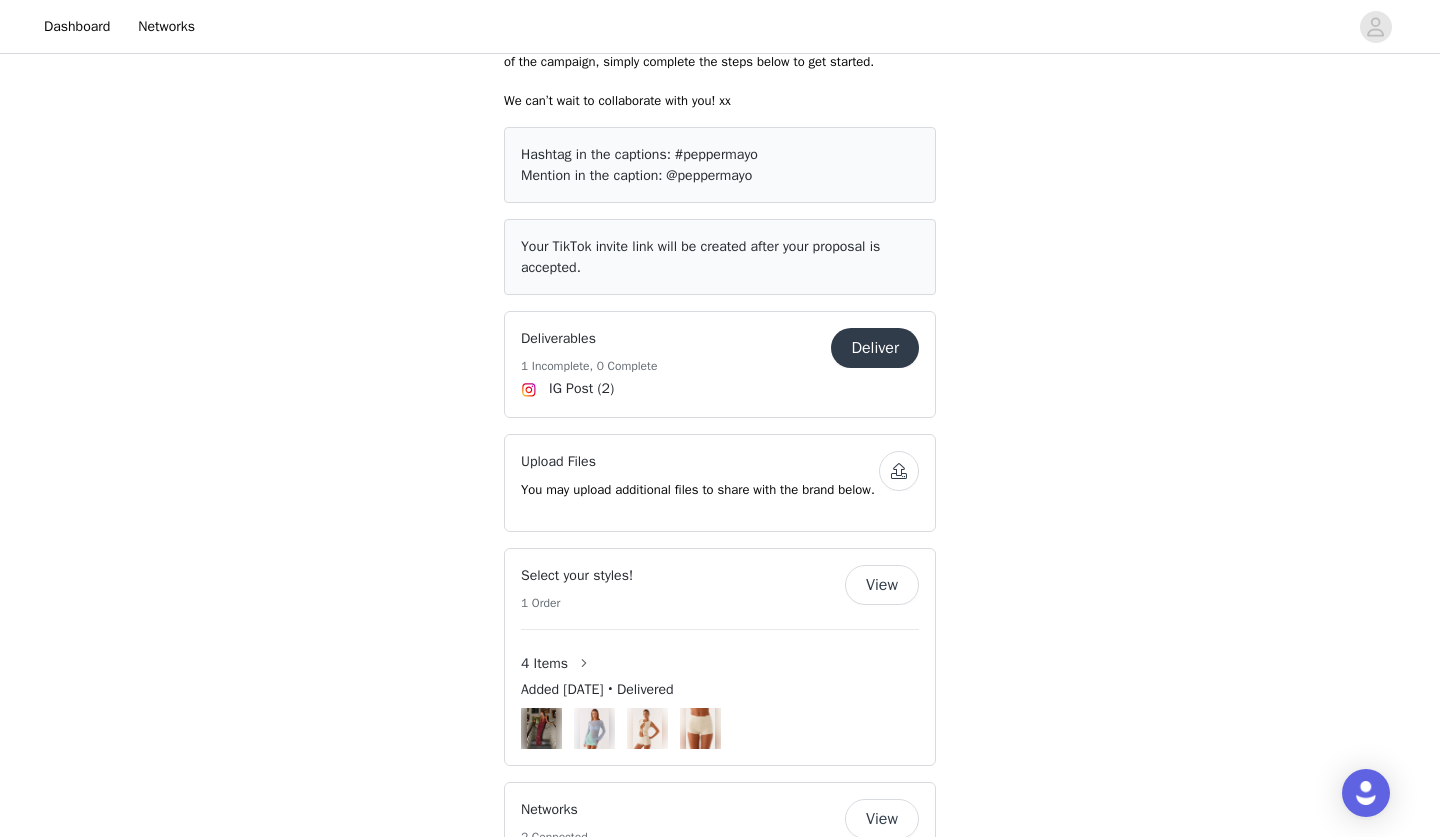 click on "Deliver" at bounding box center [875, 348] 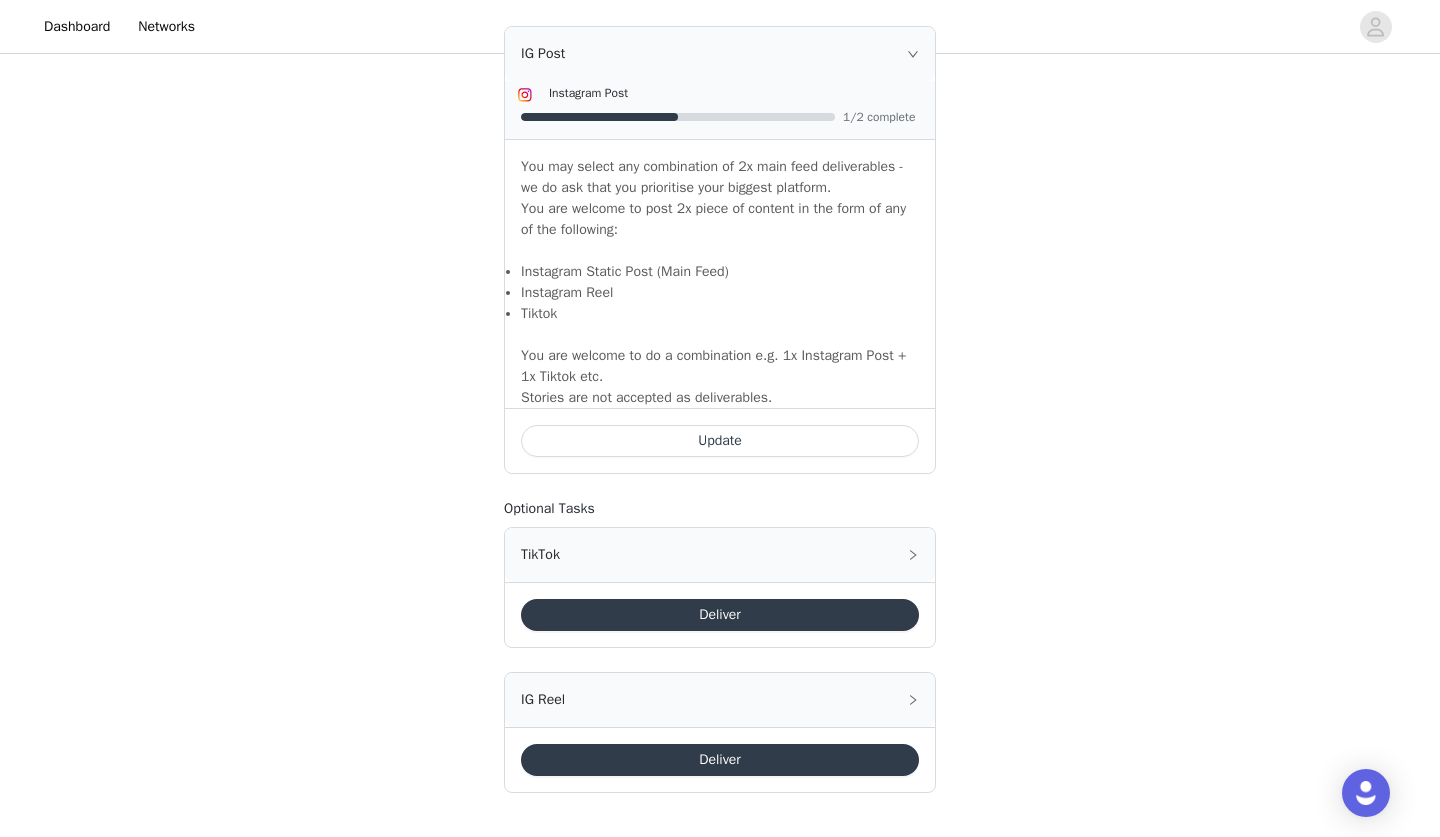 scroll, scrollTop: 1307, scrollLeft: 0, axis: vertical 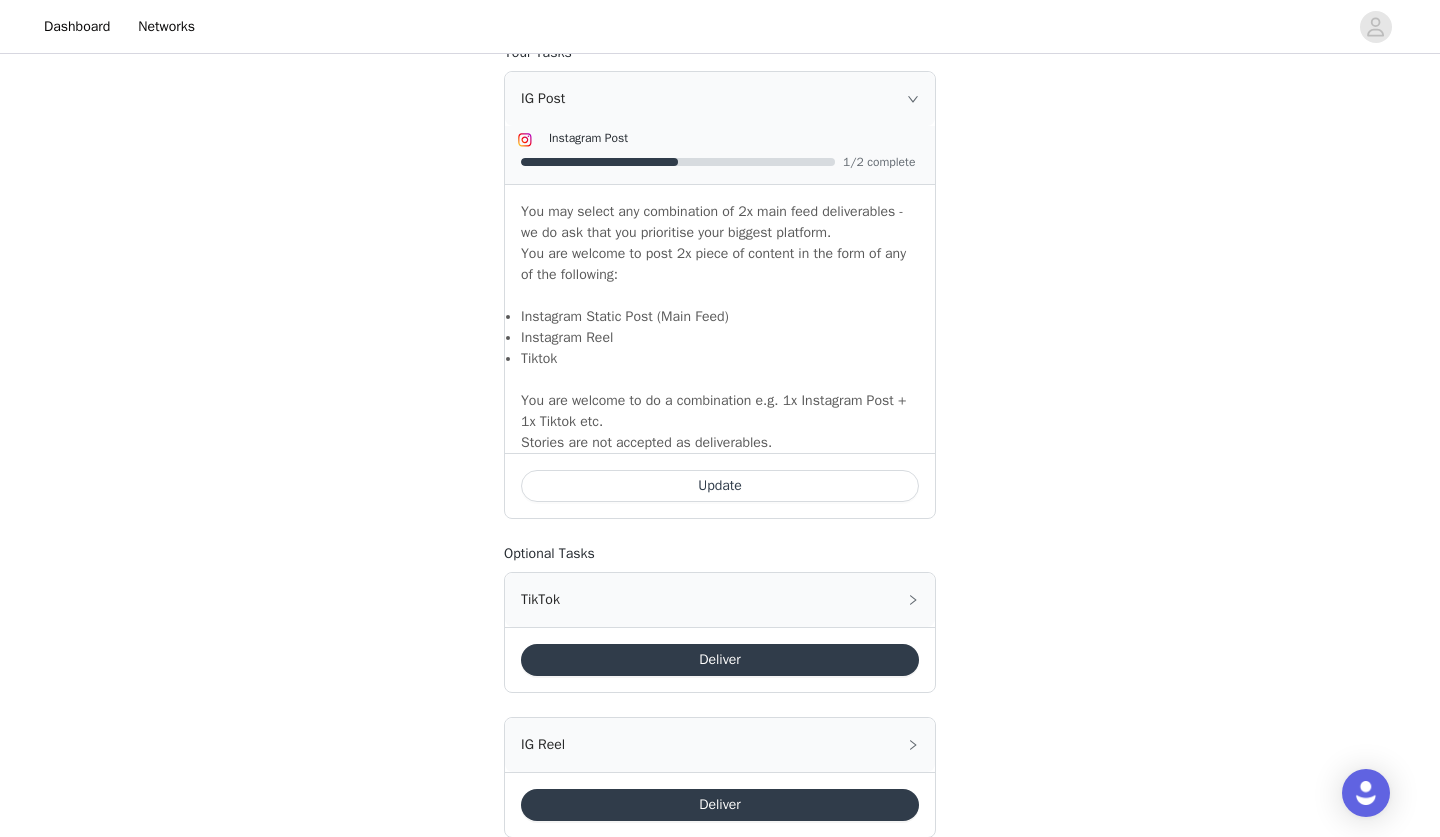 click on "Update" at bounding box center [720, 486] 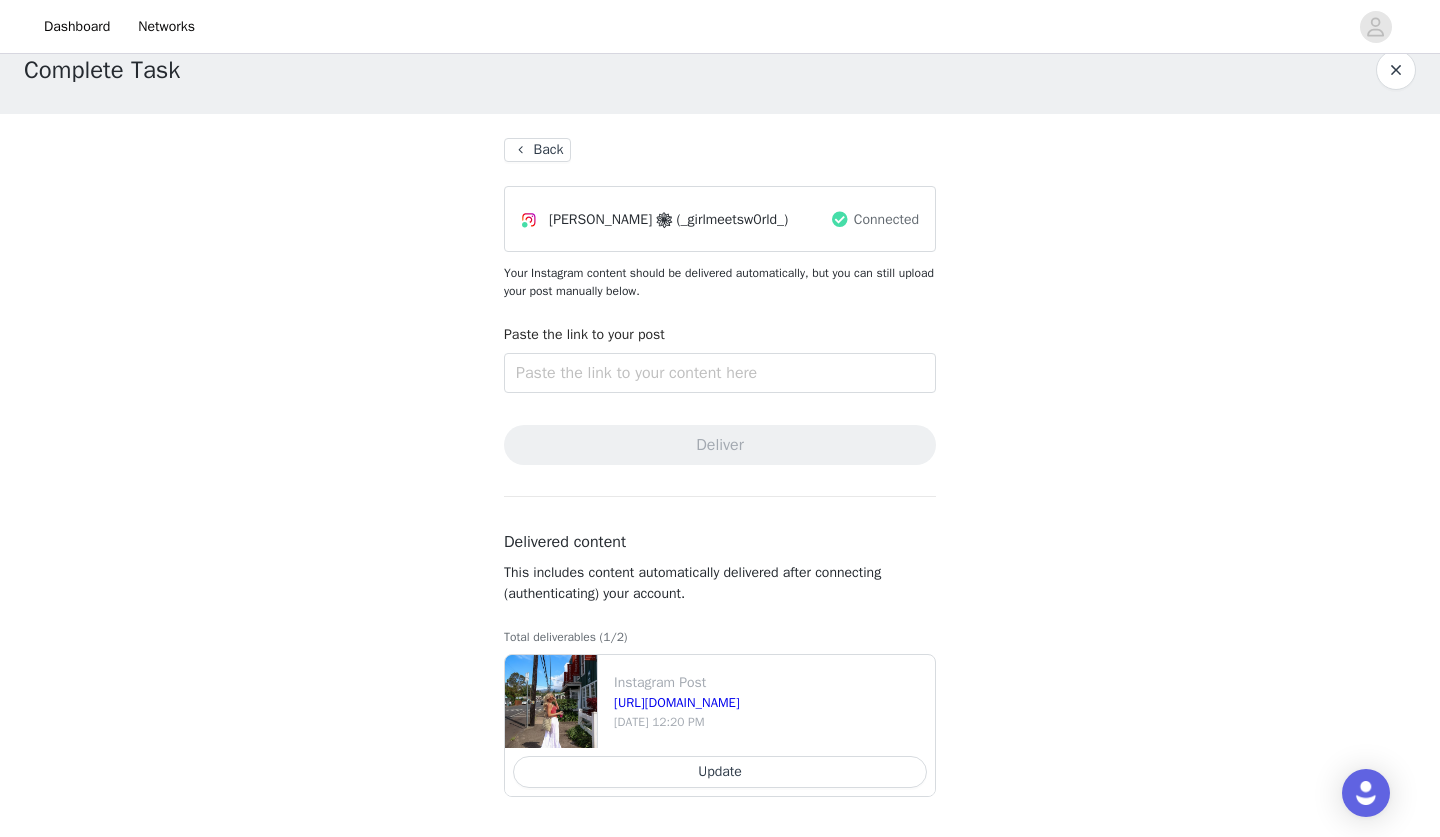 scroll, scrollTop: 28, scrollLeft: 0, axis: vertical 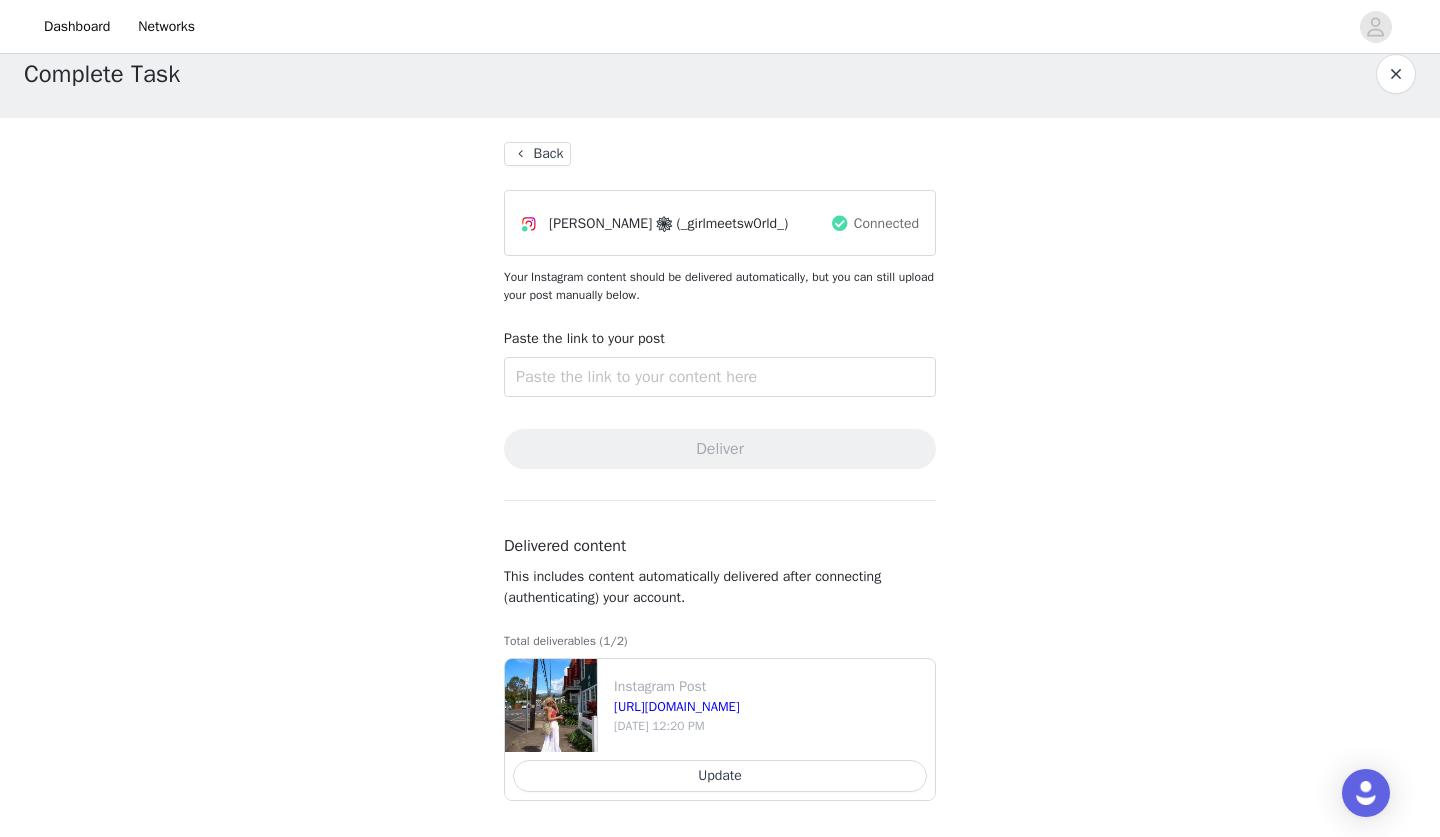 click on "Update" at bounding box center (720, 776) 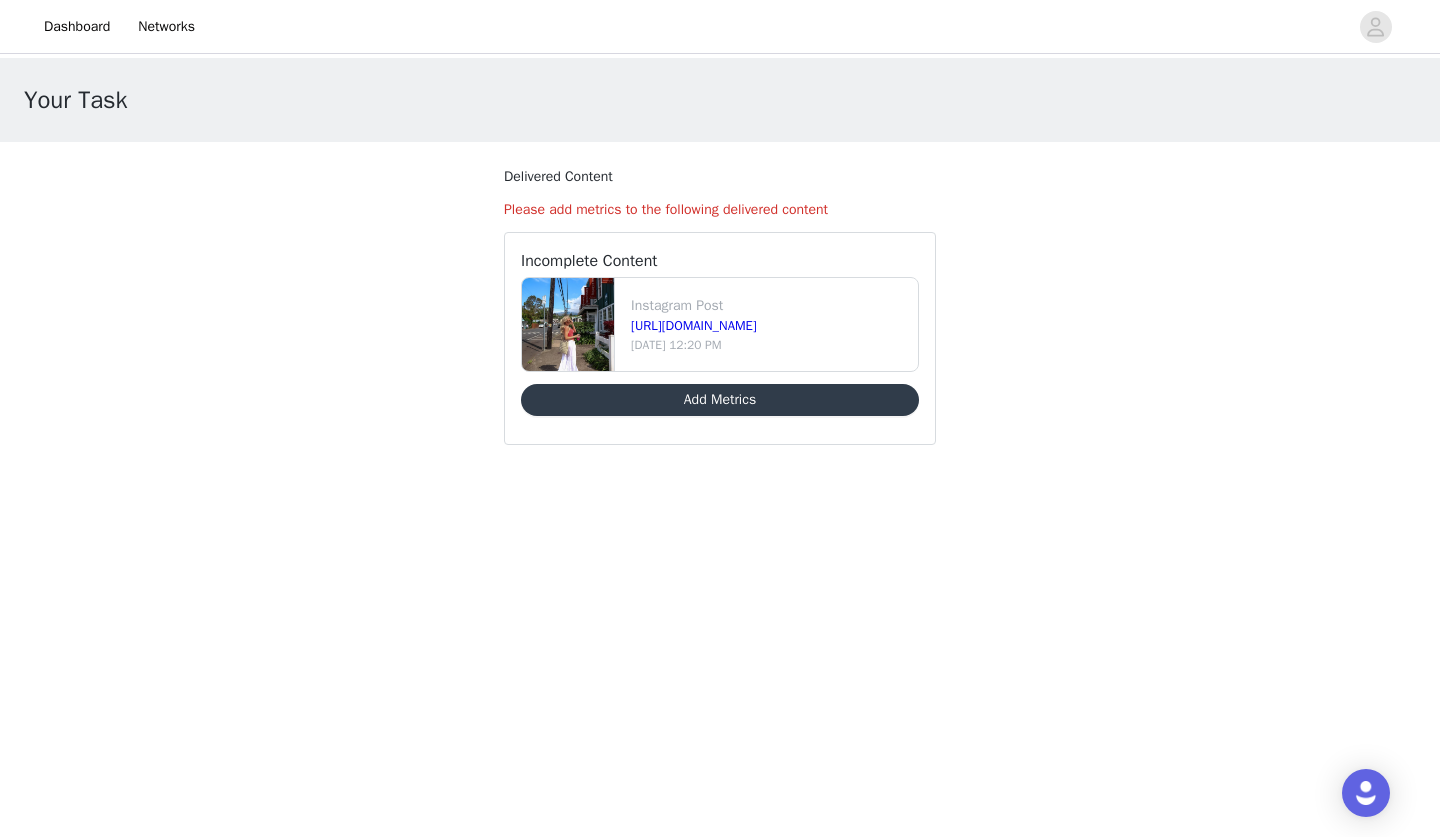 scroll, scrollTop: 0, scrollLeft: 0, axis: both 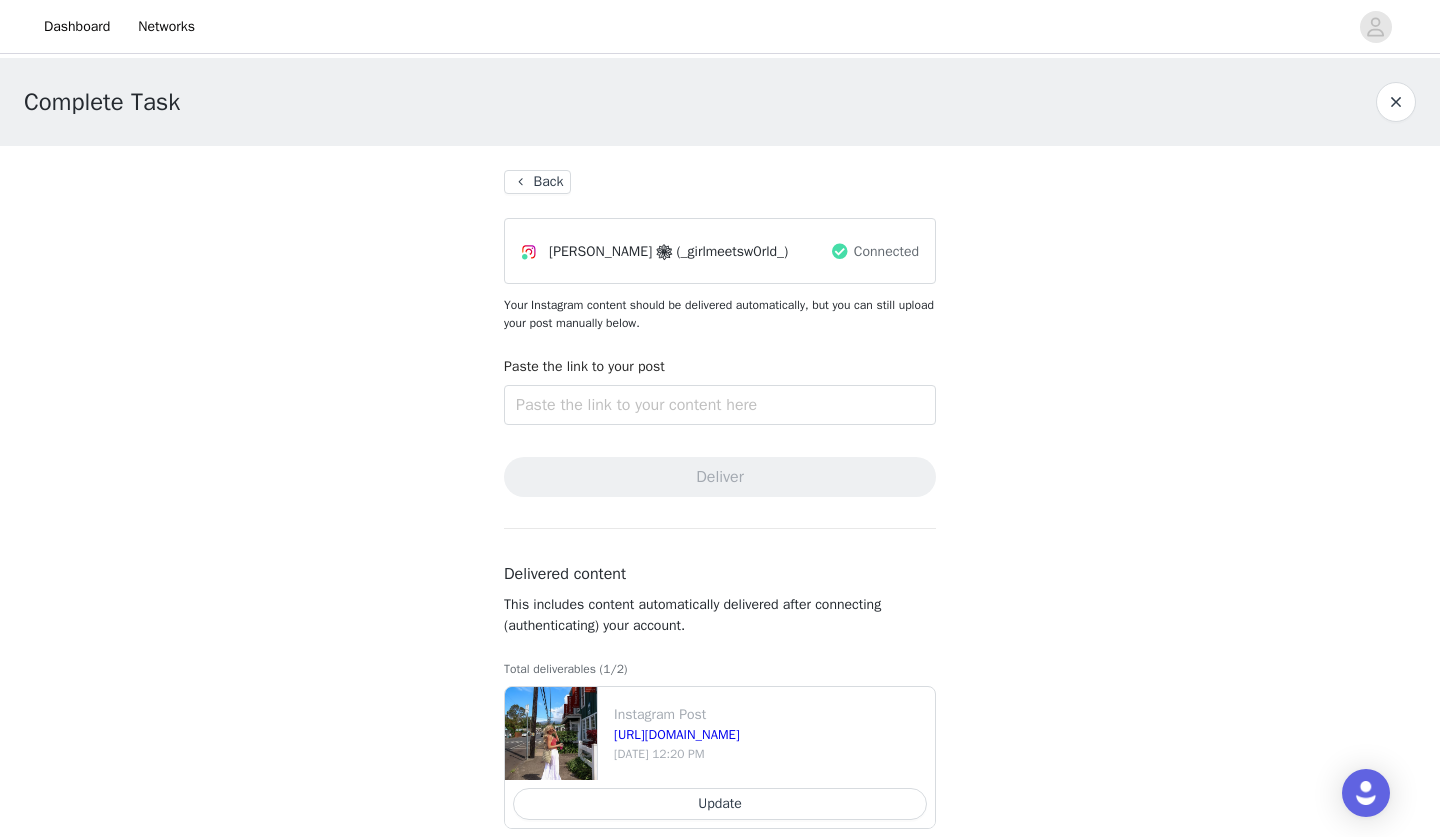 click on "Paste the link to your post" at bounding box center (720, 370) 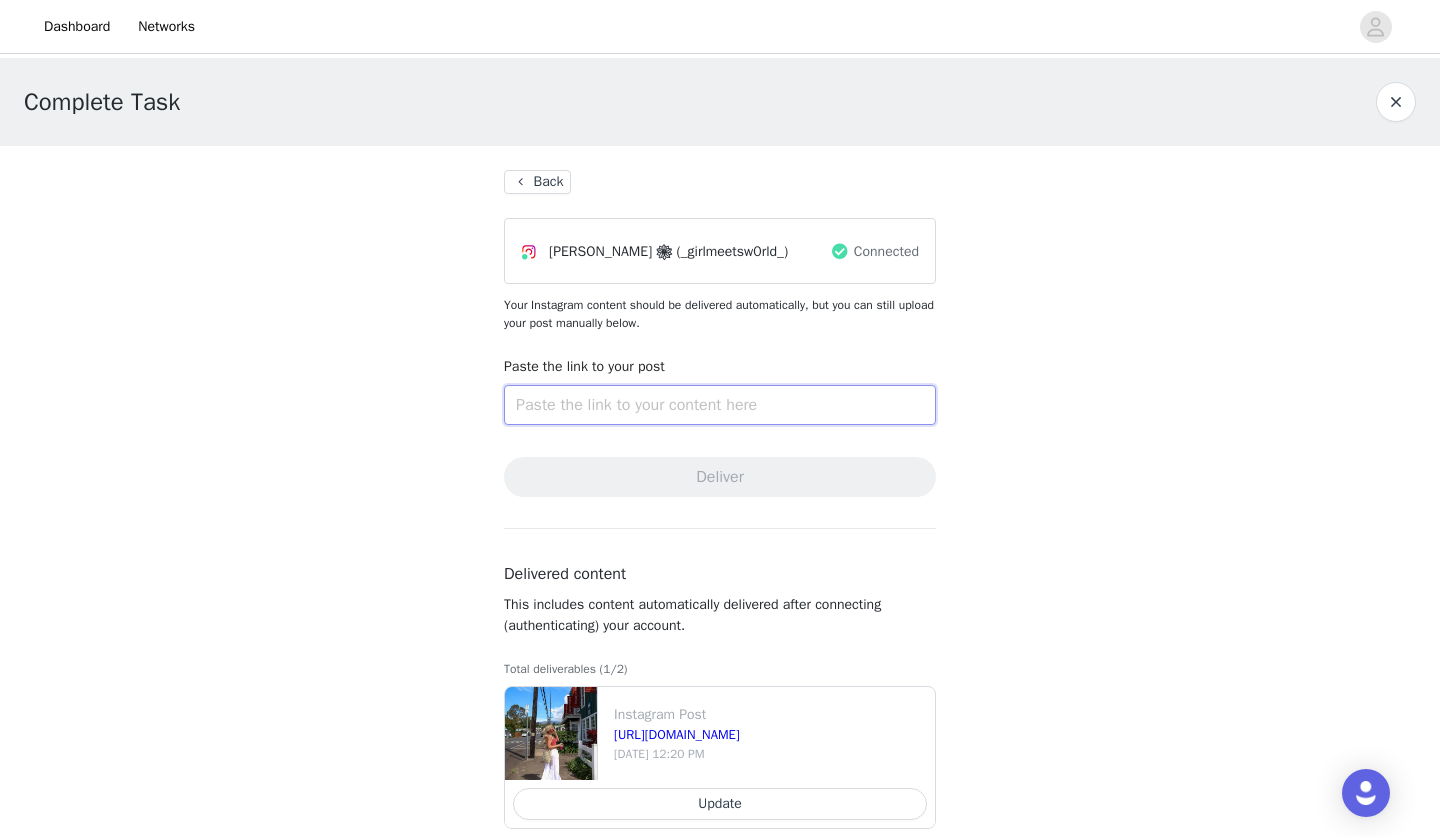 click at bounding box center (720, 405) 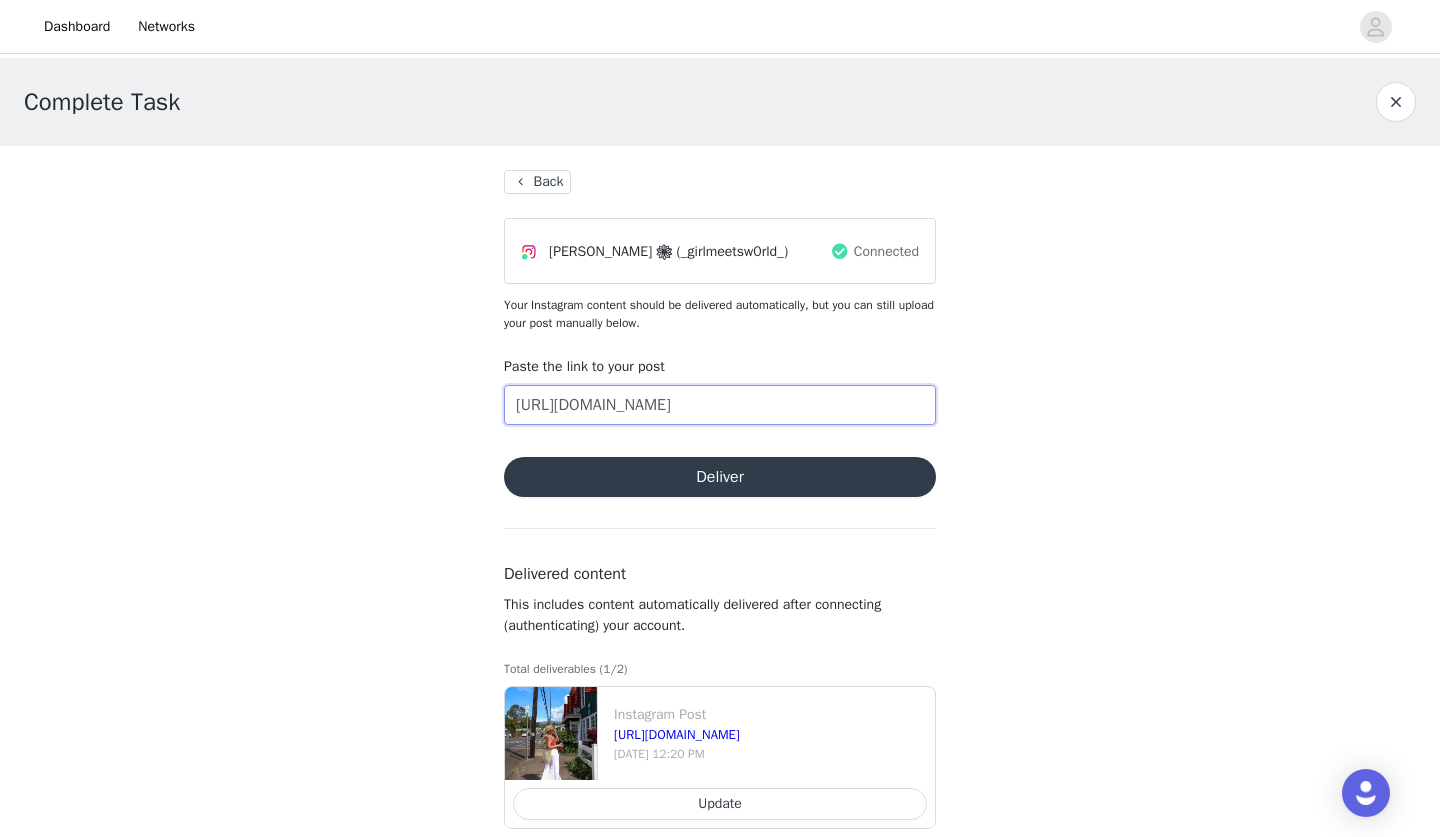 type on "[URL][DOMAIN_NAME]" 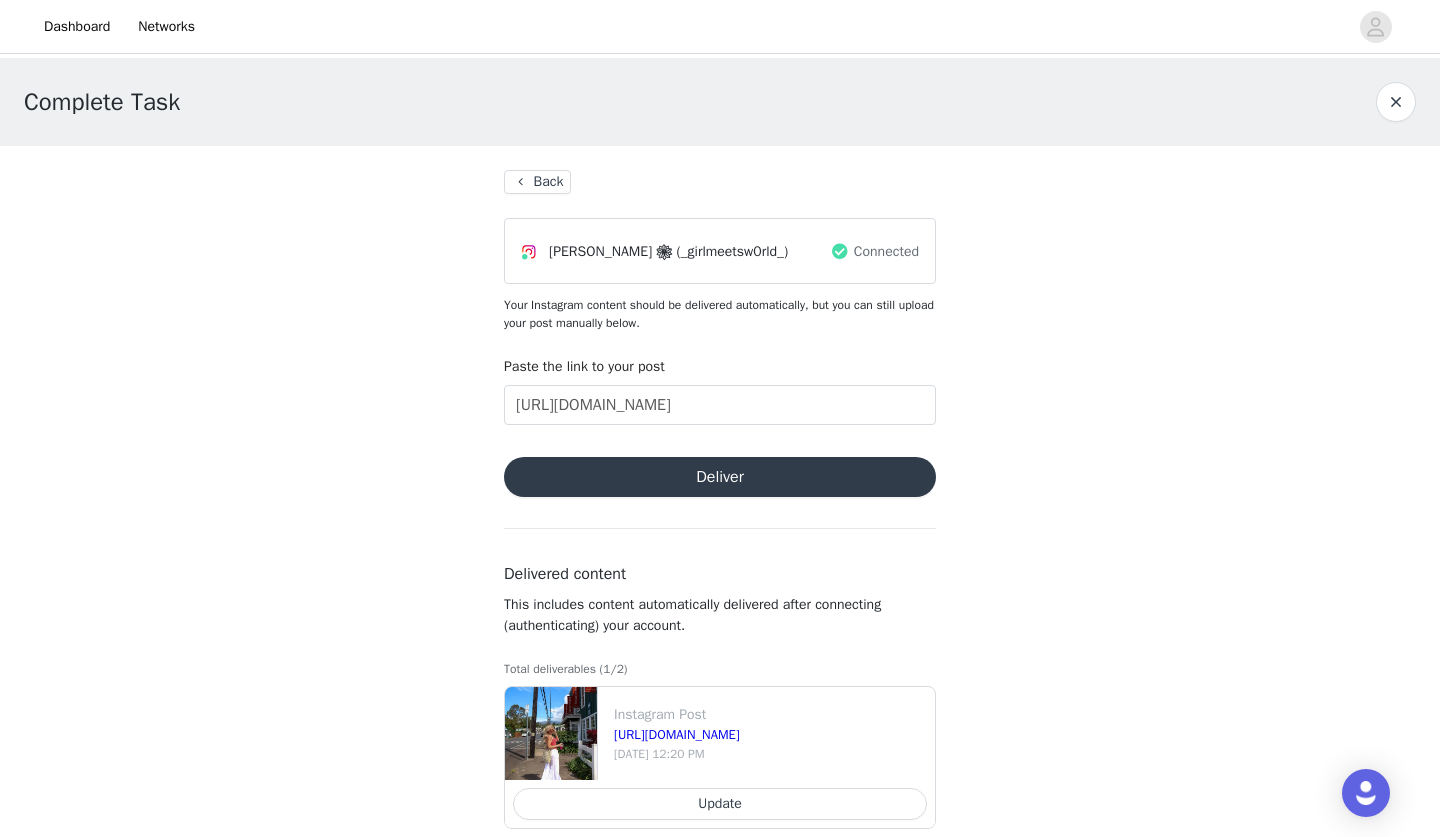 click on "Deliver" at bounding box center [720, 477] 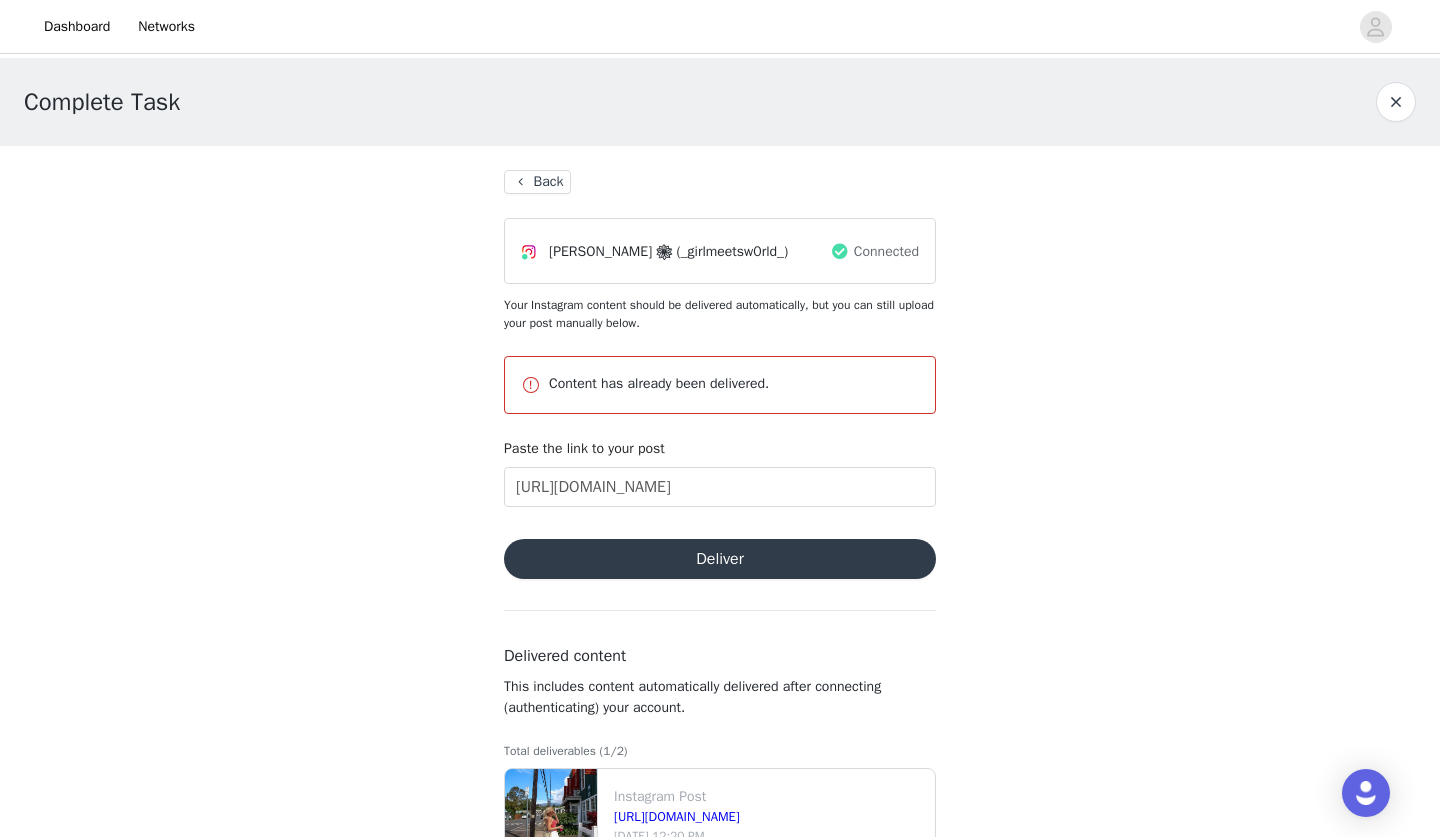 scroll, scrollTop: 0, scrollLeft: 0, axis: both 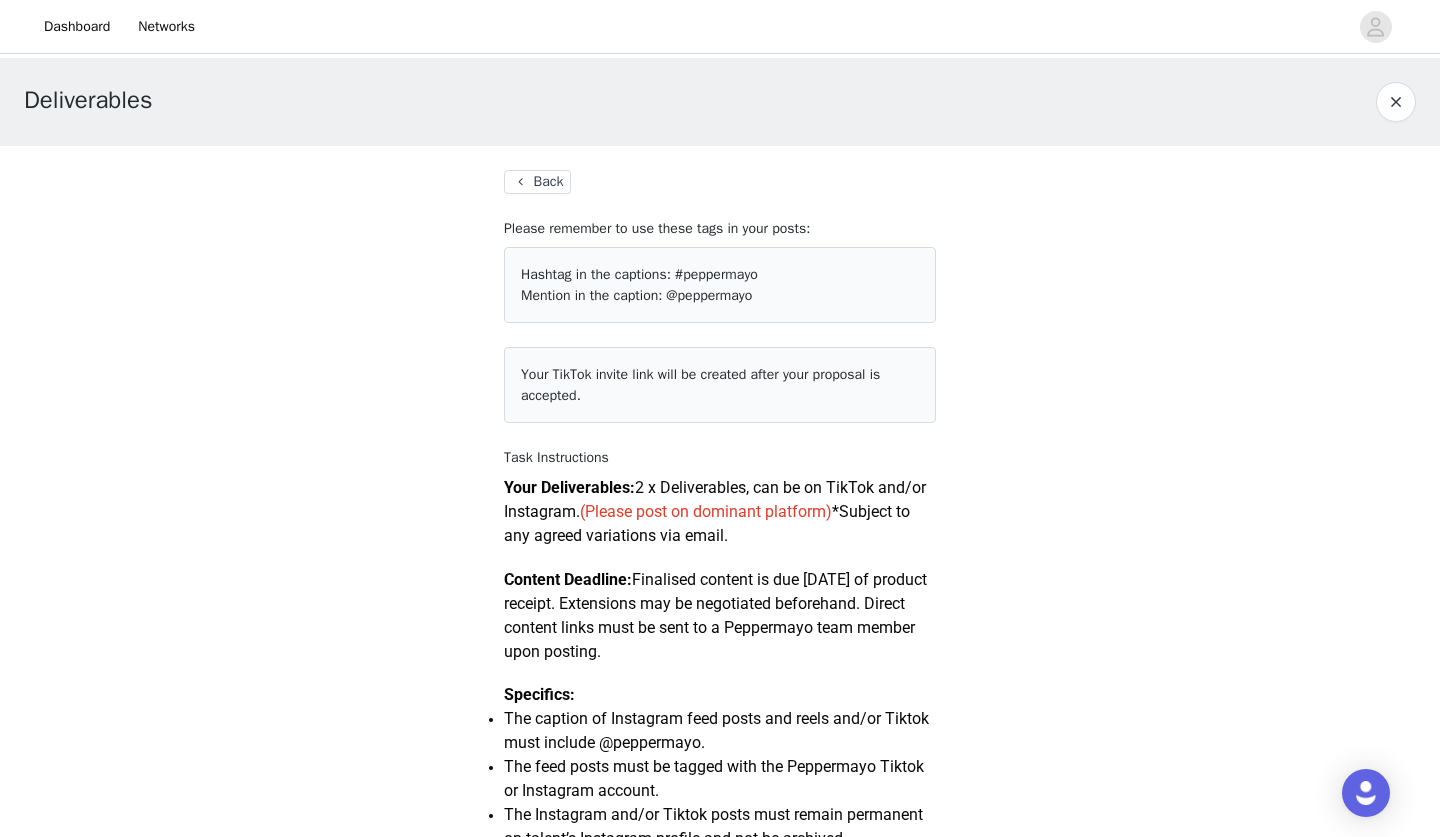 click on "Back" at bounding box center [537, 182] 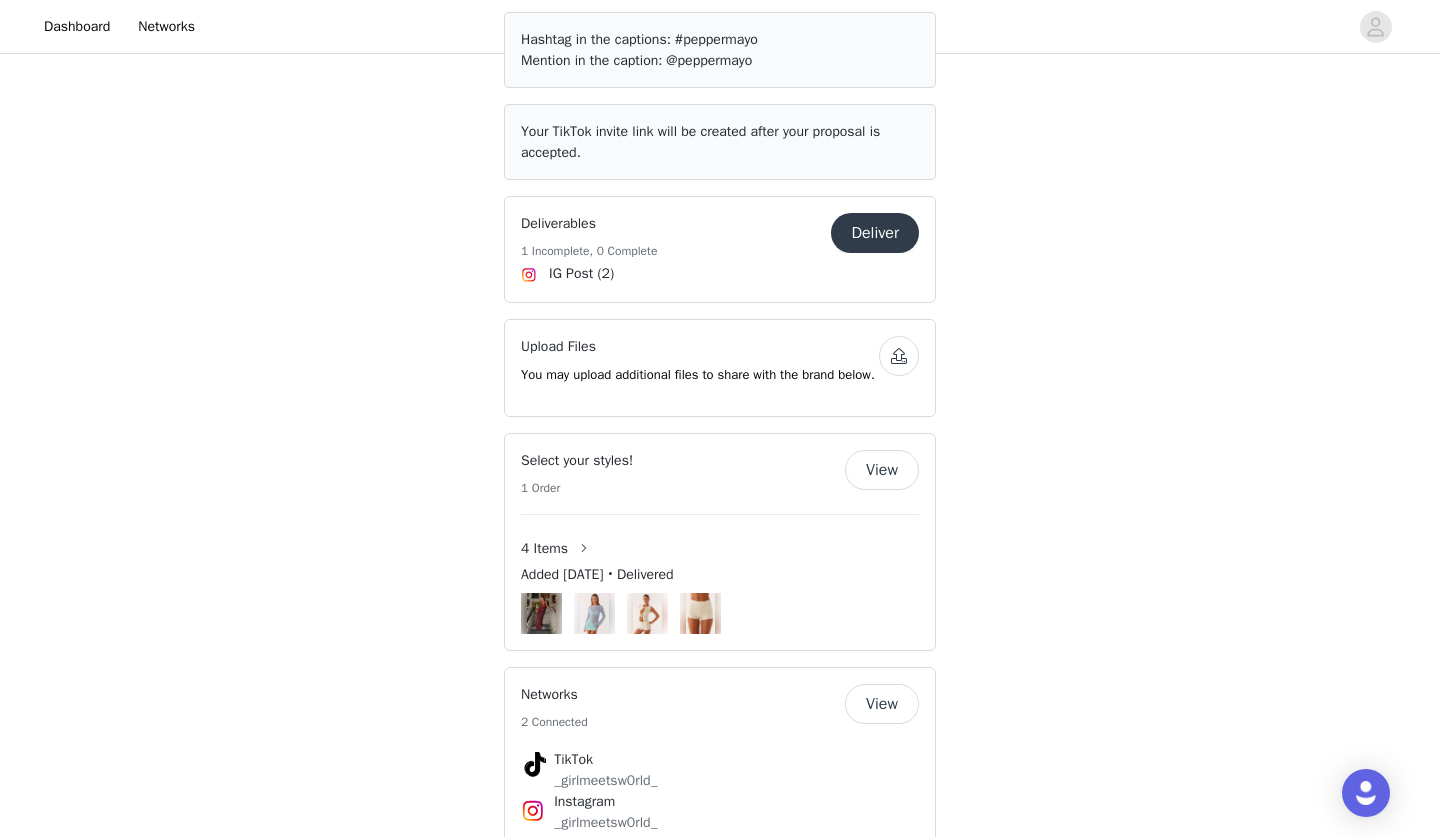 scroll, scrollTop: 791, scrollLeft: 0, axis: vertical 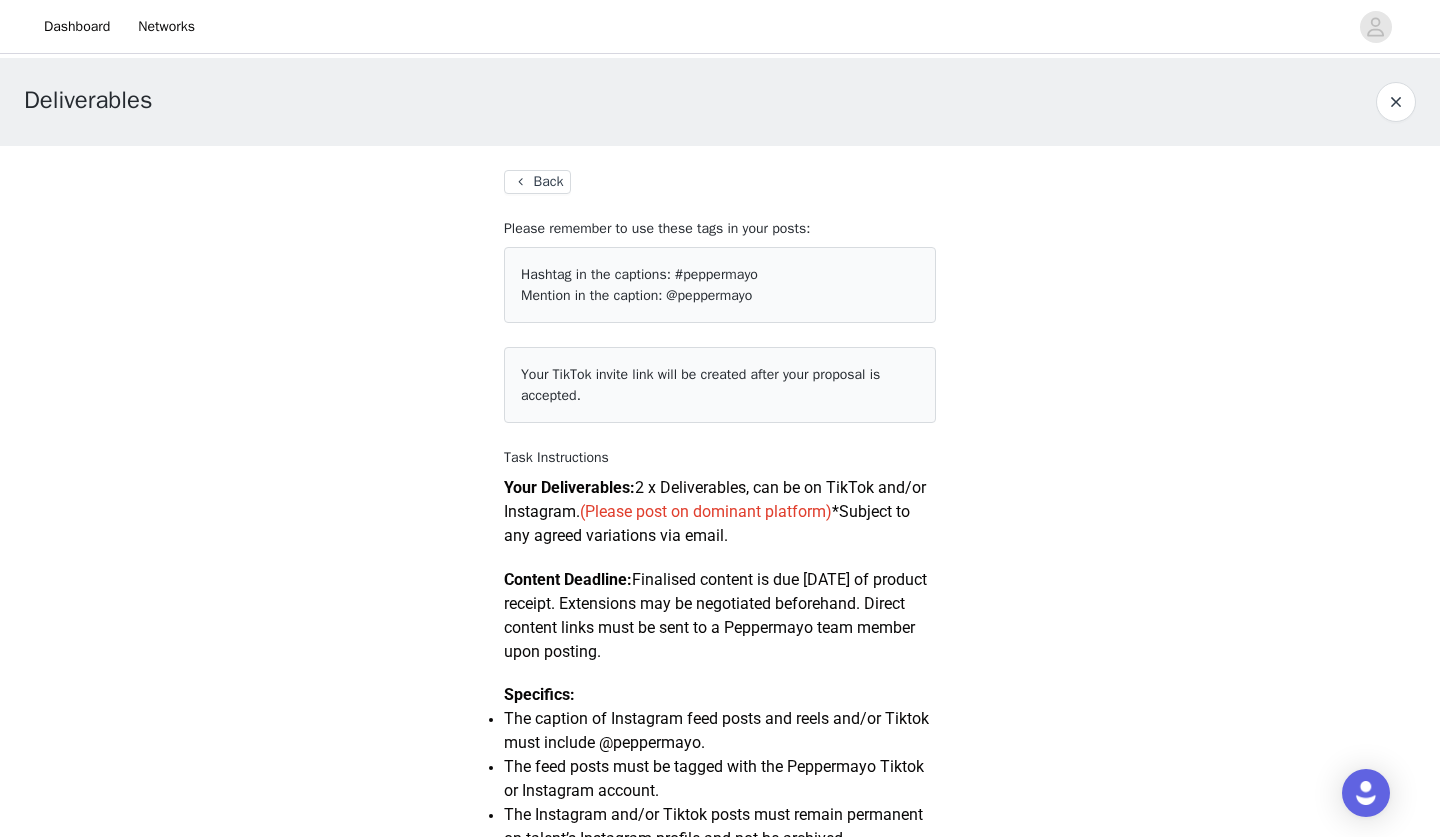 click on "Back" at bounding box center (537, 182) 